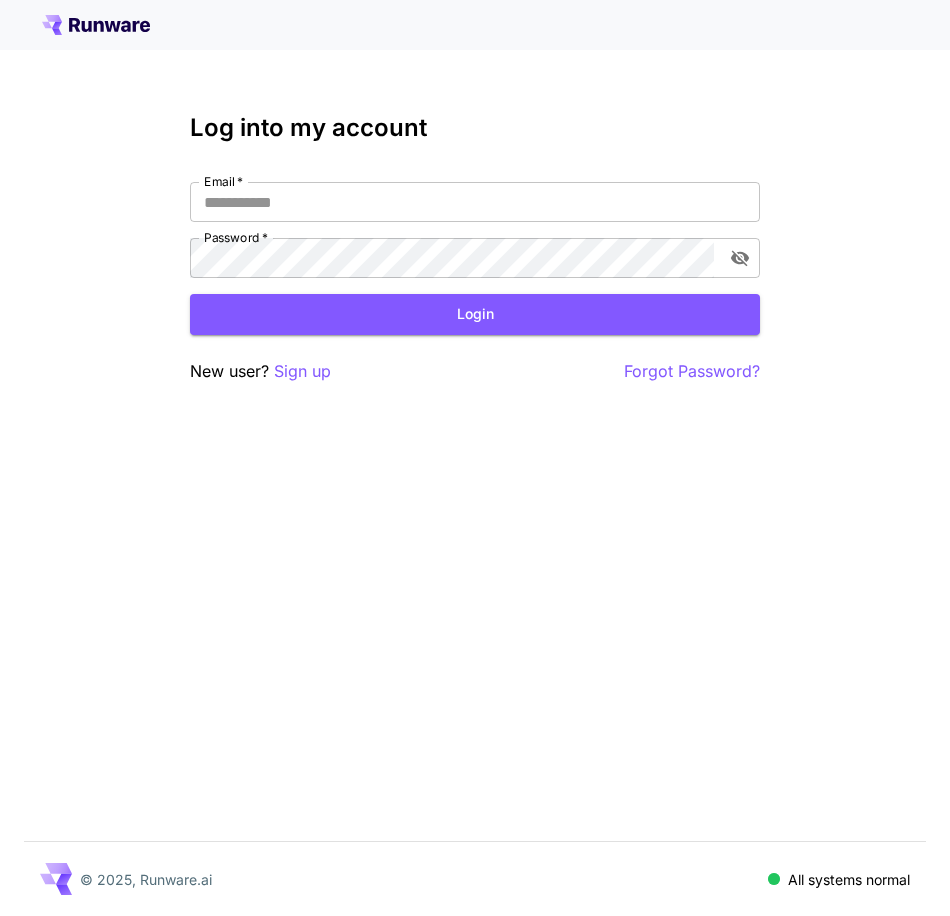 scroll, scrollTop: 0, scrollLeft: 0, axis: both 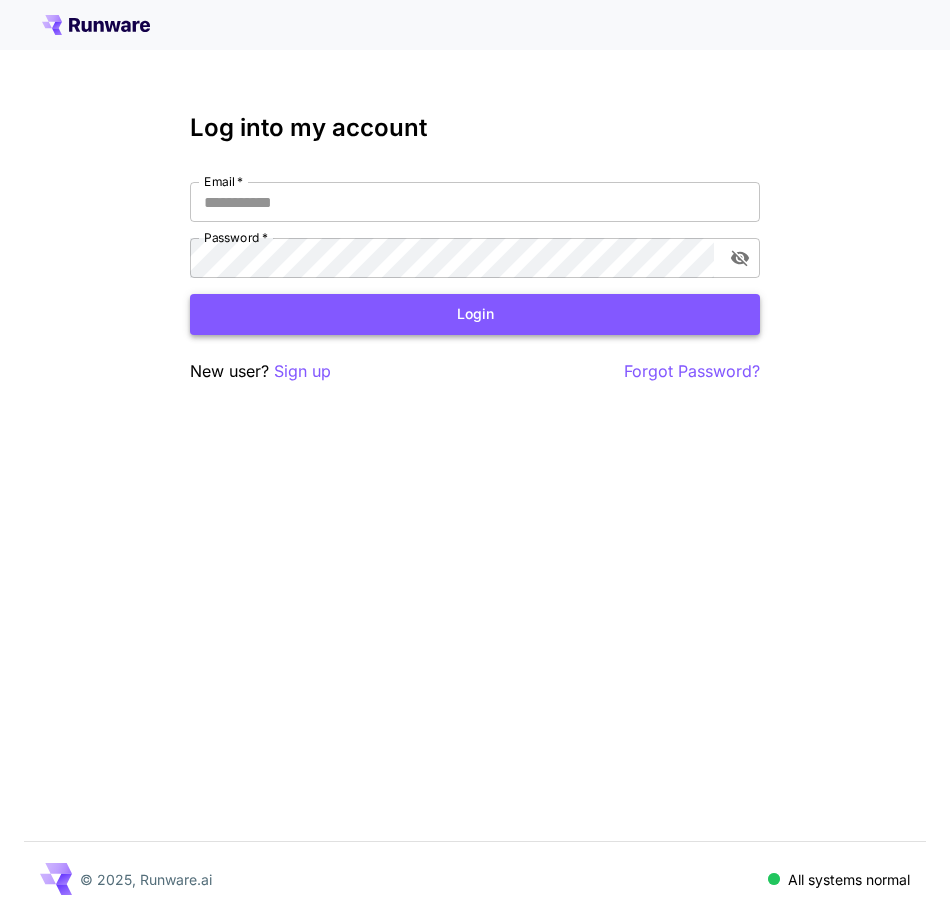 type on "**********" 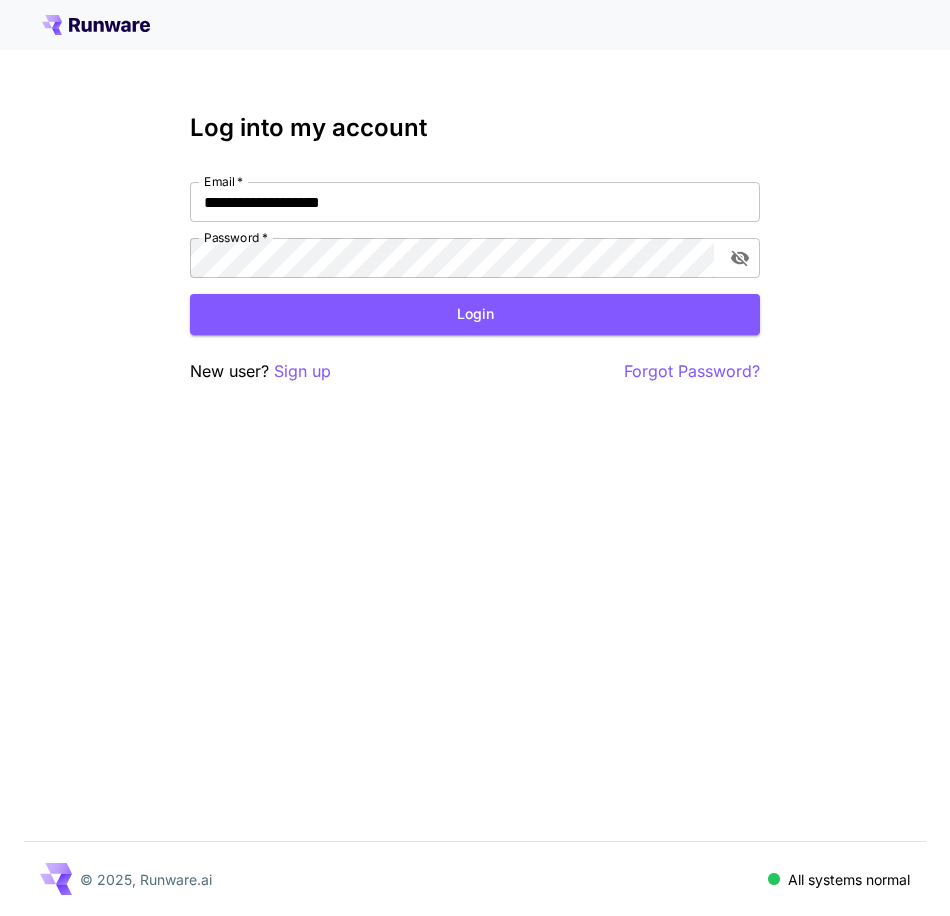 click on "Login" at bounding box center (475, 314) 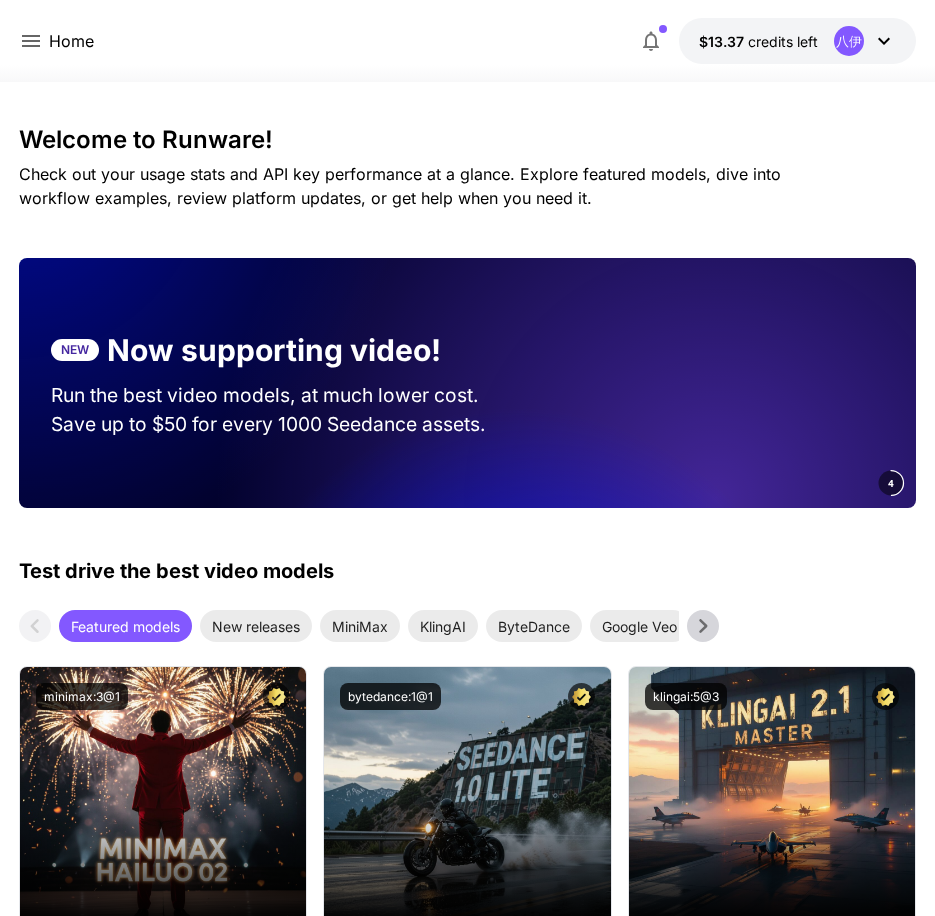 click 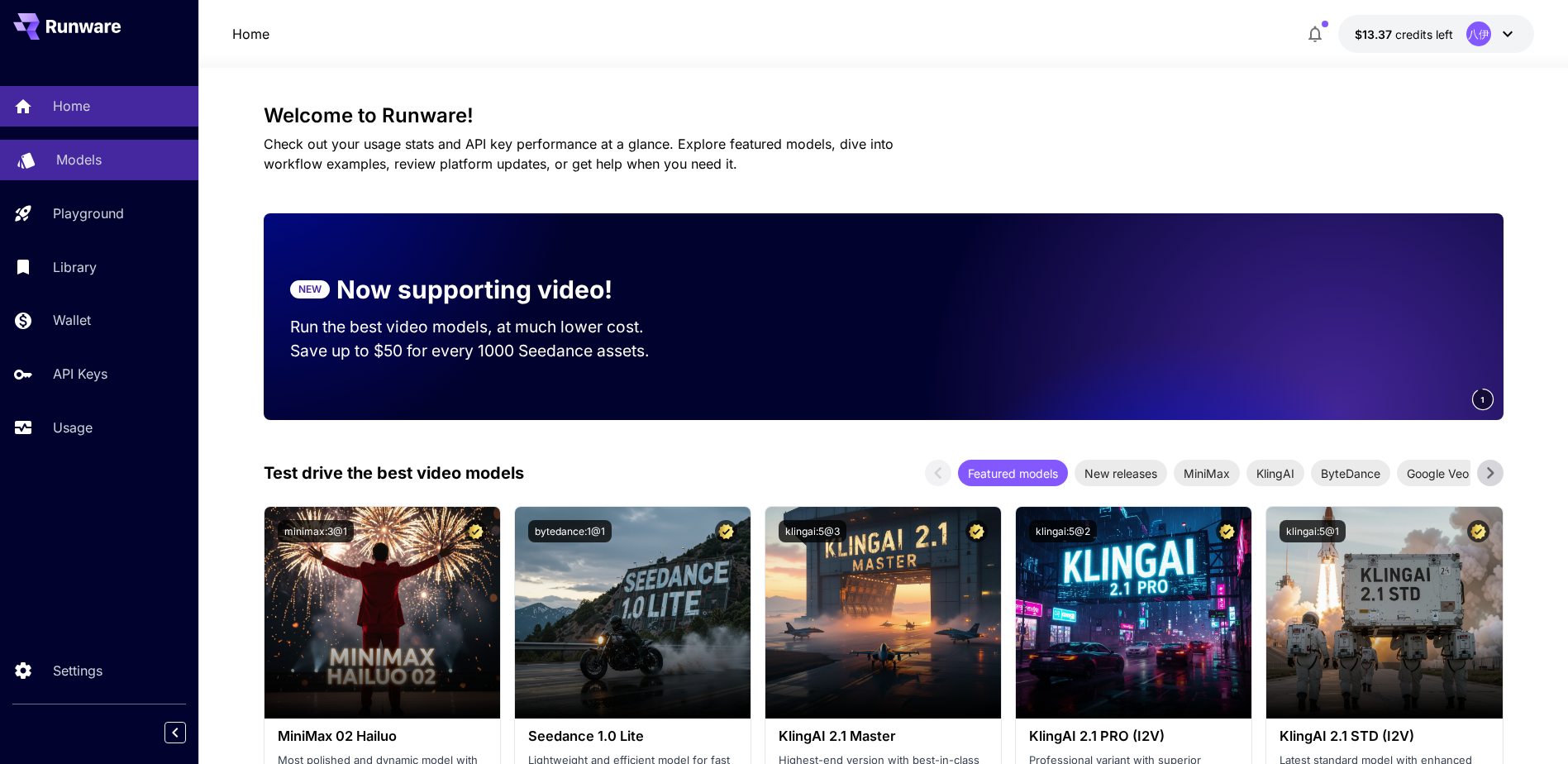 click on "Models" at bounding box center (79, 160) 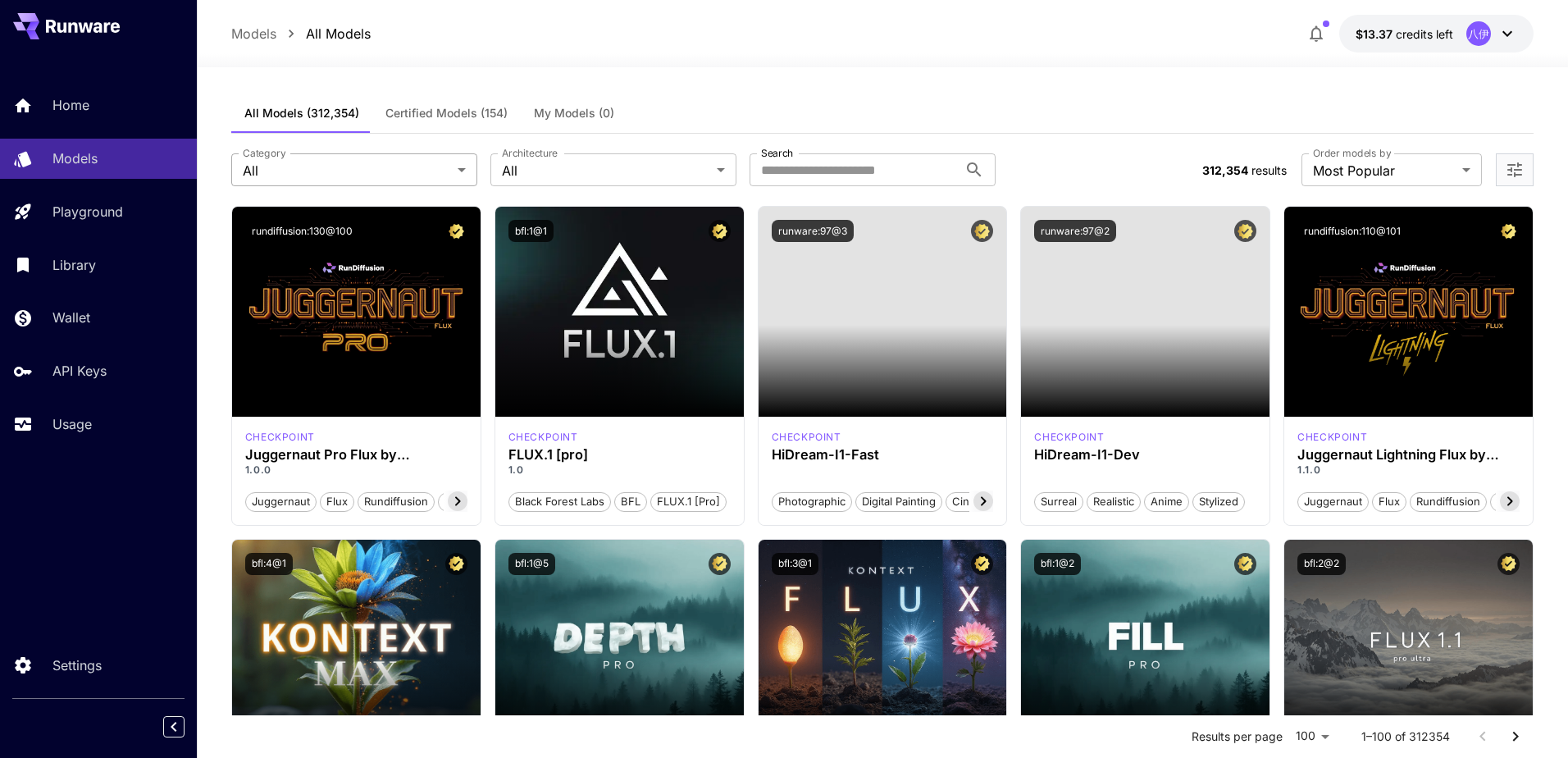 click on "**********" at bounding box center (784, 5998) 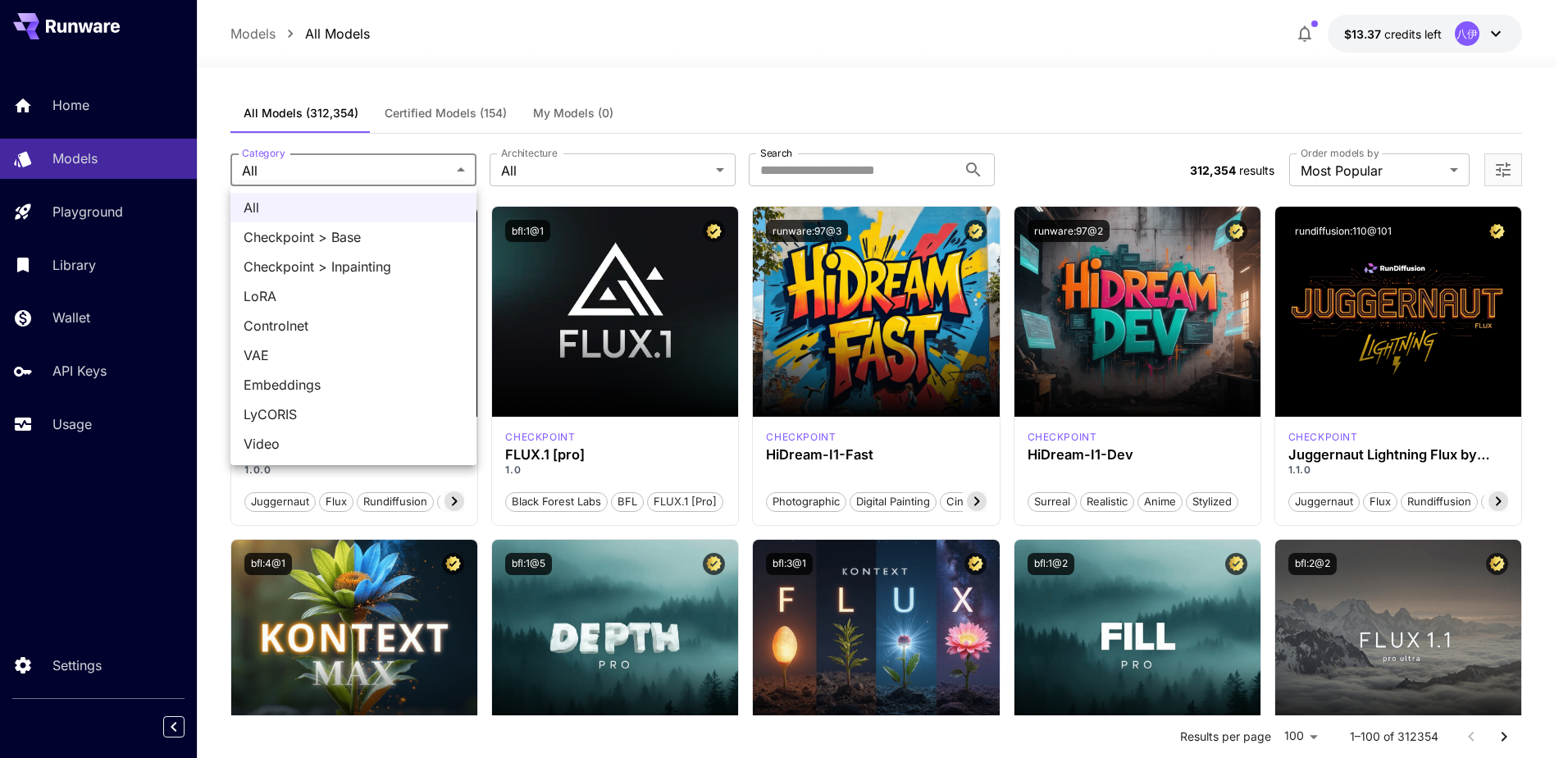 click at bounding box center [784, 379] 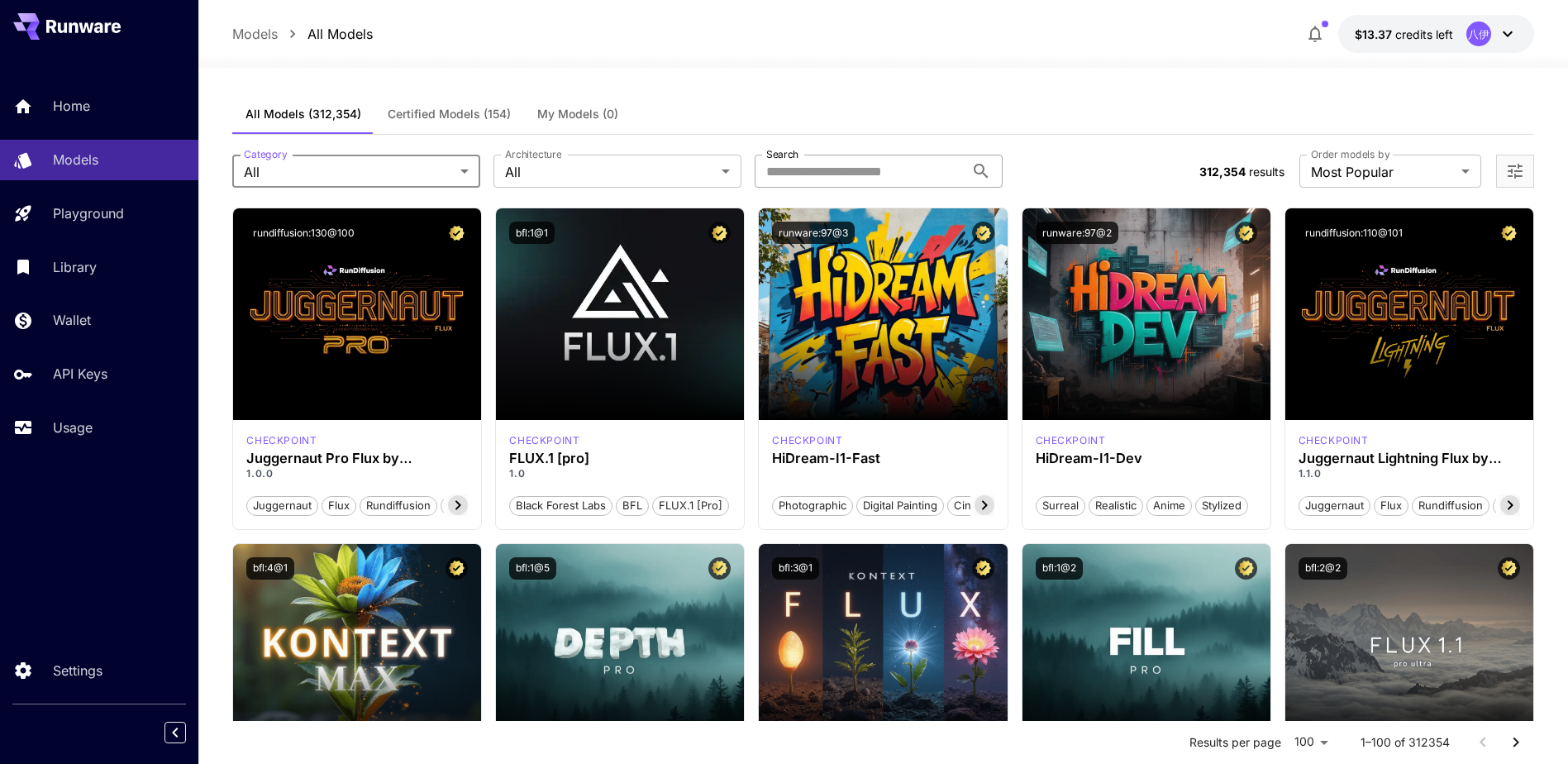 click on "Search" at bounding box center (860, 171) 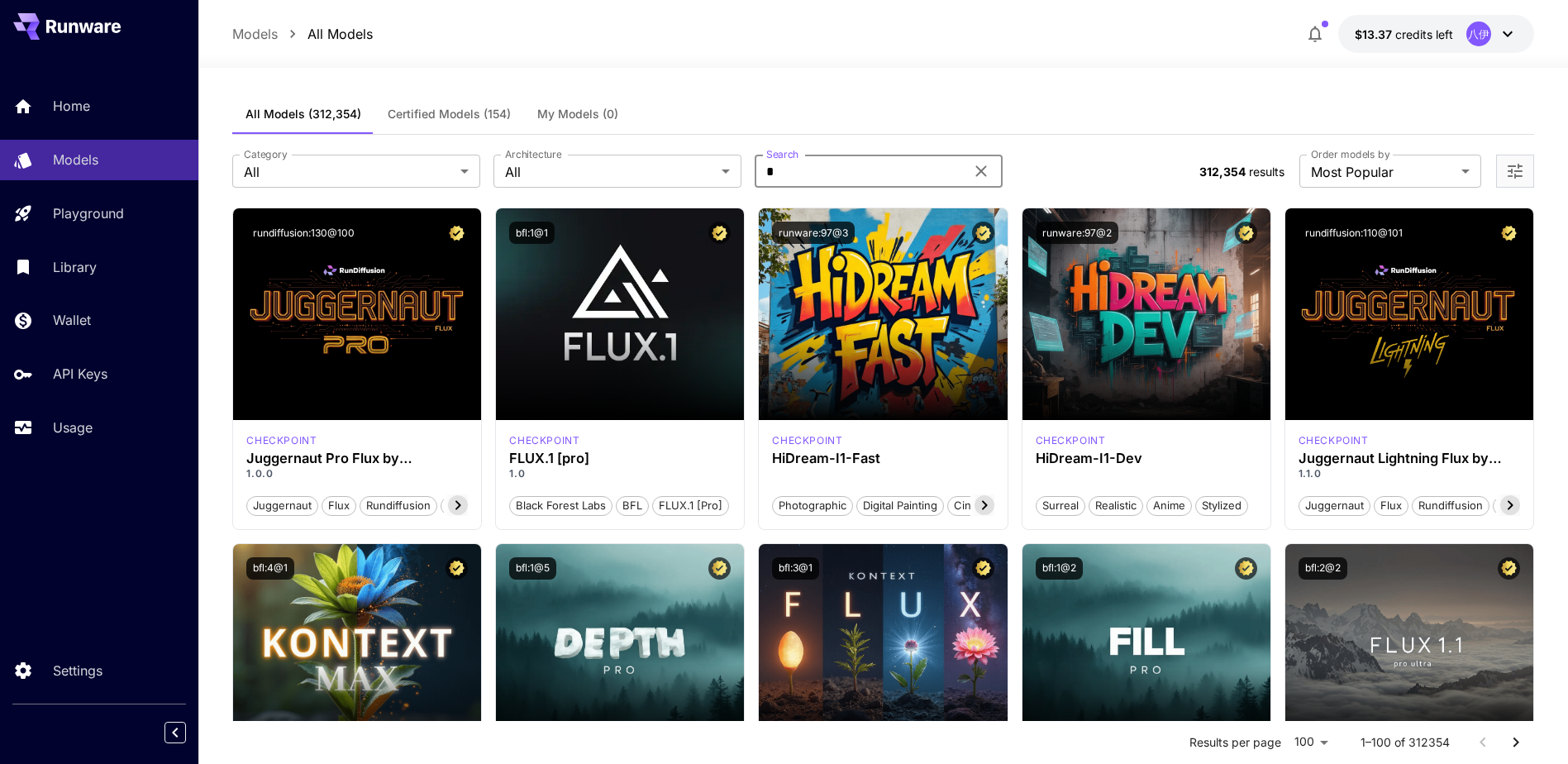 type on "*" 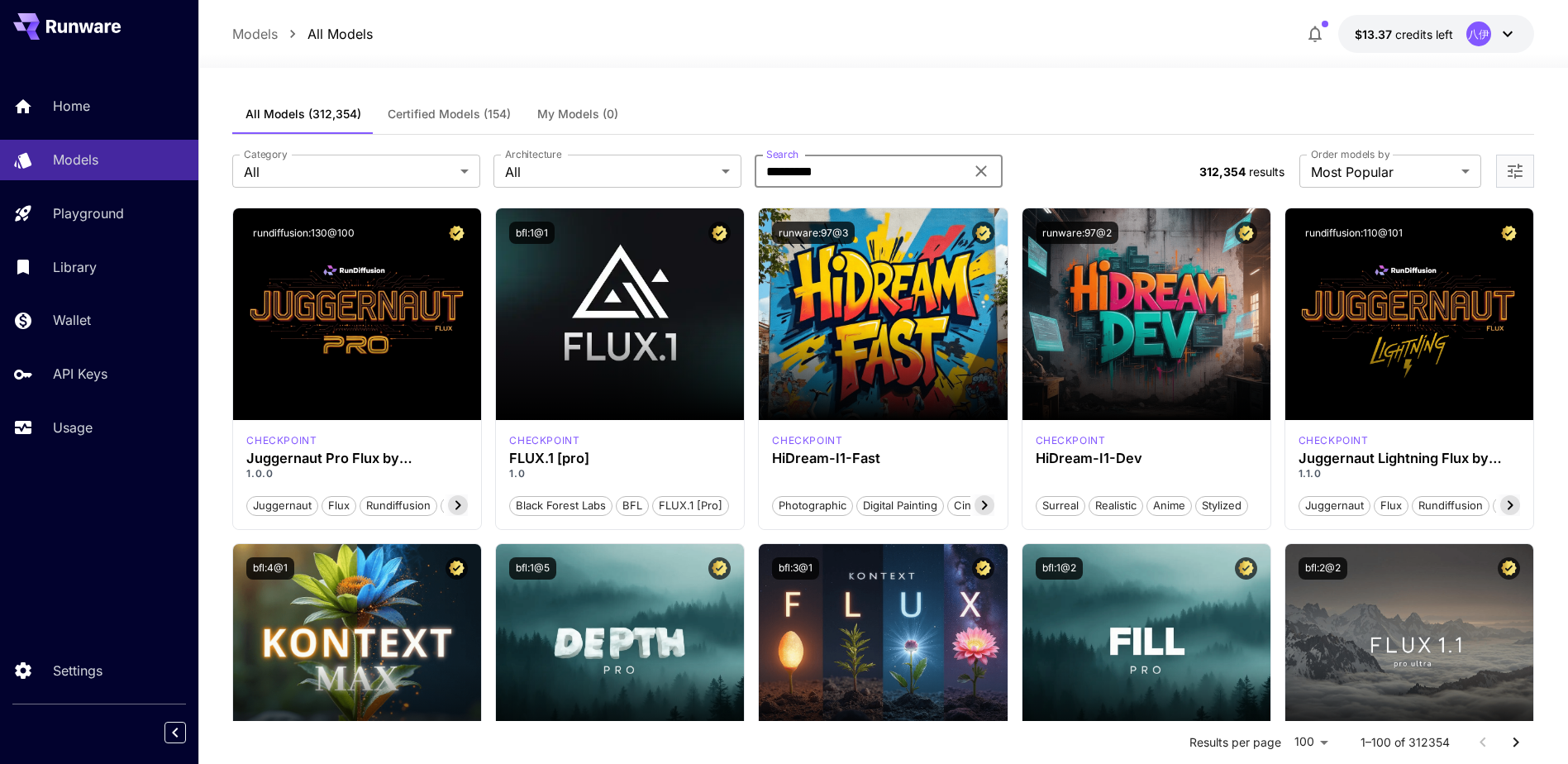 type on "*********" 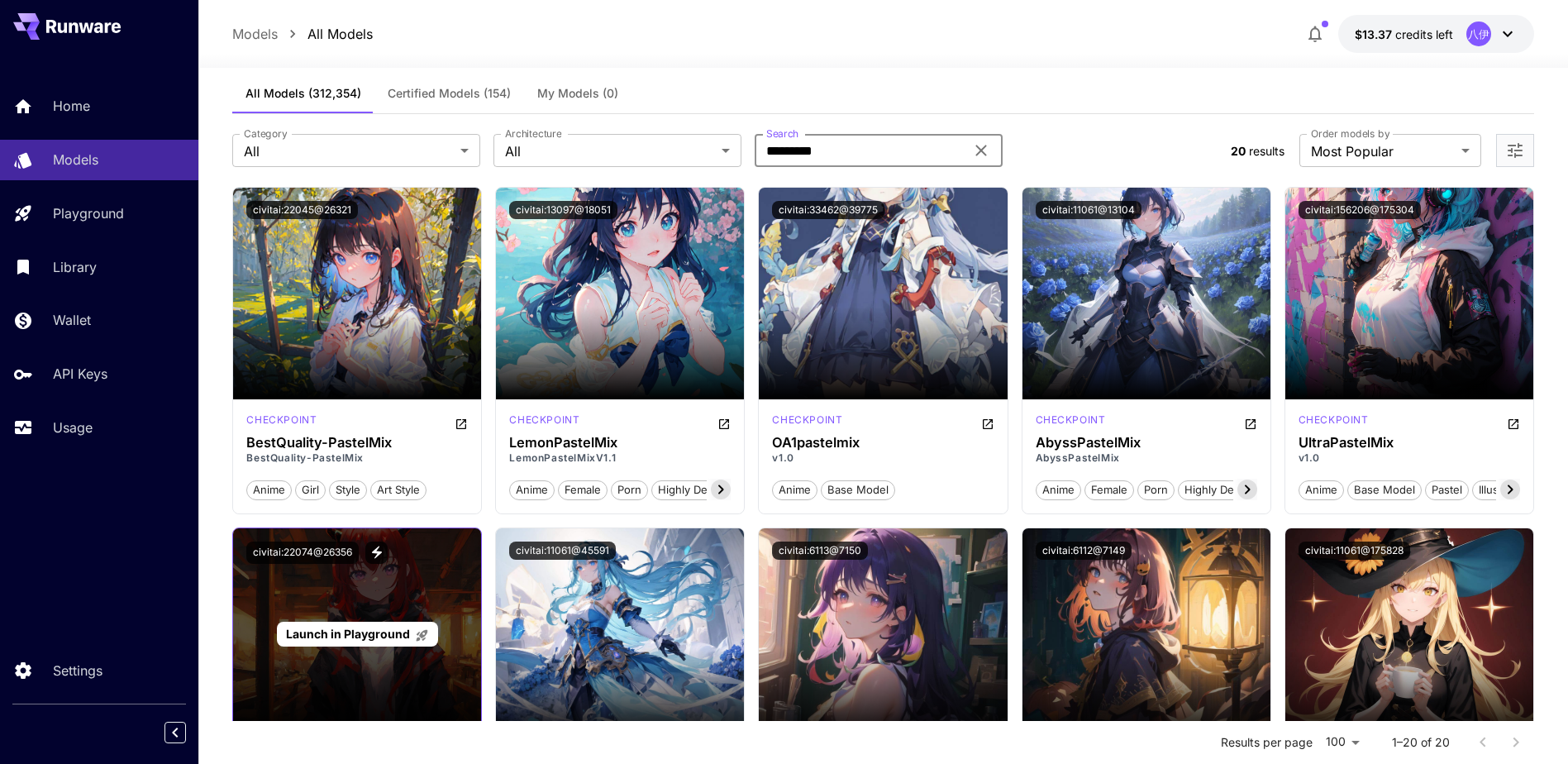 scroll, scrollTop: 0, scrollLeft: 0, axis: both 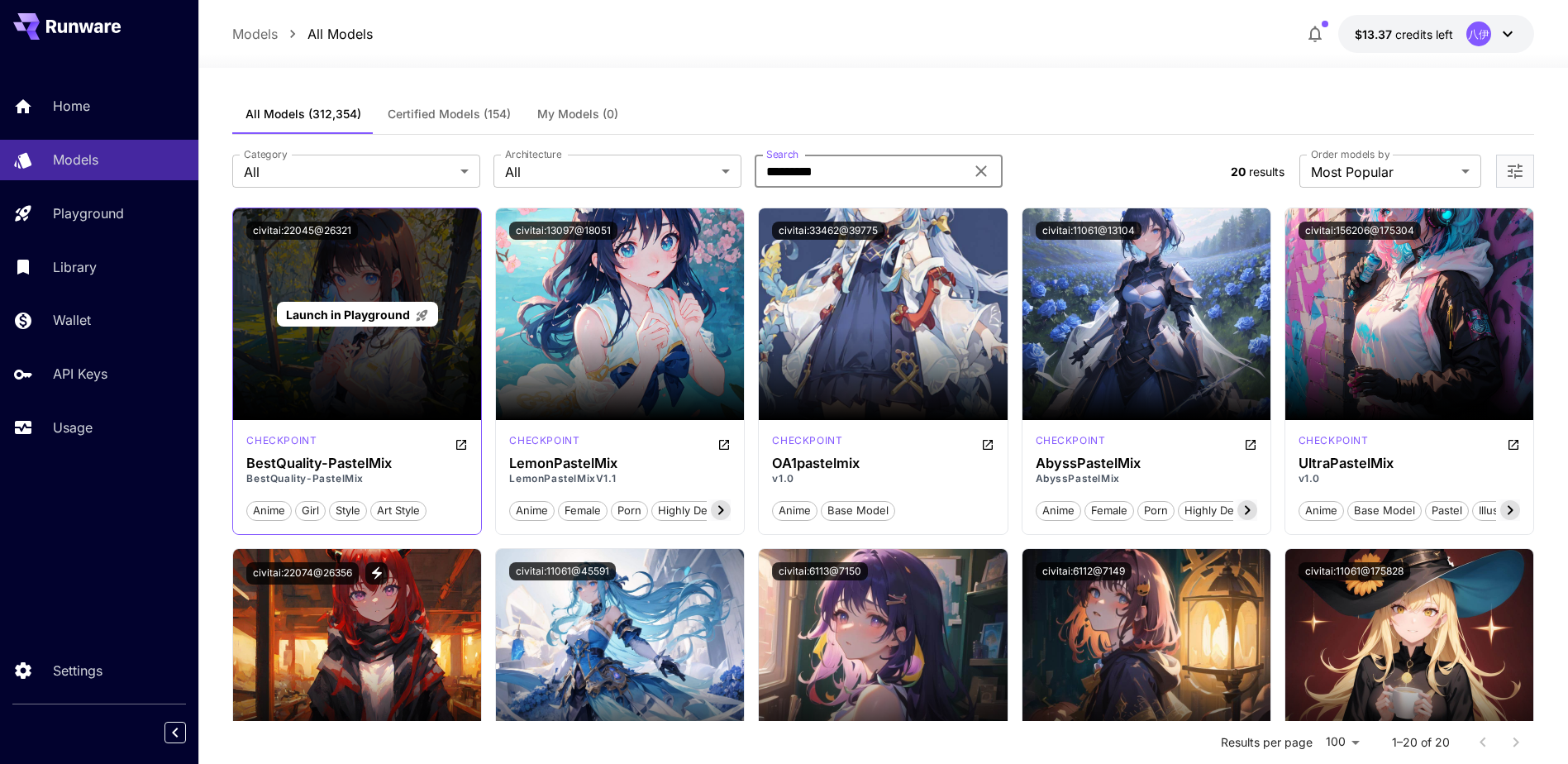 click on "Launch in Playground" at bounding box center [357, 314] 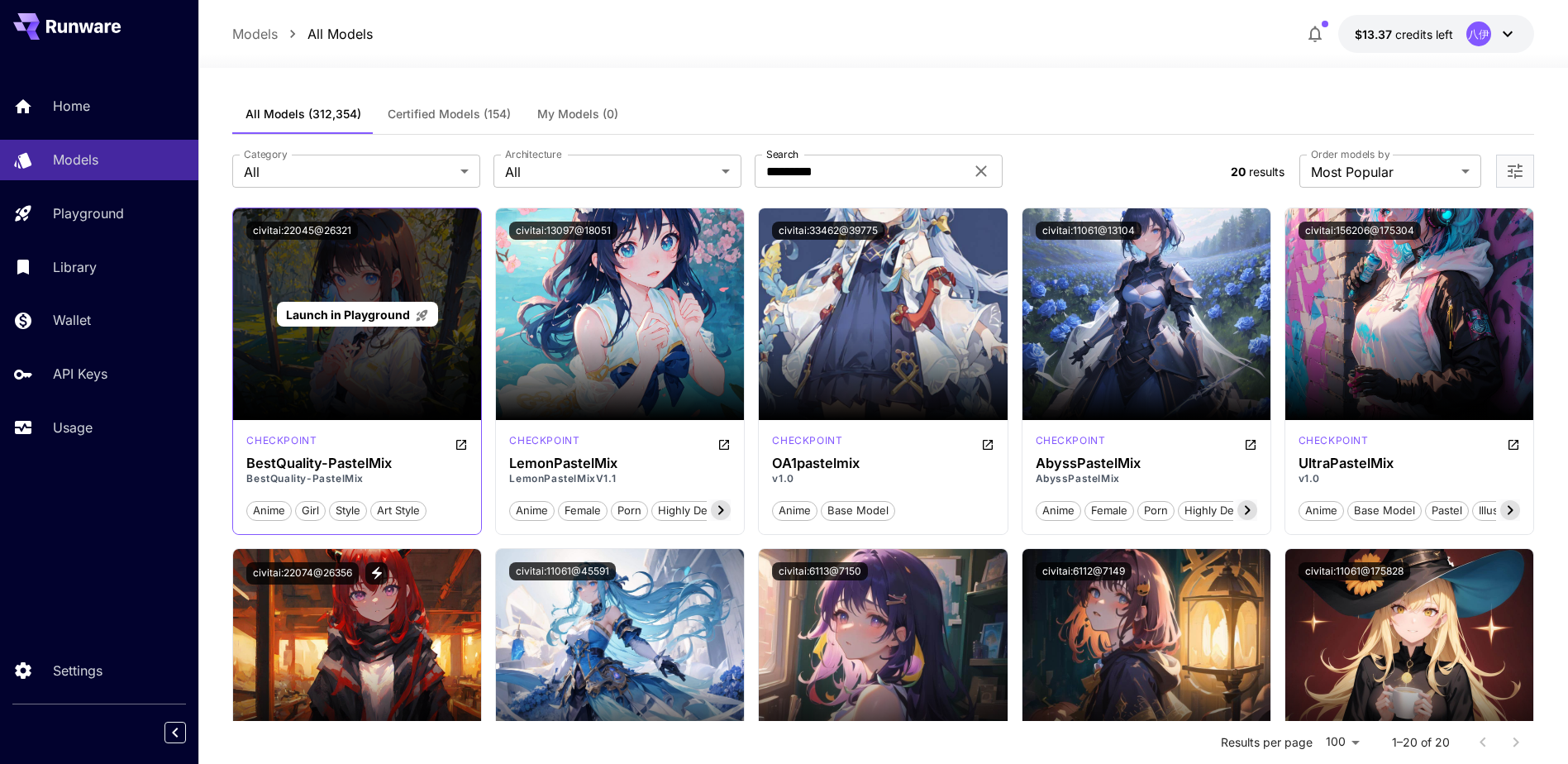 click on "Launch in Playground" at bounding box center [348, 314] 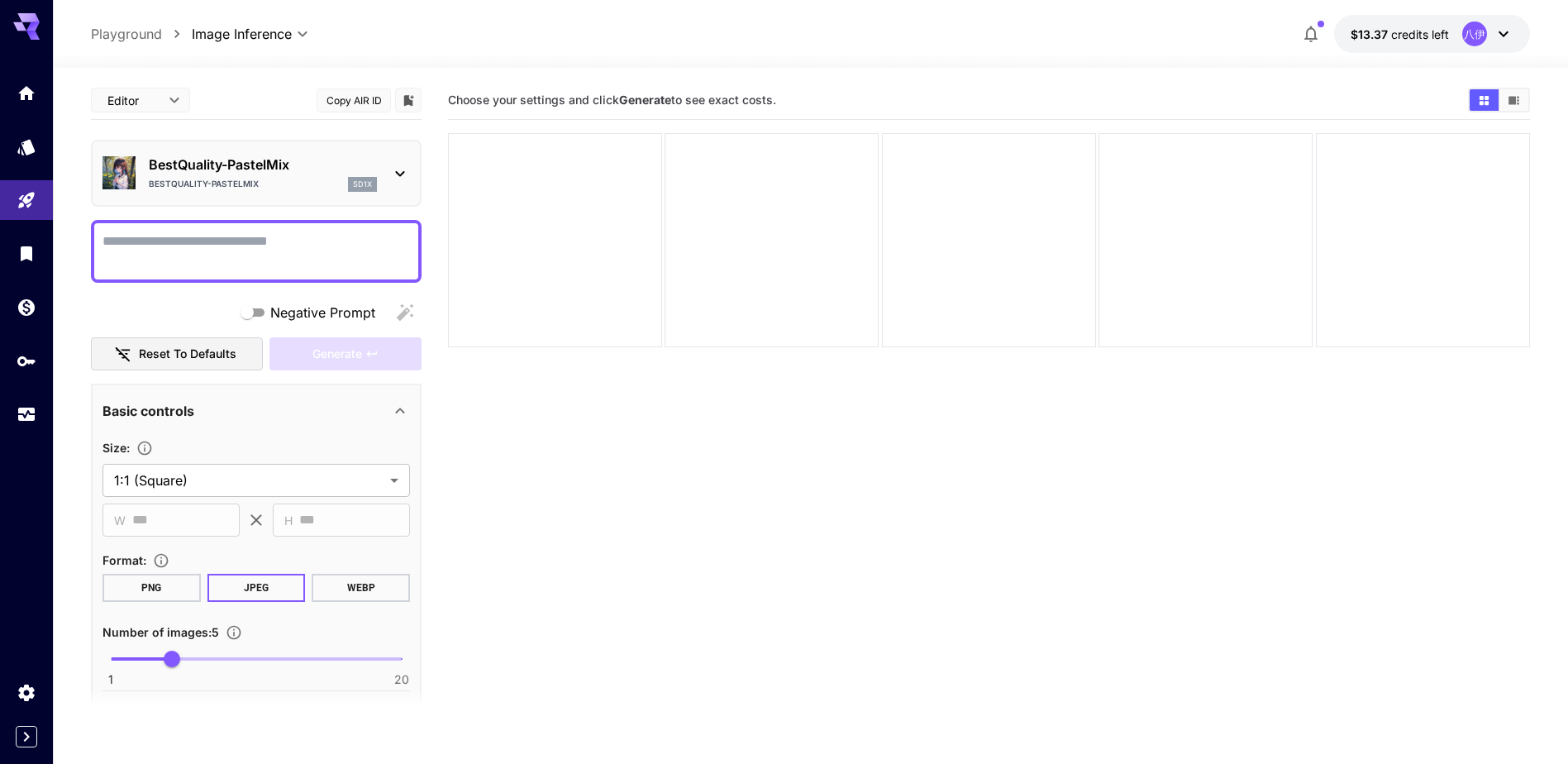 click on "Negative Prompt" at bounding box center (256, 251) 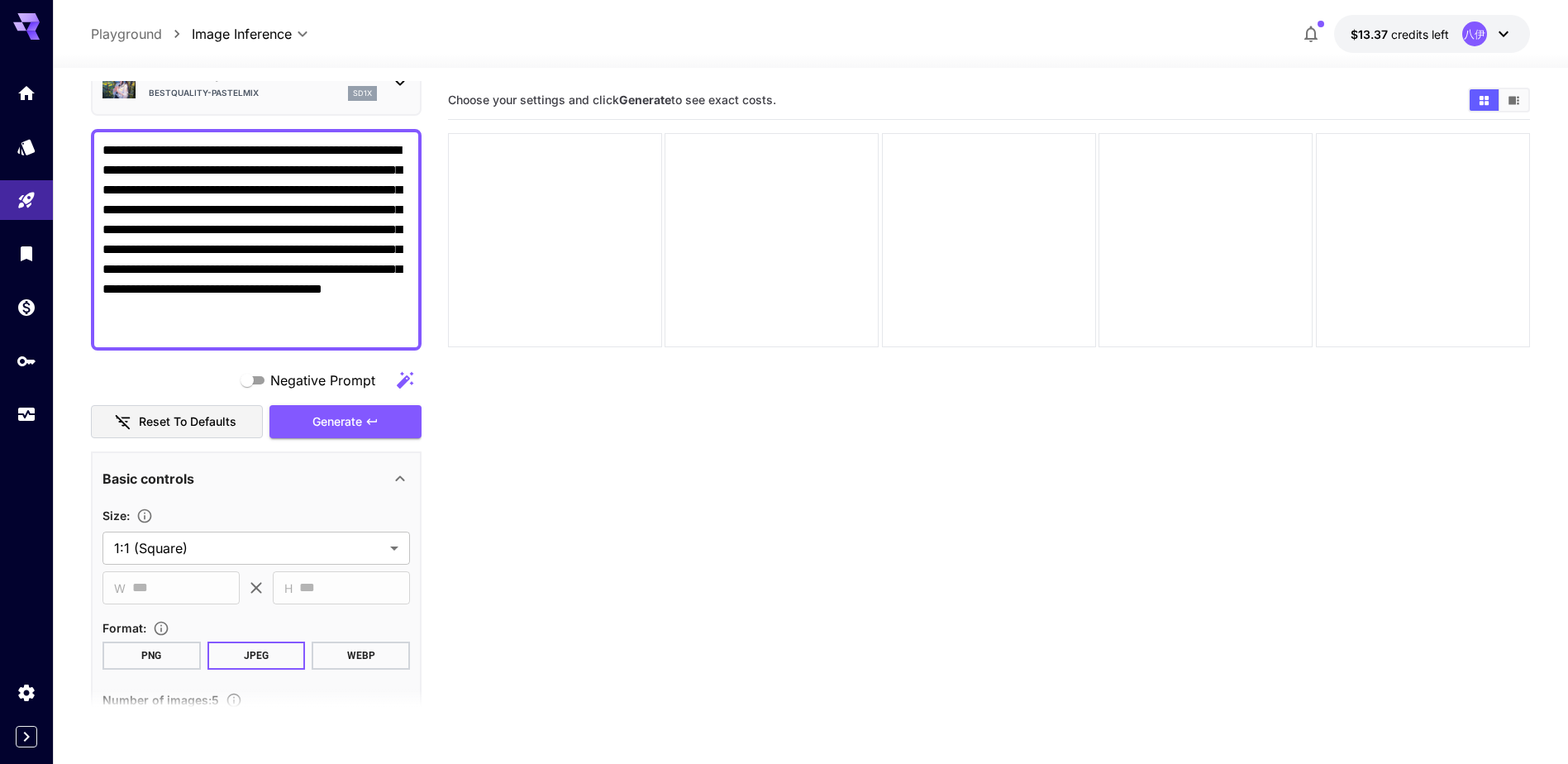 scroll, scrollTop: 413, scrollLeft: 0, axis: vertical 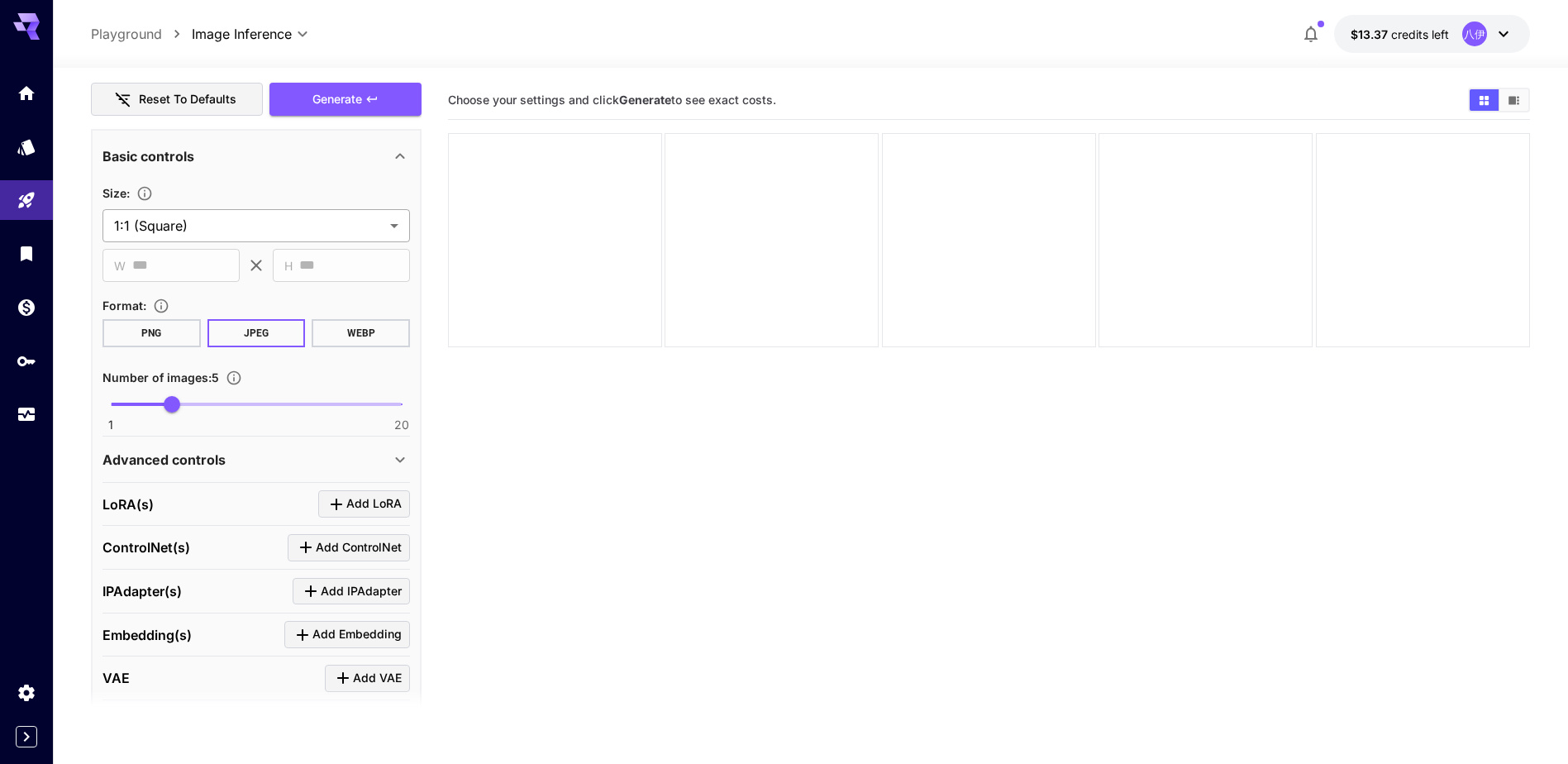 type on "**********" 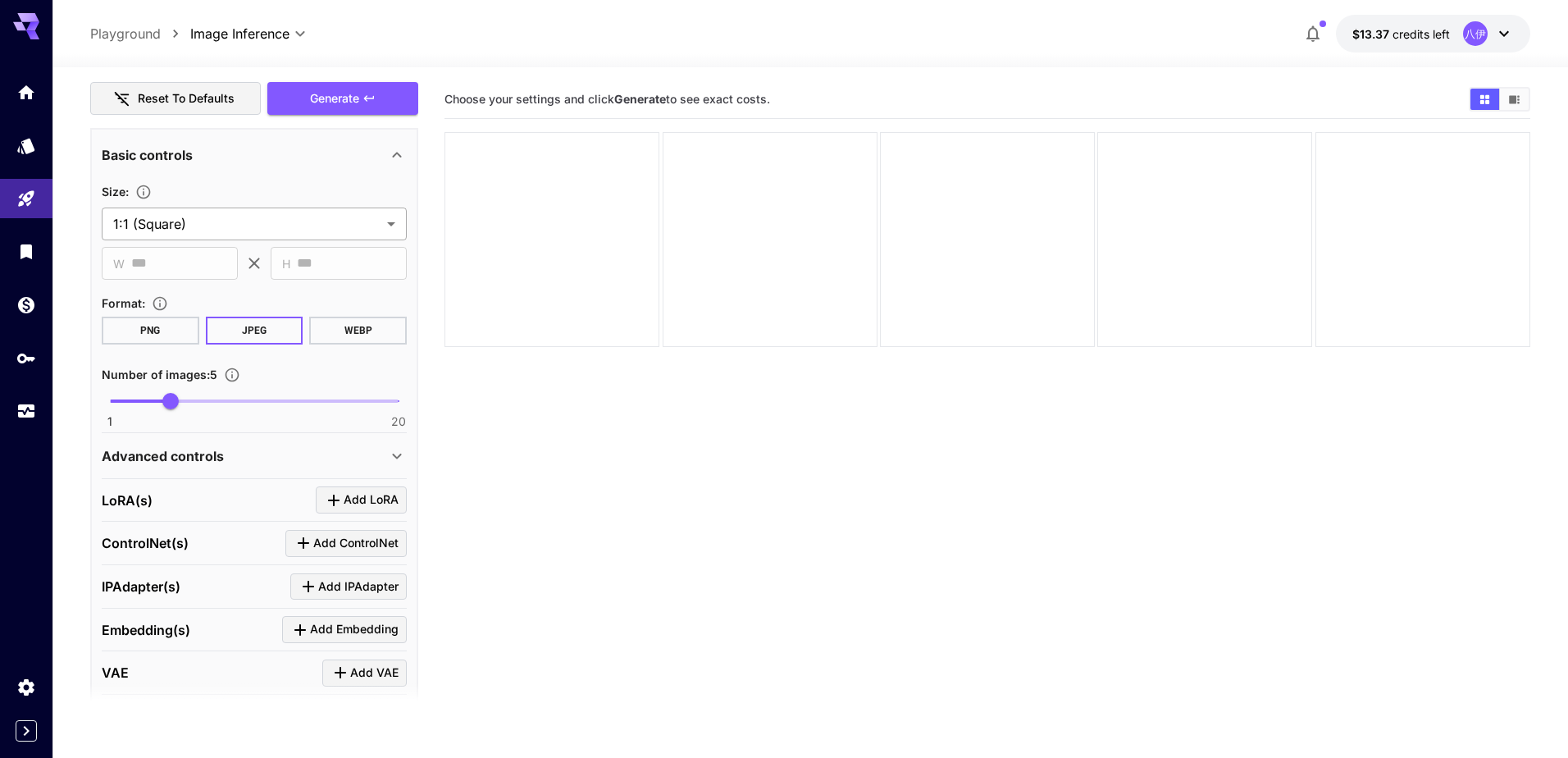 click on "**********" at bounding box center [784, 444] 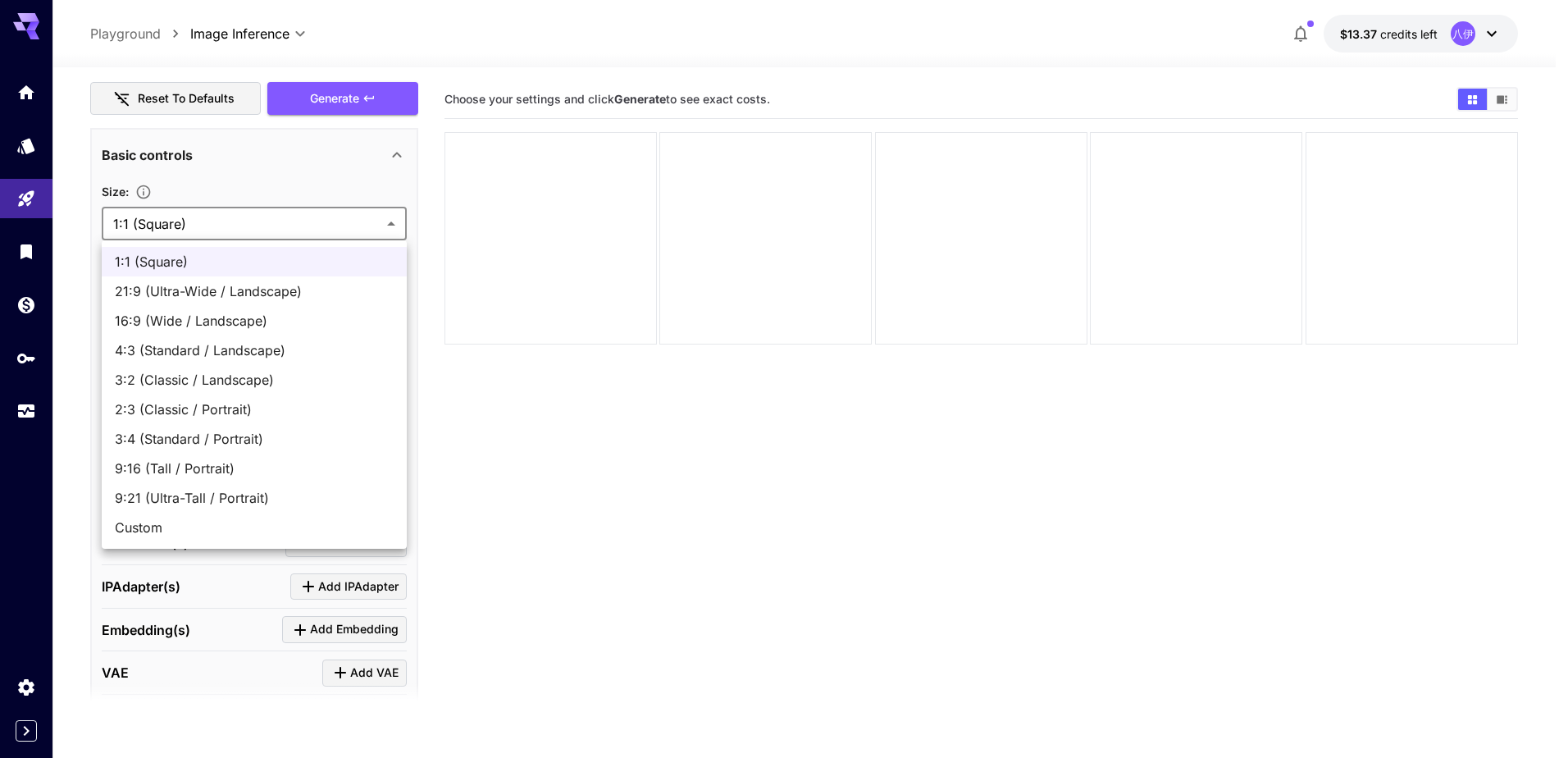 click at bounding box center (784, 379) 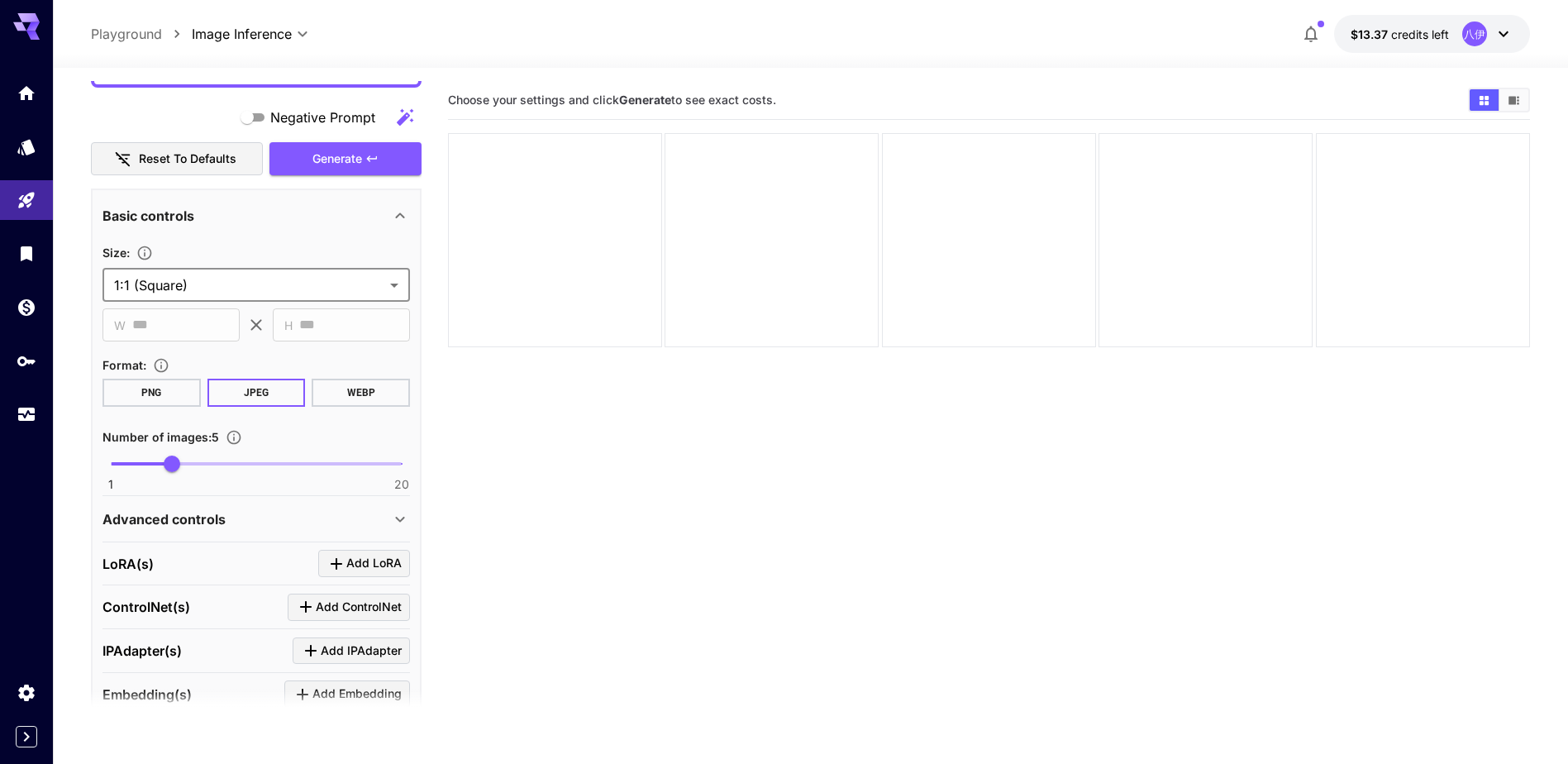 scroll, scrollTop: 275, scrollLeft: 0, axis: vertical 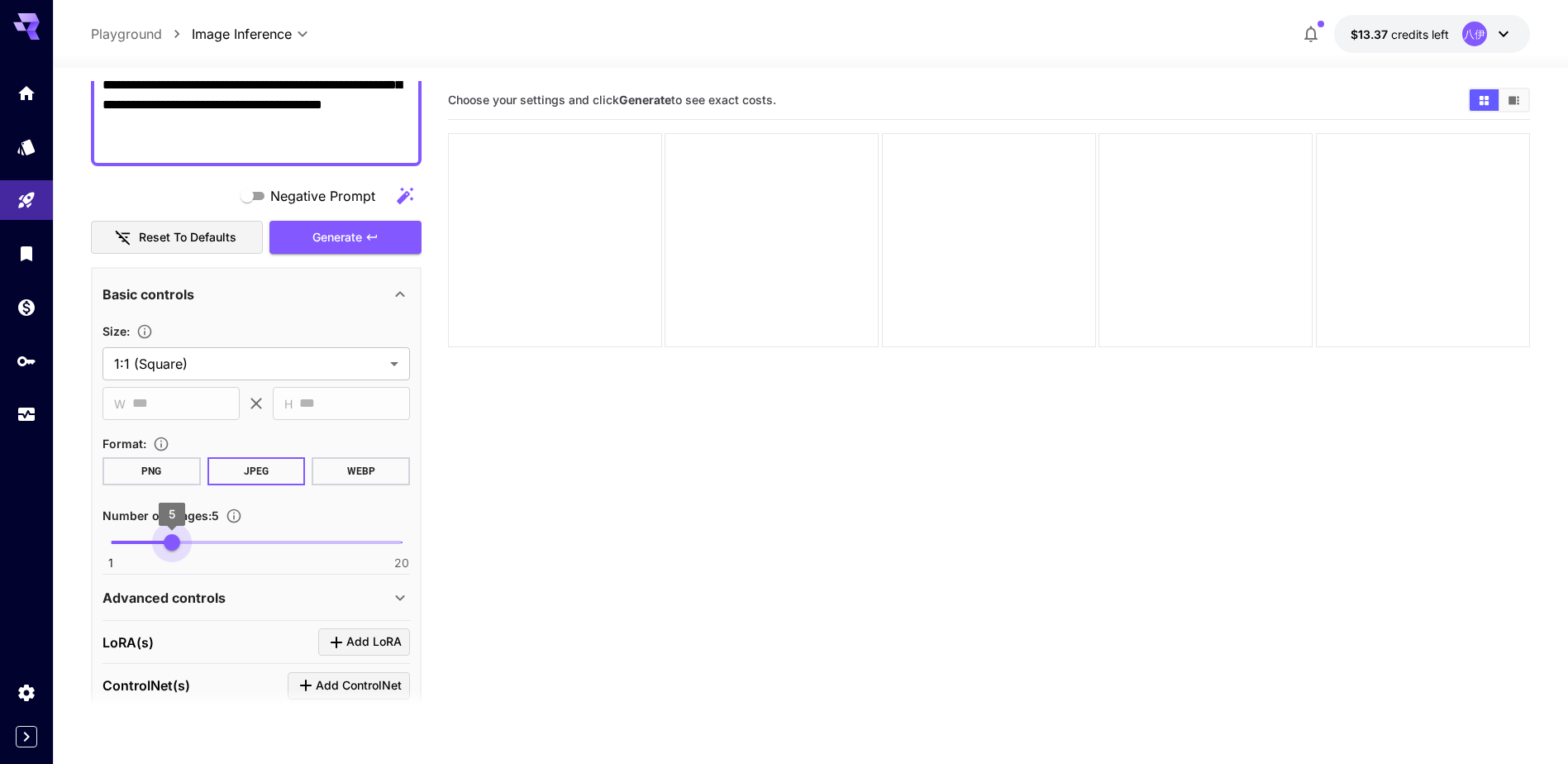 click on "5" at bounding box center (172, 542) 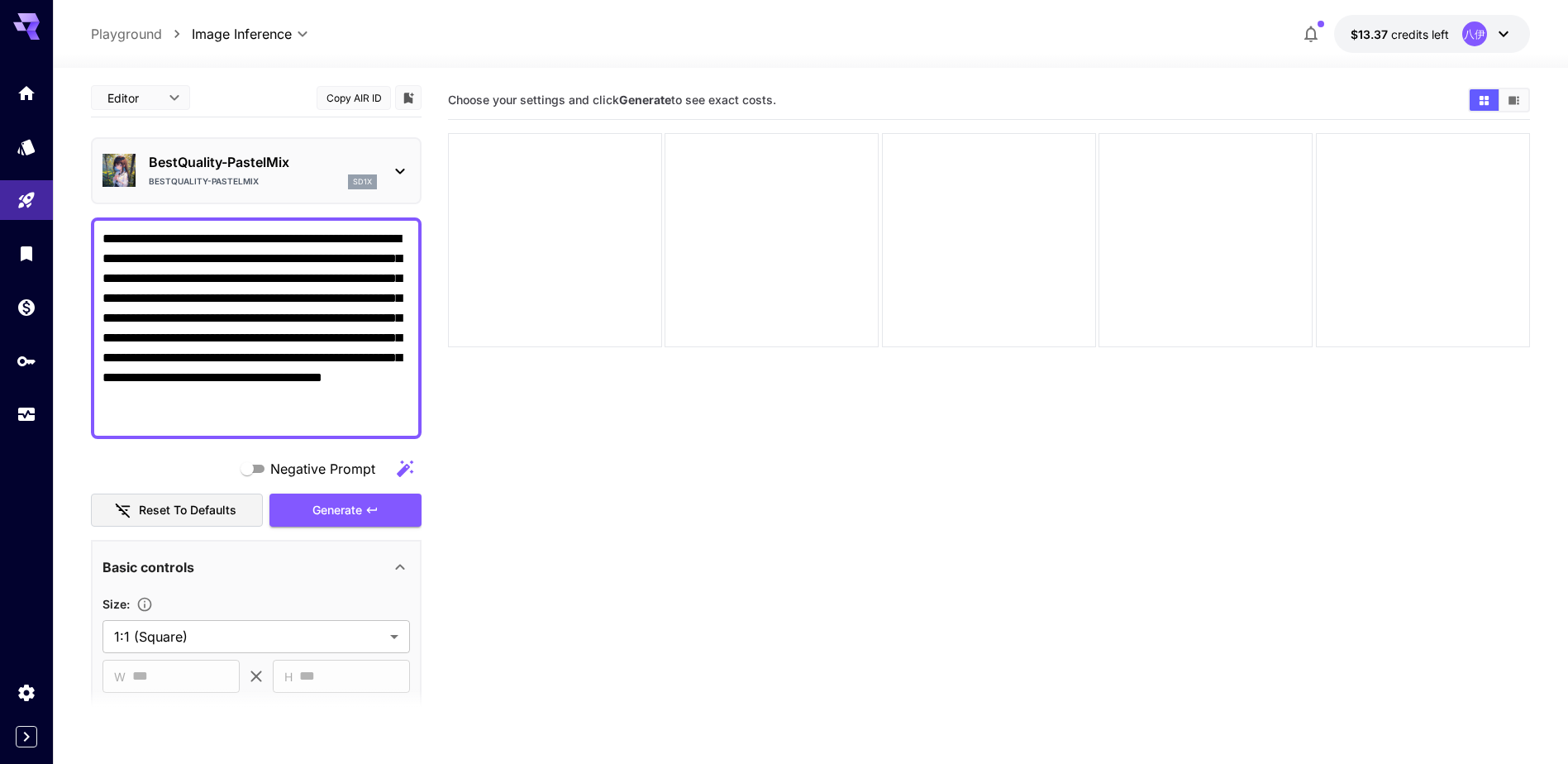 scroll, scrollTop: 0, scrollLeft: 0, axis: both 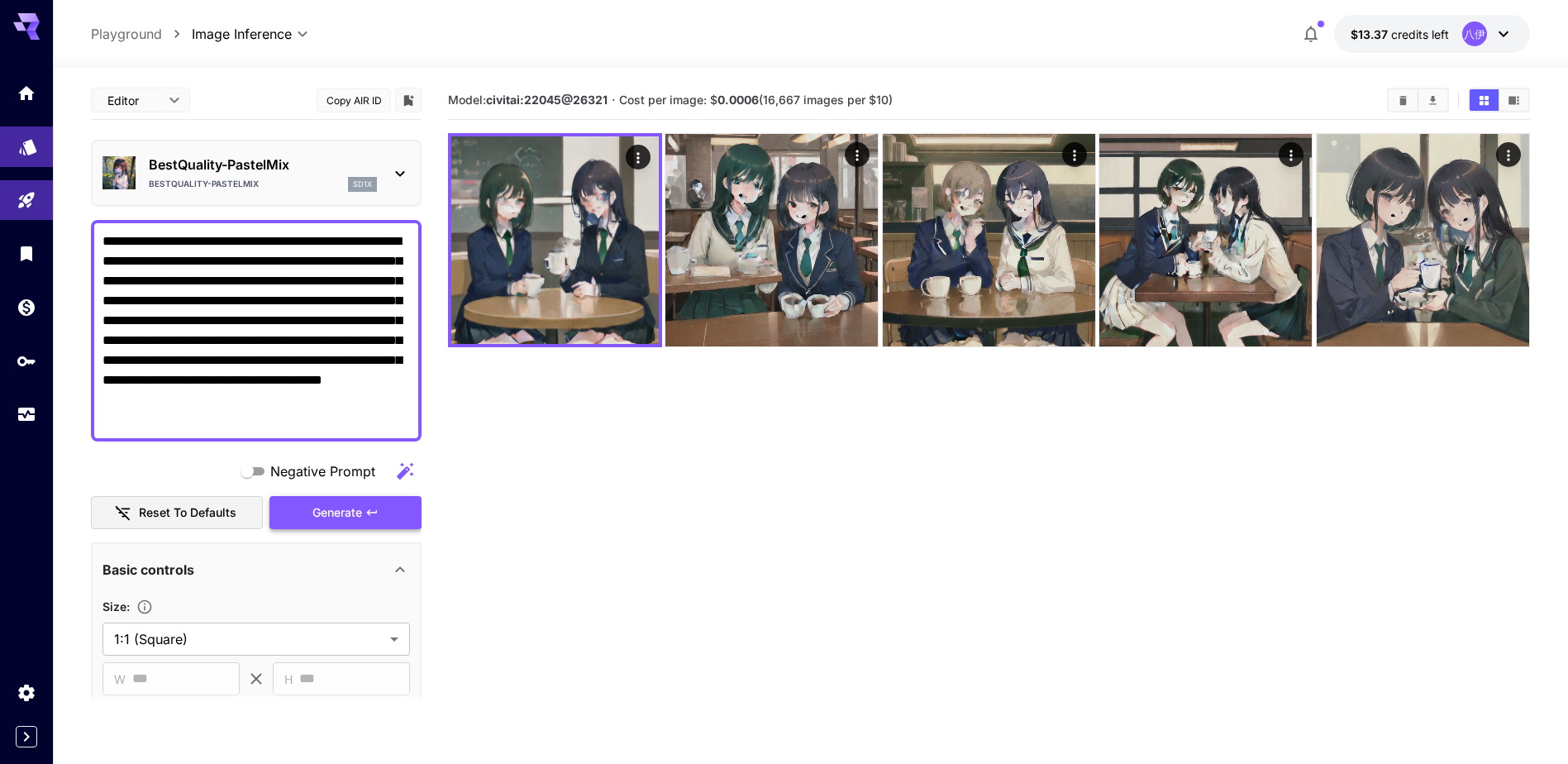 click at bounding box center (26, 146) 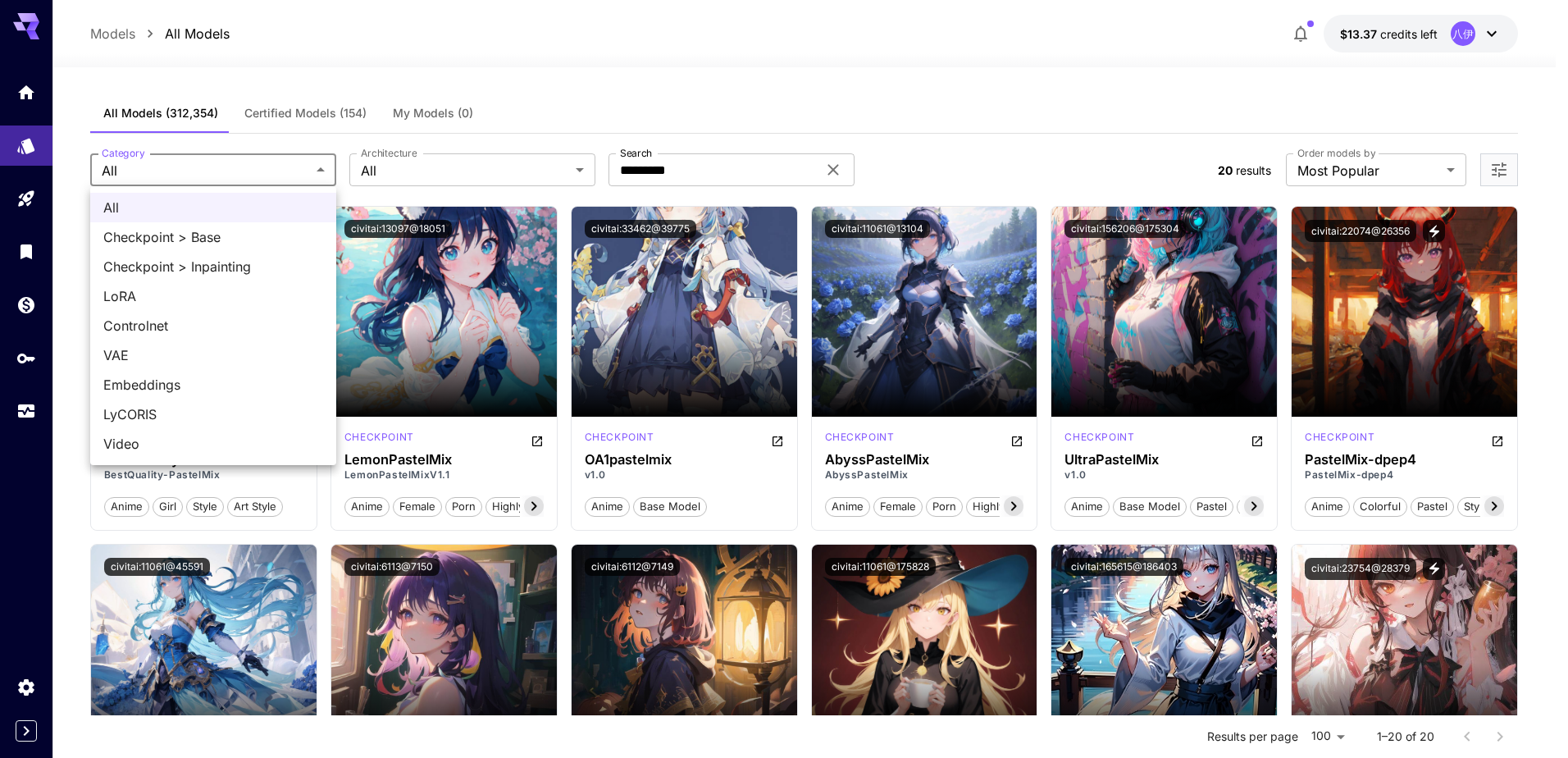 click on "**********" at bounding box center (784, 818) 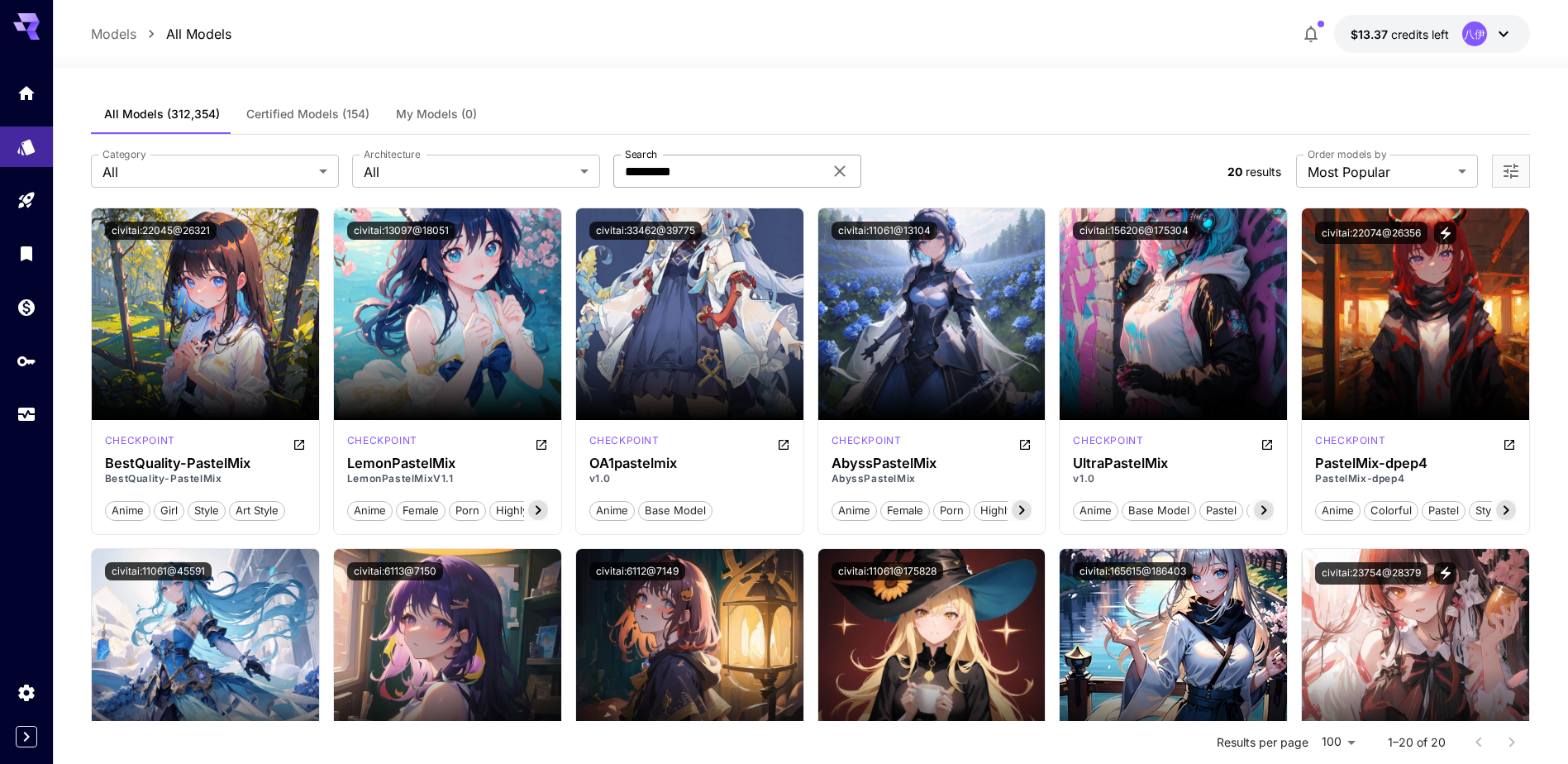 click 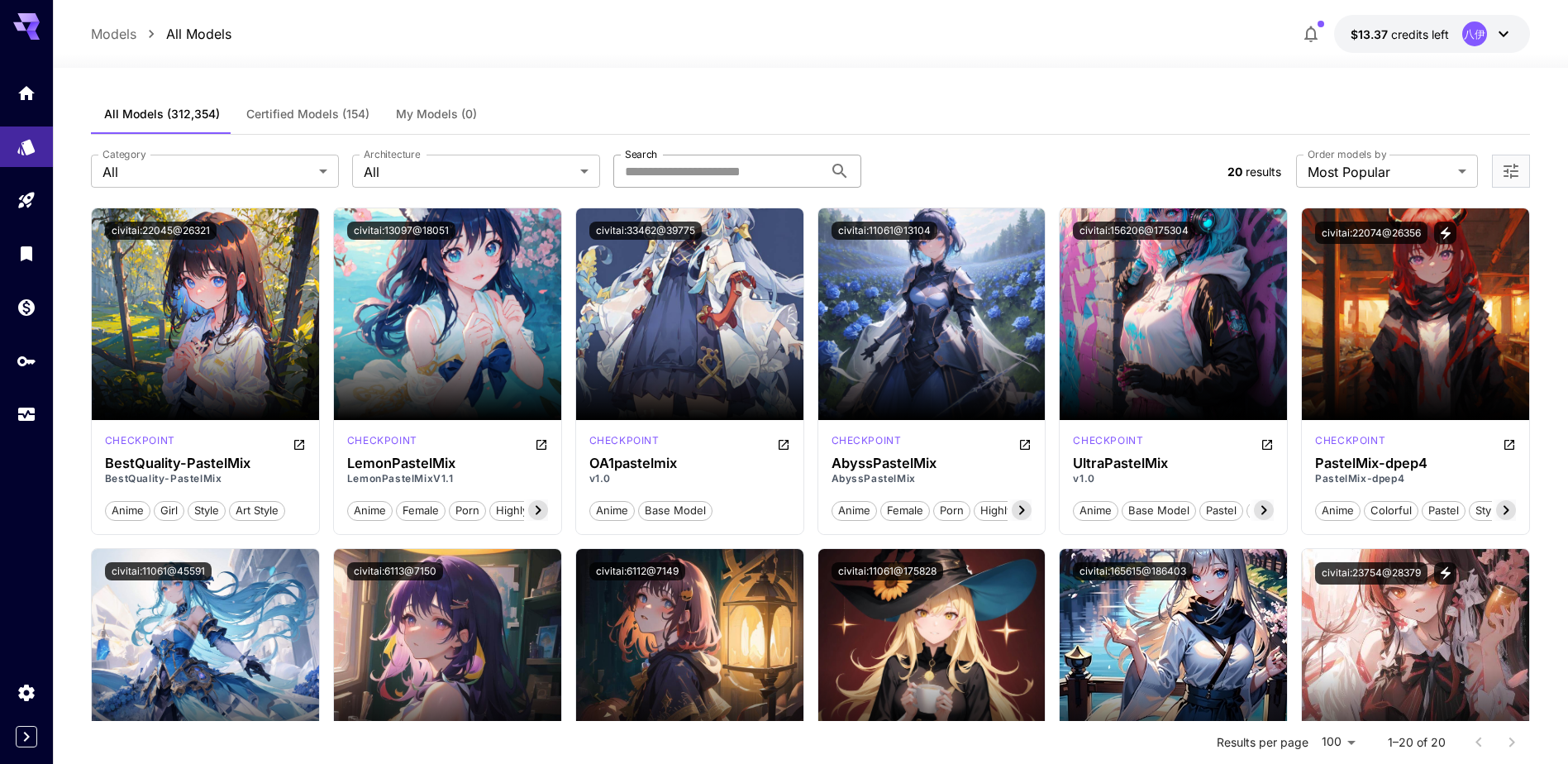 click on "Search" at bounding box center (718, 171) 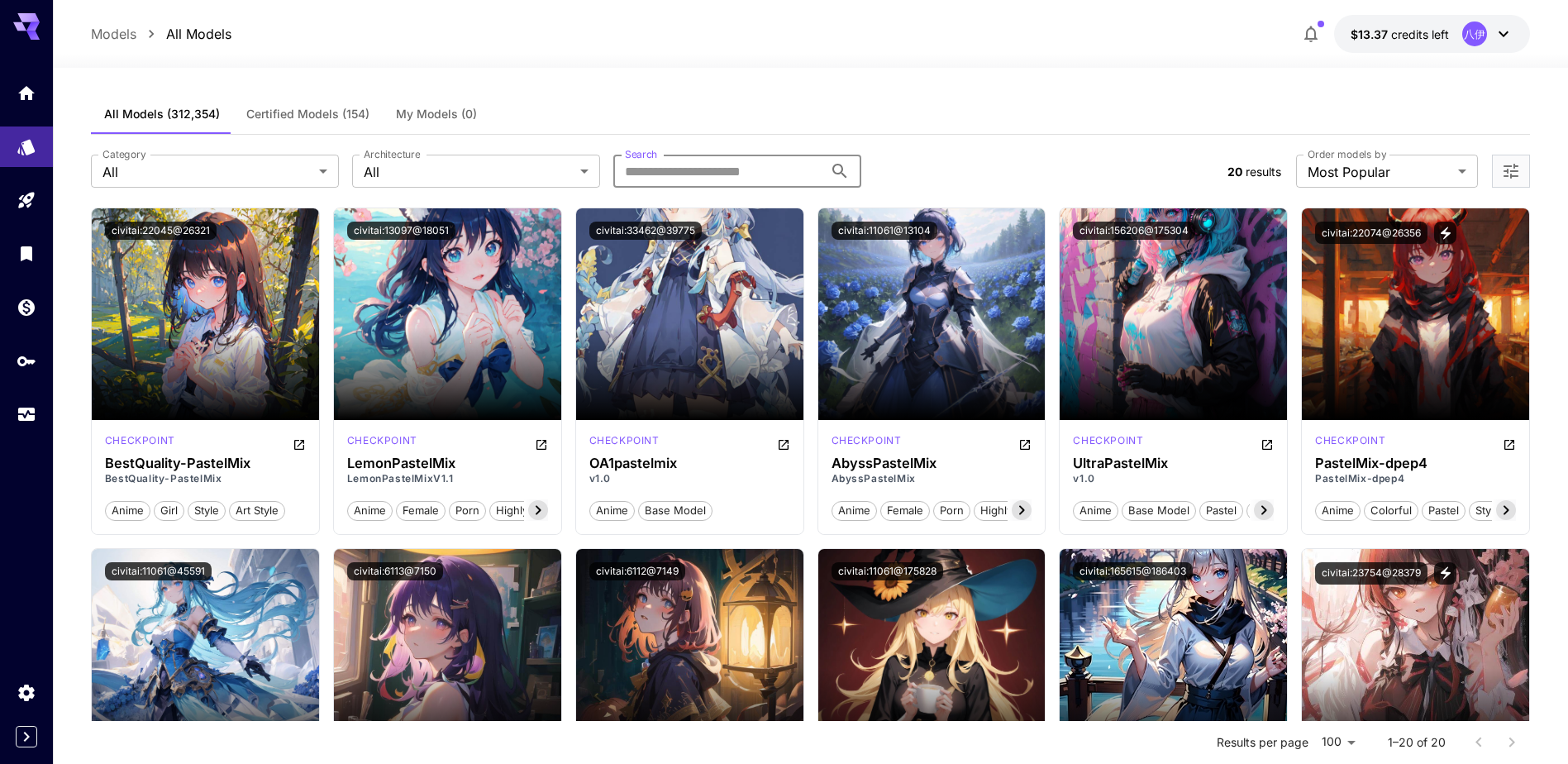 paste on "**********" 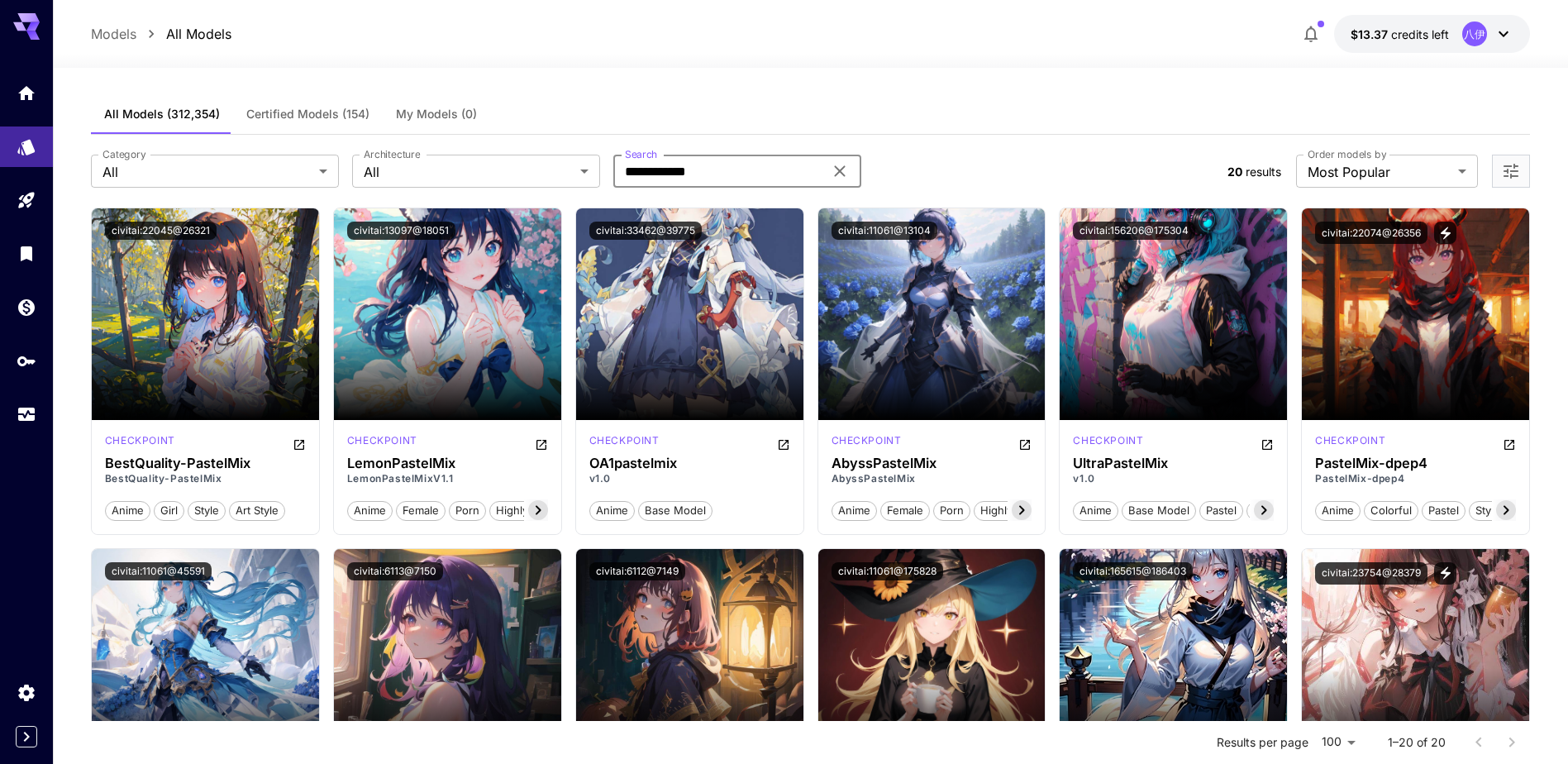 type on "**********" 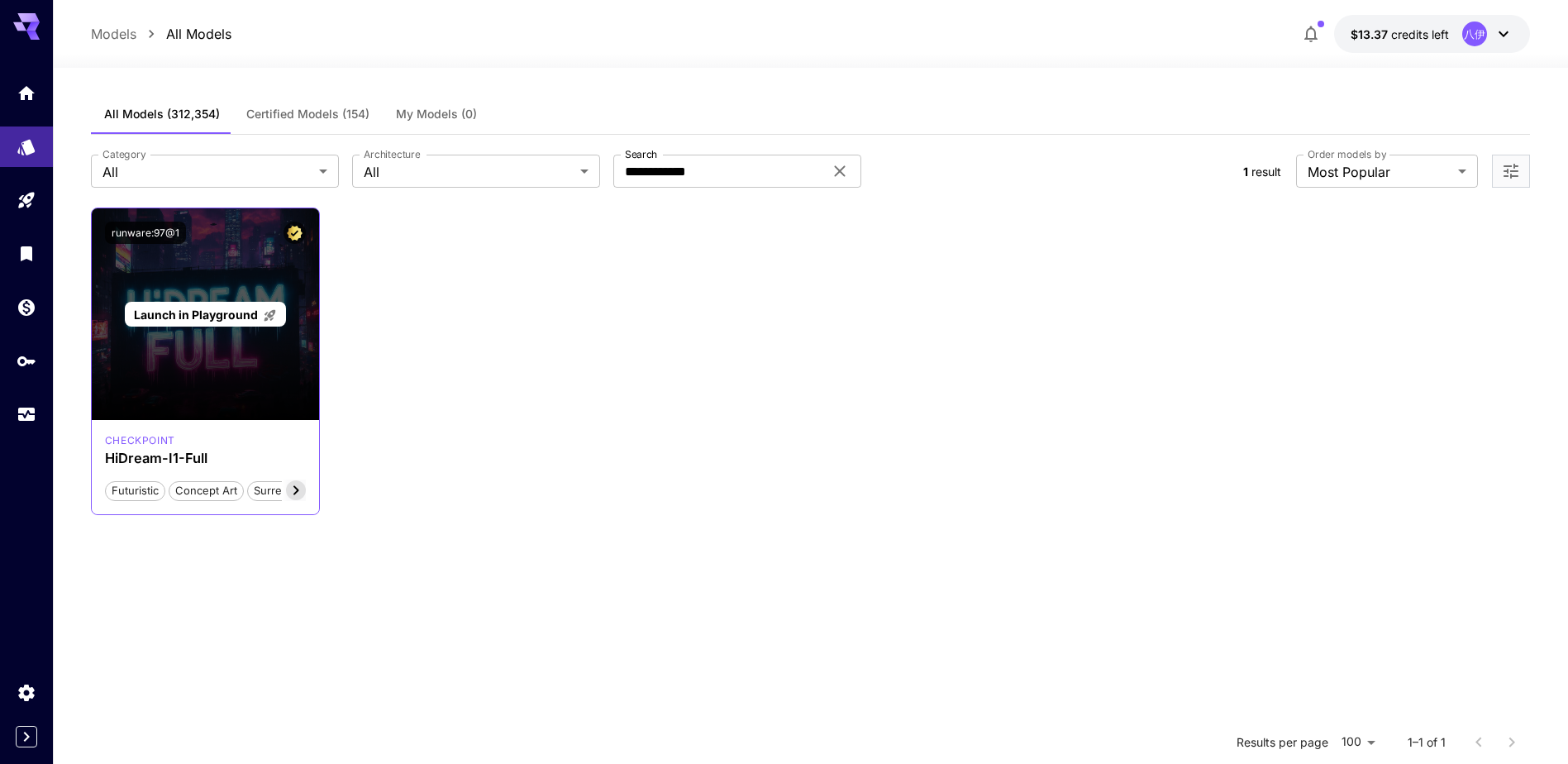 click on "Launch in Playground" at bounding box center (205, 314) 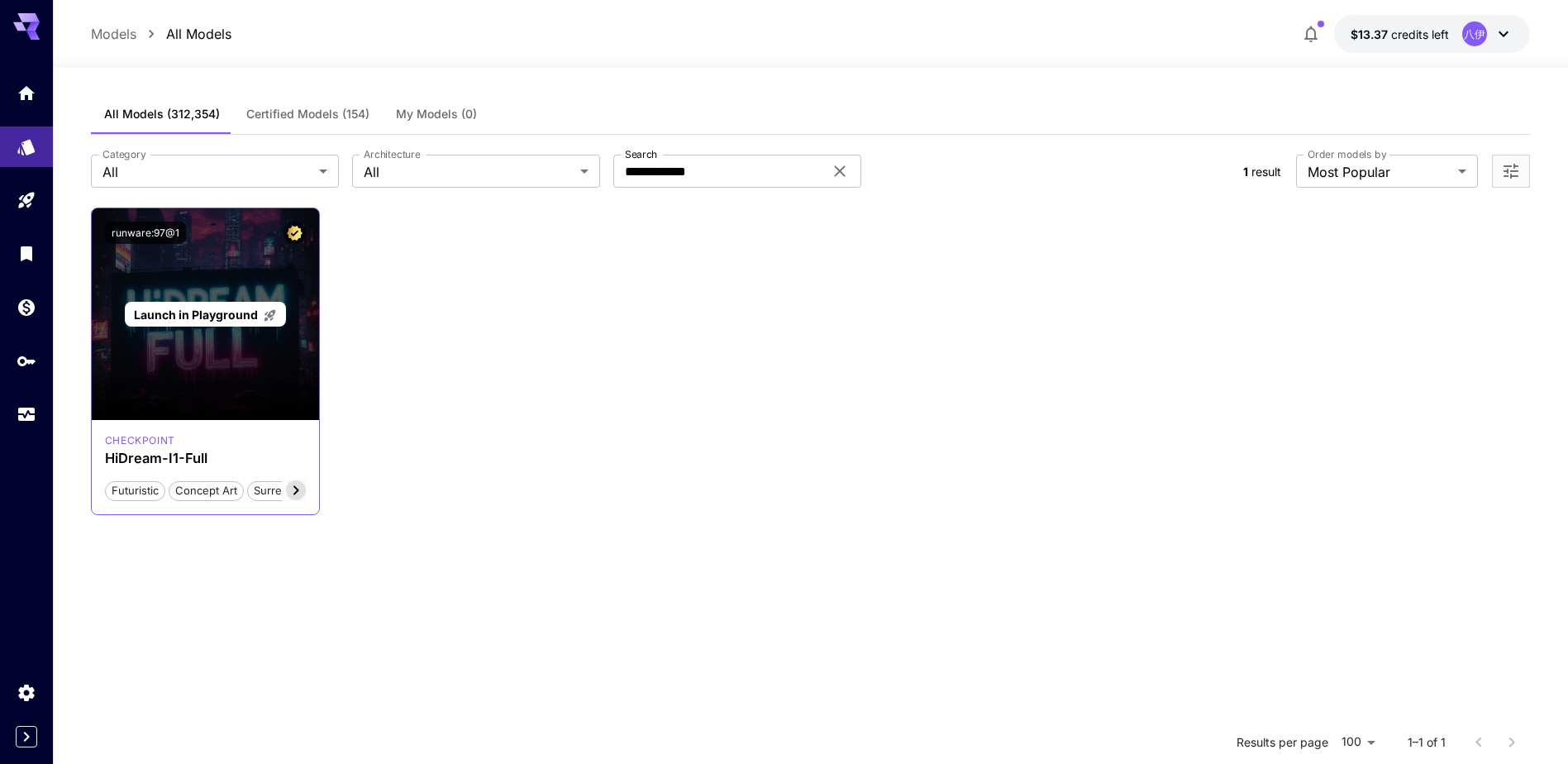 click on "Launch in Playground" at bounding box center (196, 314) 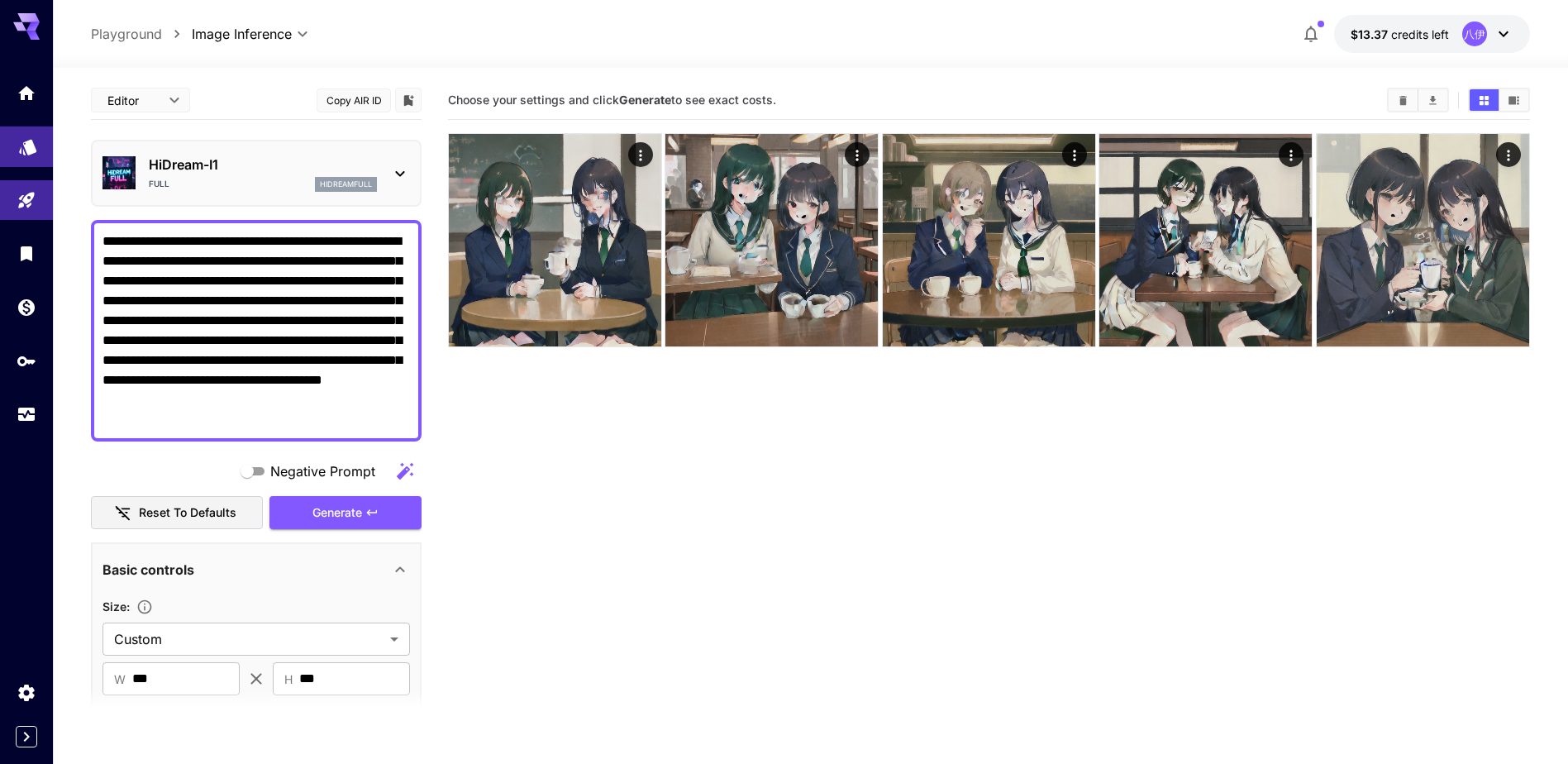 click at bounding box center (26, 146) 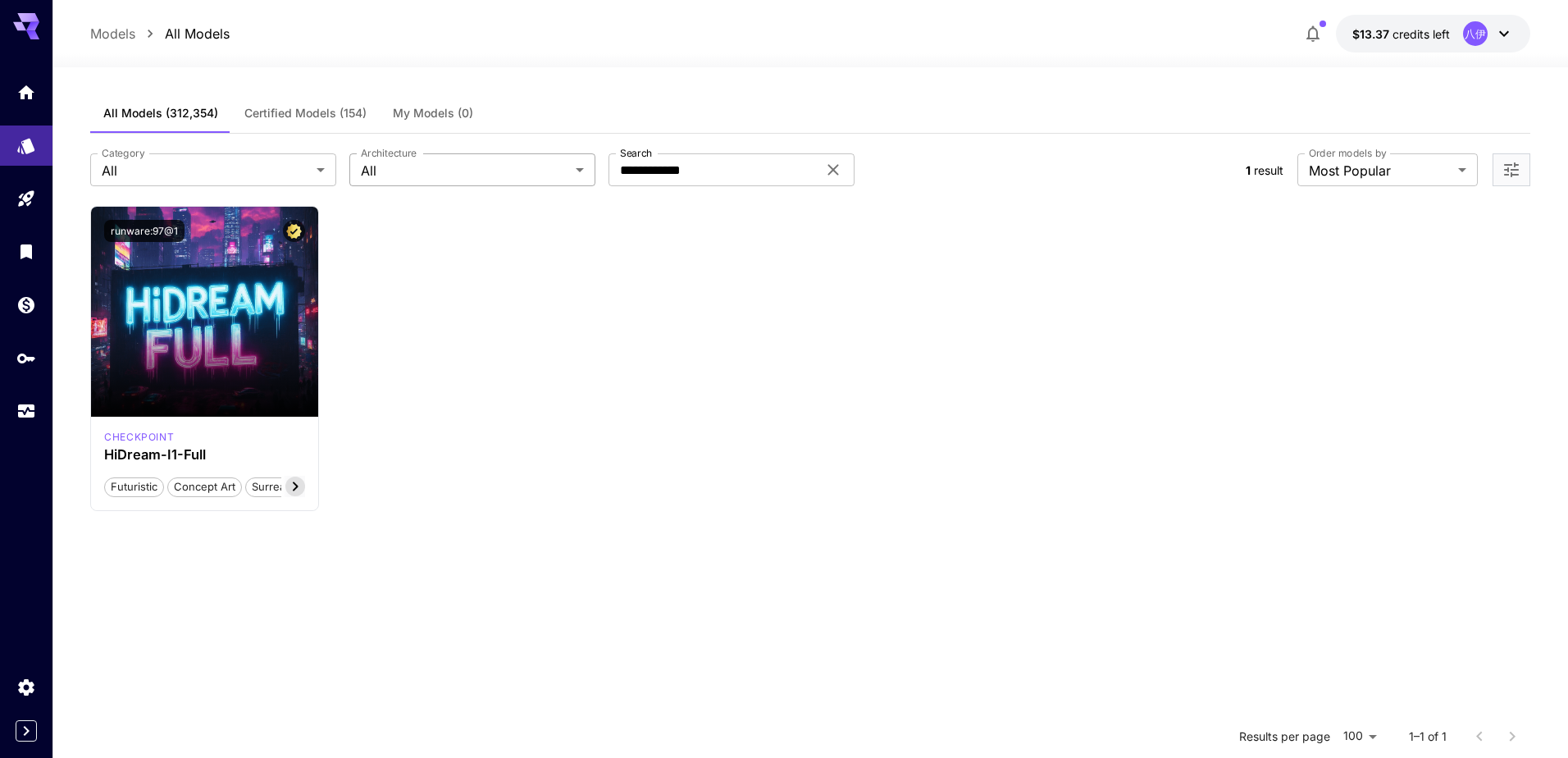 click on "**********" at bounding box center [784, 527] 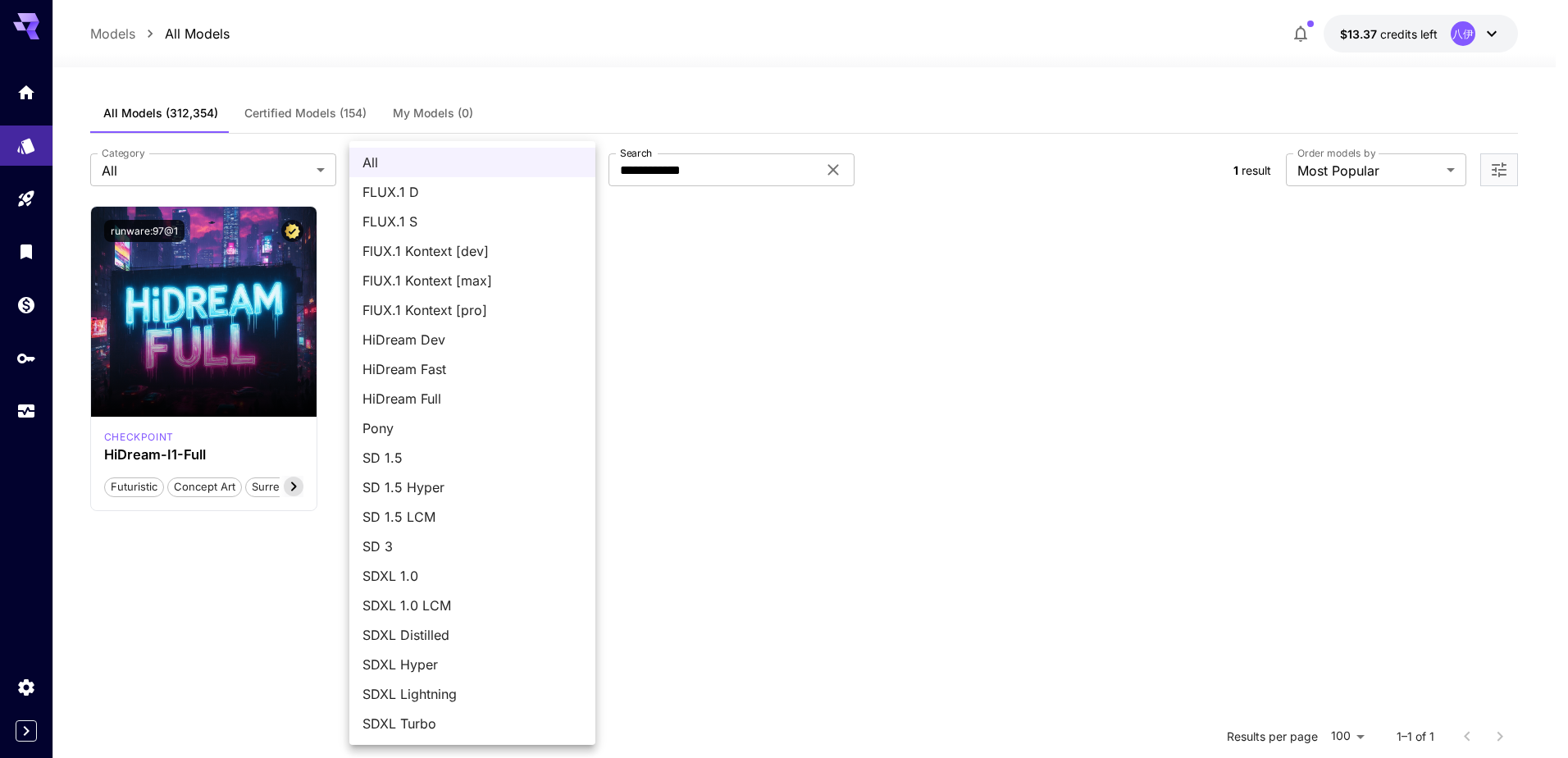 click on "HiDream Full" at bounding box center [472, 399] 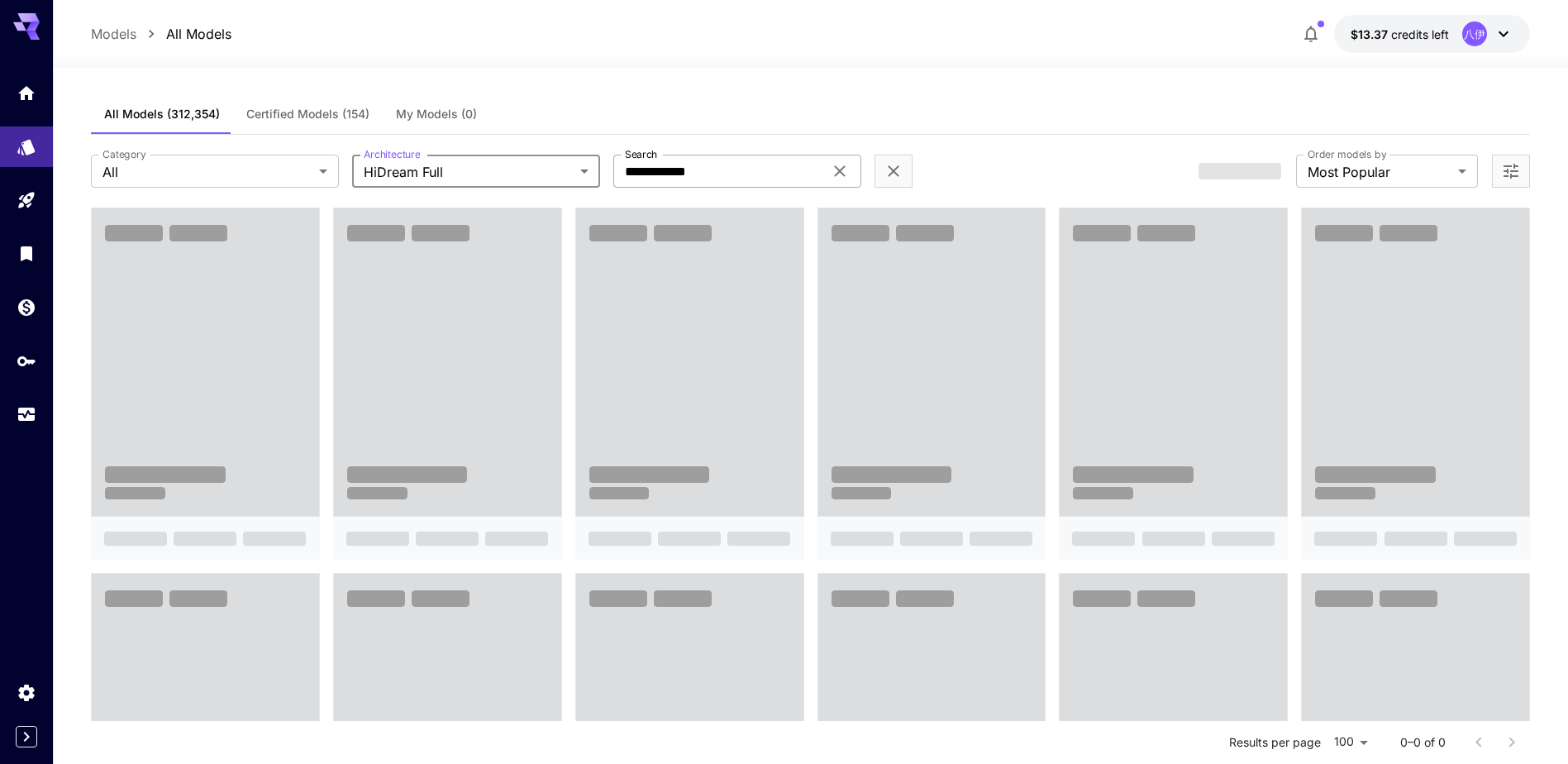 click 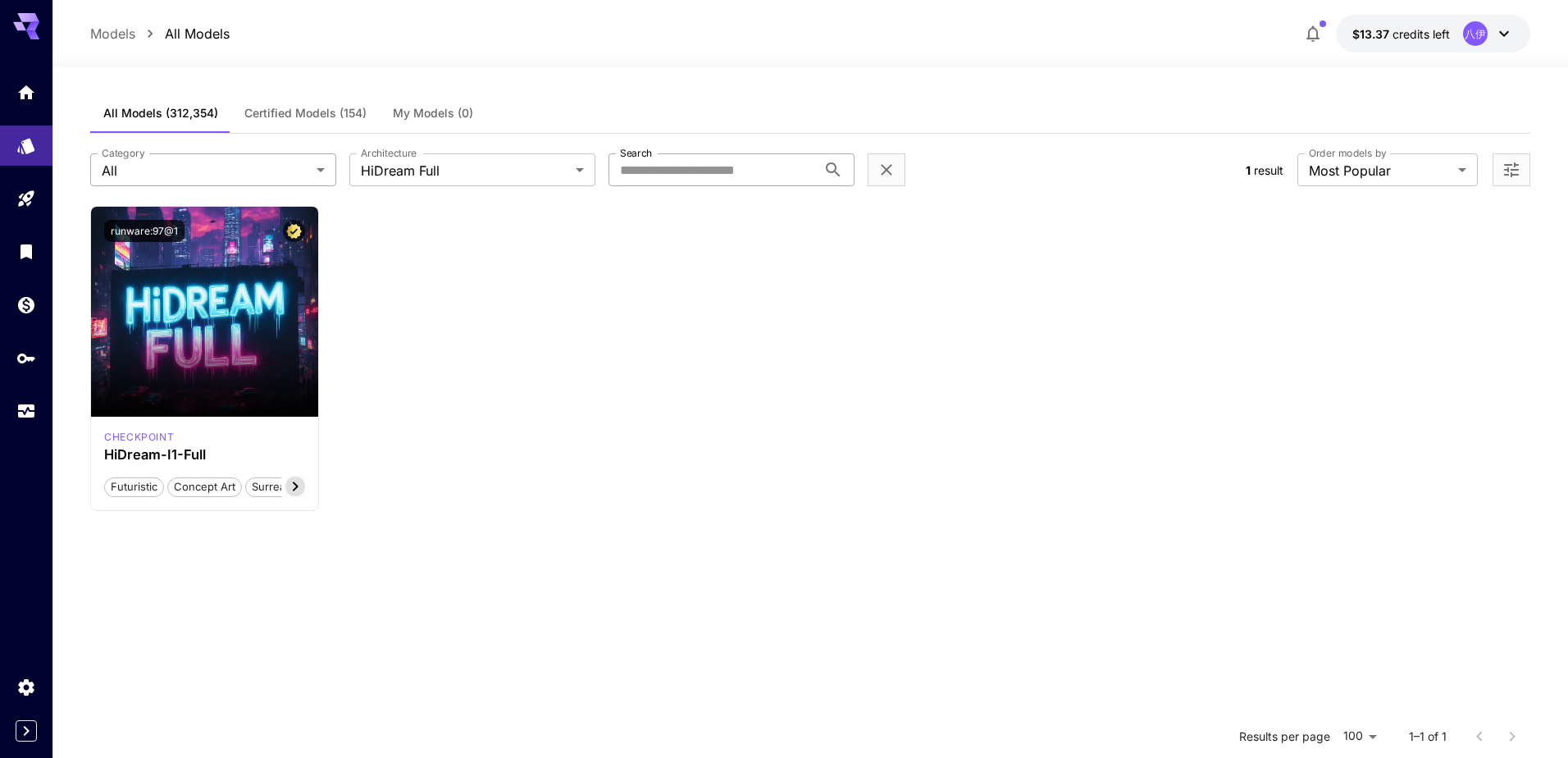 click on "**********" at bounding box center [784, 527] 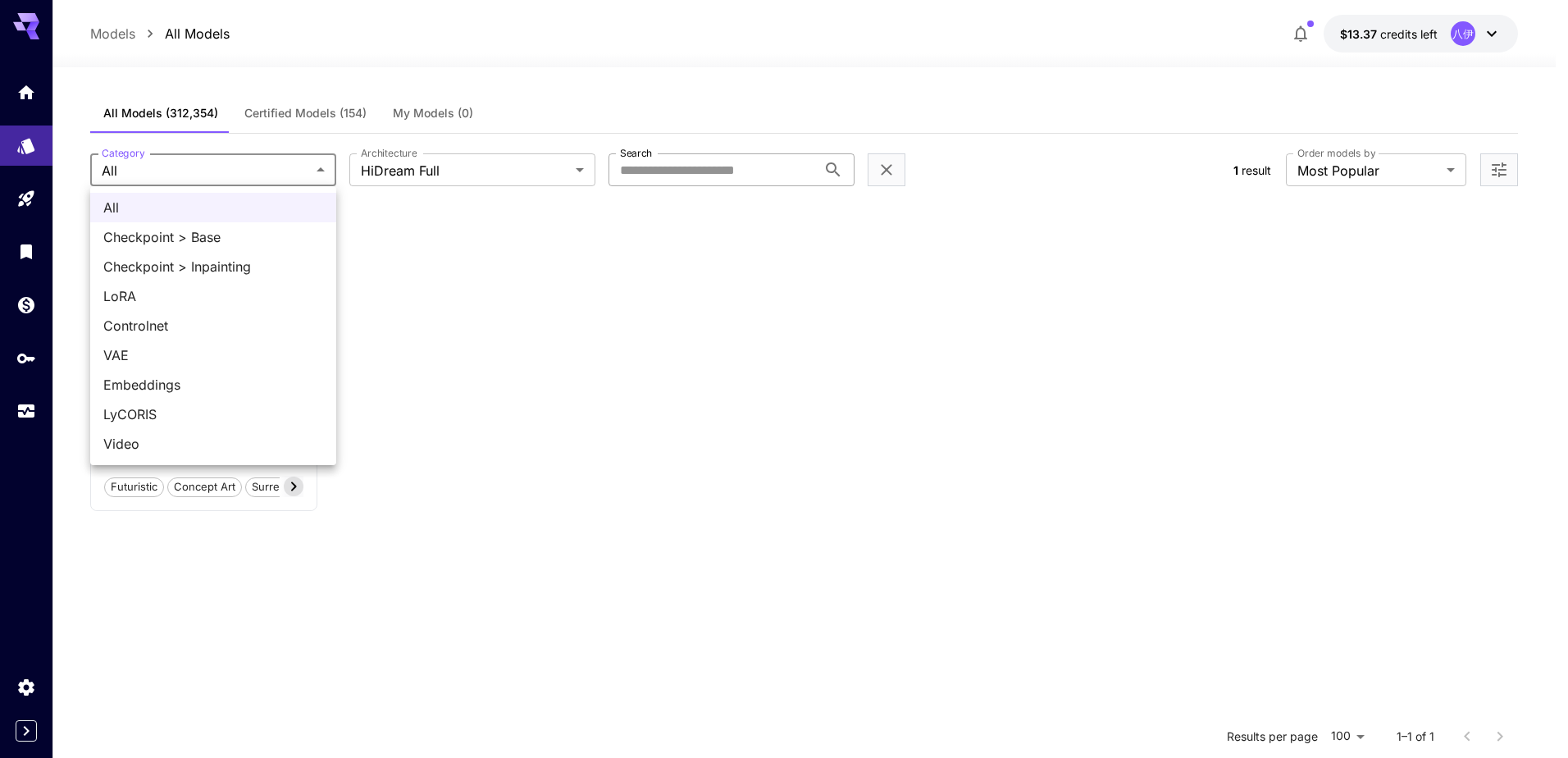 click at bounding box center [784, 379] 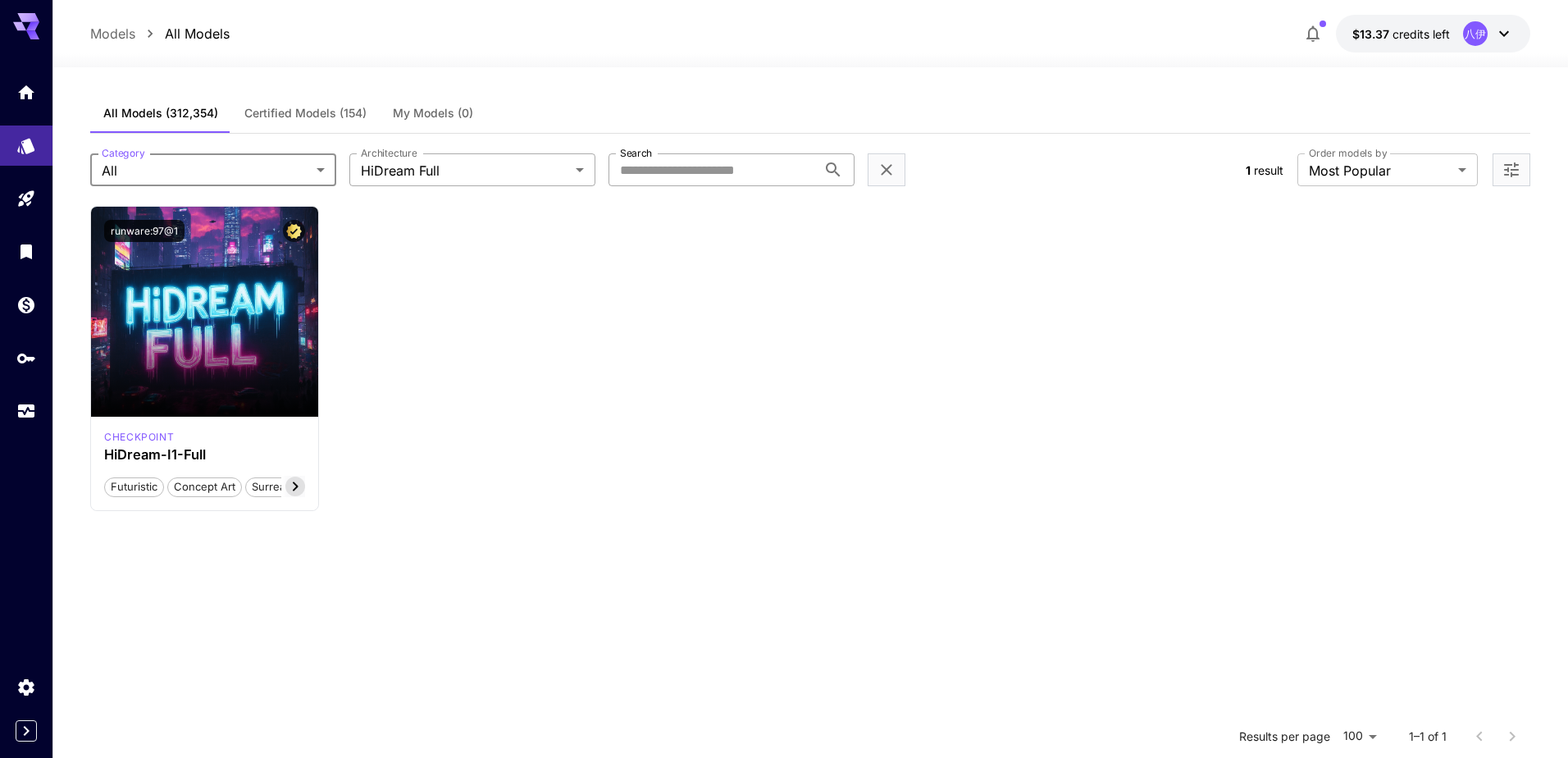 click on "**********" at bounding box center (784, 527) 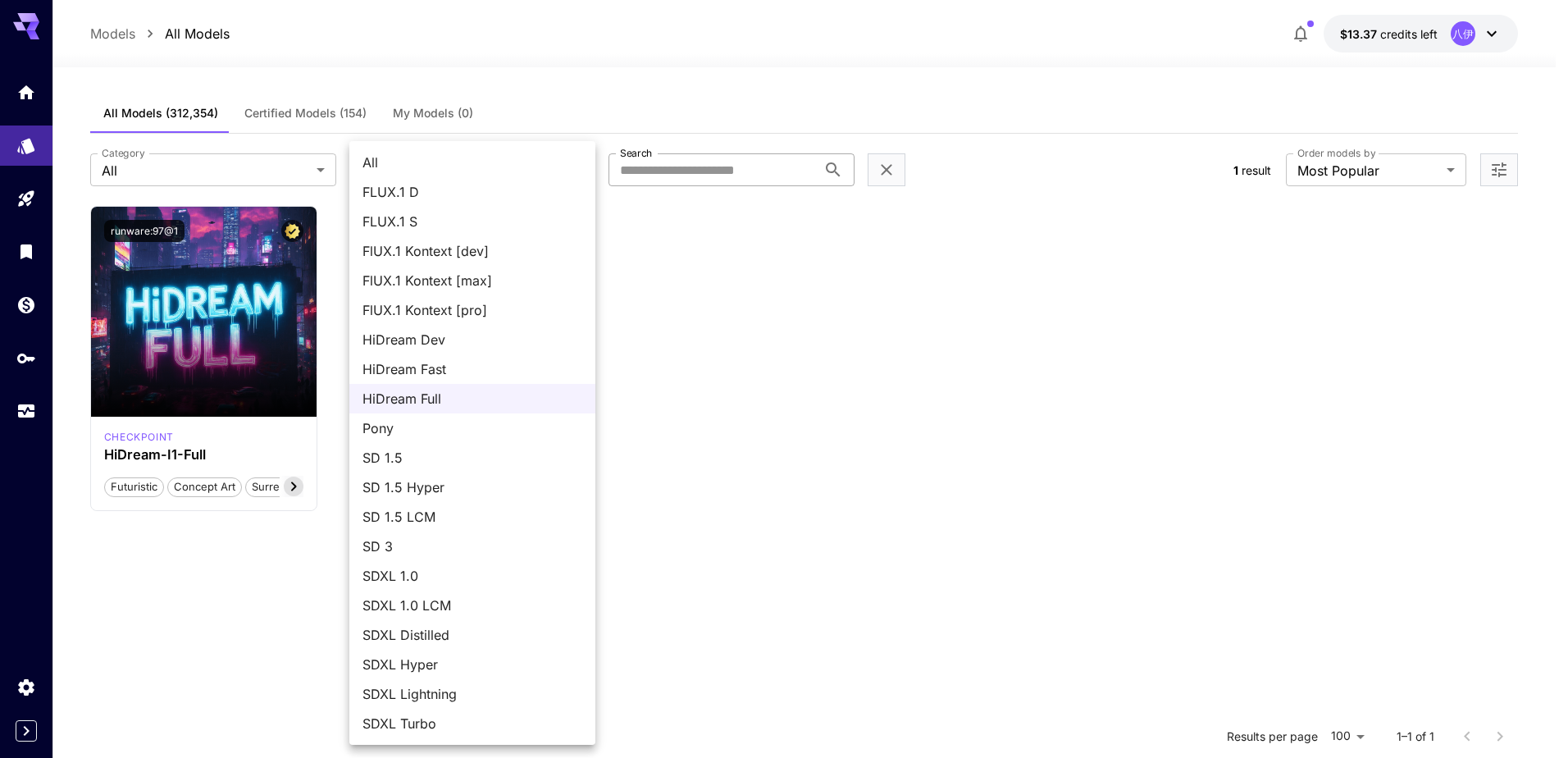 click on "HiDream Fast" at bounding box center (472, 369) 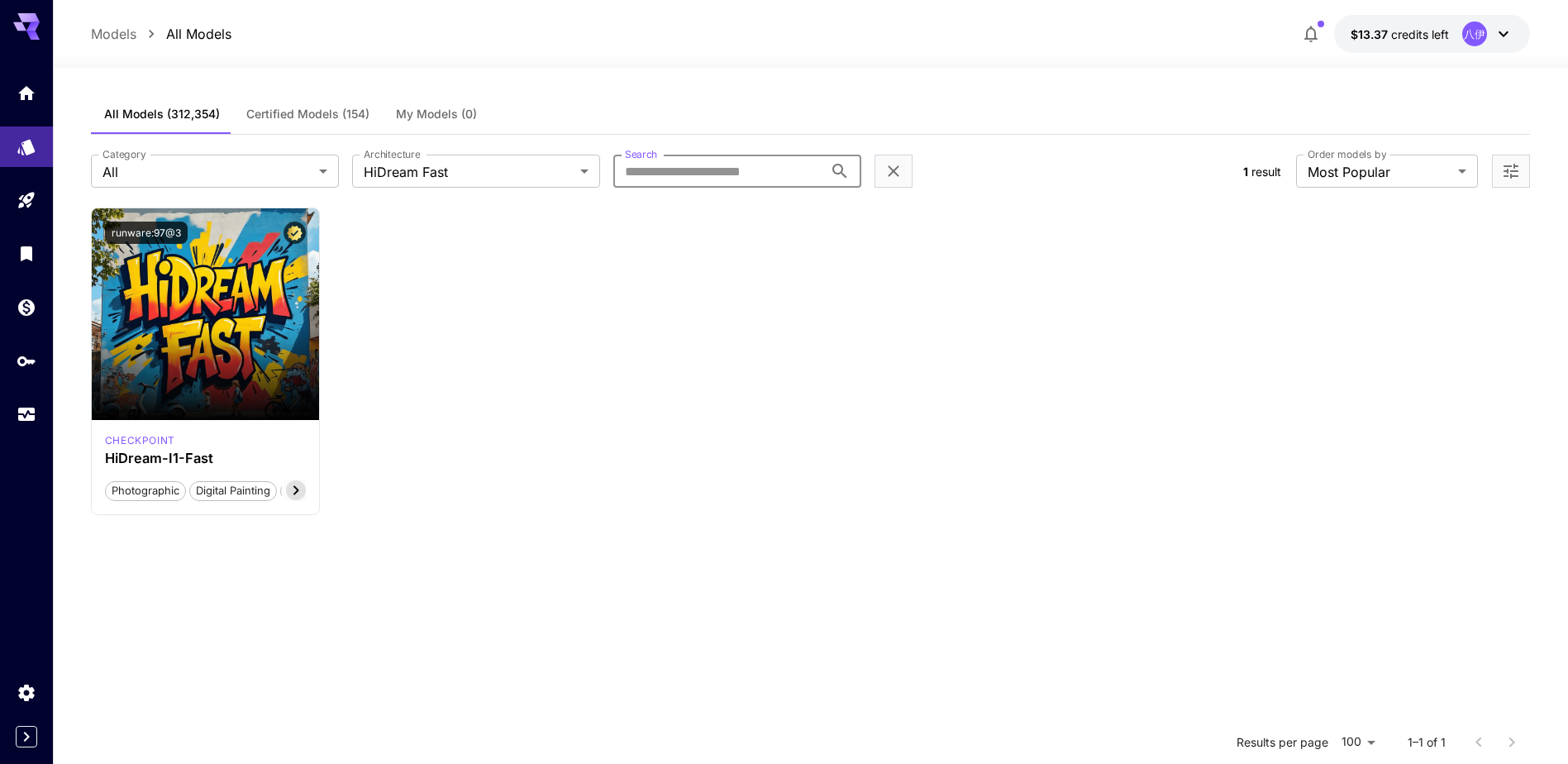 click on "Search" at bounding box center (718, 171) 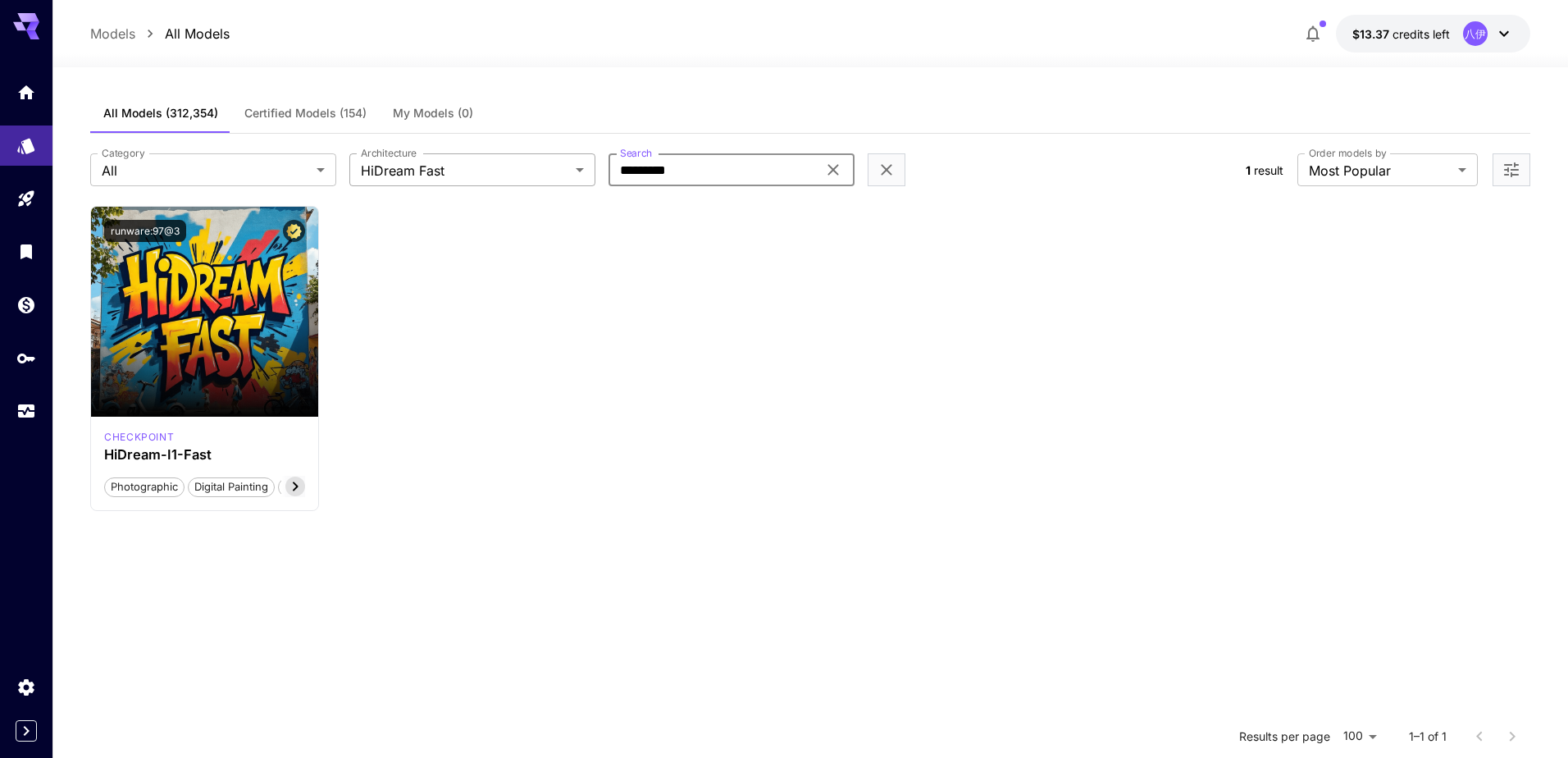 click on "**********" at bounding box center (784, 527) 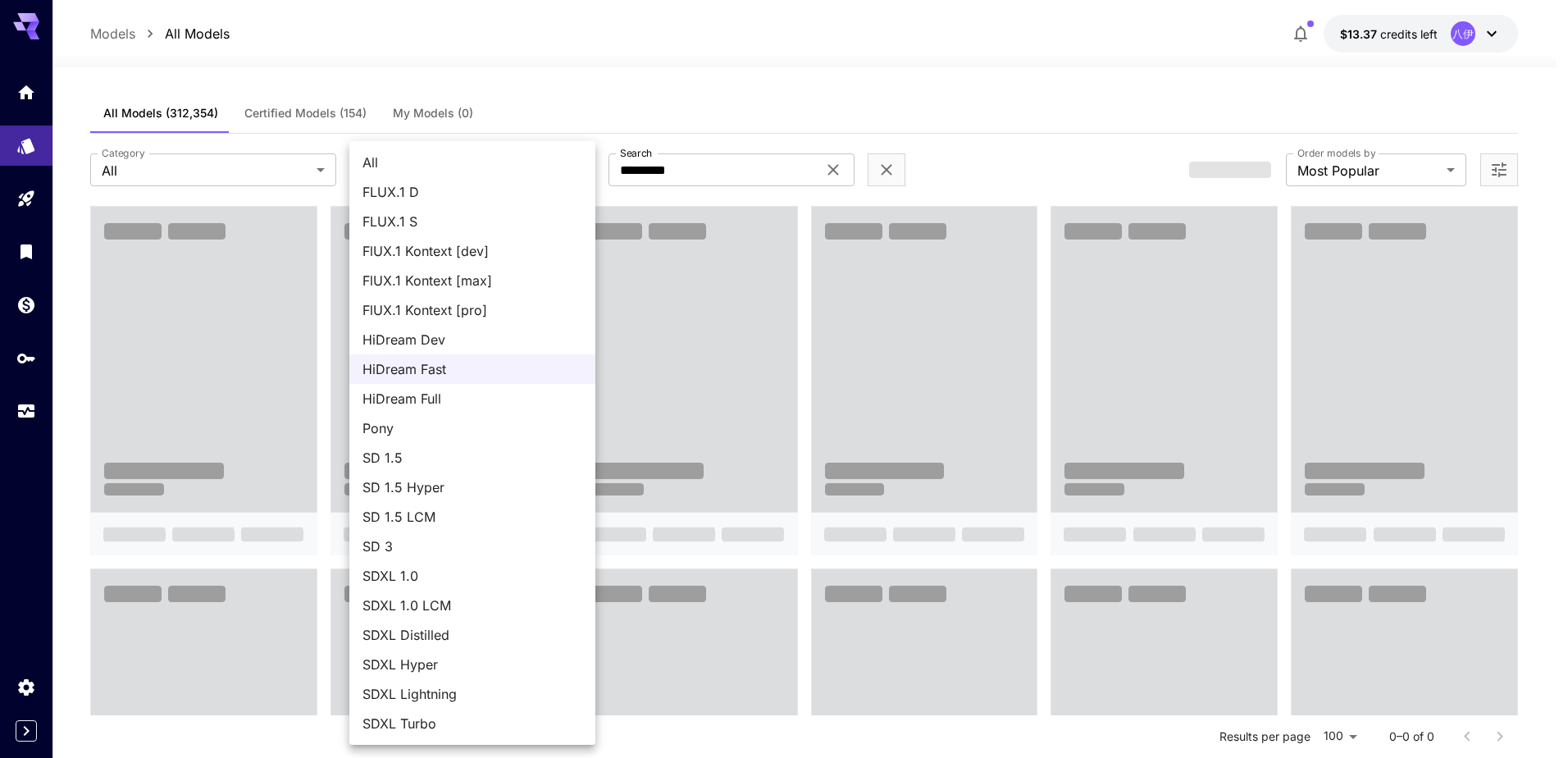 click on "All" at bounding box center (472, 162) 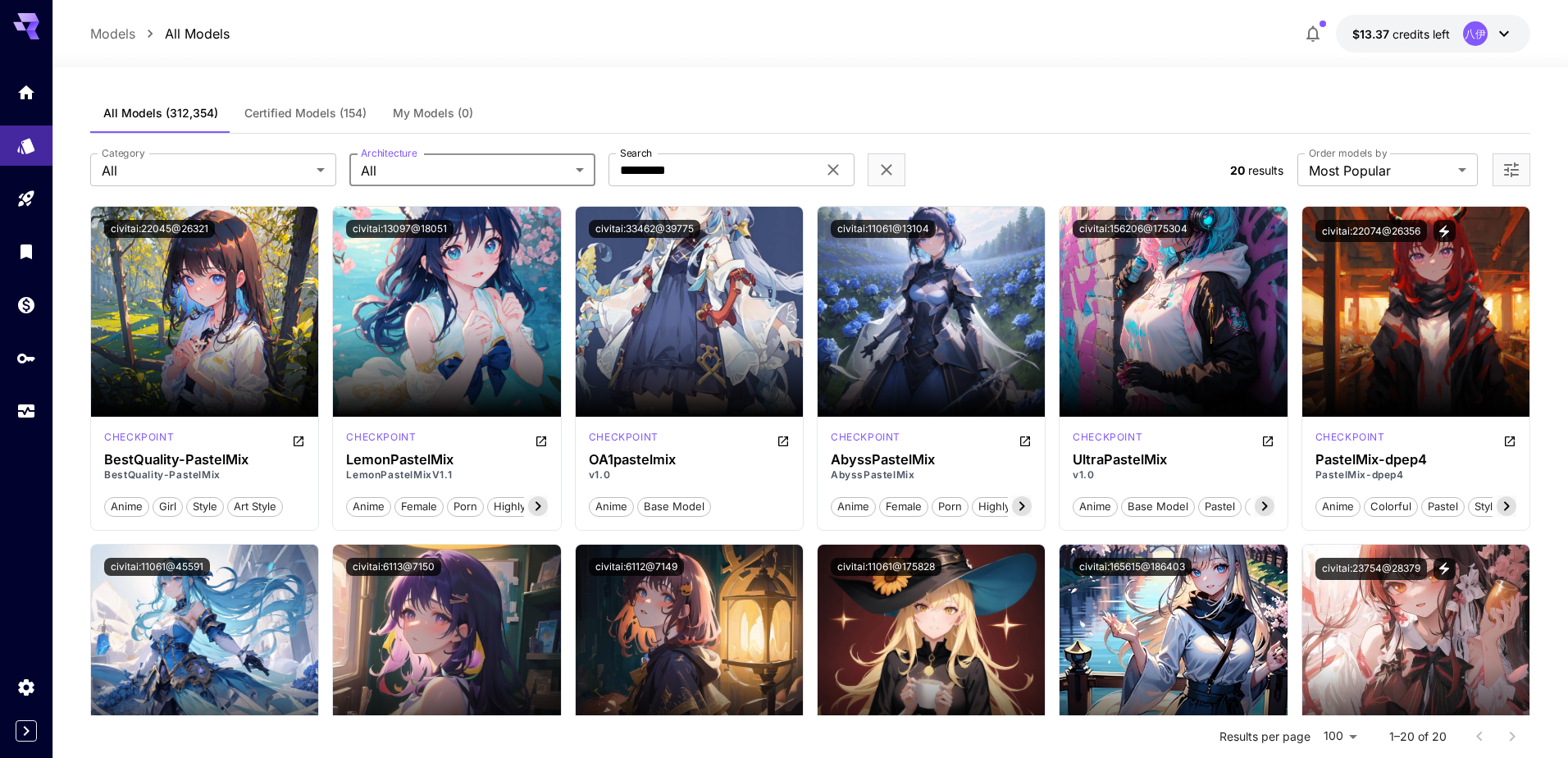 click on "**********" at bounding box center [784, 818] 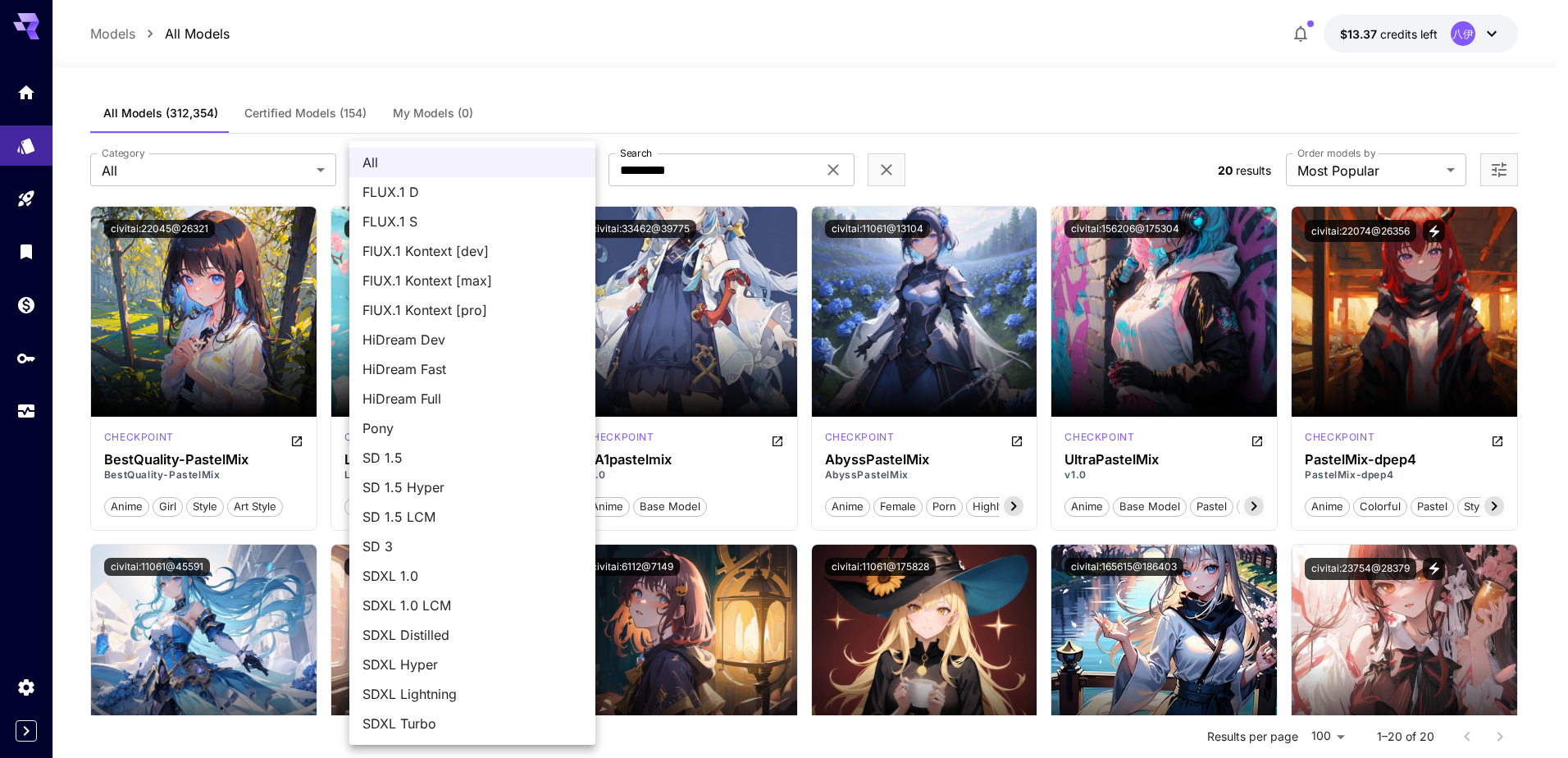 click at bounding box center [784, 379] 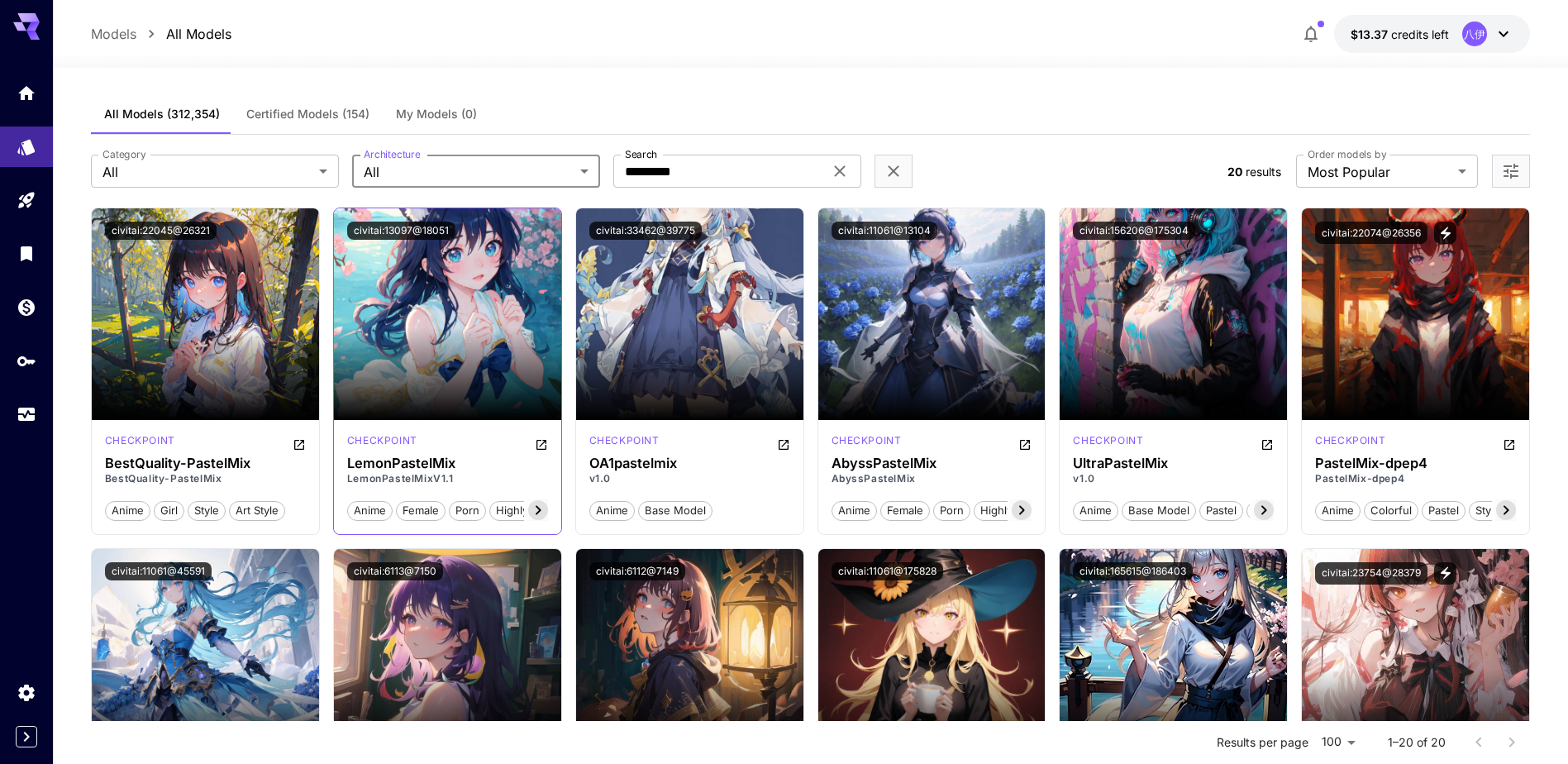 click 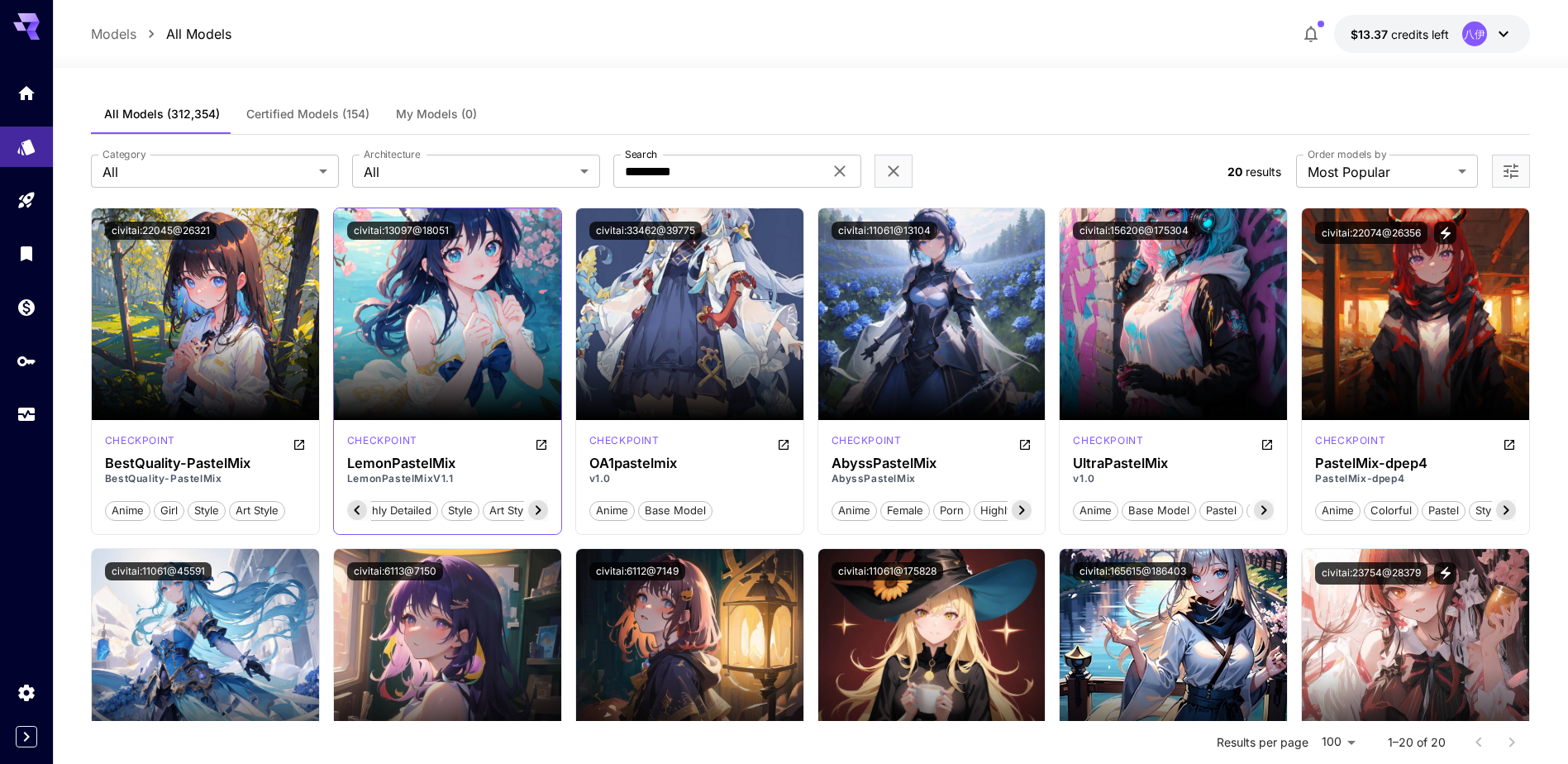 click 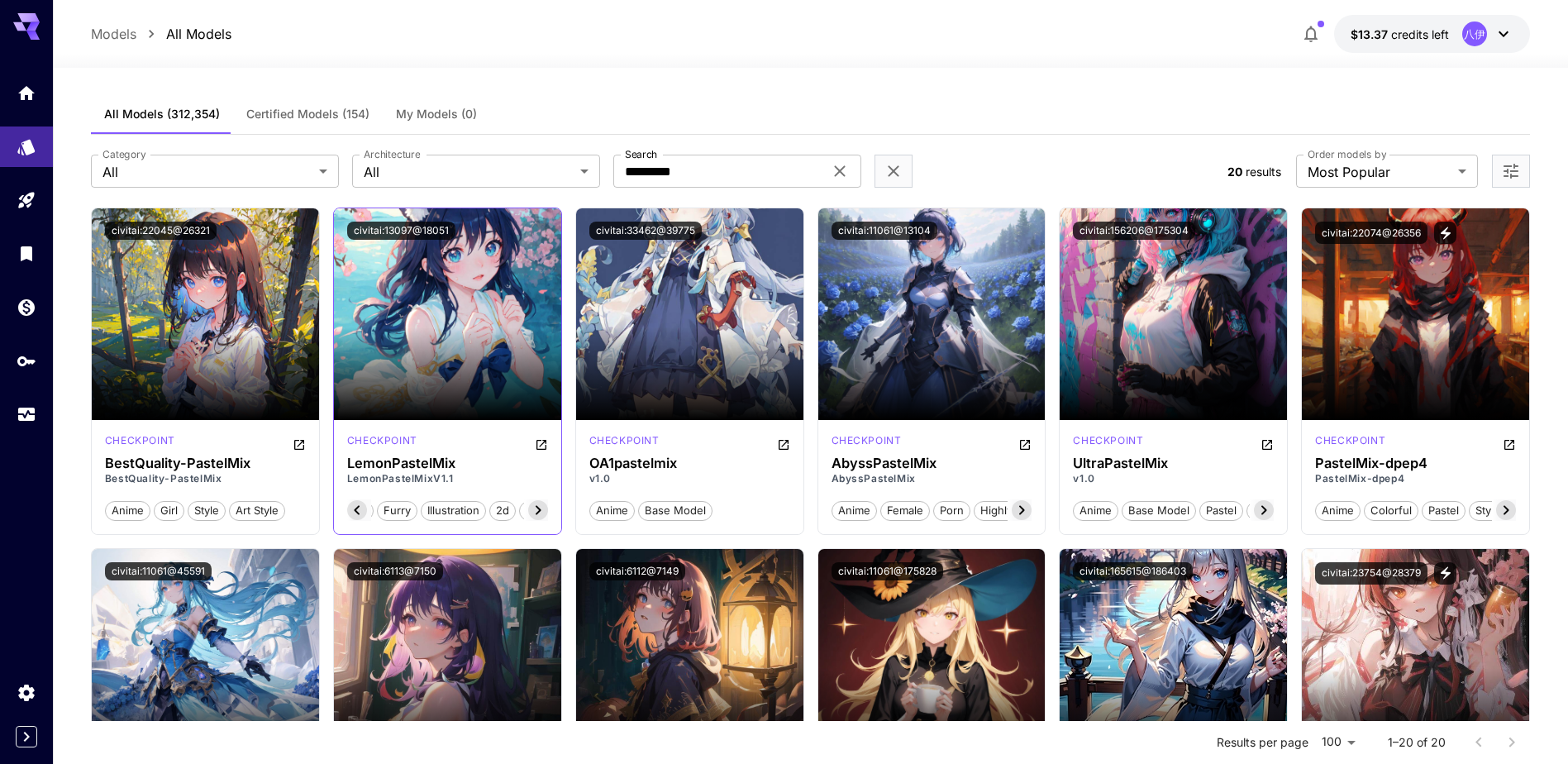 click 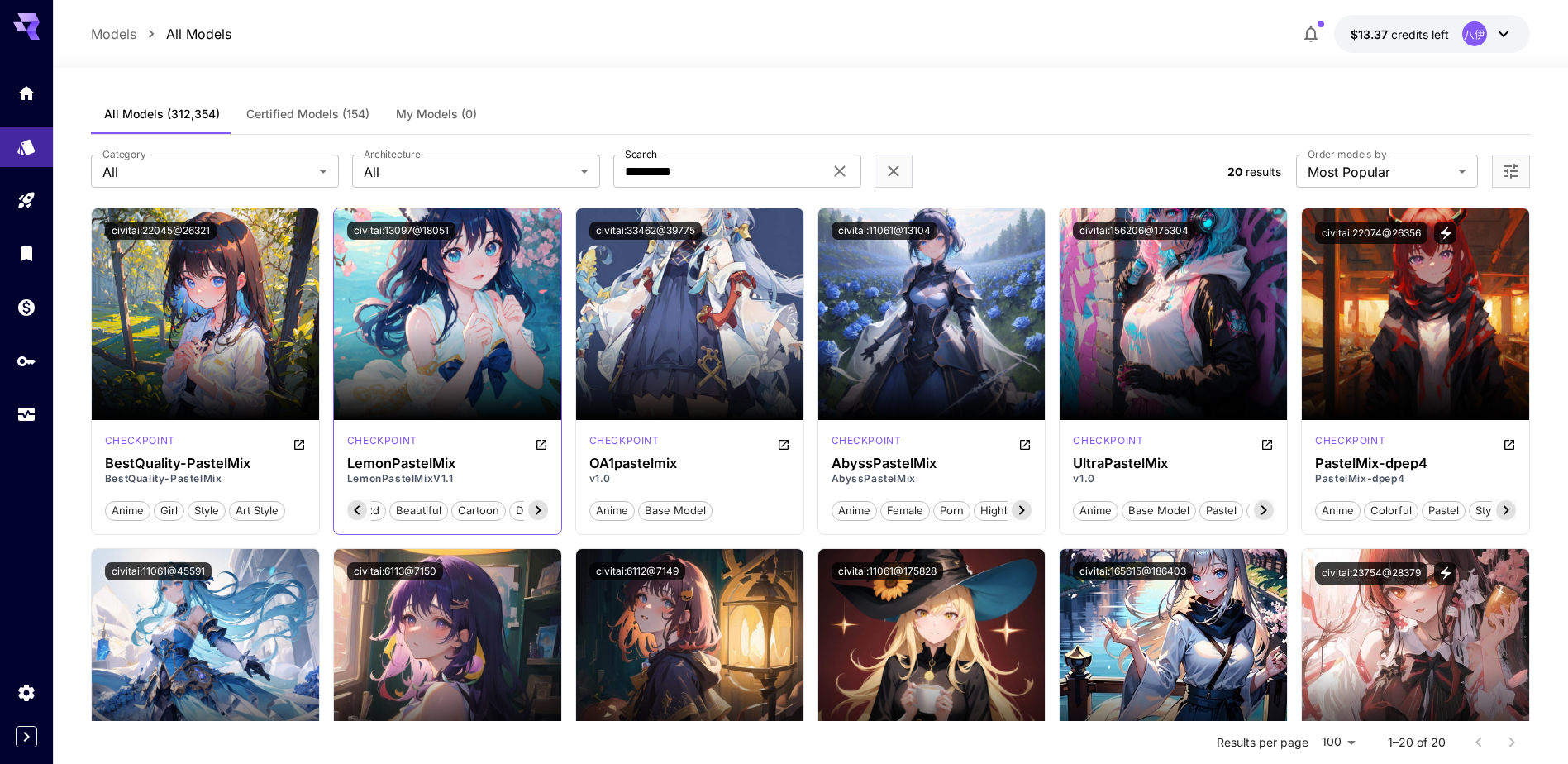 scroll, scrollTop: 0, scrollLeft: 496, axis: horizontal 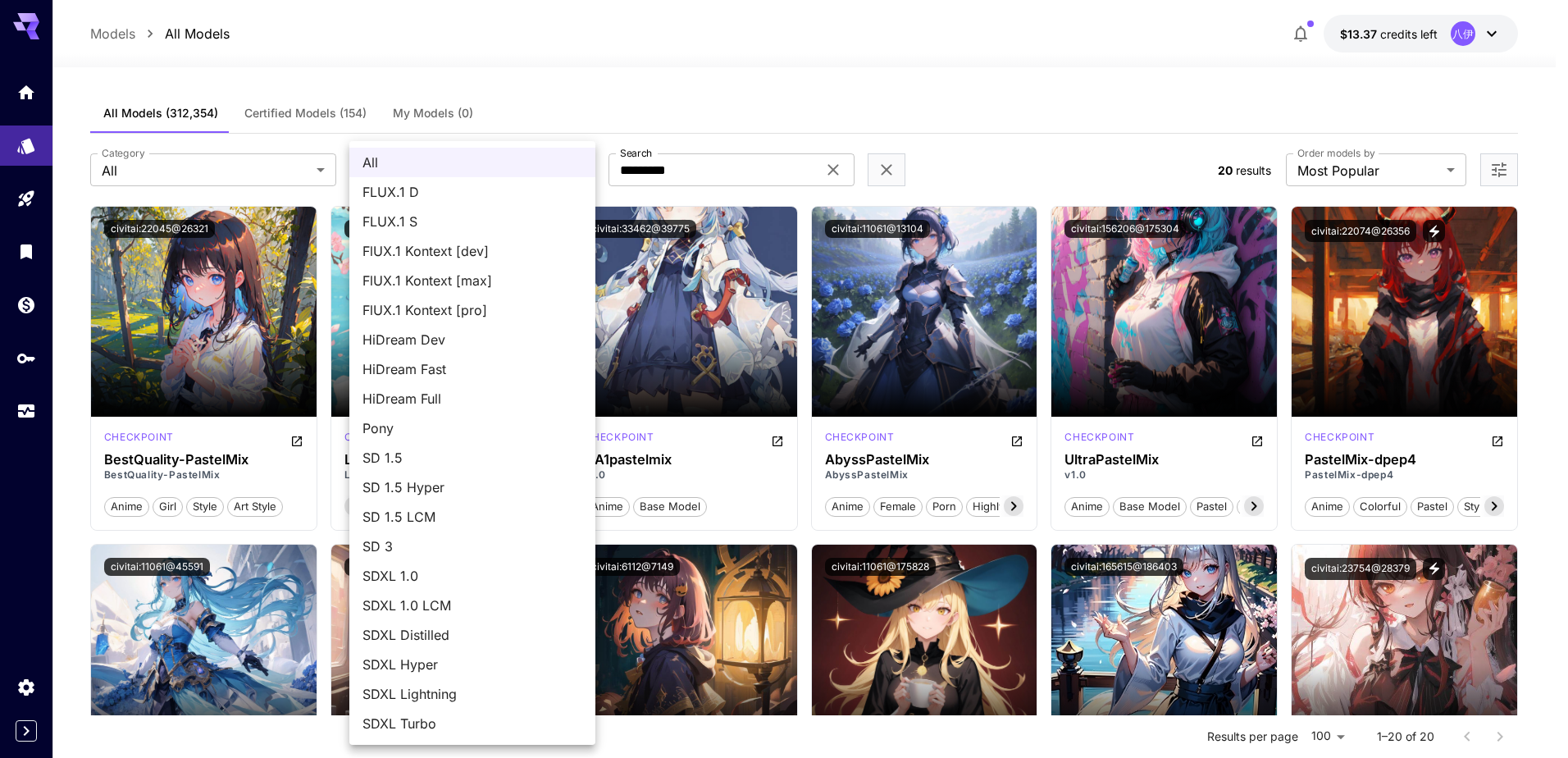 click on "**********" at bounding box center [784, 818] 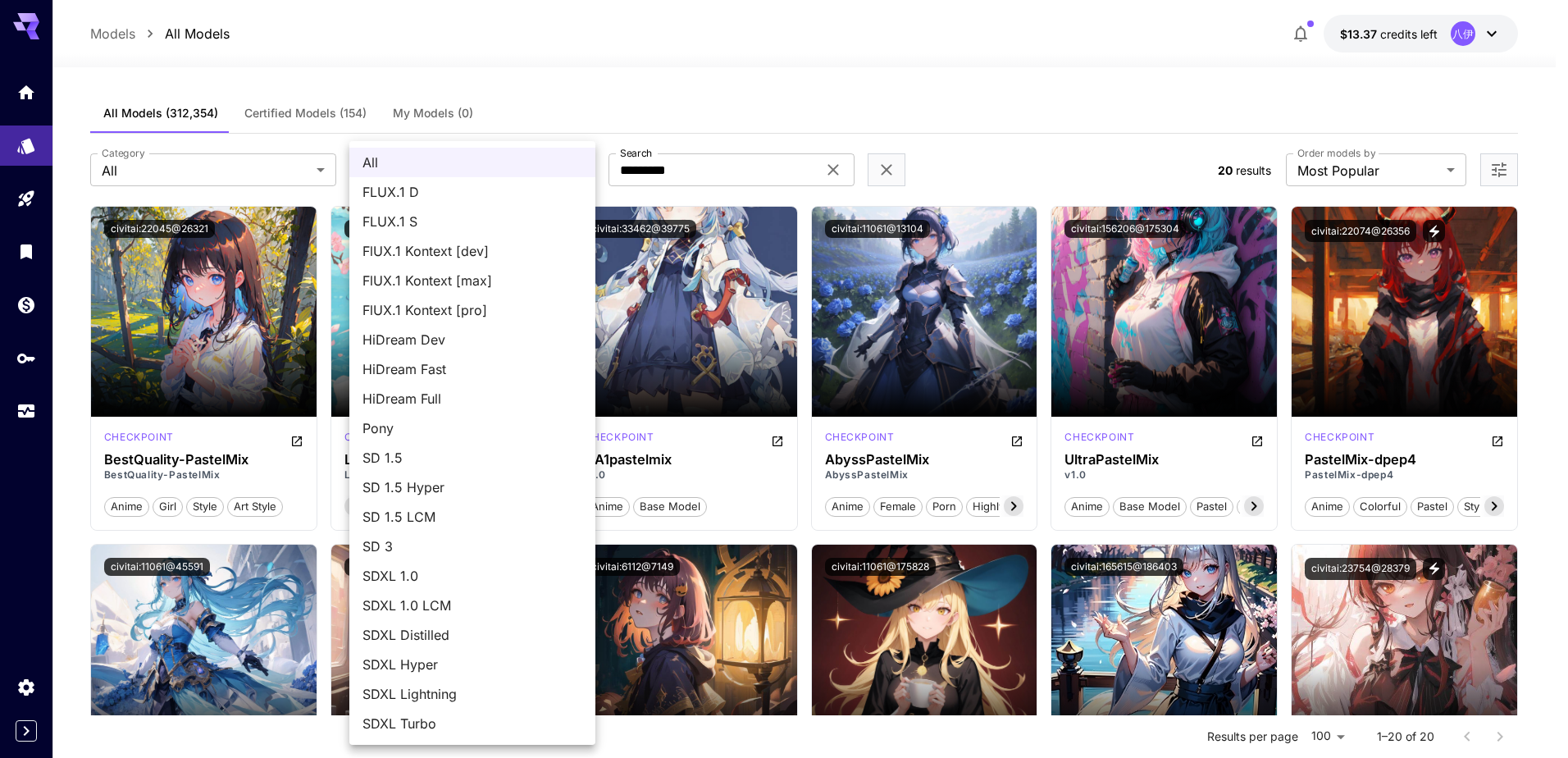 click at bounding box center (784, 379) 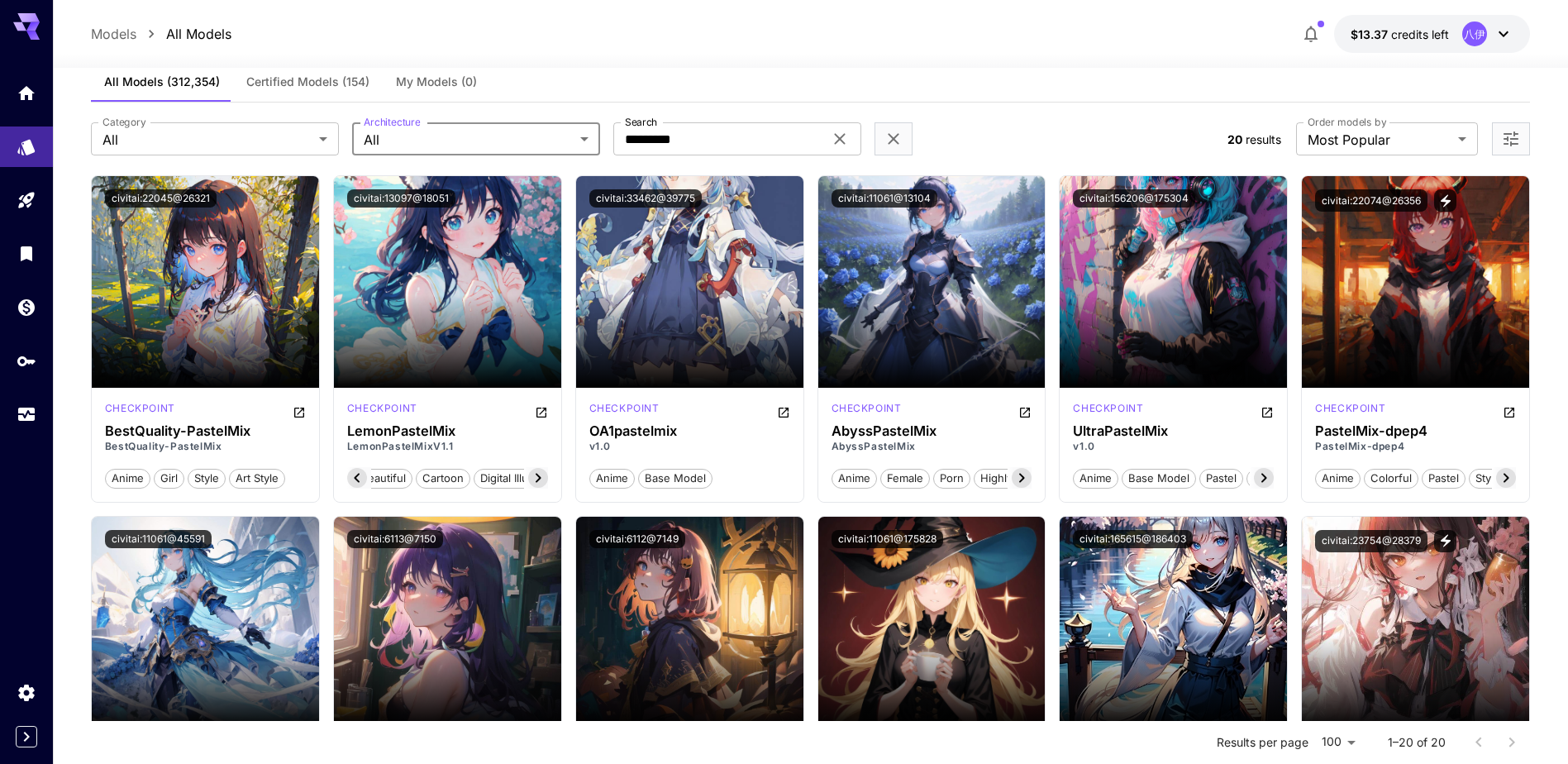 scroll, scrollTop: 0, scrollLeft: 0, axis: both 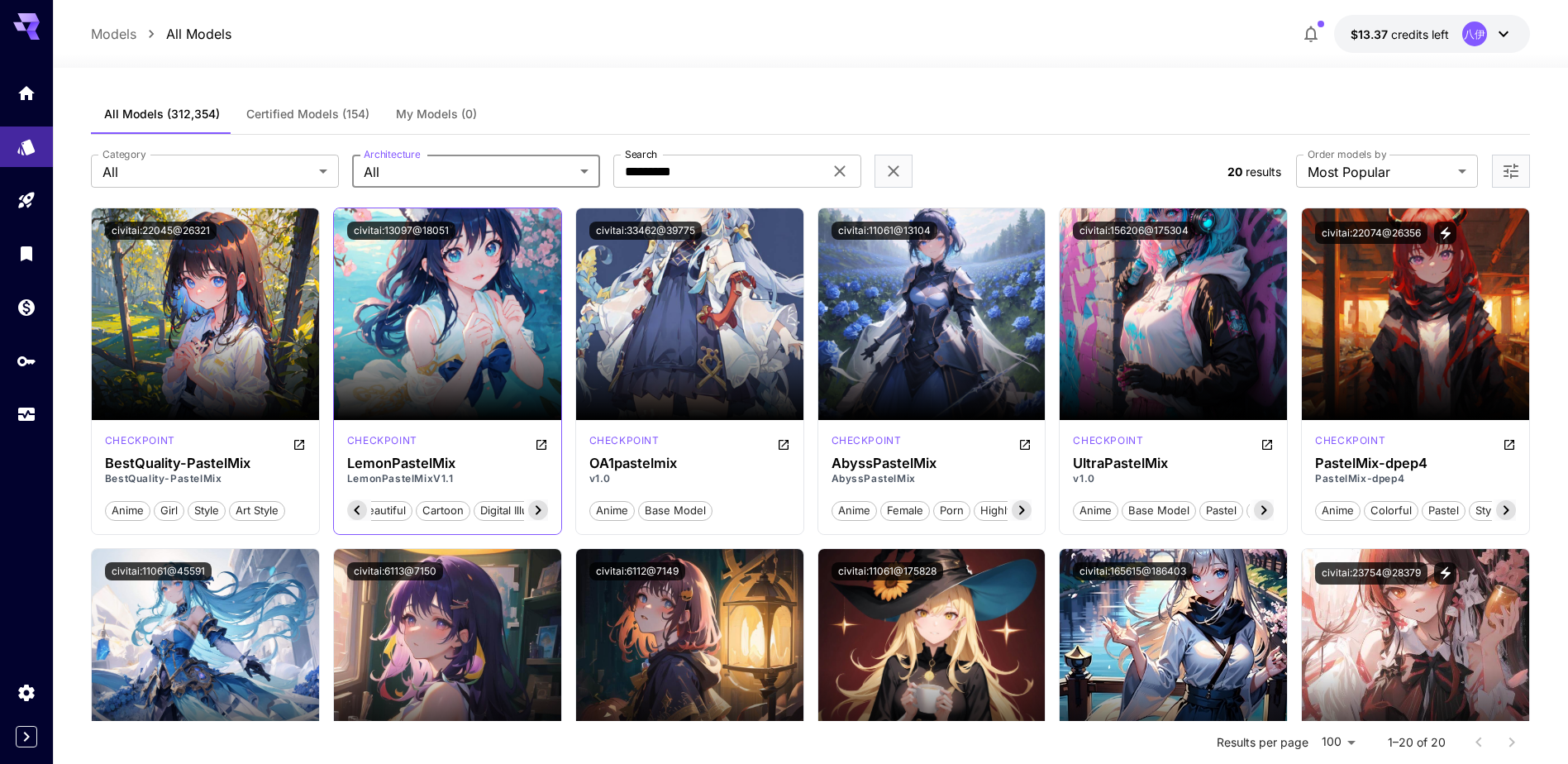 drag, startPoint x: 546, startPoint y: 511, endPoint x: 537, endPoint y: 503, distance: 12.041595 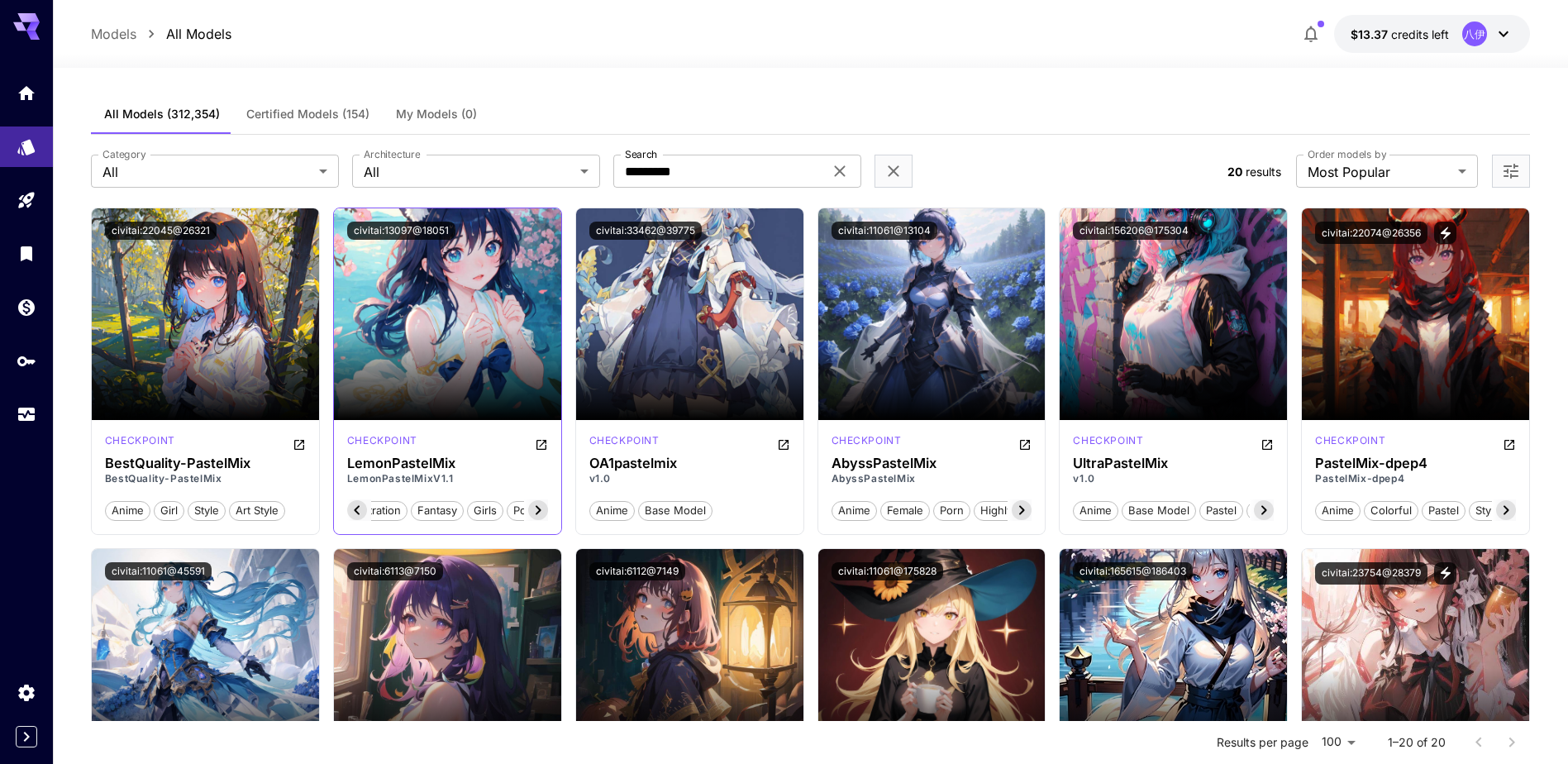 click 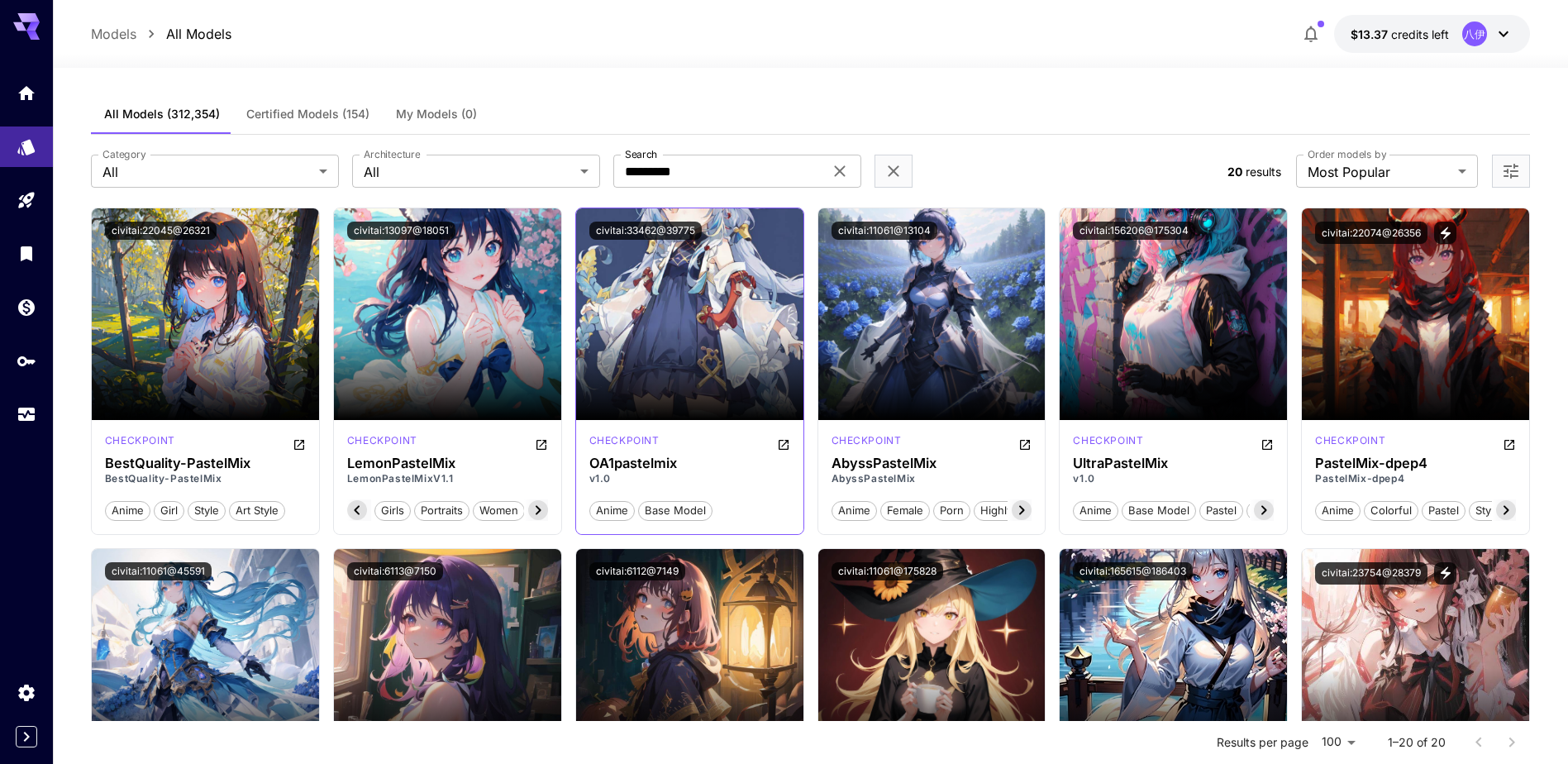 scroll, scrollTop: 0, scrollLeft: 732, axis: horizontal 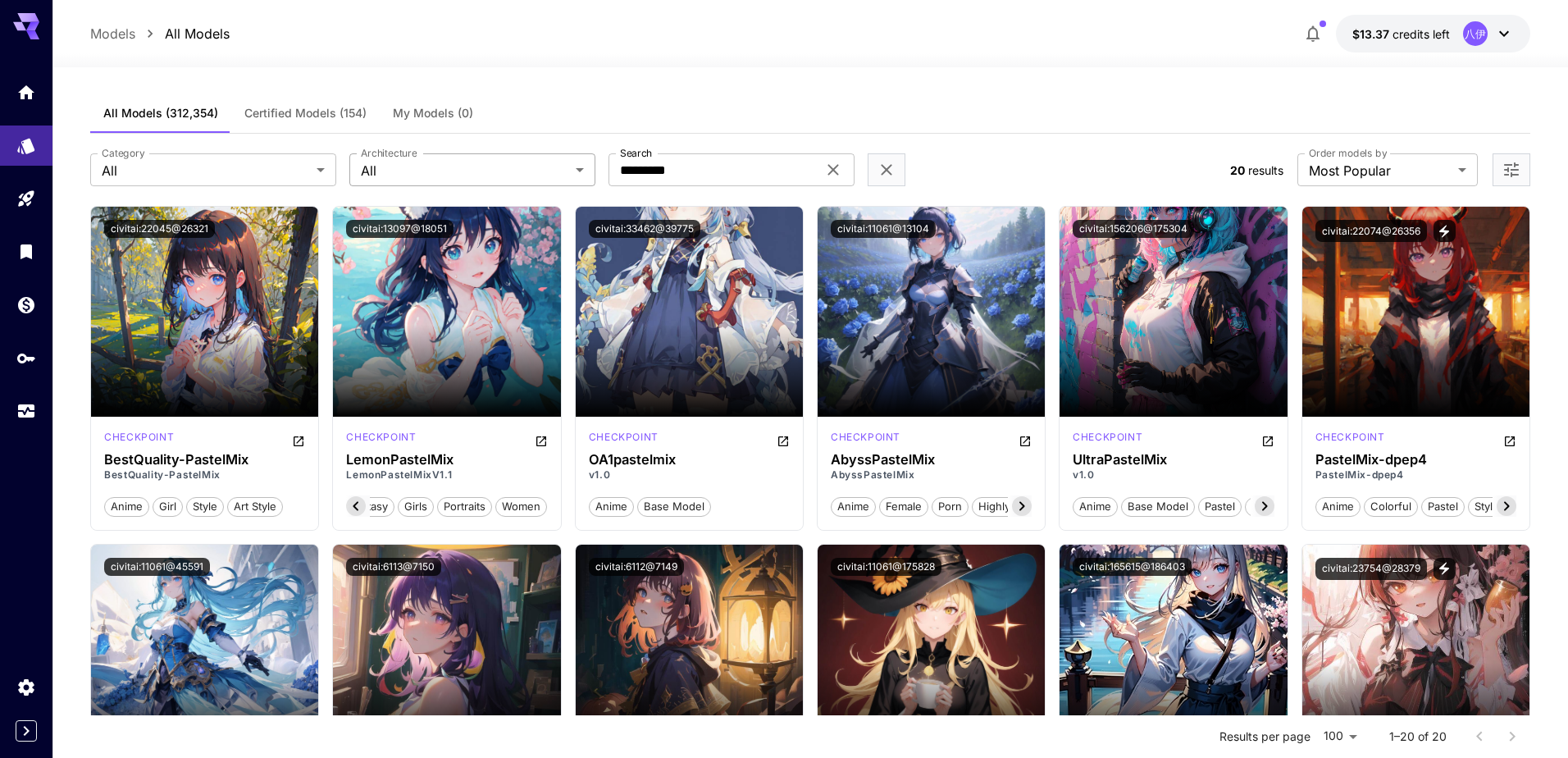 click on "**********" at bounding box center (784, 818) 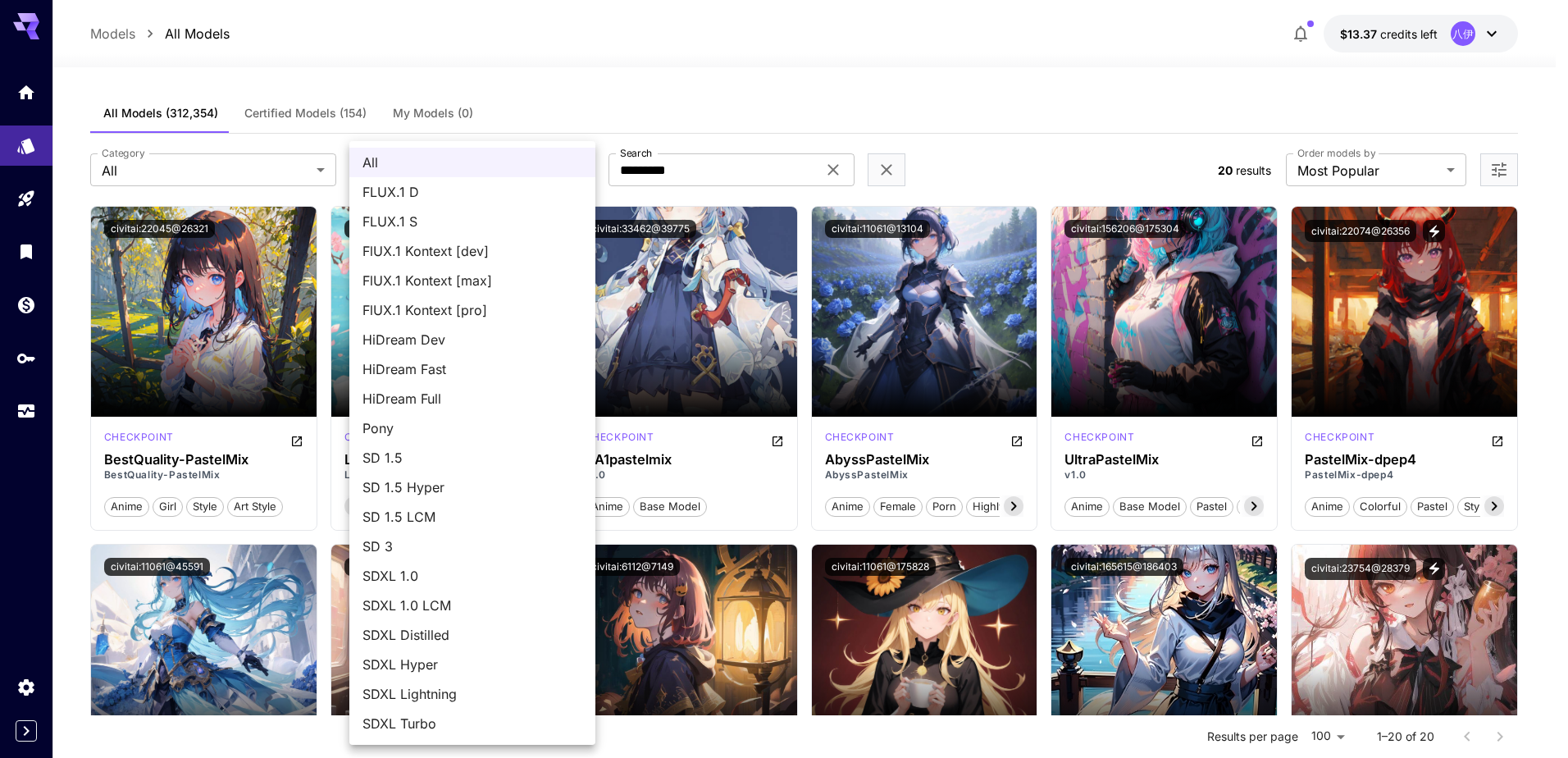 click at bounding box center [784, 379] 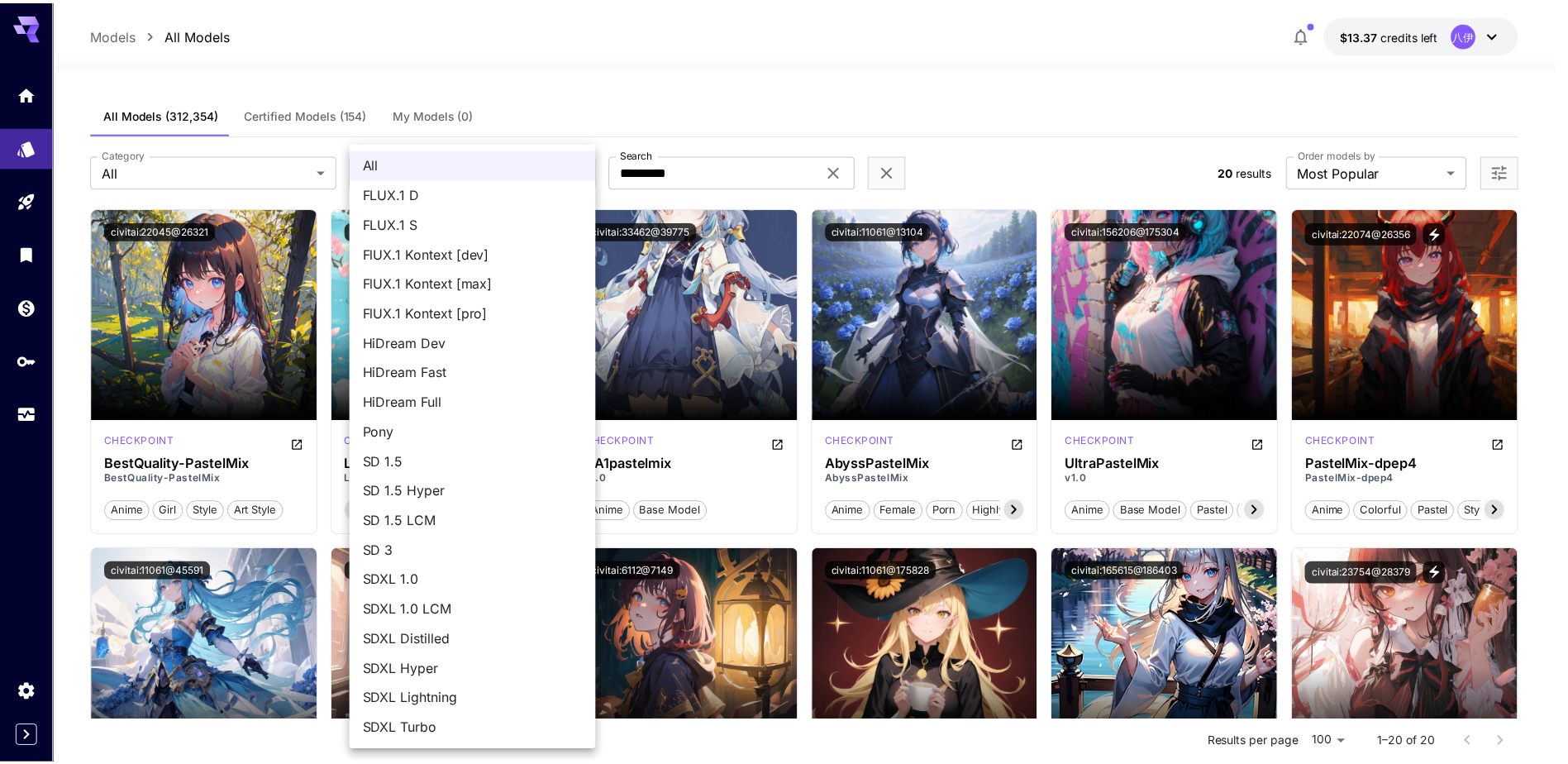 scroll, scrollTop: 0, scrollLeft: 731, axis: horizontal 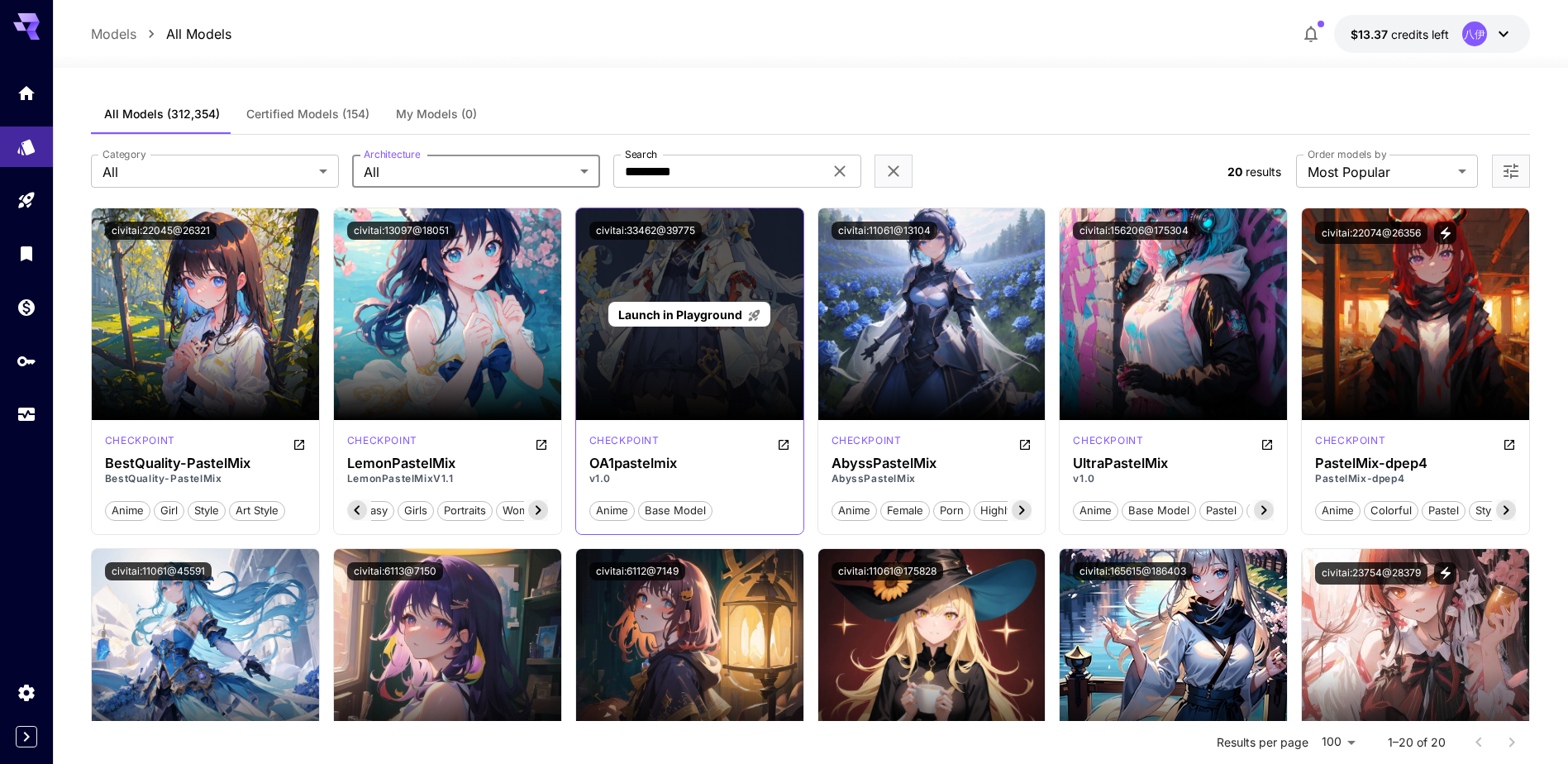 click on "Launch in Playground" at bounding box center [689, 314] 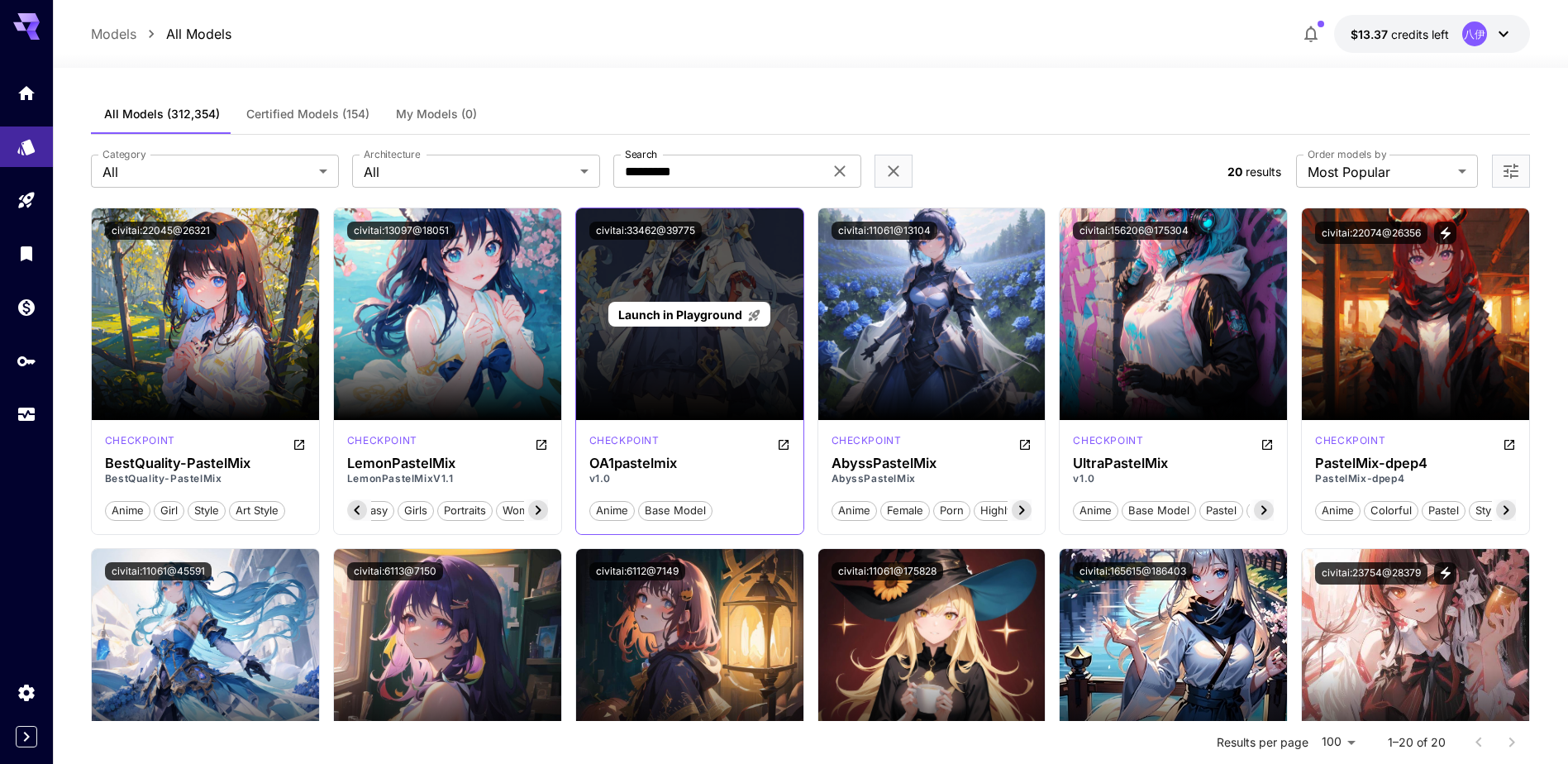 click on "Launch in Playground" at bounding box center [680, 314] 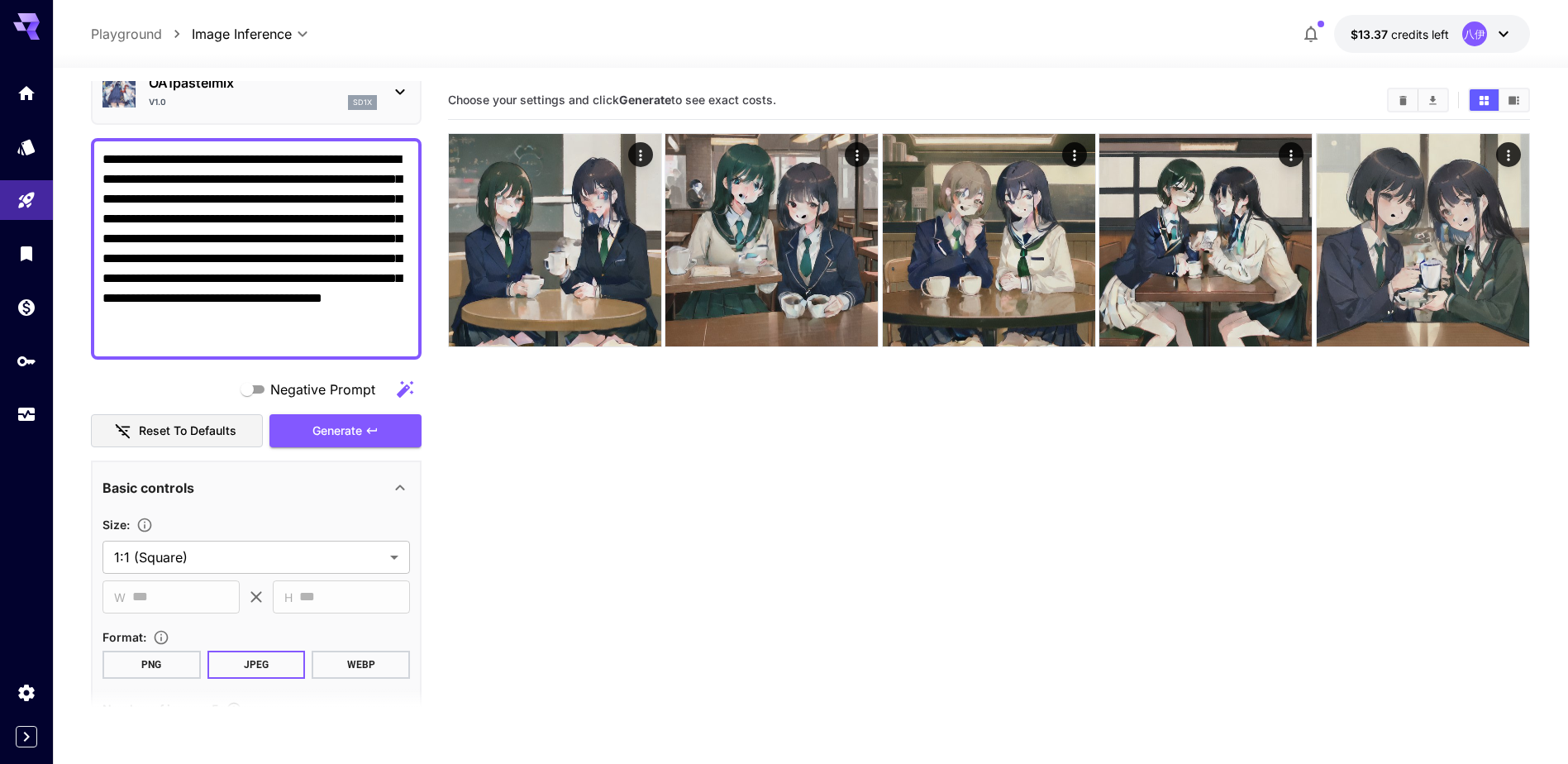 scroll, scrollTop: 275, scrollLeft: 0, axis: vertical 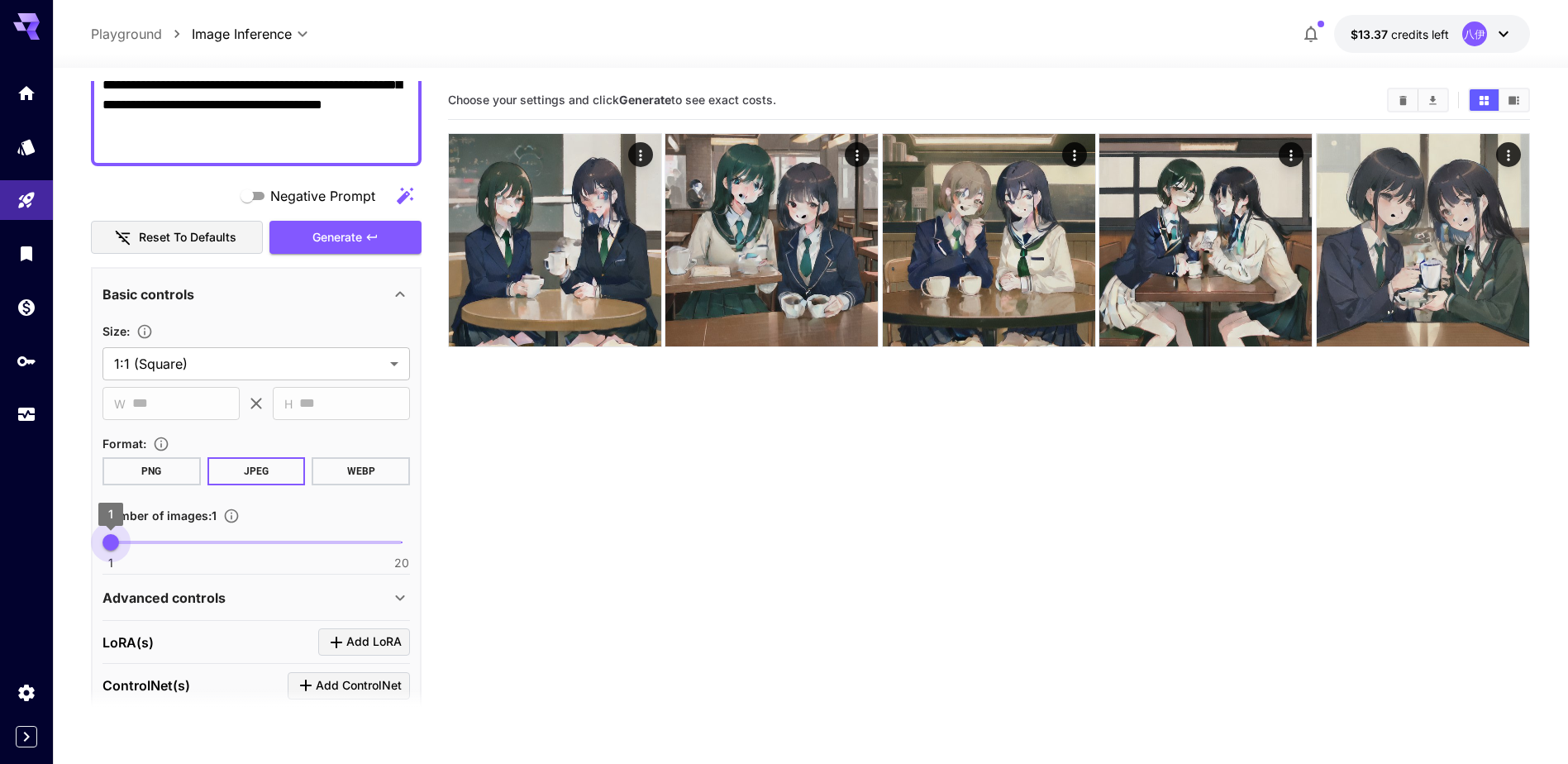 type on "*" 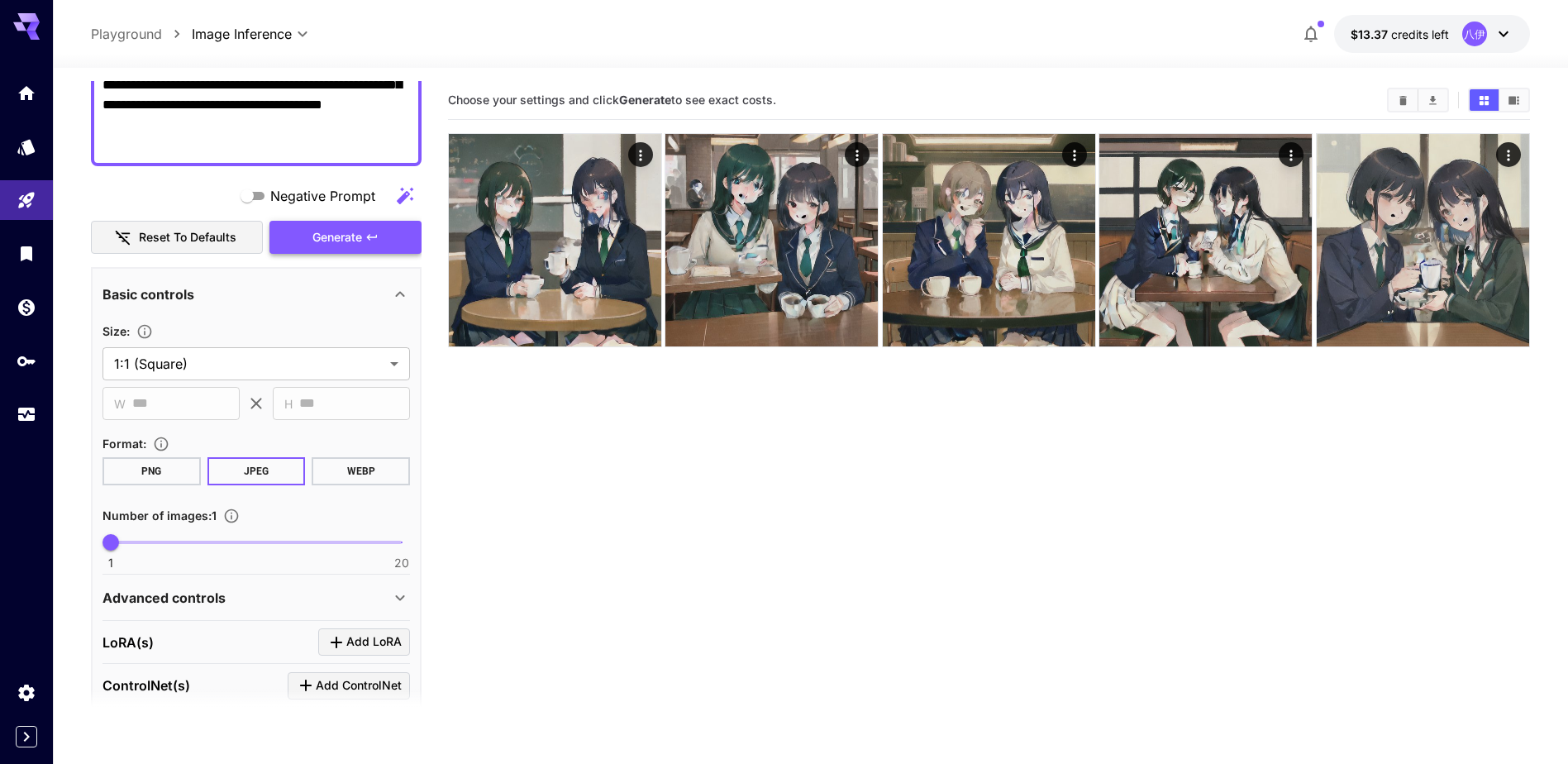 click on "Generate" at bounding box center [346, 237] 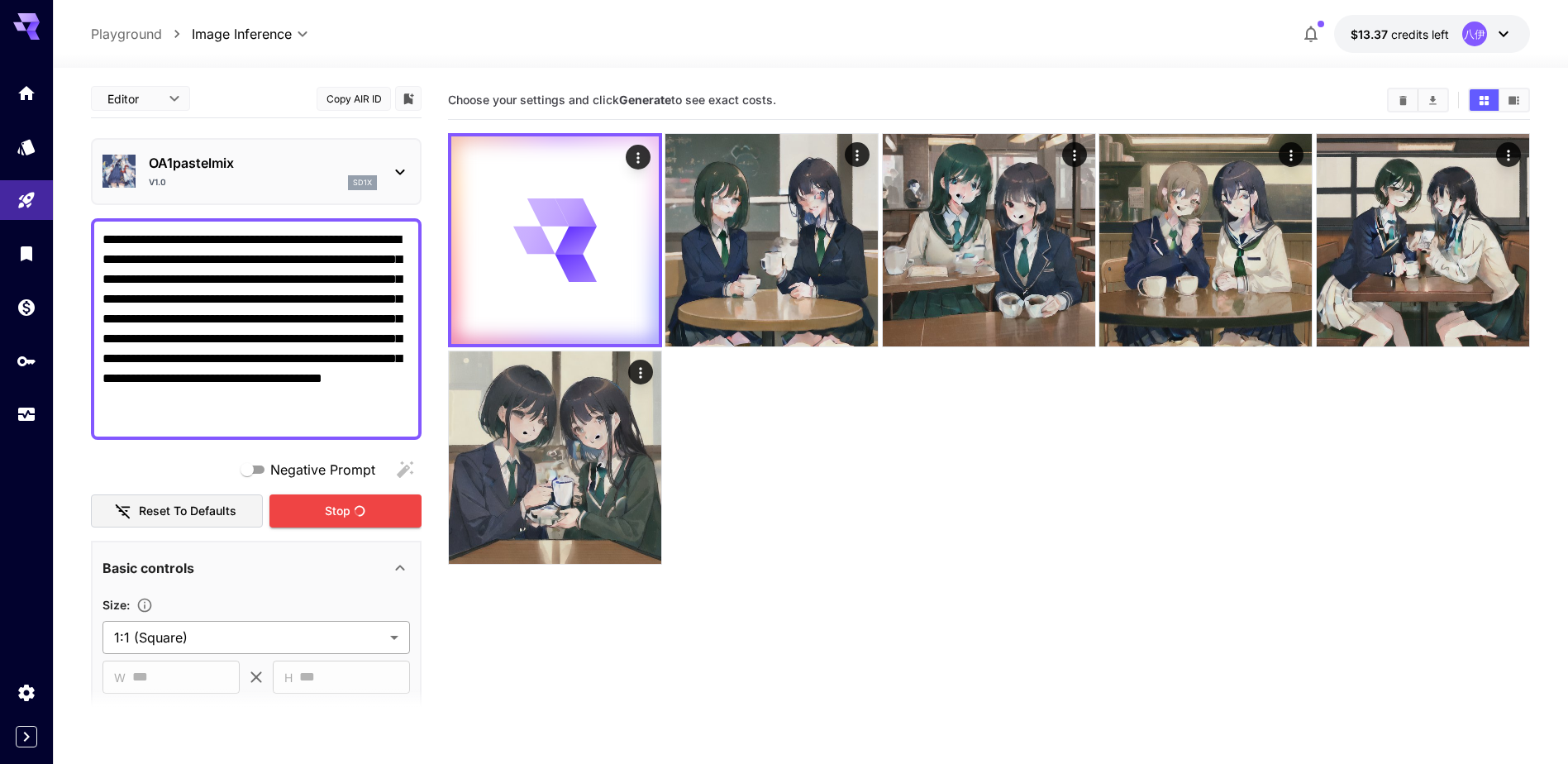scroll, scrollTop: 0, scrollLeft: 0, axis: both 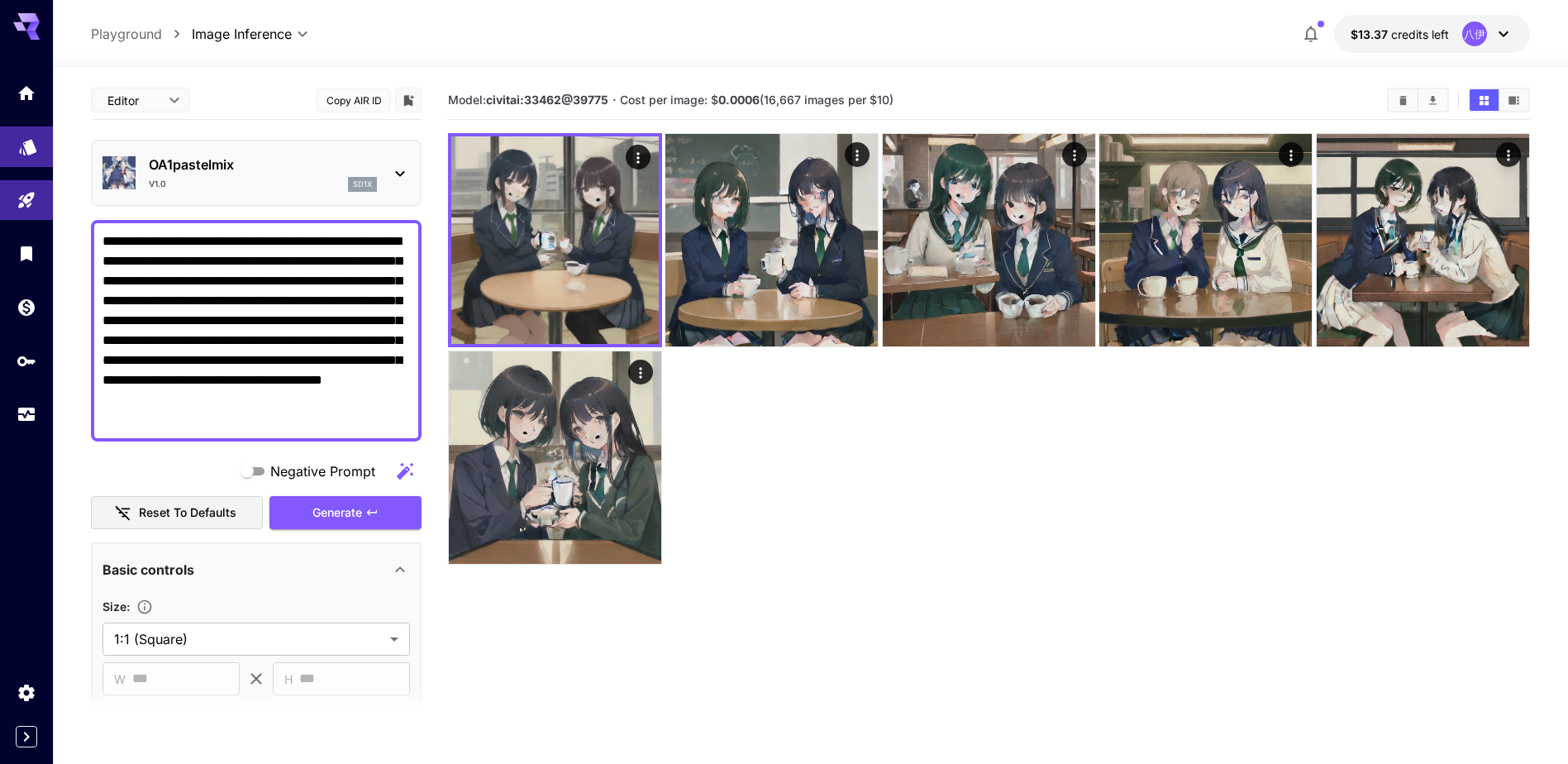 click at bounding box center [26, 146] 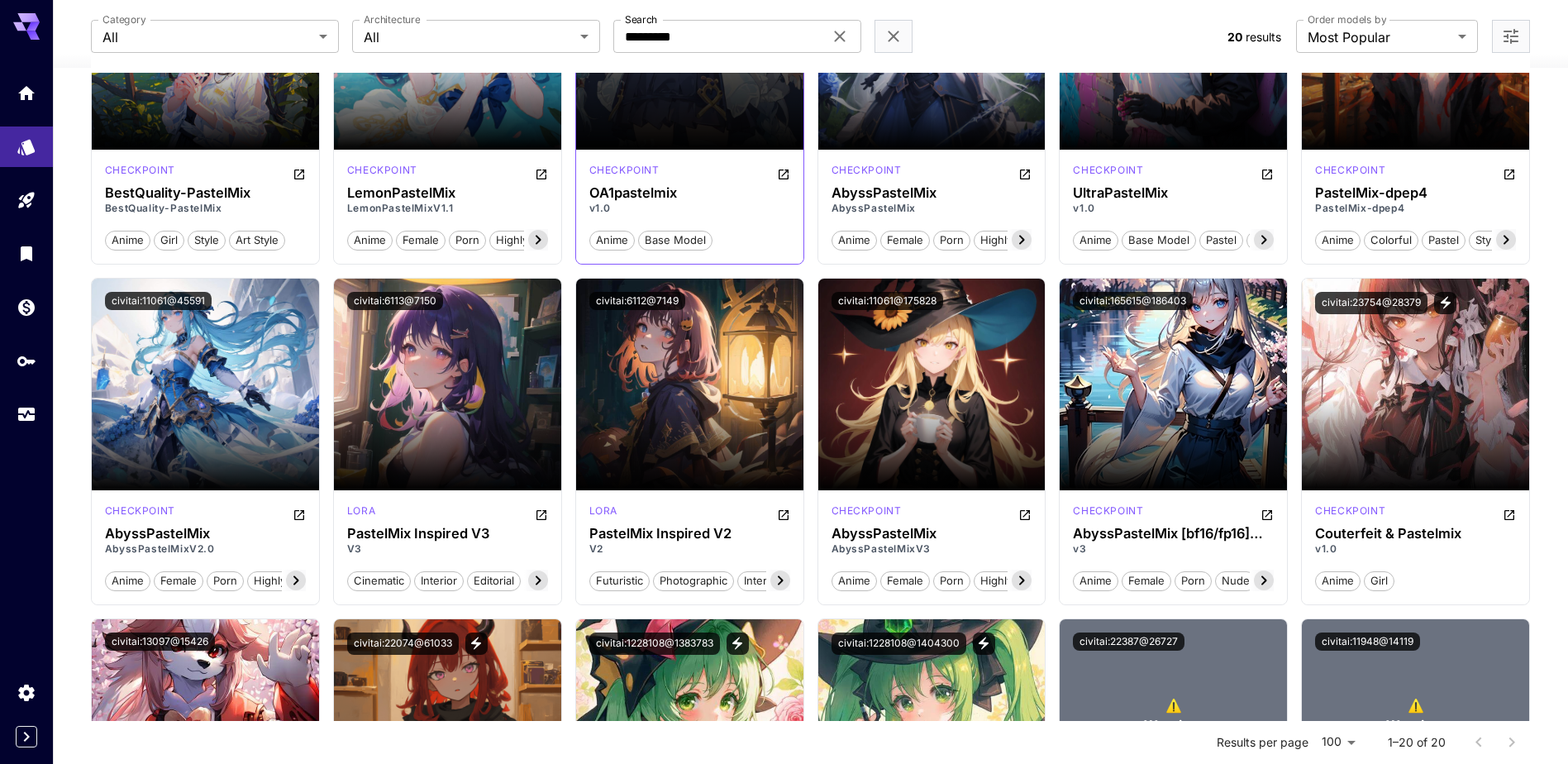 scroll, scrollTop: 275, scrollLeft: 0, axis: vertical 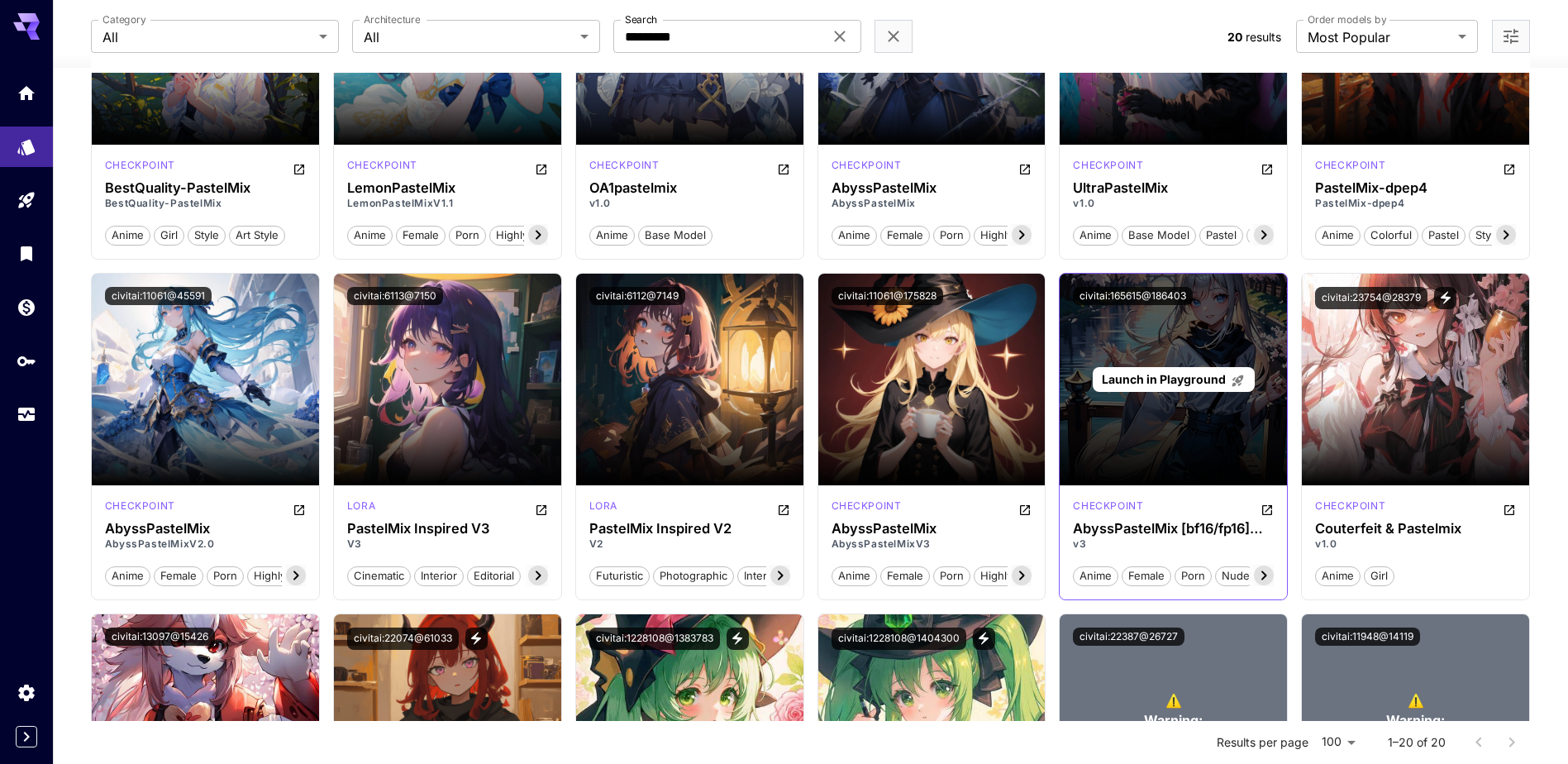 click on "Launch in Playground" at bounding box center (1173, 380) 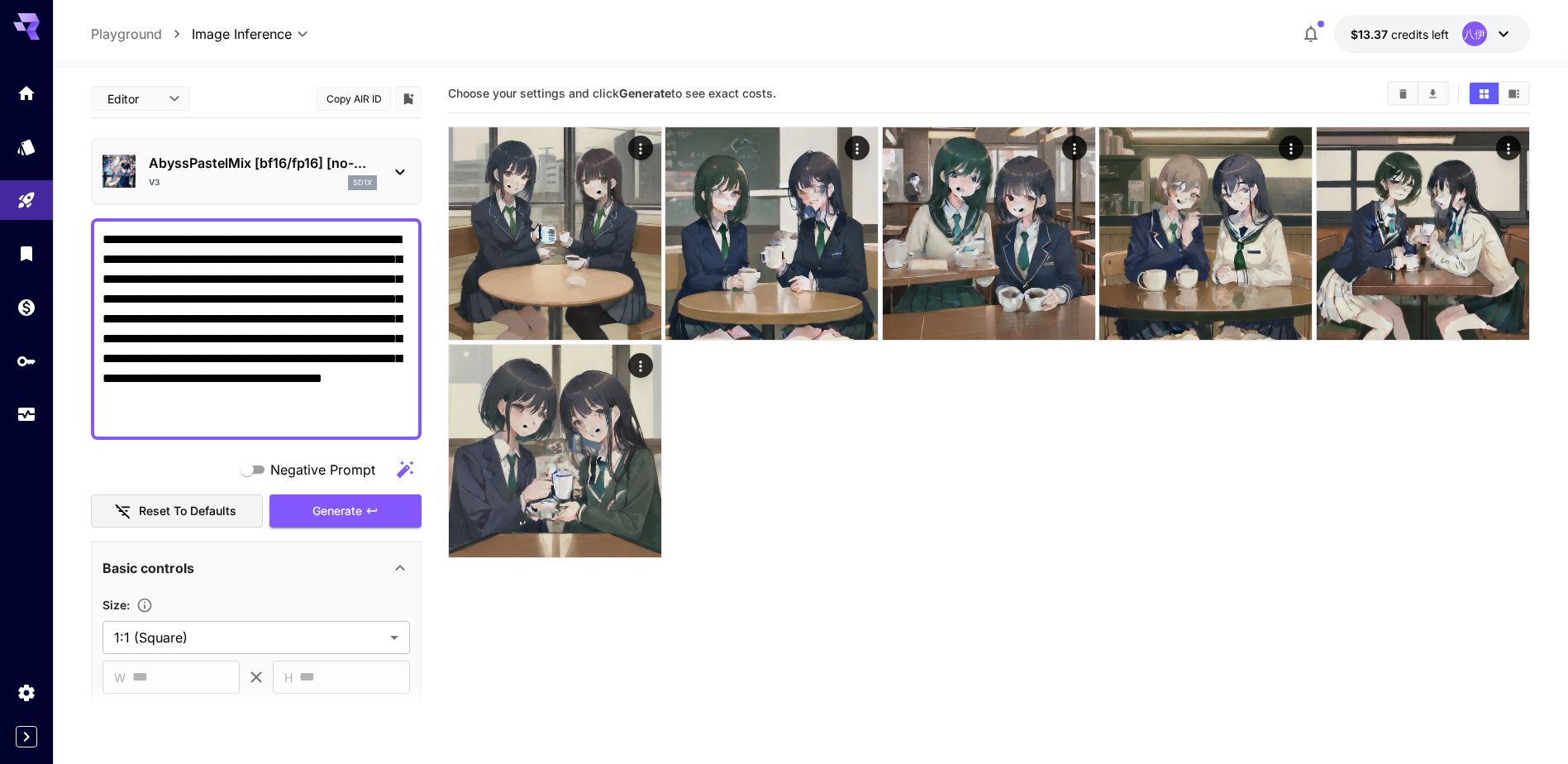 scroll, scrollTop: 0, scrollLeft: 0, axis: both 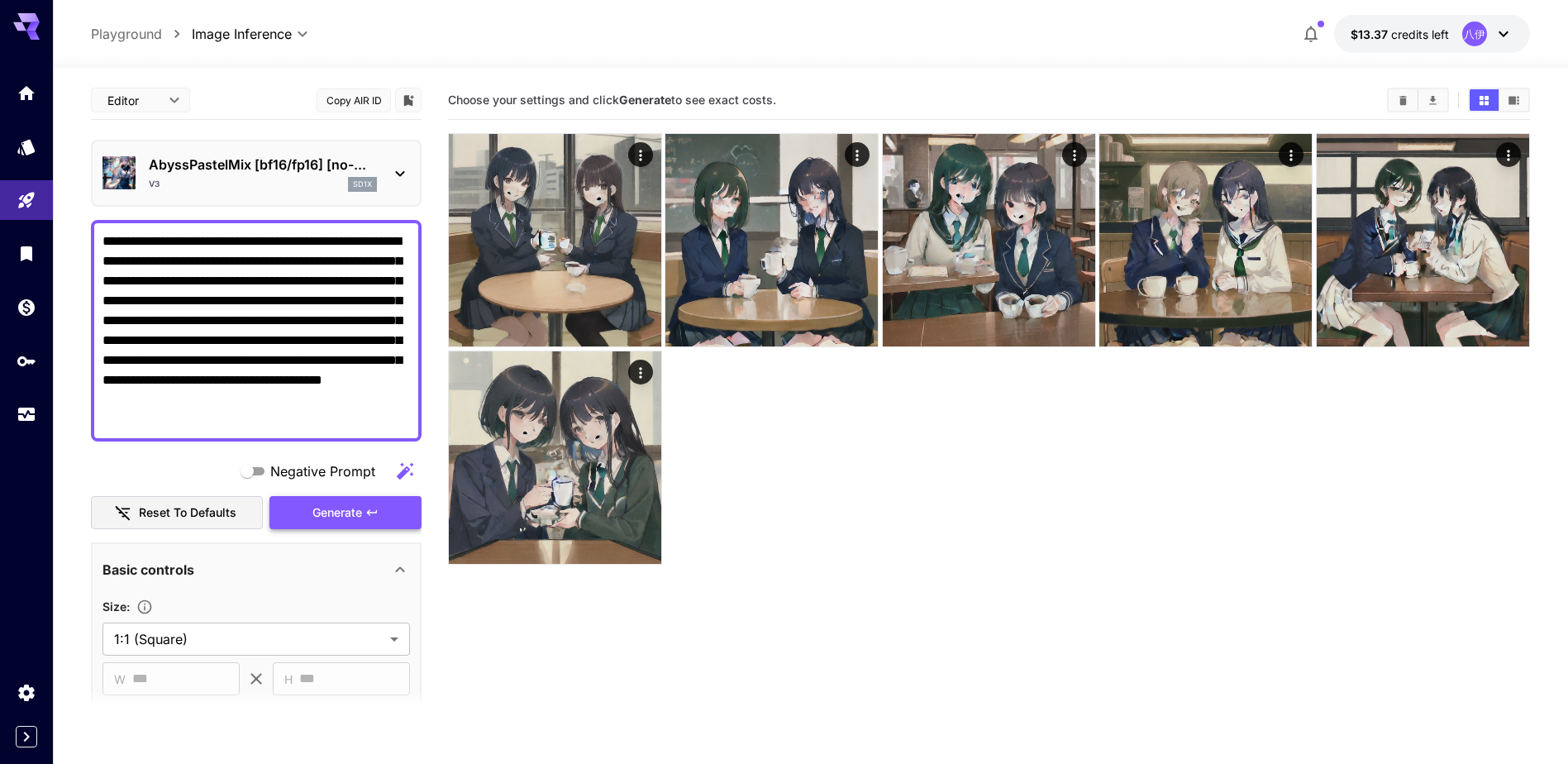click on "Generate" at bounding box center (346, 513) 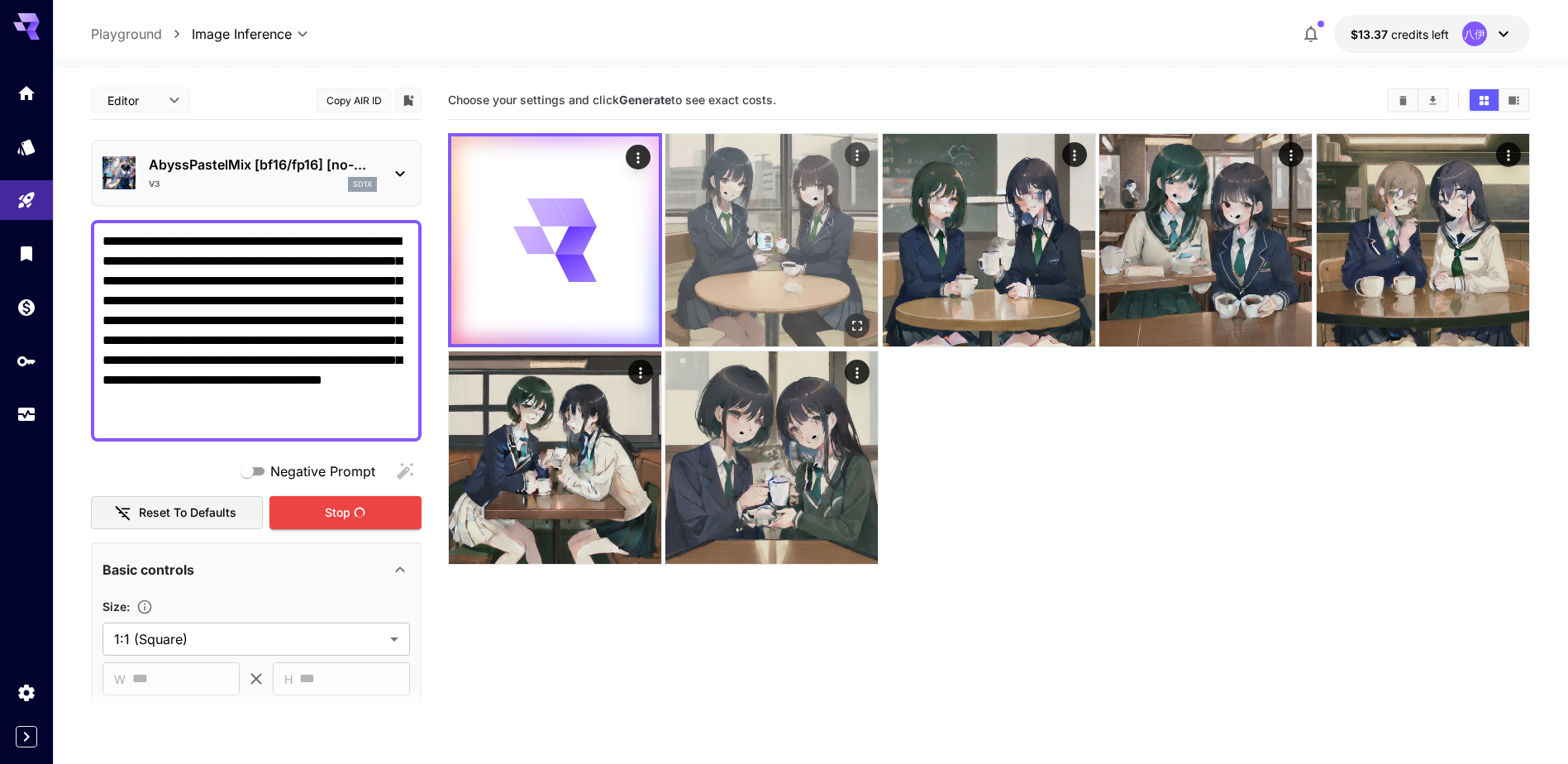 click at bounding box center [771, 240] 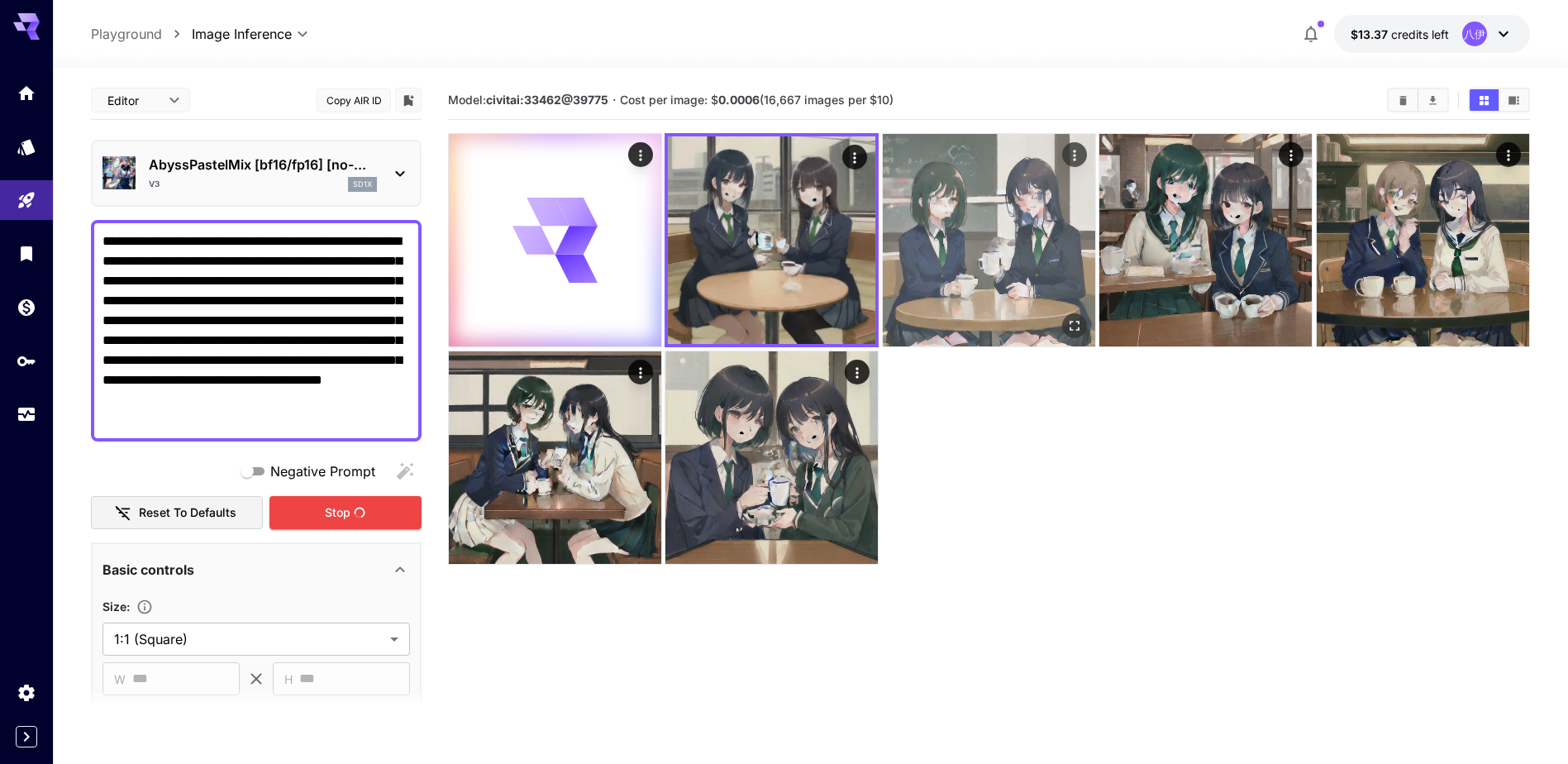 click at bounding box center (989, 240) 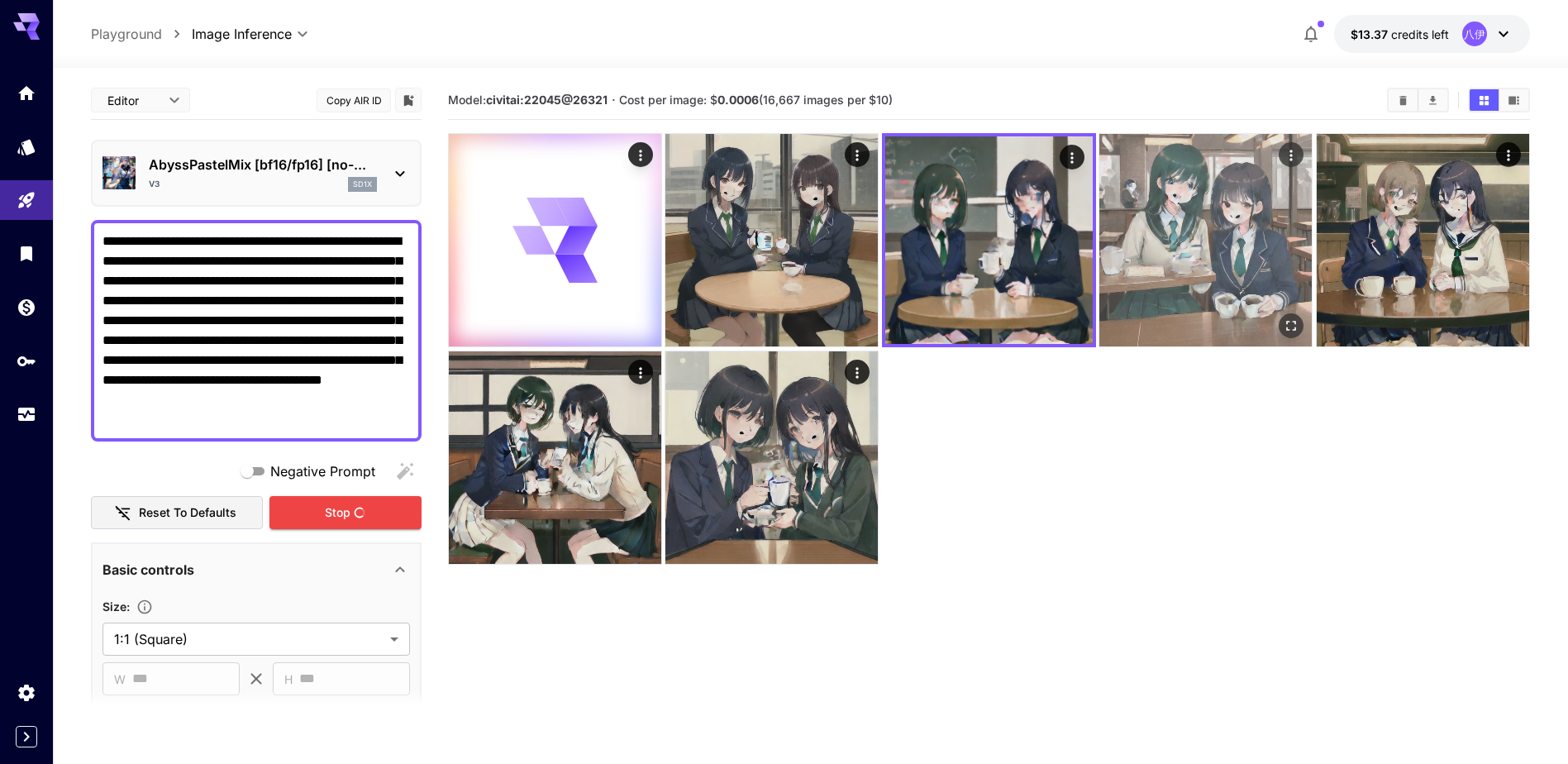 click at bounding box center (1205, 240) 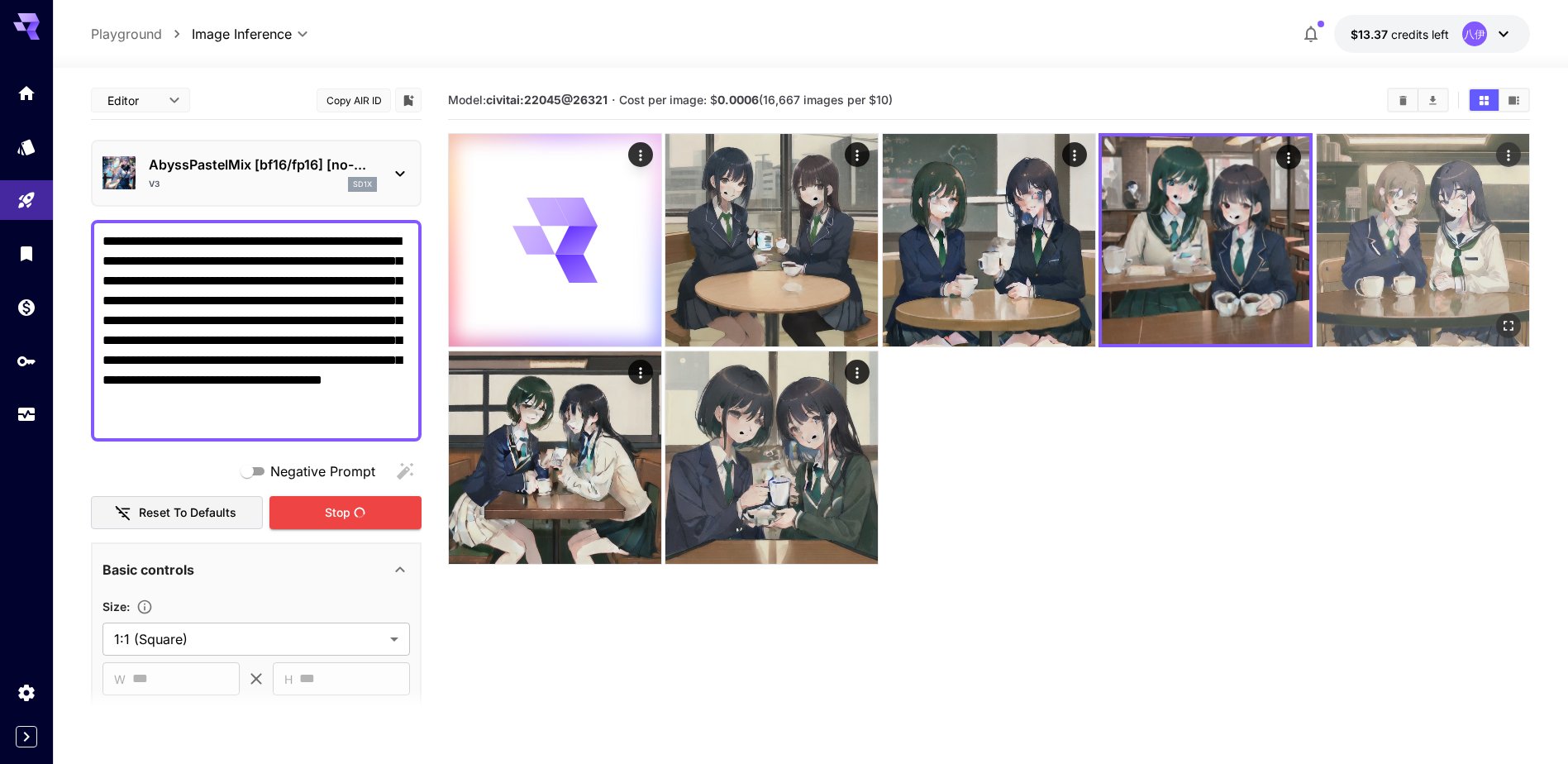 click at bounding box center (1423, 240) 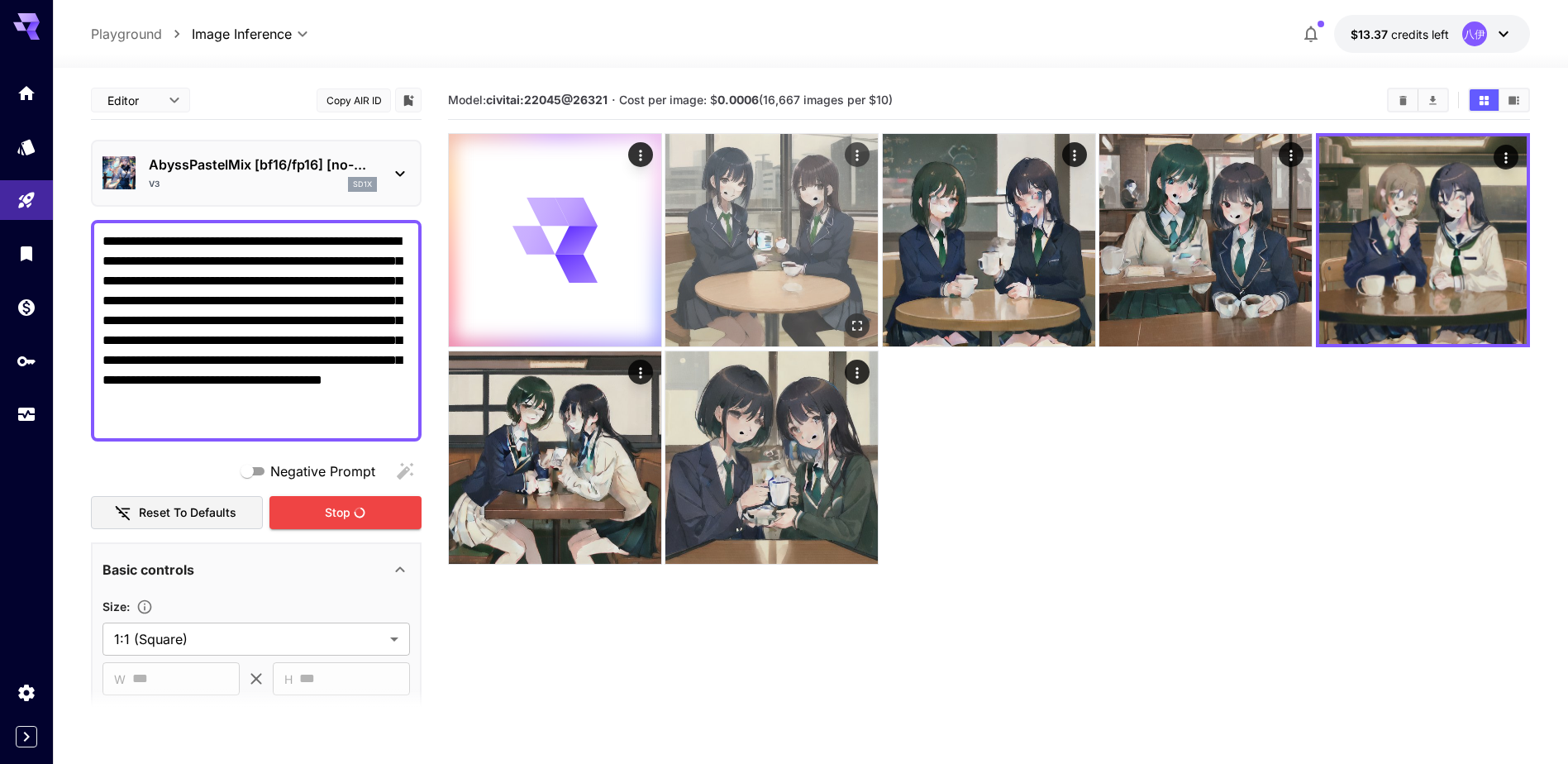 click at bounding box center (771, 240) 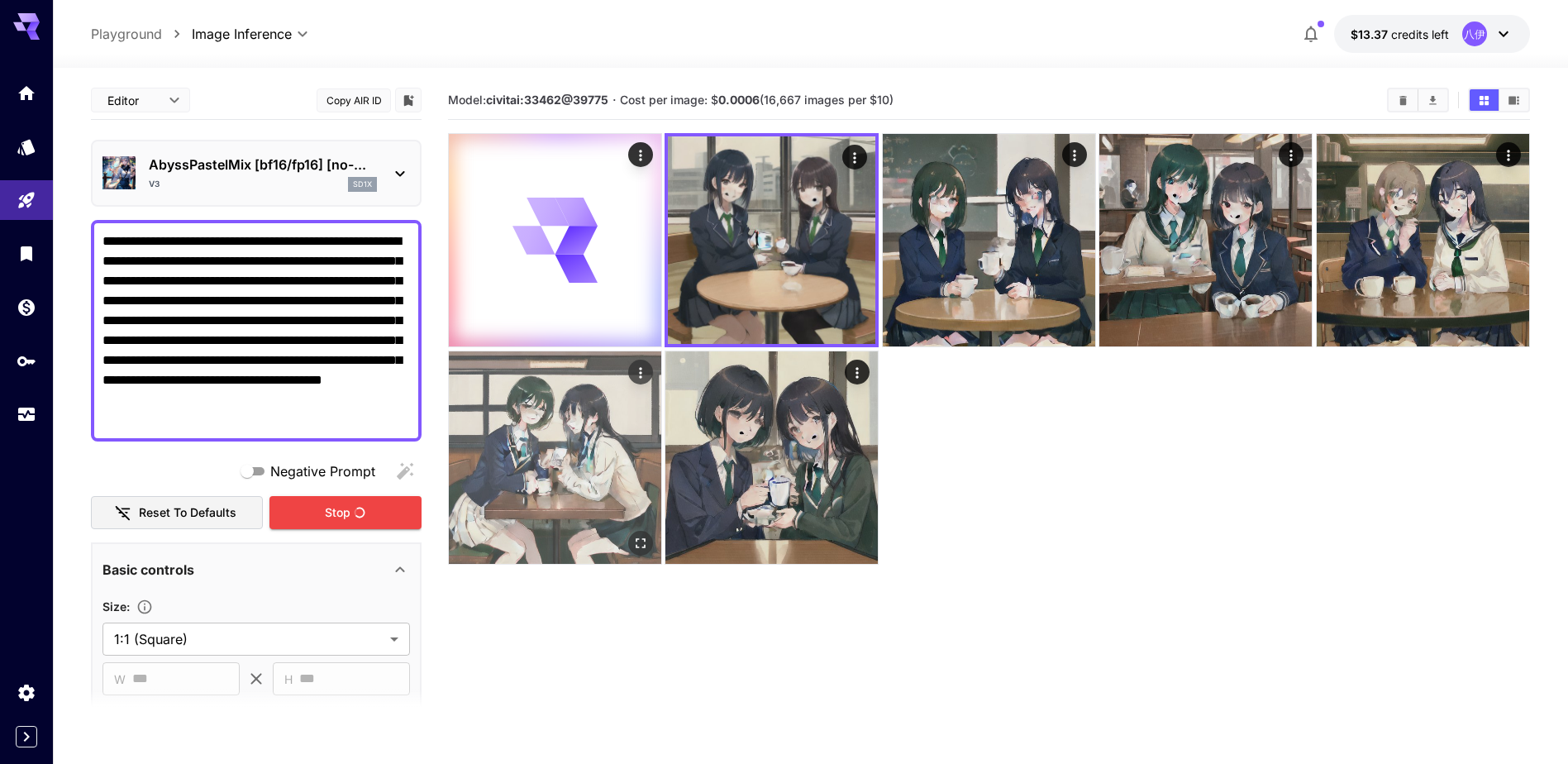 drag, startPoint x: 552, startPoint y: 401, endPoint x: 599, endPoint y: 375, distance: 53.7122 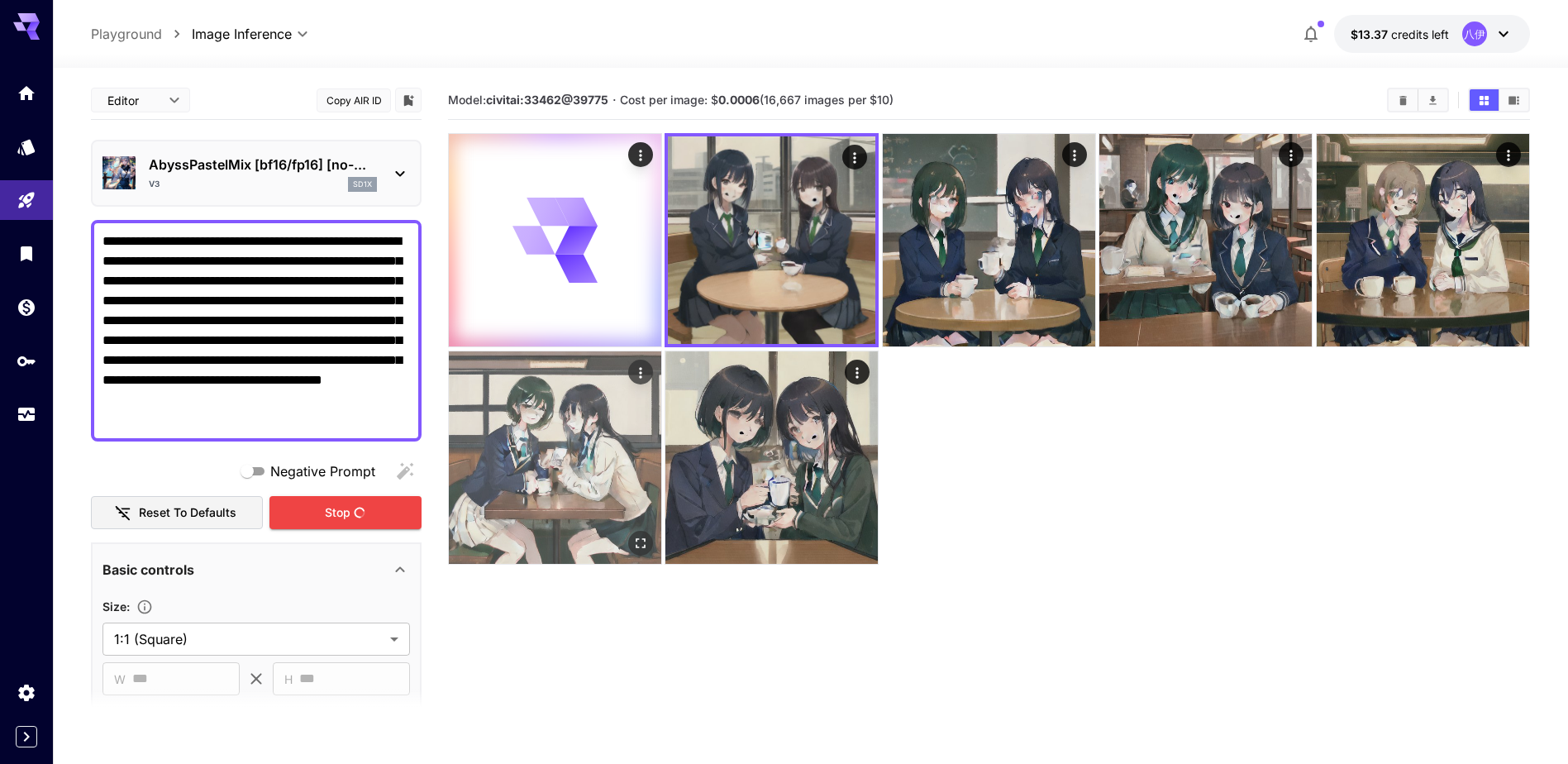 click at bounding box center (555, 457) 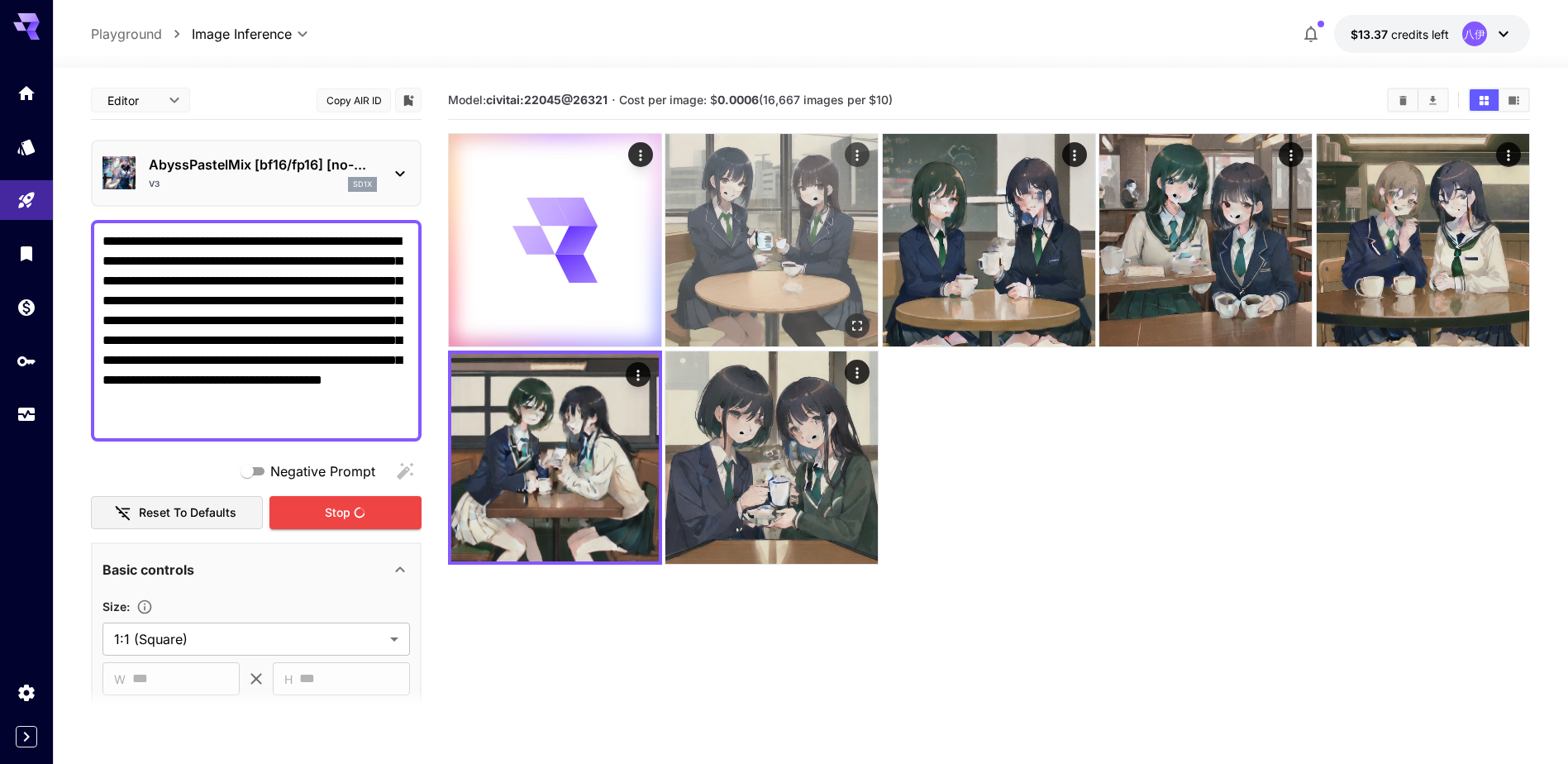 click at bounding box center (771, 240) 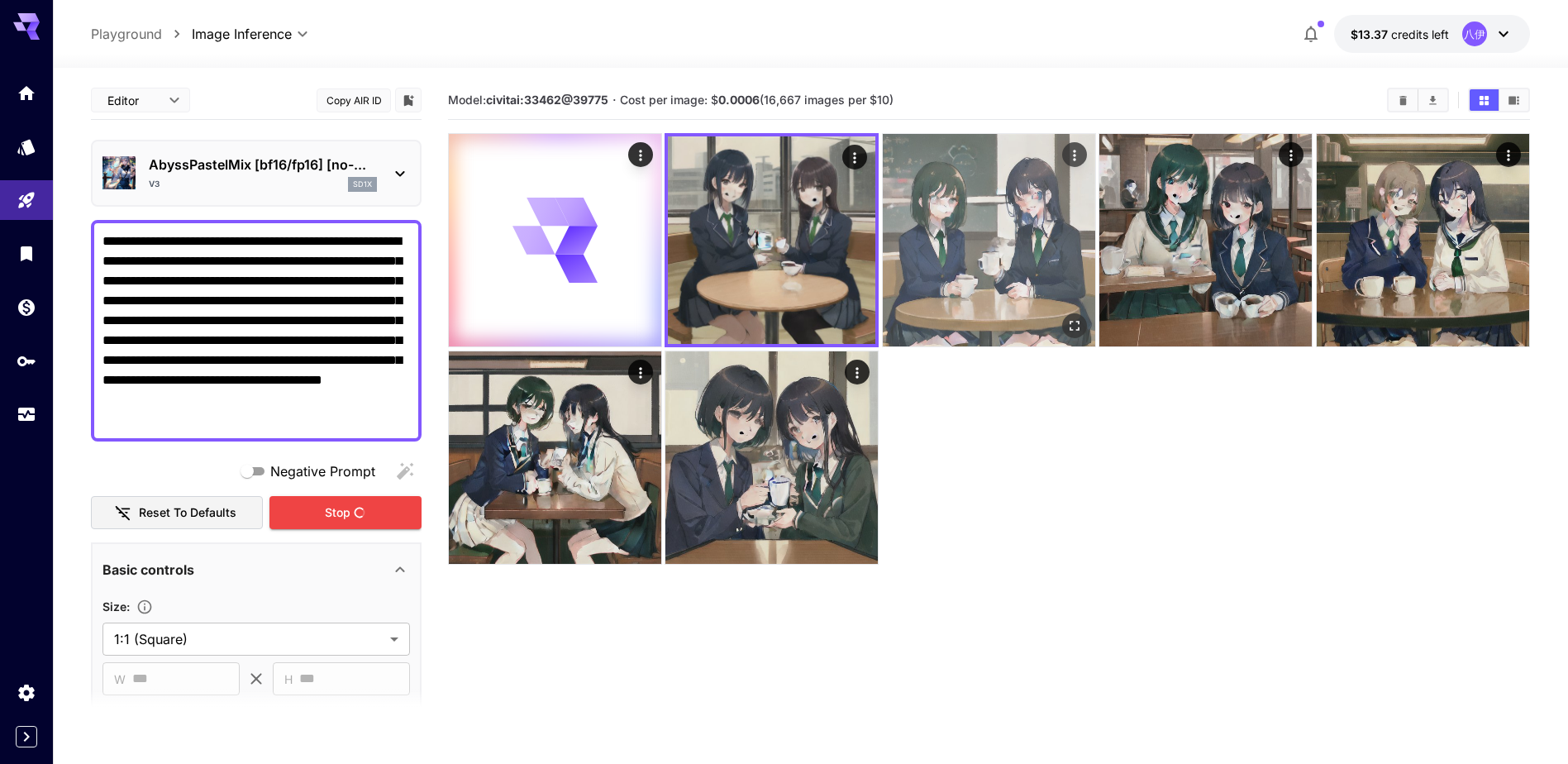 click at bounding box center (989, 240) 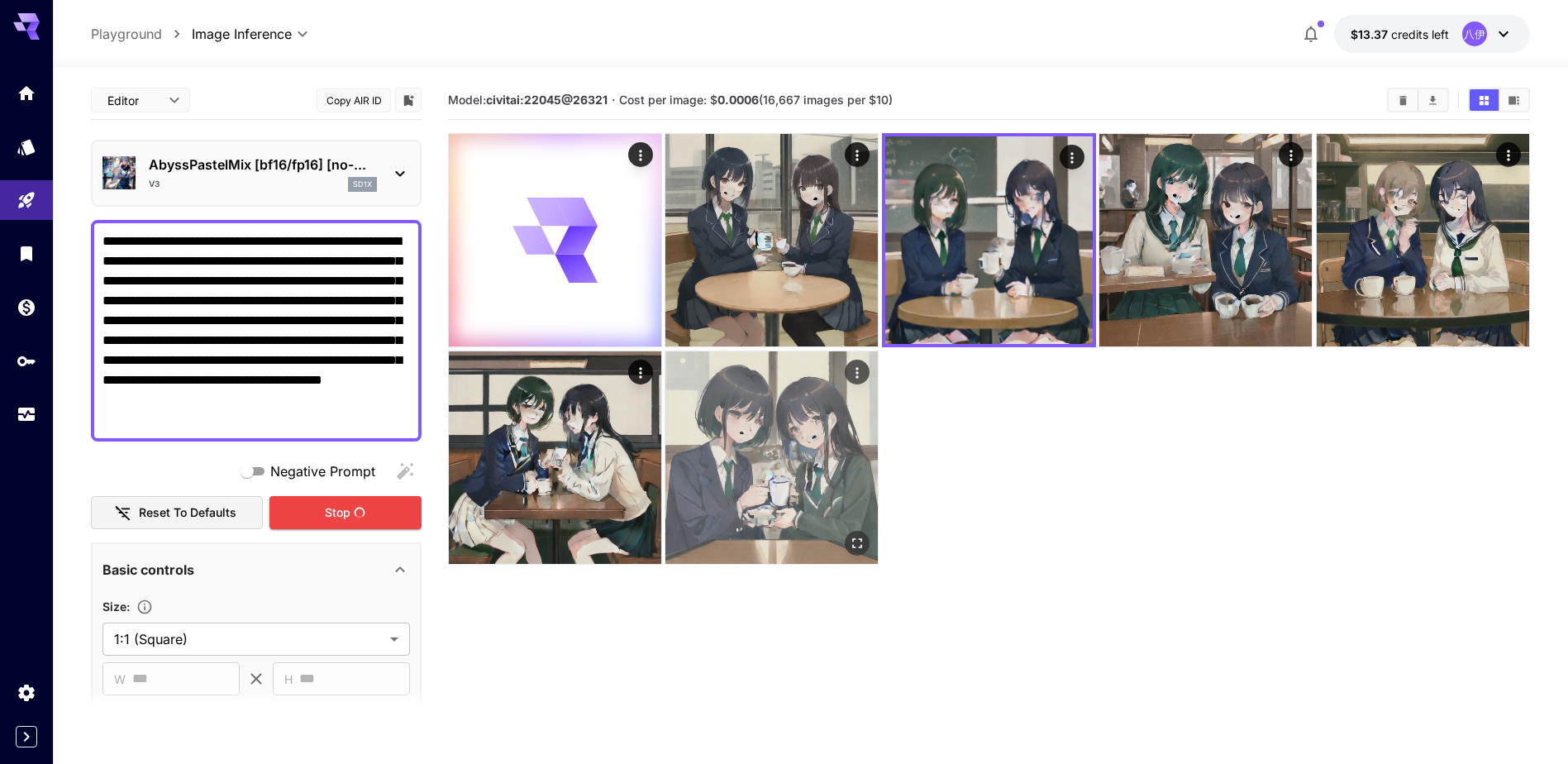 click at bounding box center (771, 457) 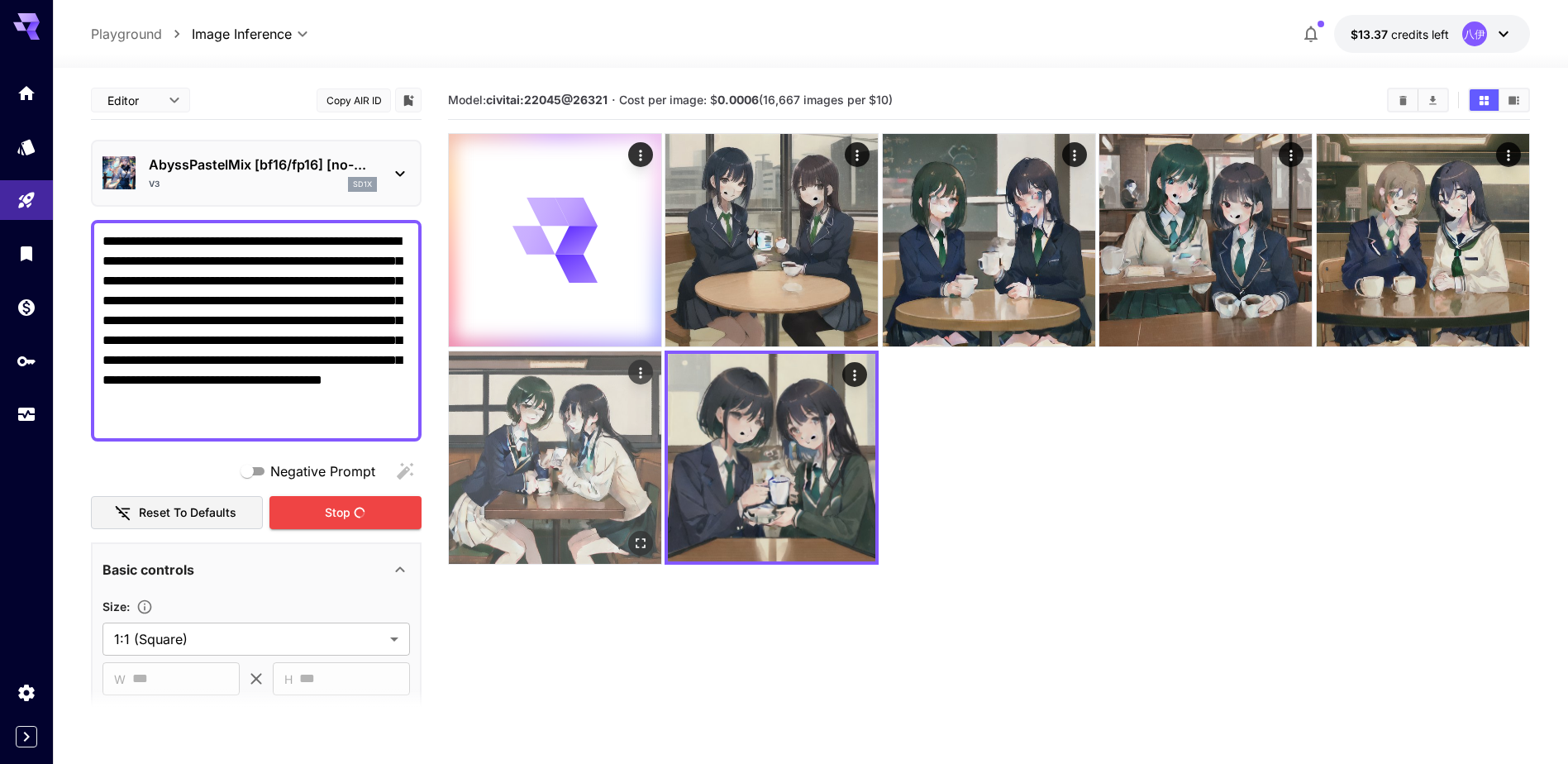 click at bounding box center [555, 457] 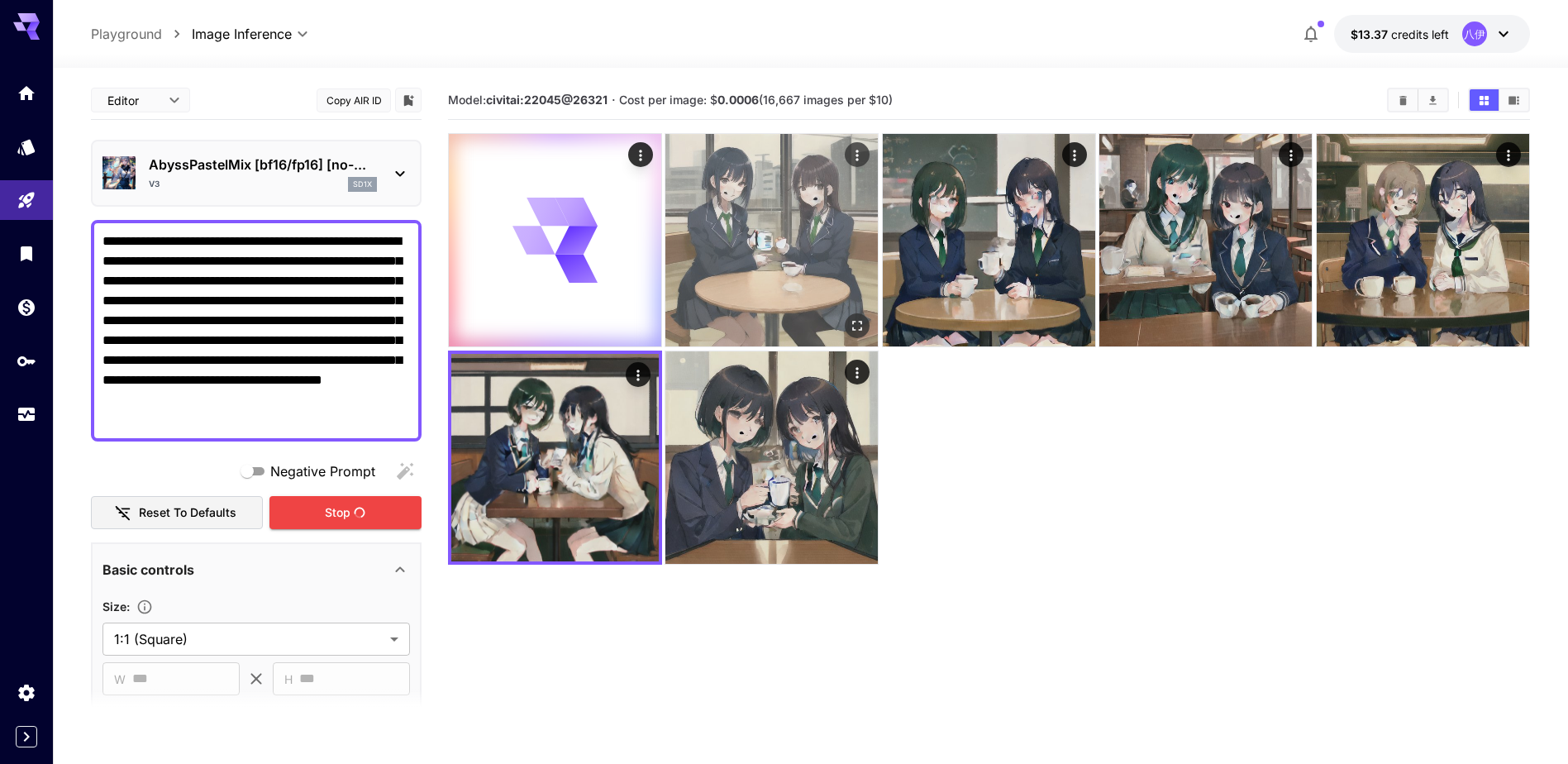 click at bounding box center (771, 240) 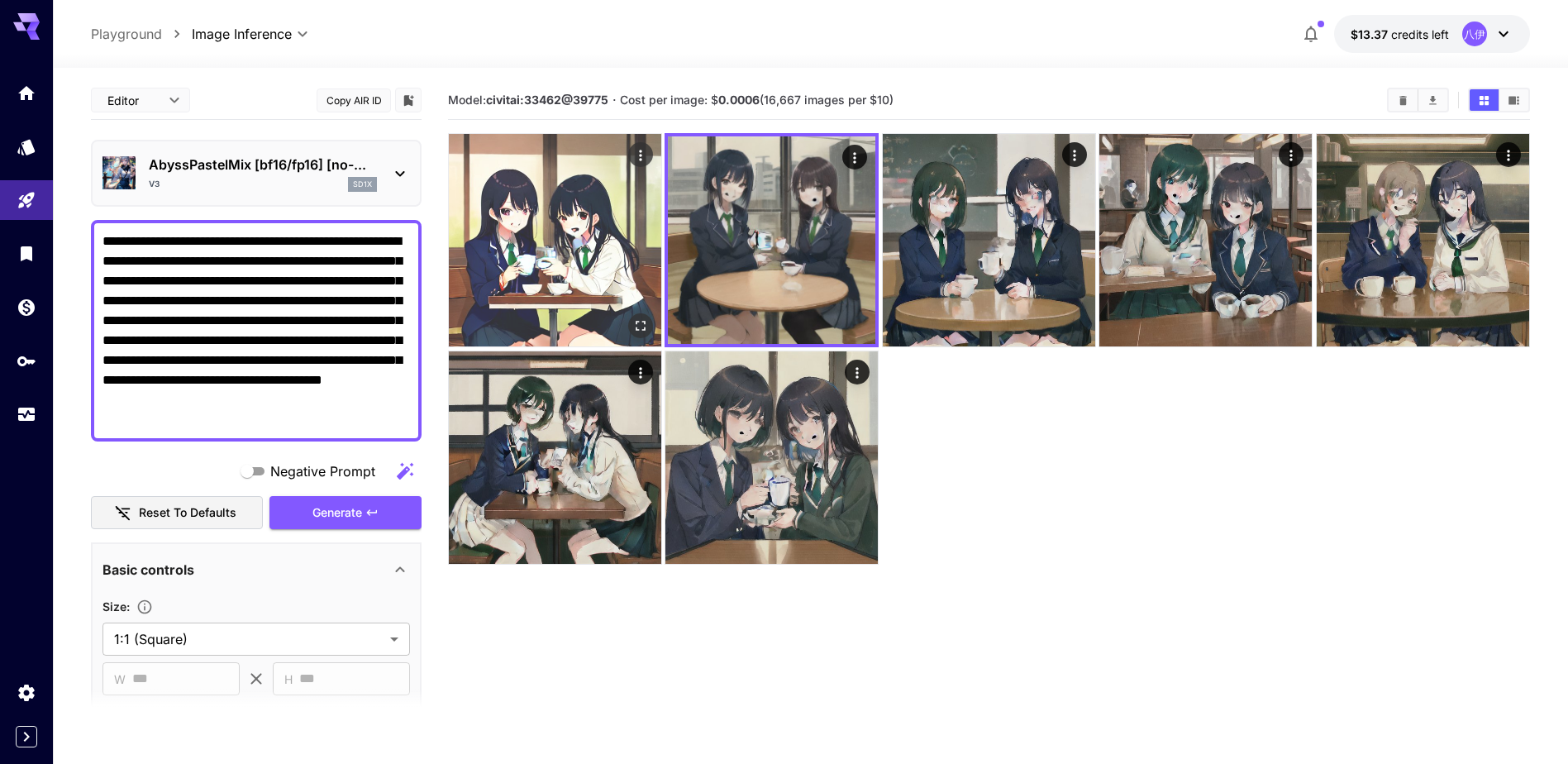 click at bounding box center (555, 240) 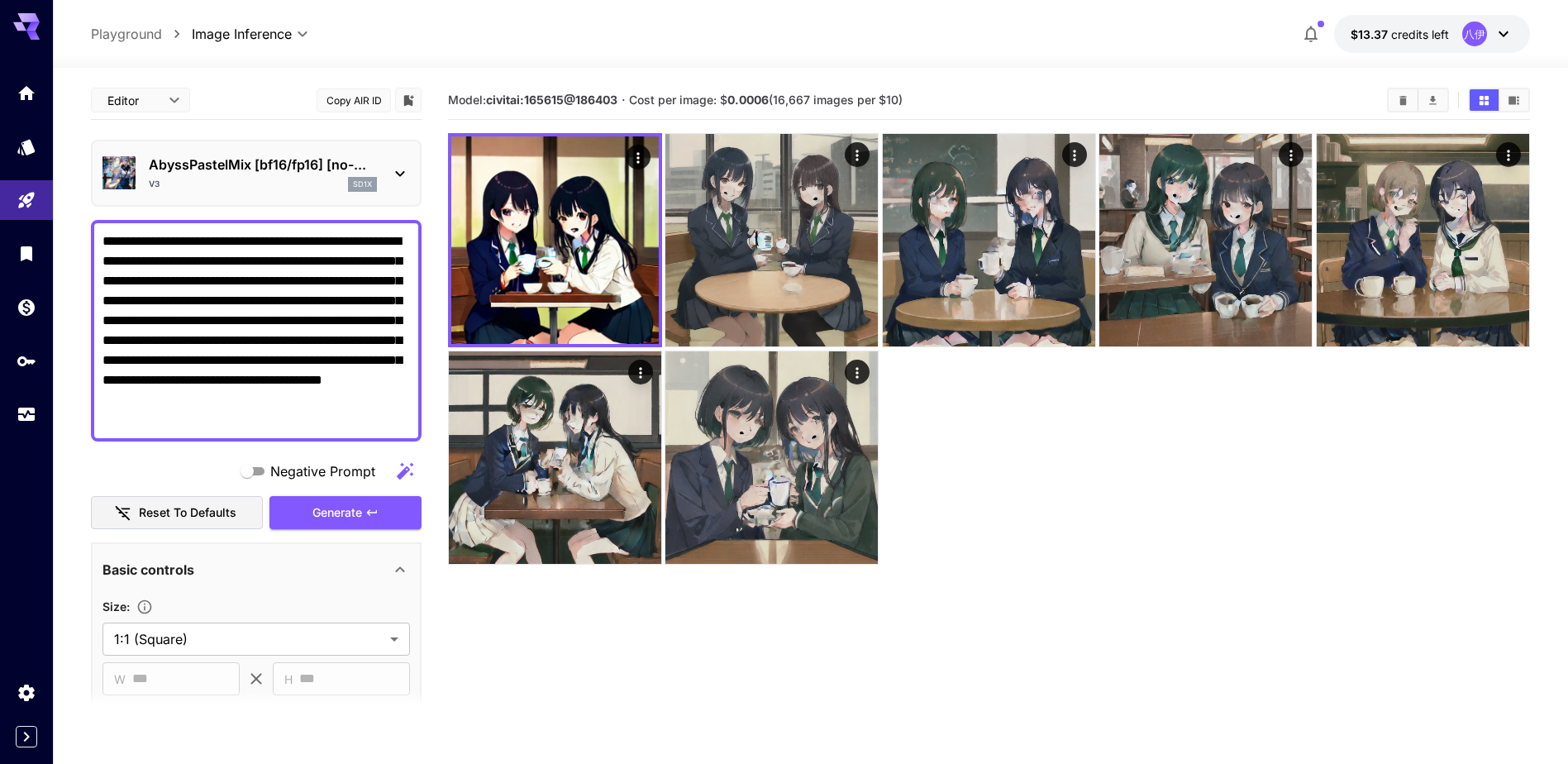 drag, startPoint x: 39, startPoint y: 151, endPoint x: 53, endPoint y: 154, distance: 14.317821 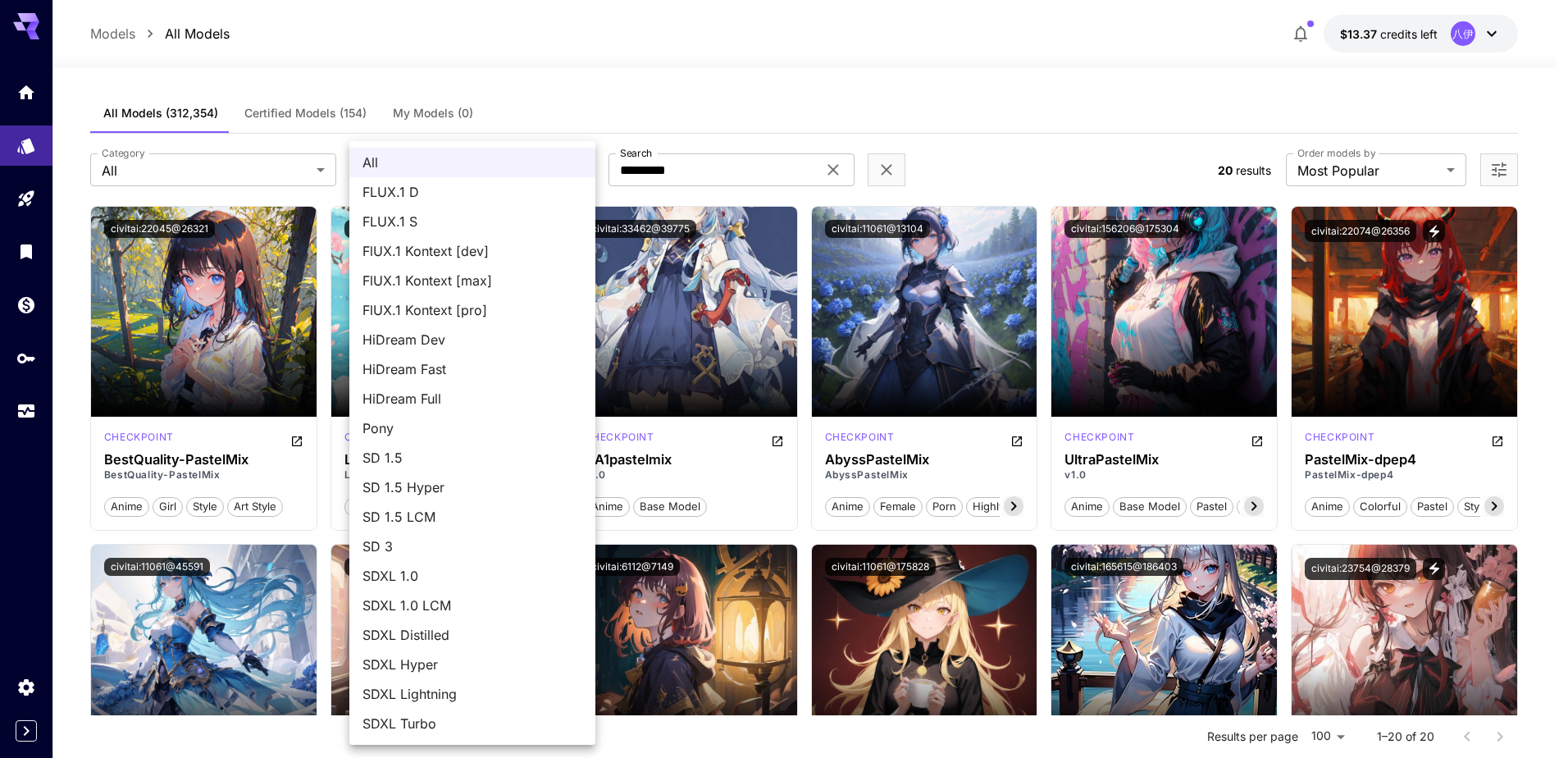 click on "**********" at bounding box center (784, 818) 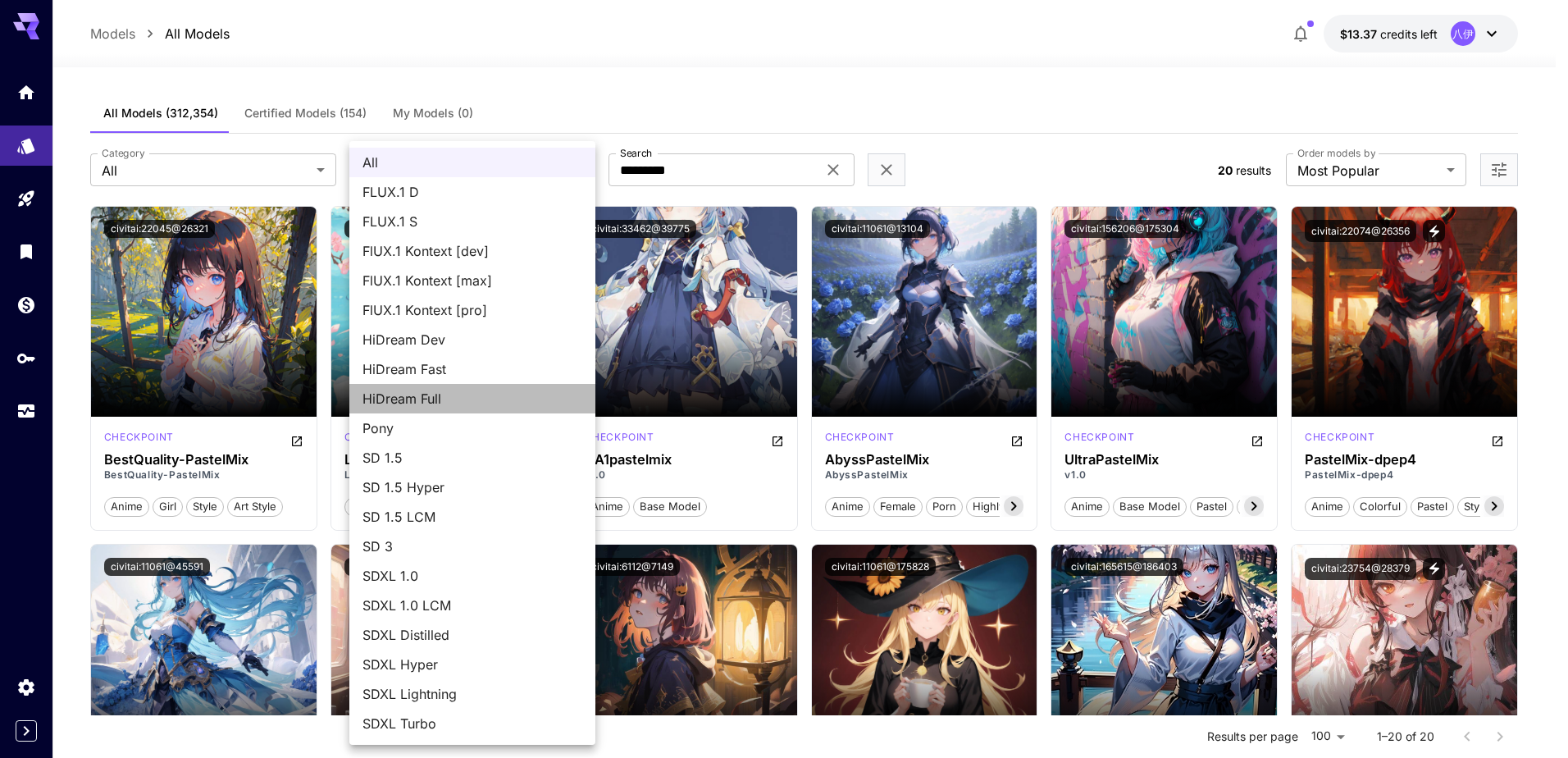 click on "HiDream Full" at bounding box center [472, 399] 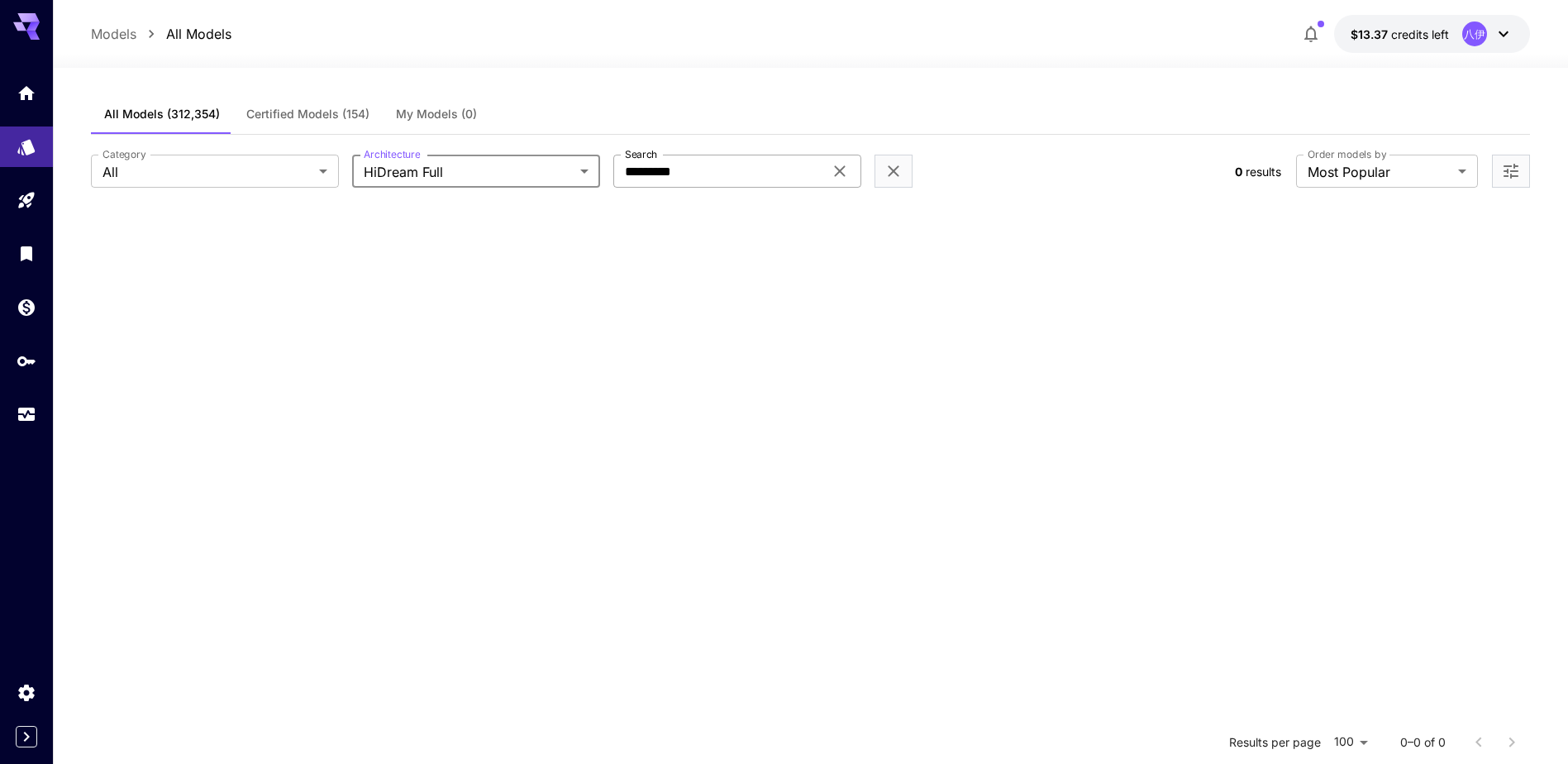 click 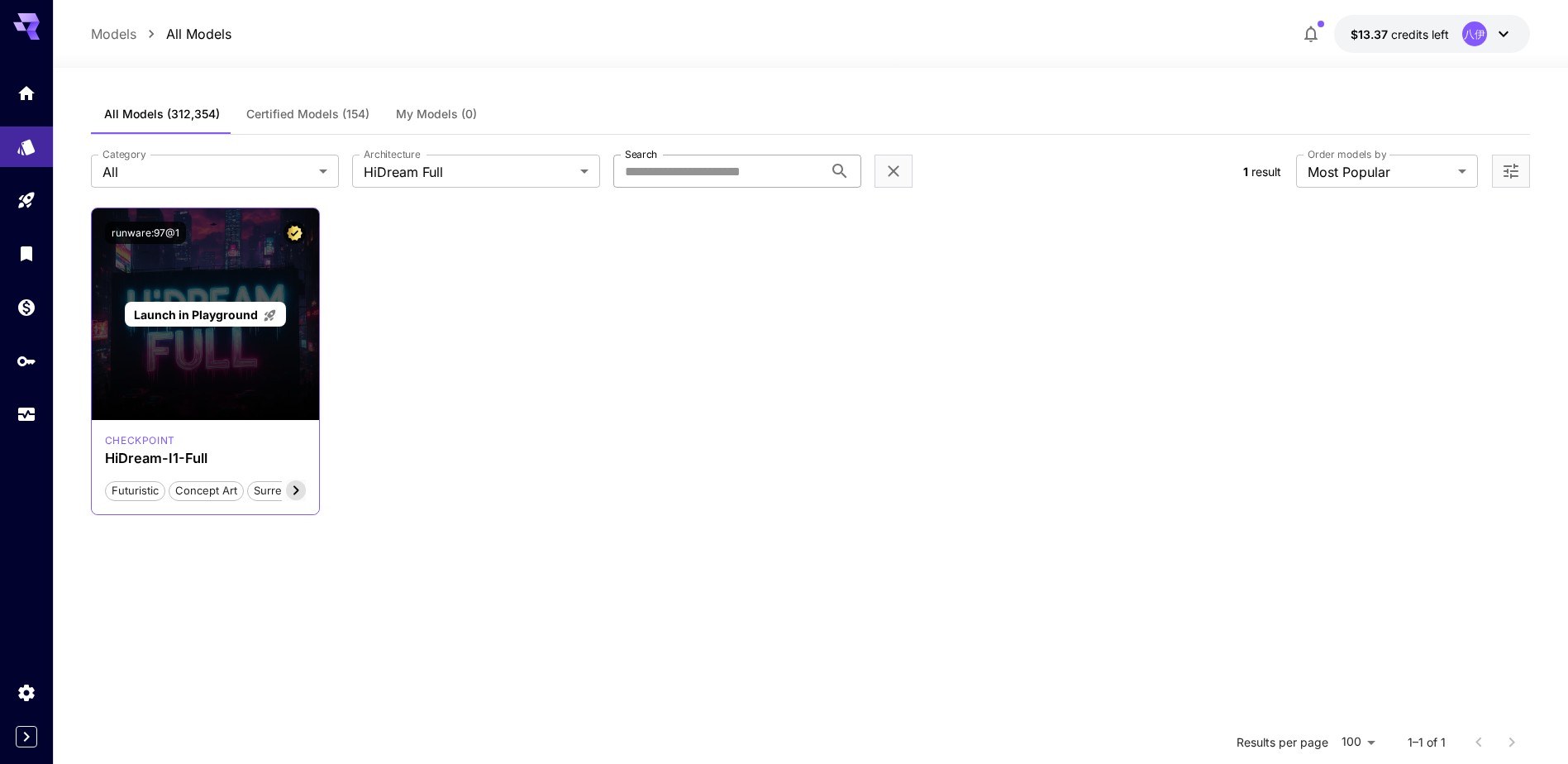 click on "Launch in Playground" at bounding box center [205, 314] 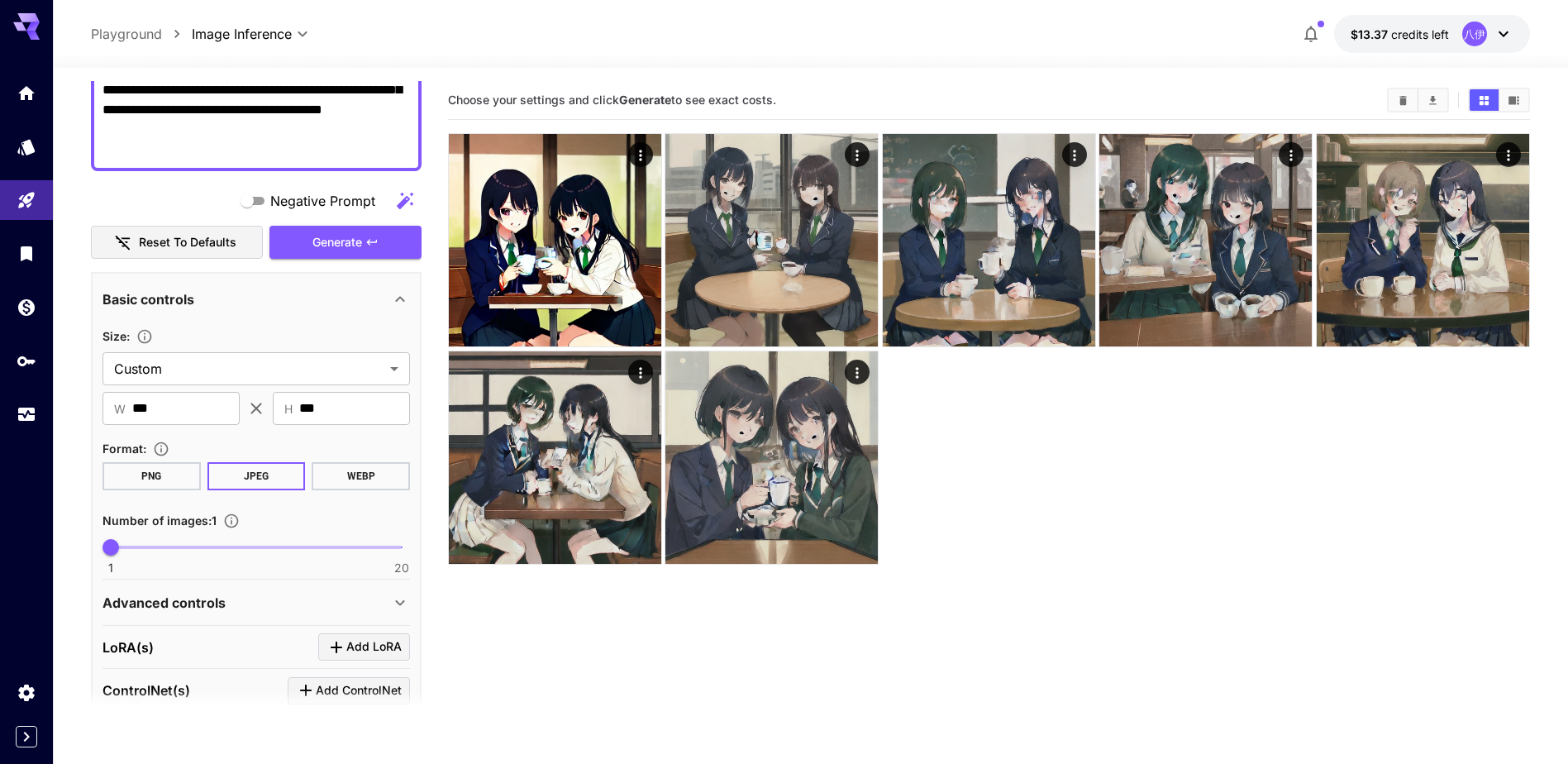 scroll, scrollTop: 275, scrollLeft: 0, axis: vertical 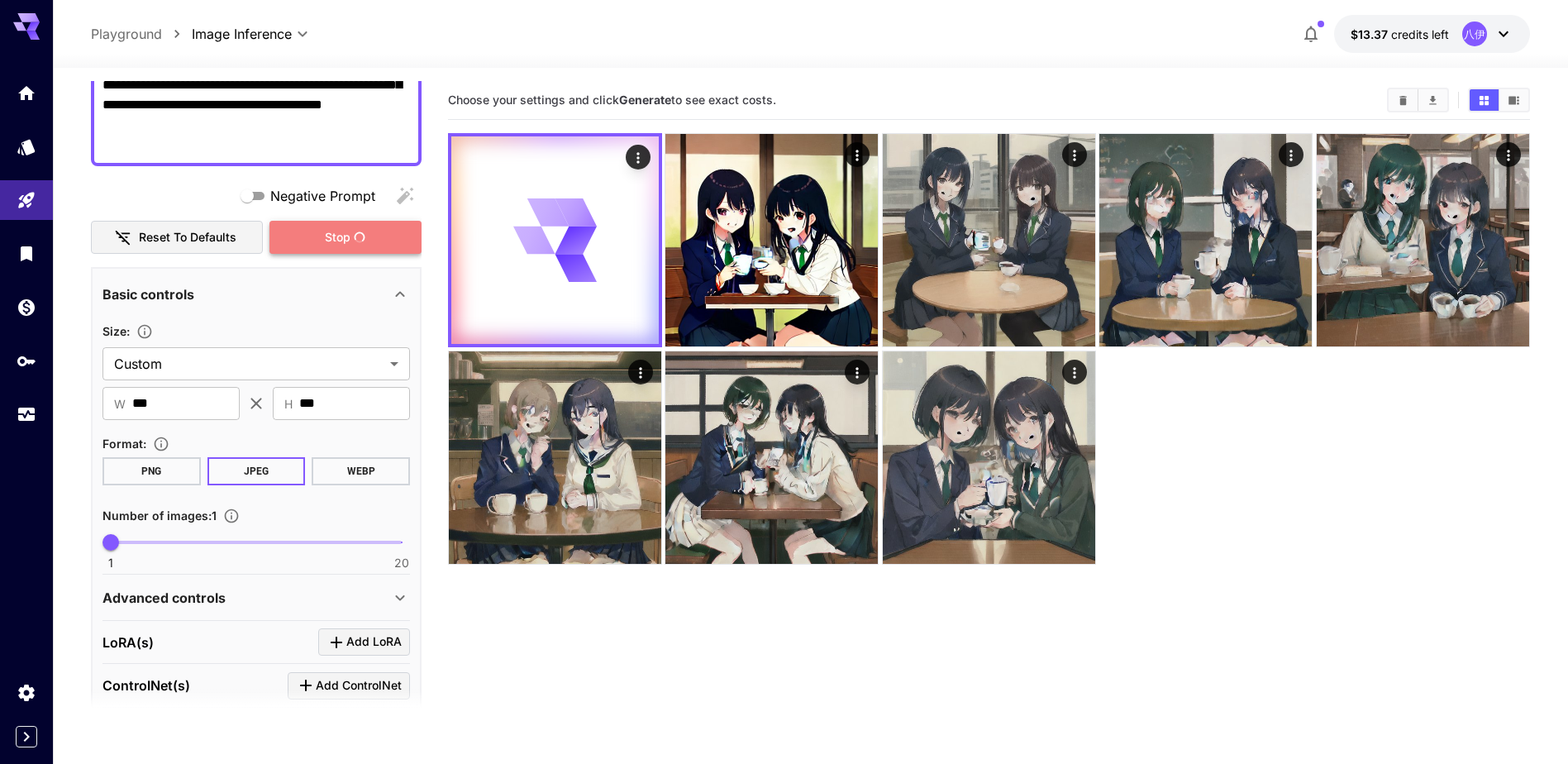 click on "Stop" at bounding box center (346, 237) 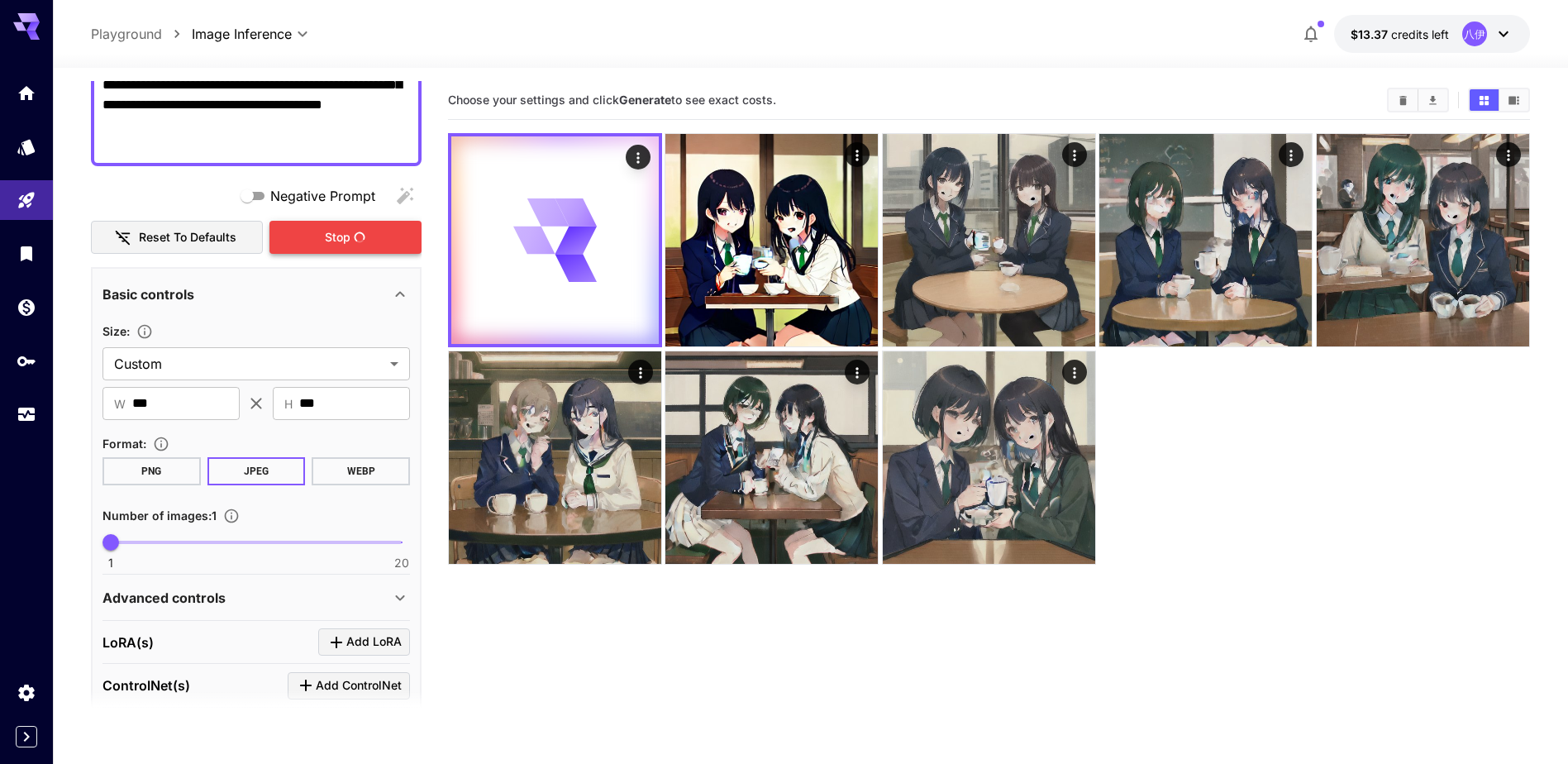 scroll, scrollTop: 0, scrollLeft: 0, axis: both 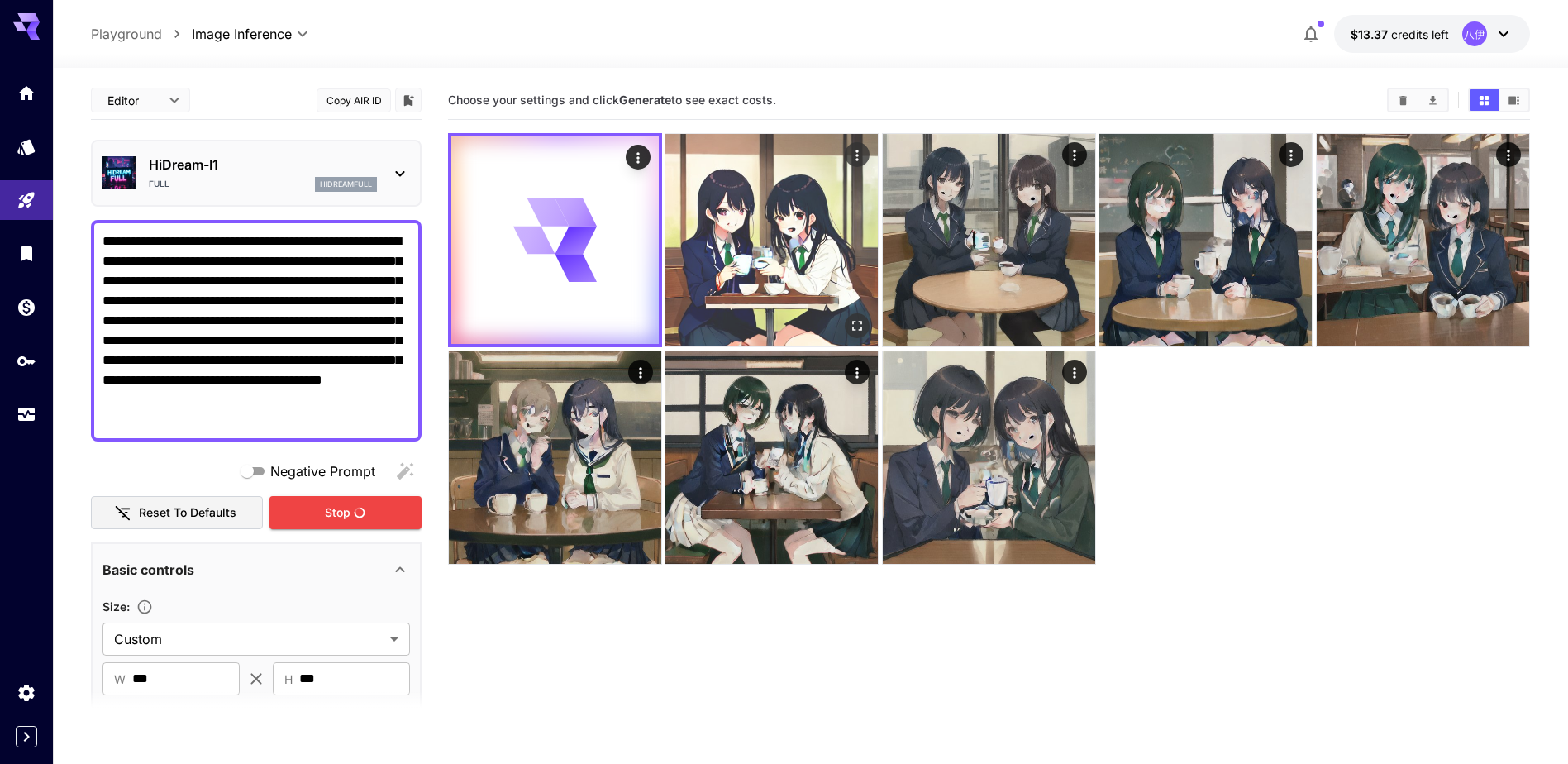click at bounding box center [771, 240] 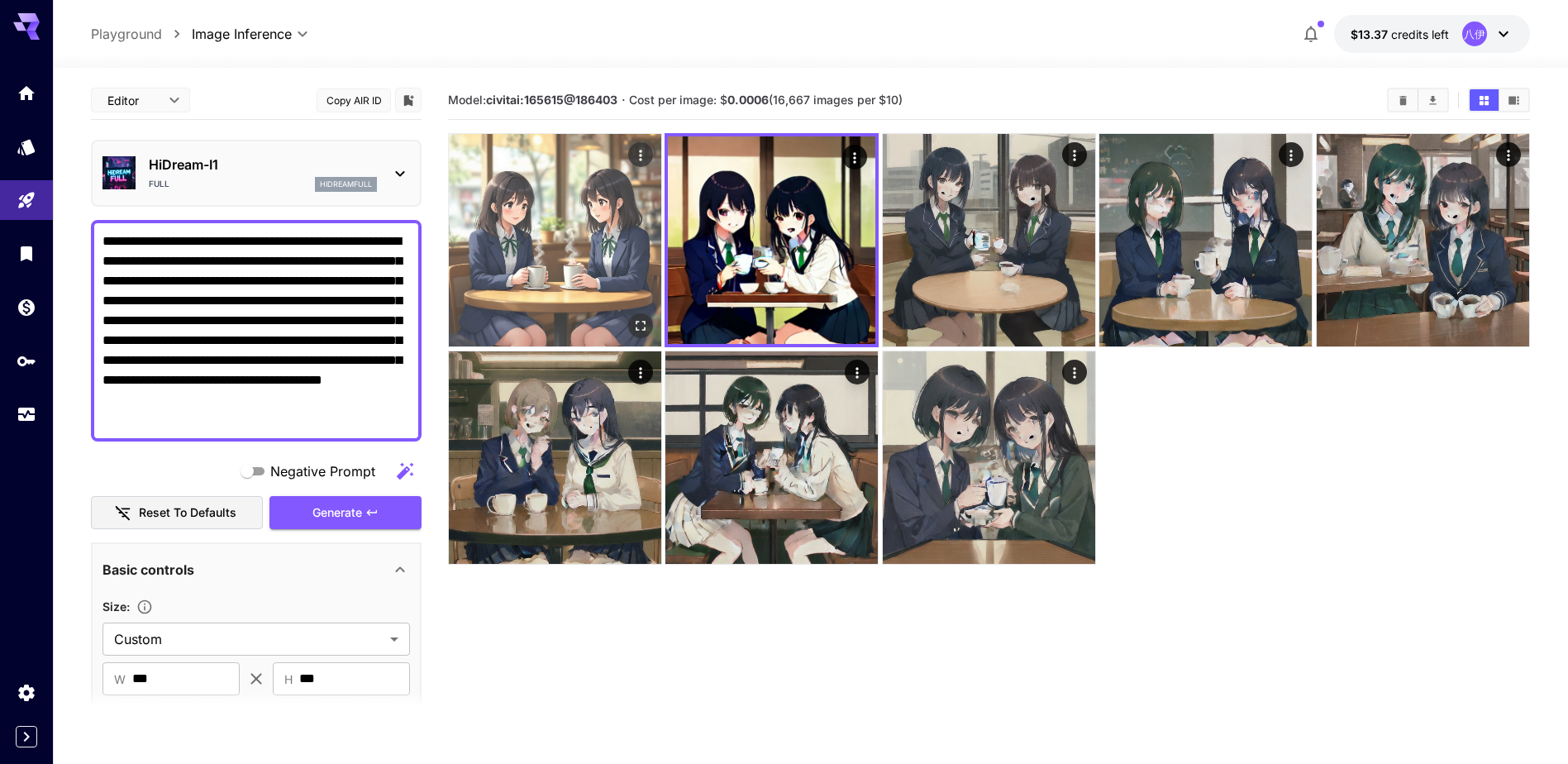 click at bounding box center (555, 240) 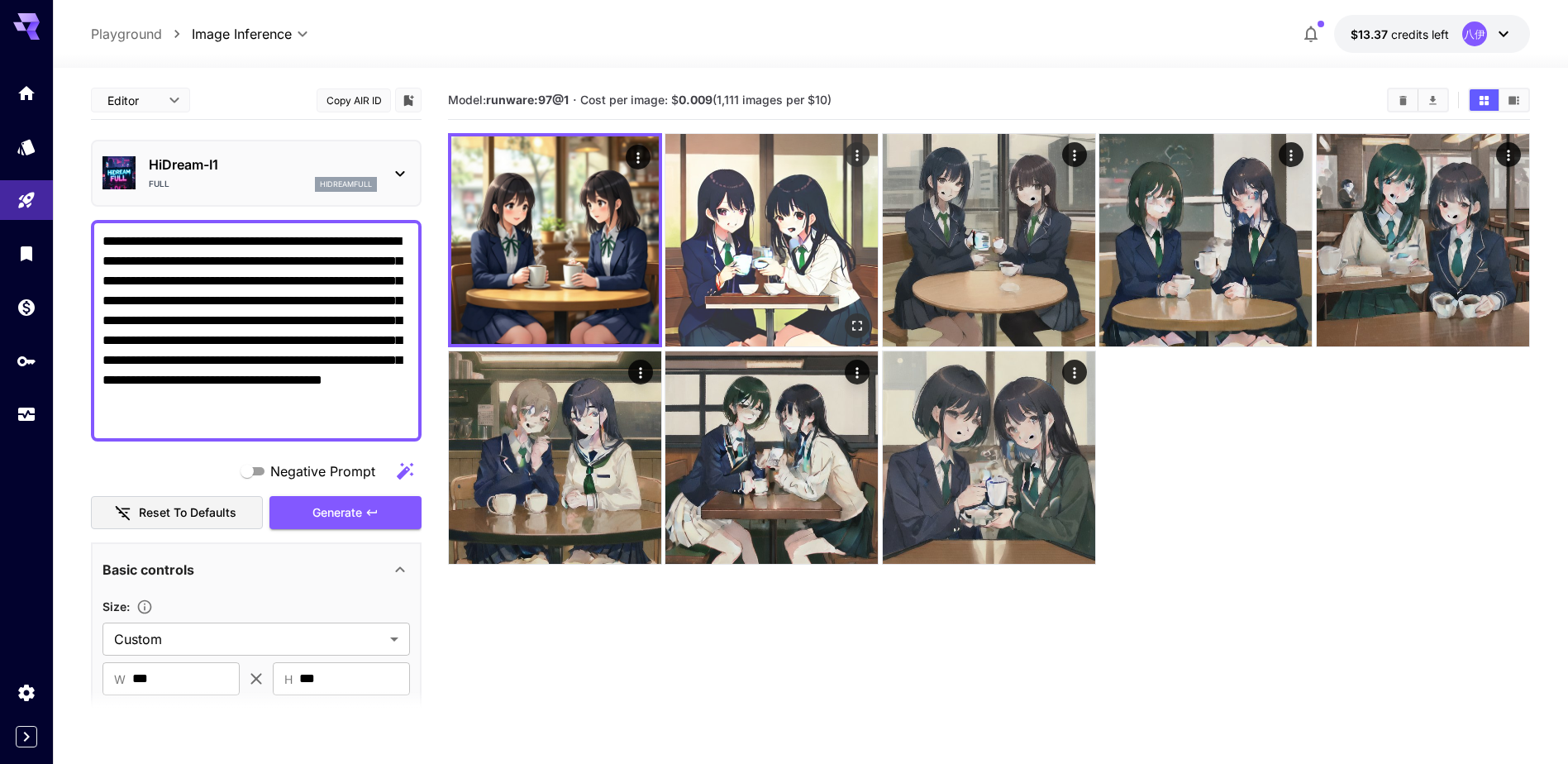 click at bounding box center (771, 240) 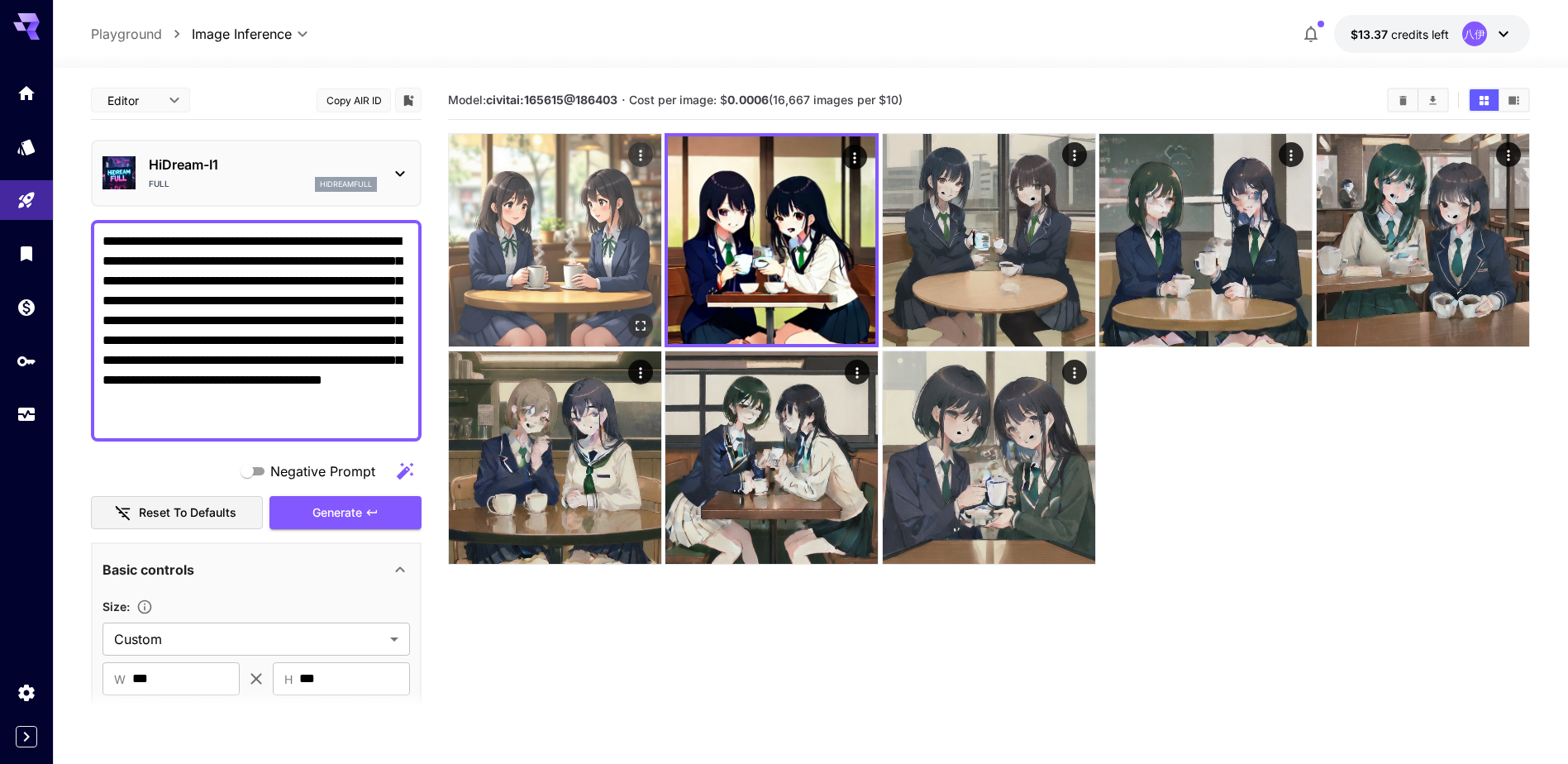 click at bounding box center (555, 240) 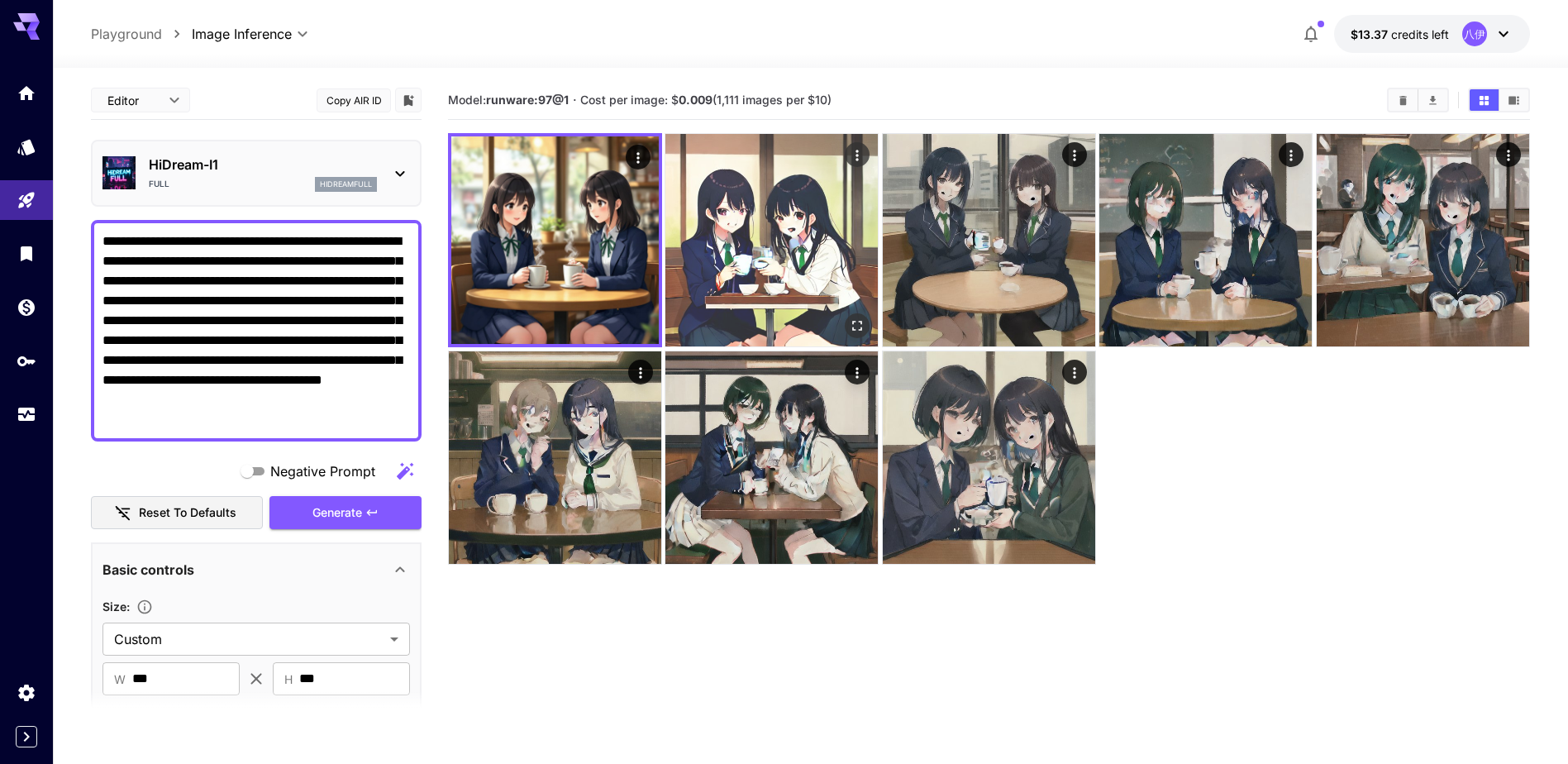 click at bounding box center (771, 240) 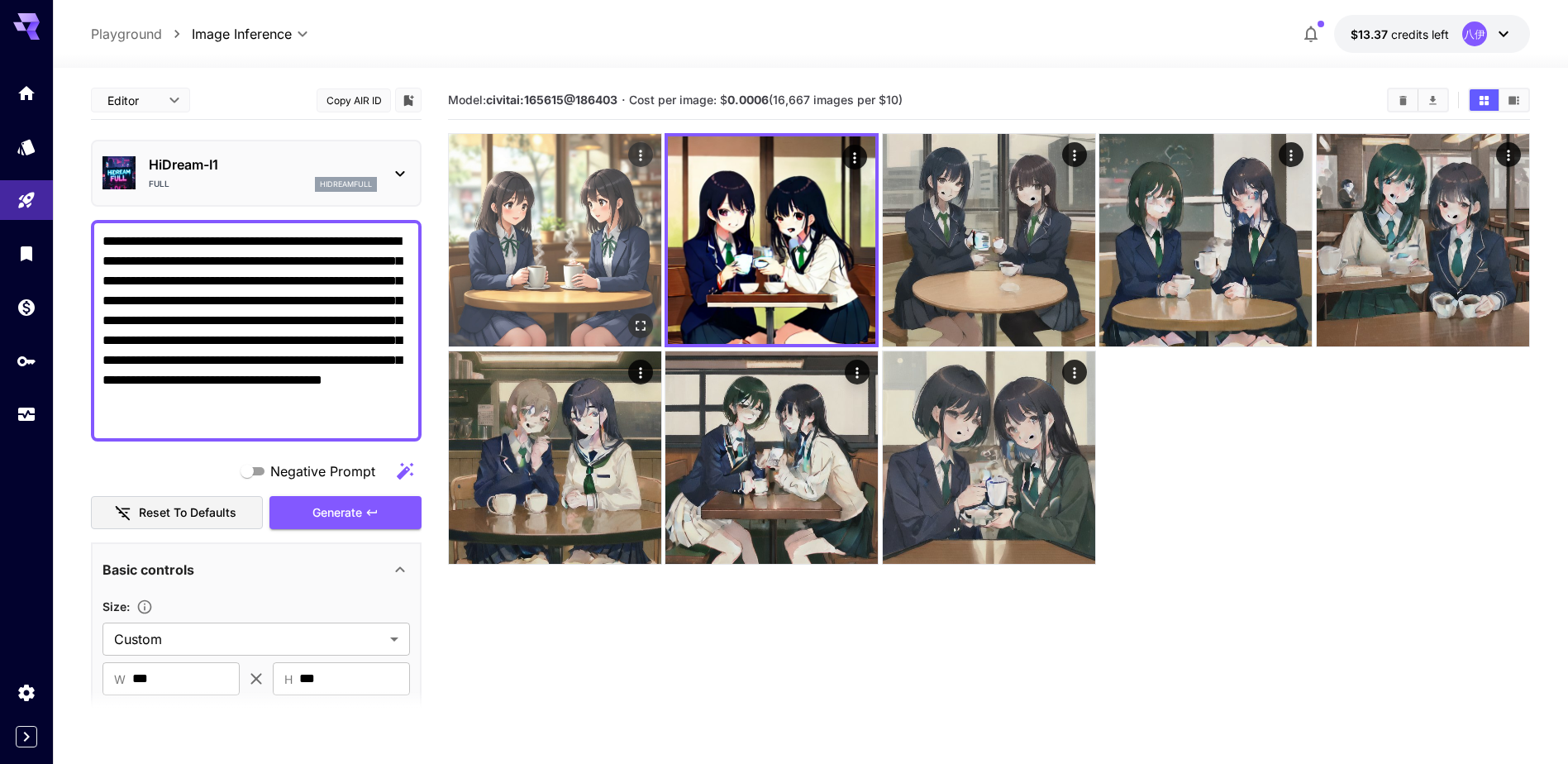 click at bounding box center (555, 240) 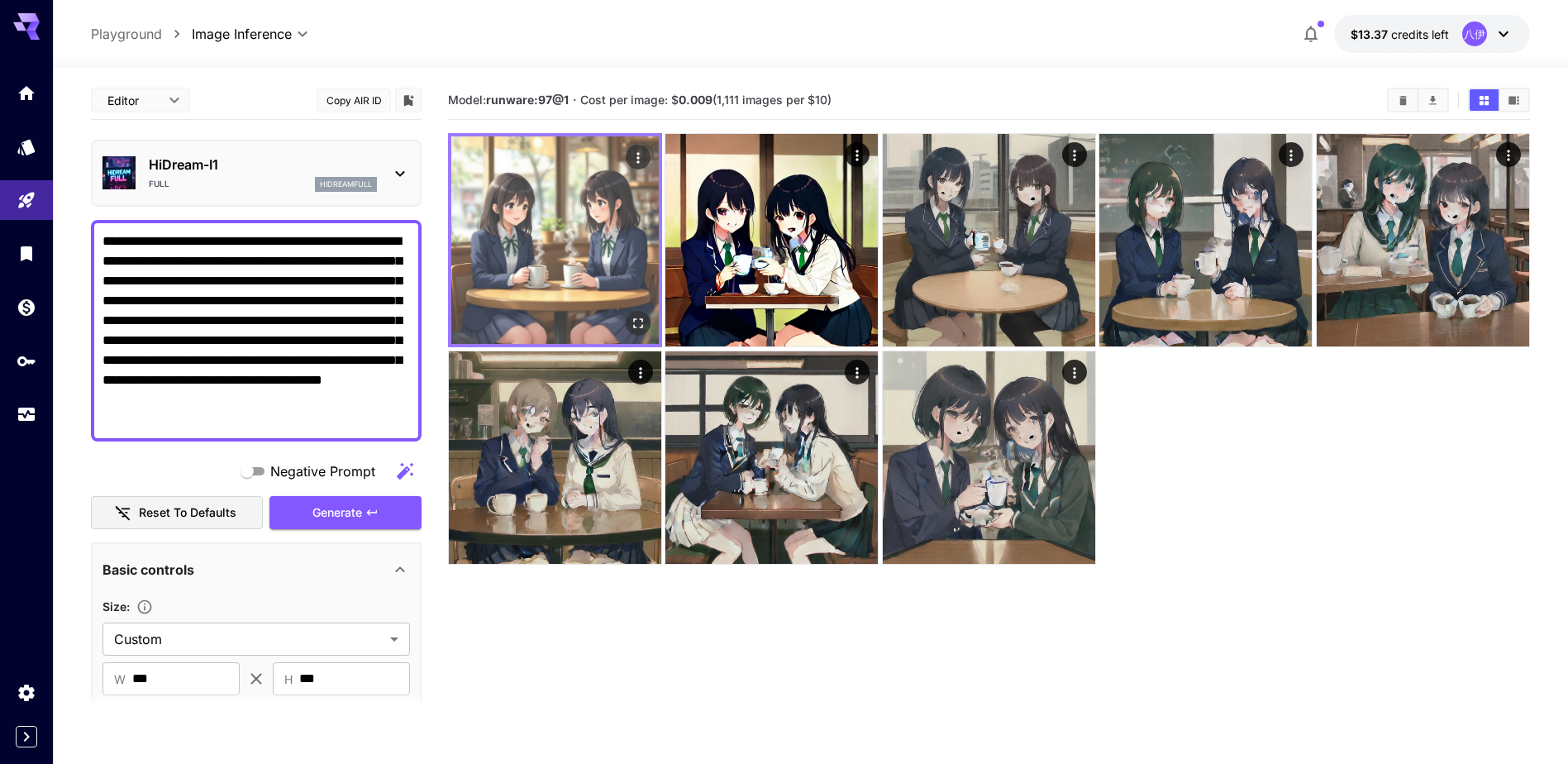 click at bounding box center (555, 240) 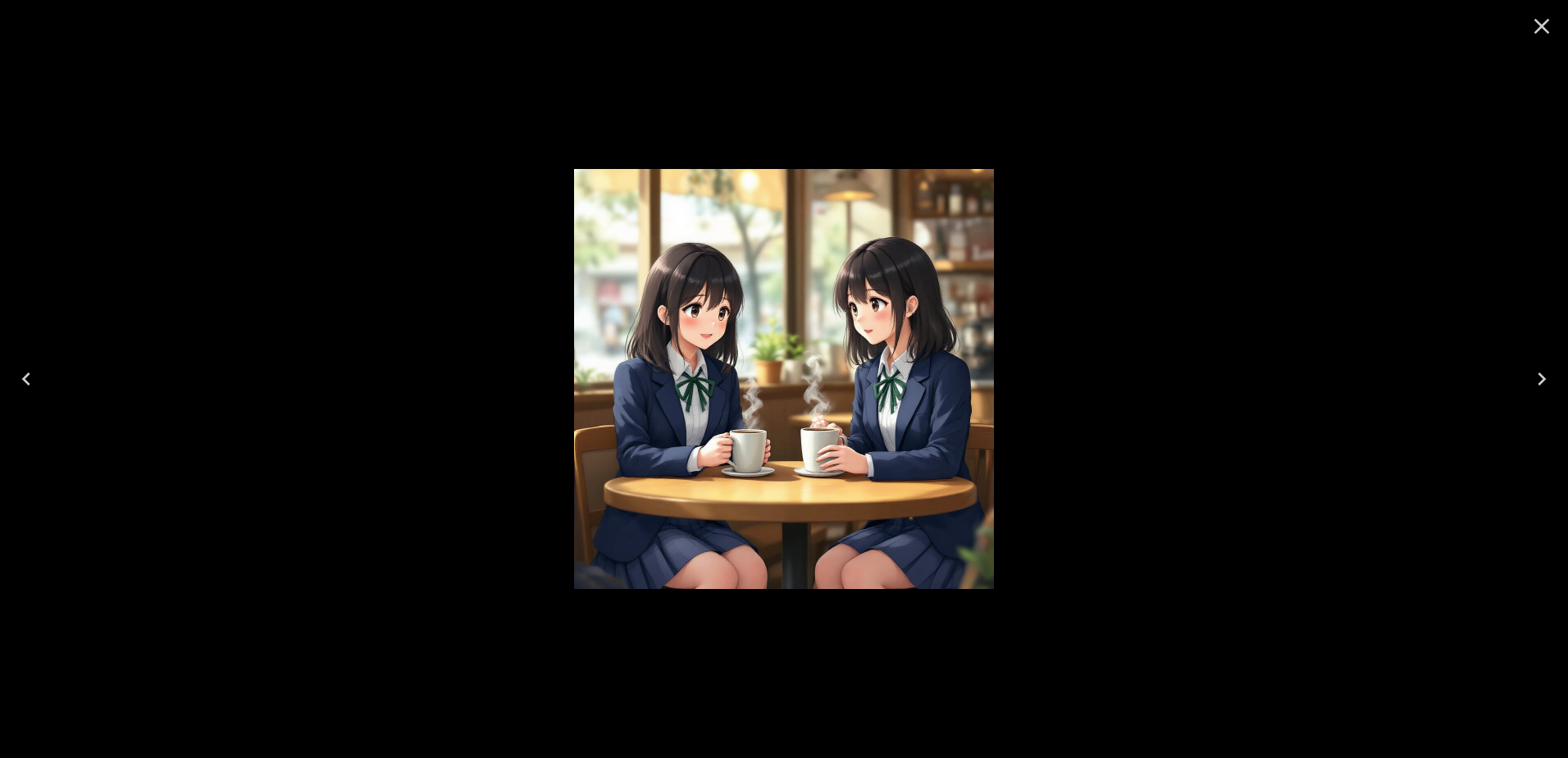 click 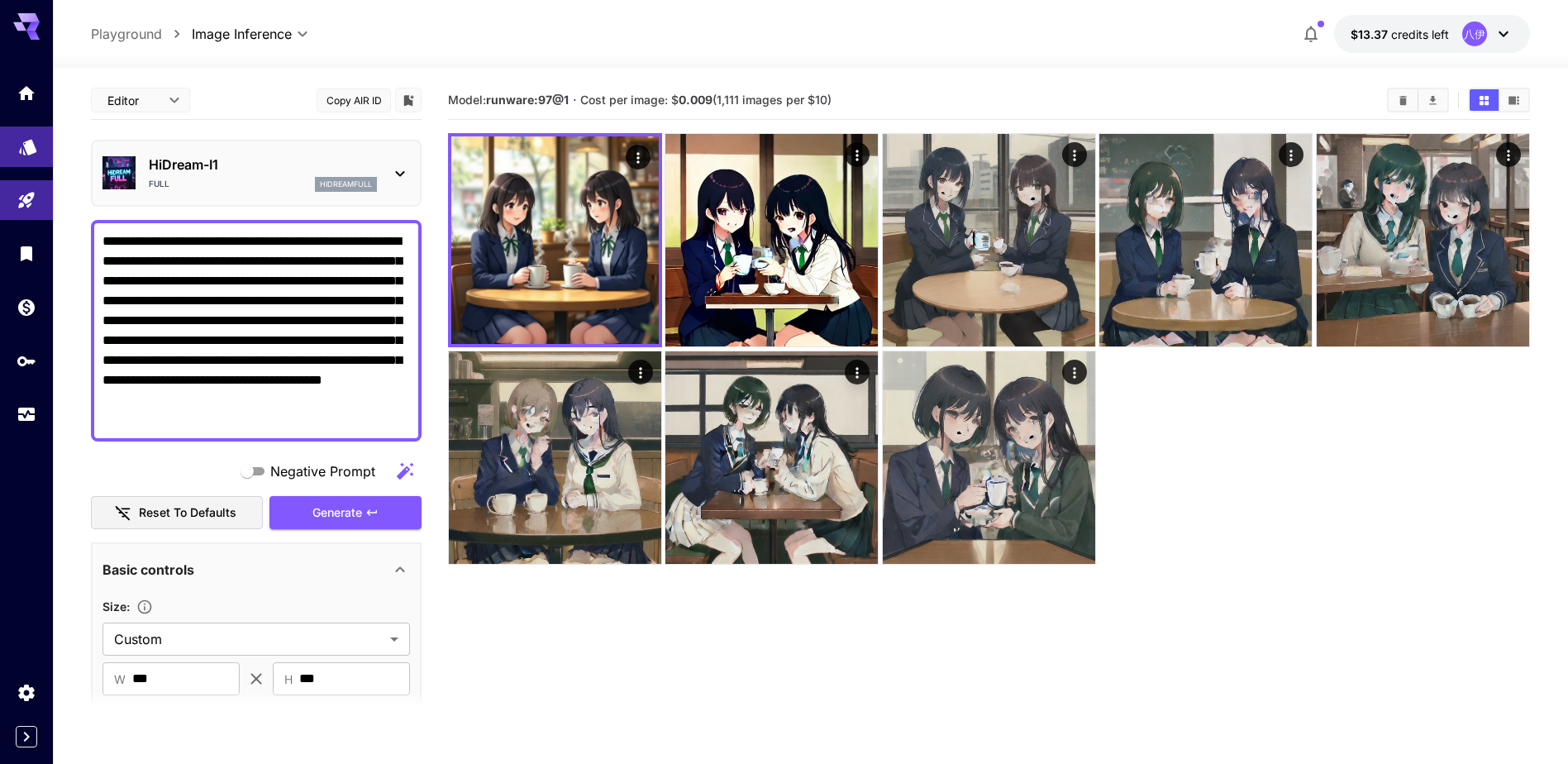 click on "**********" at bounding box center (784, 447) 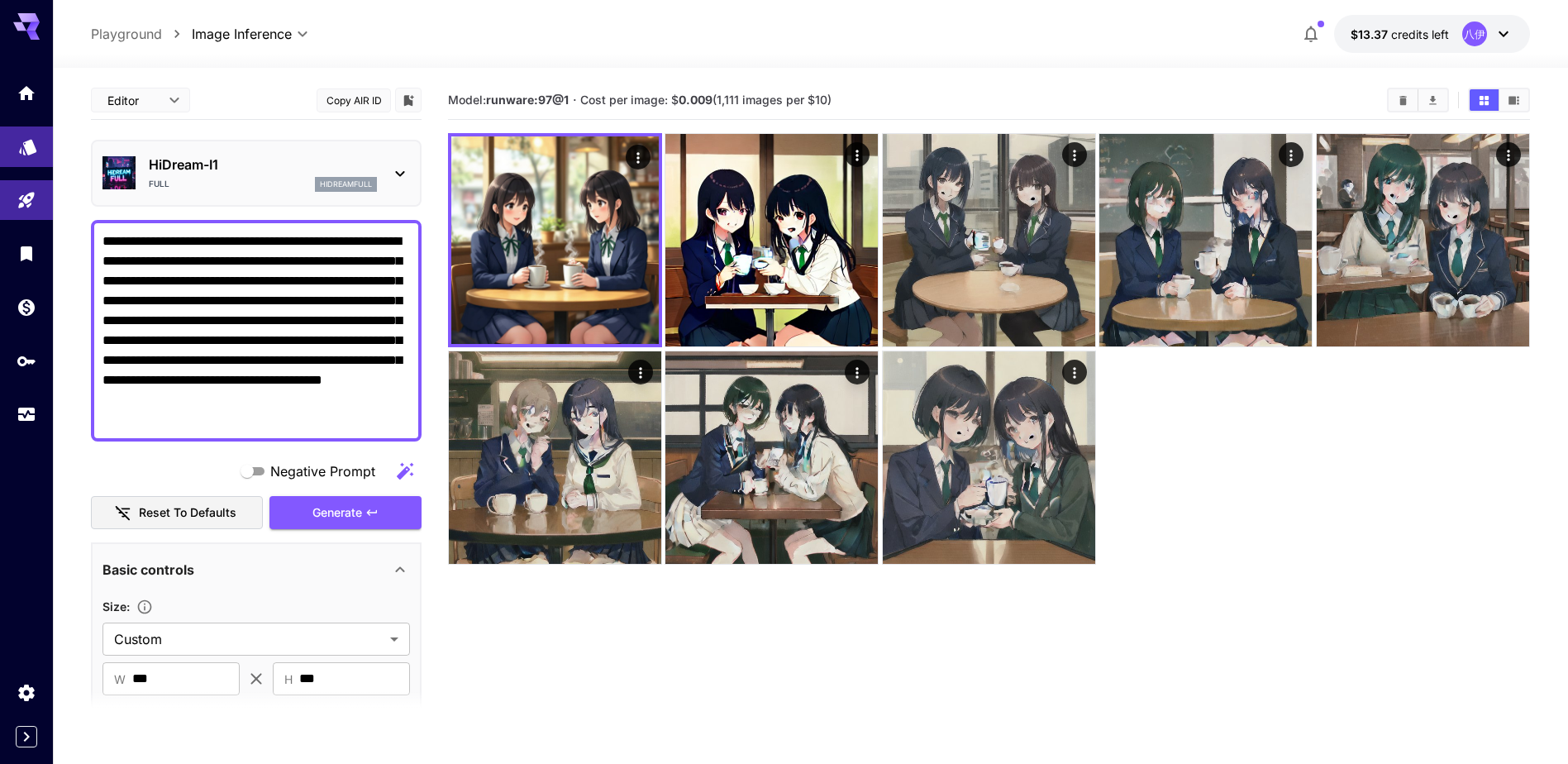 click at bounding box center (26, 146) 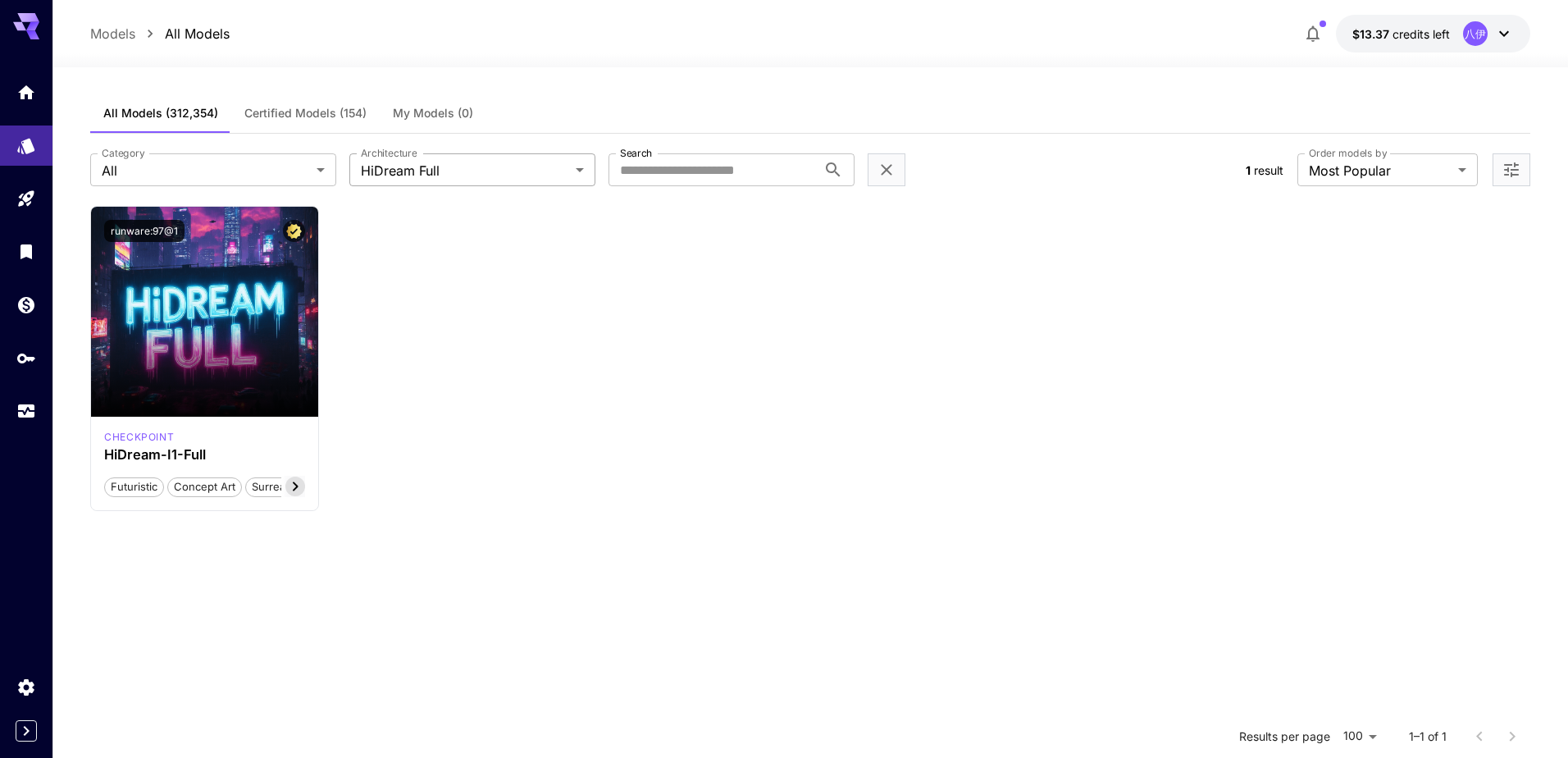 click on "**********" at bounding box center [784, 527] 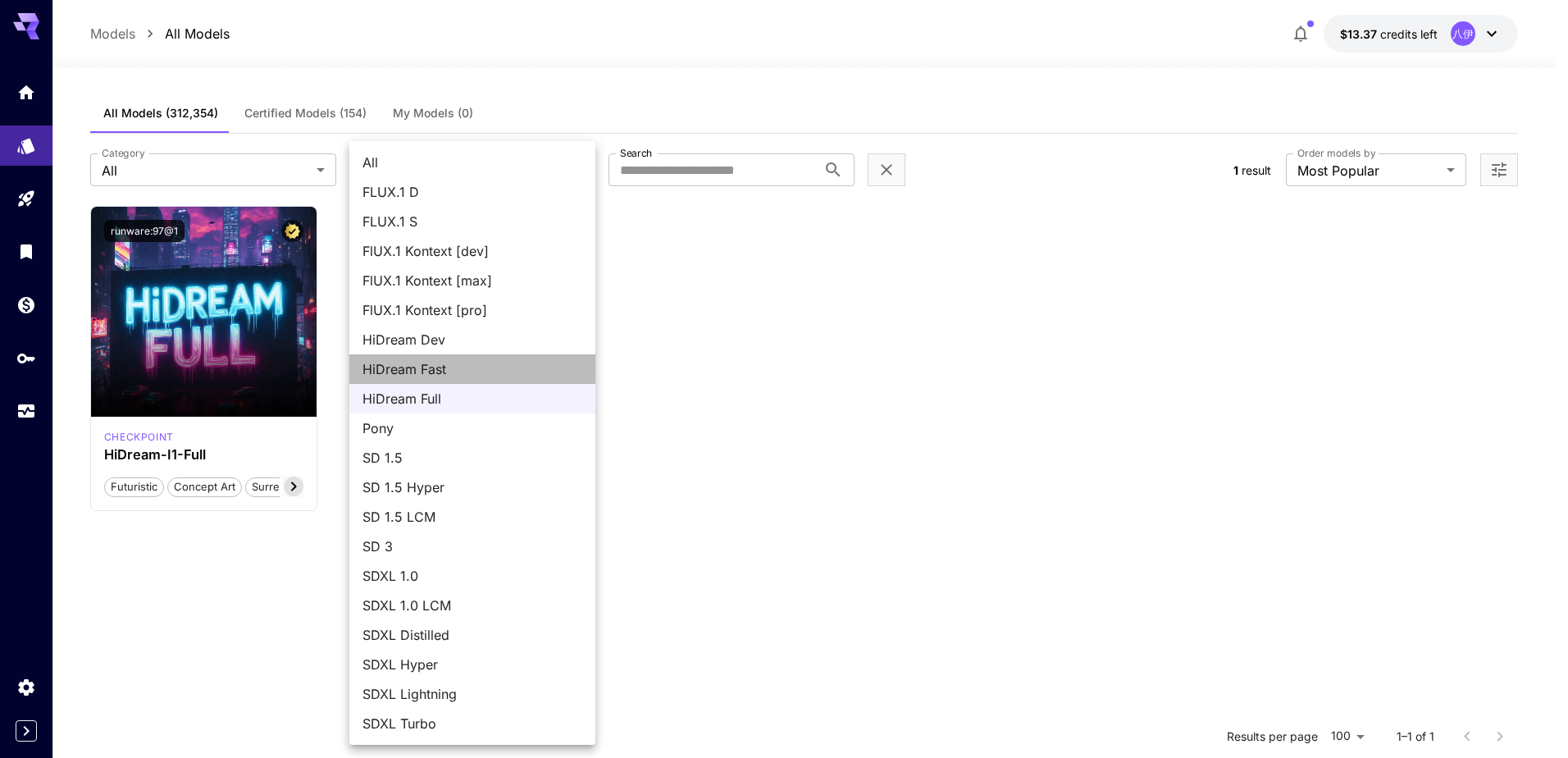 click on "HiDream Fast" at bounding box center [472, 369] 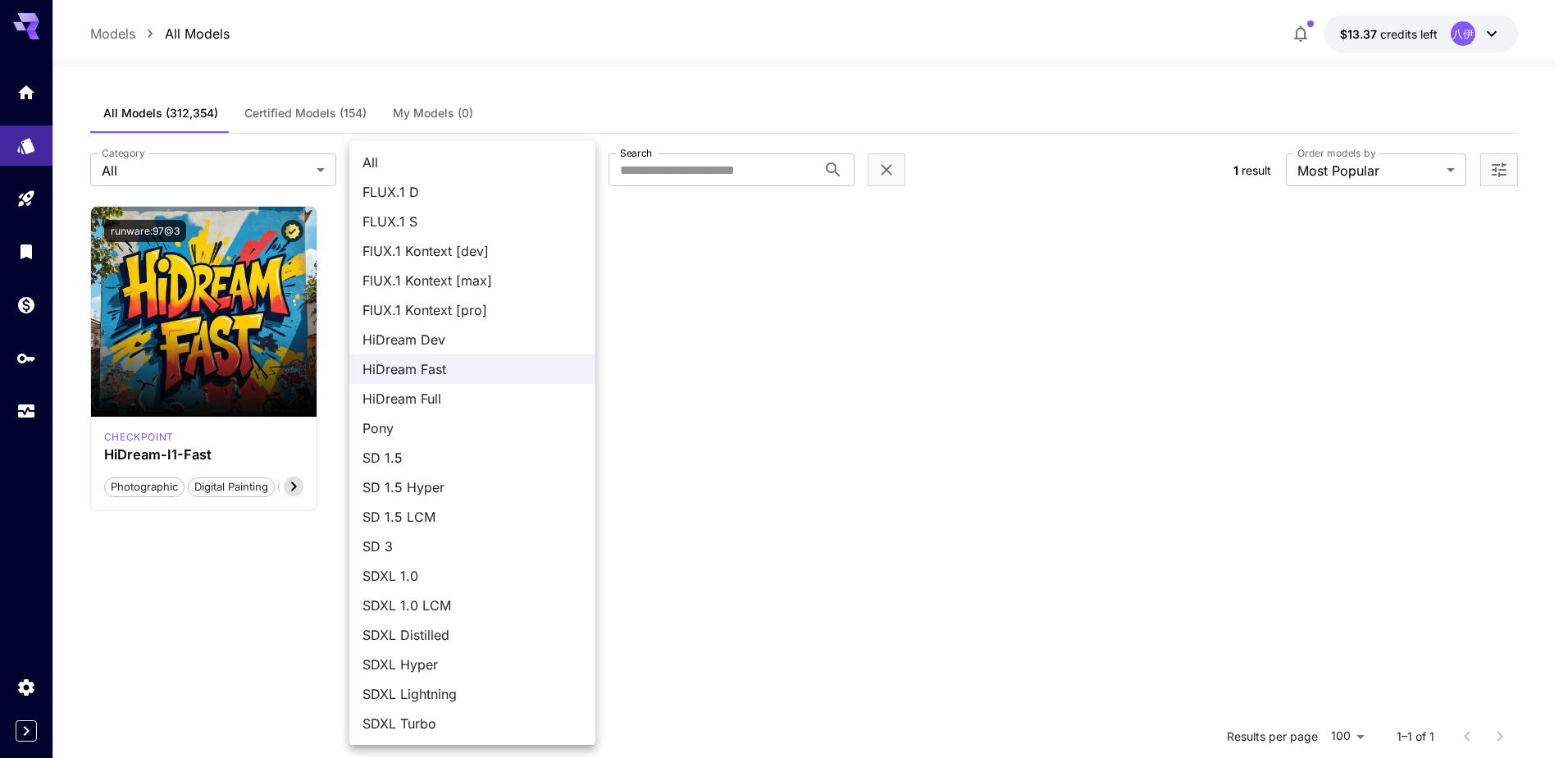 click on "**********" at bounding box center [784, 527] 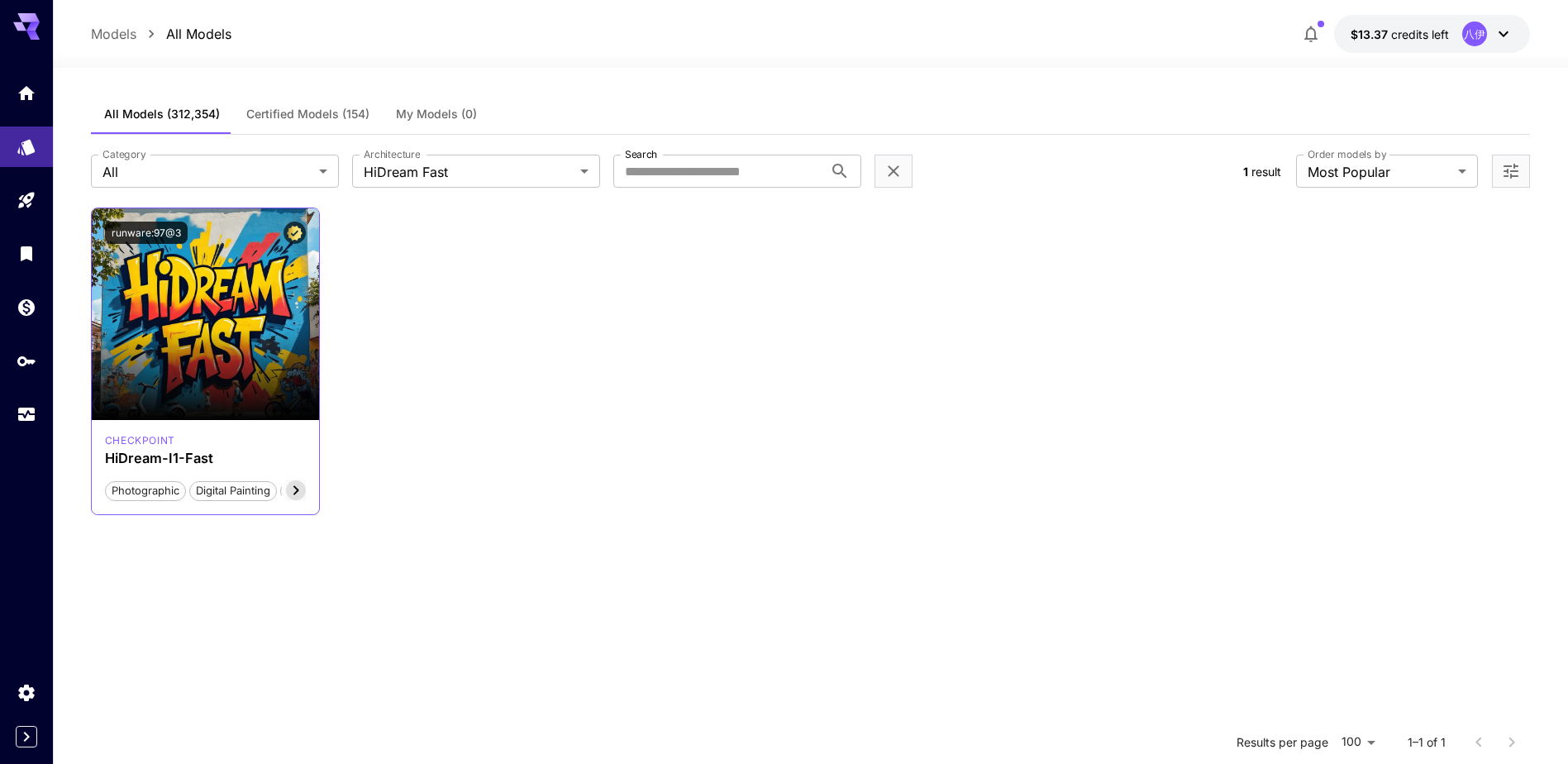 click 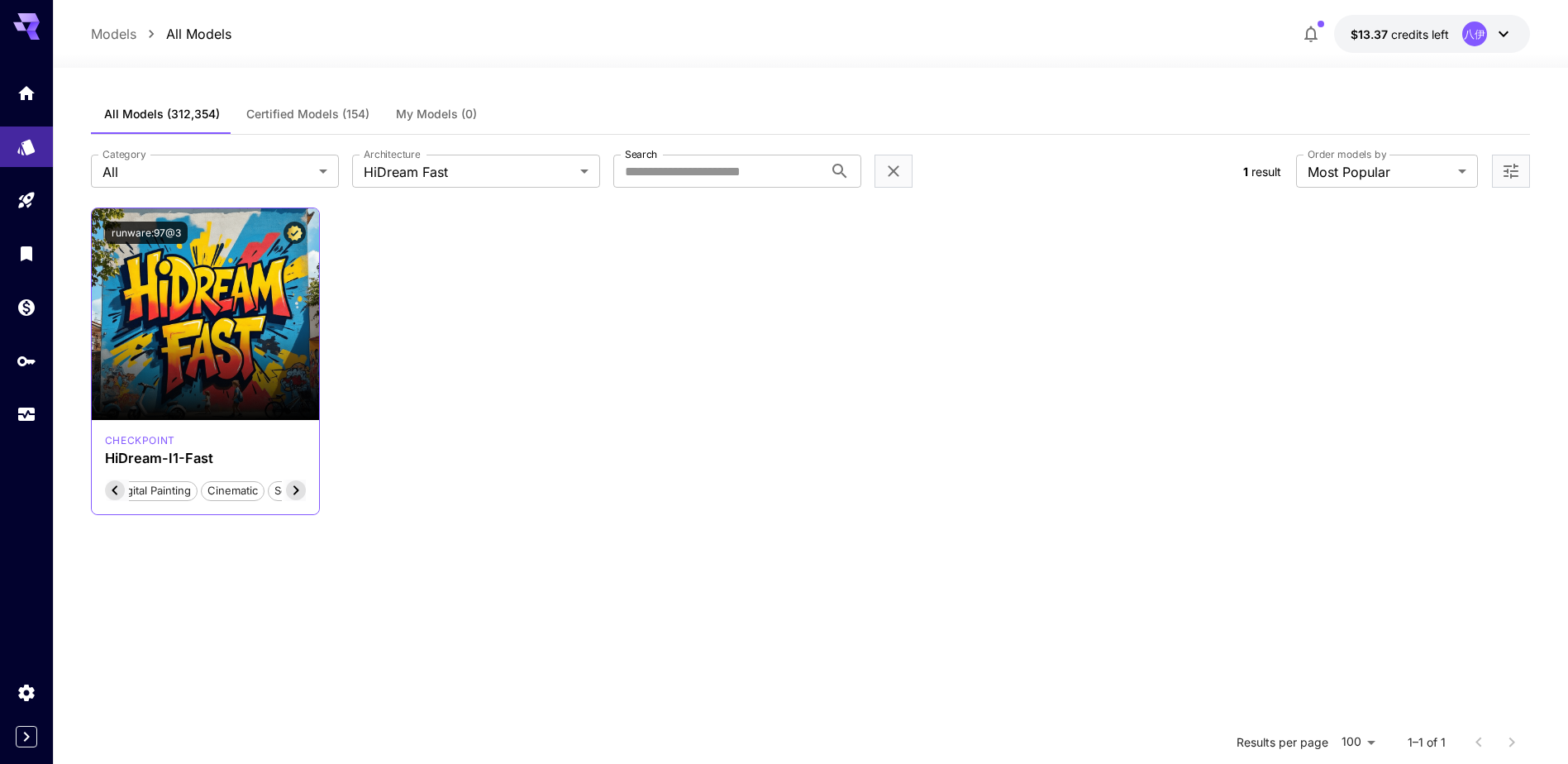 scroll, scrollTop: 0, scrollLeft: 110, axis: horizontal 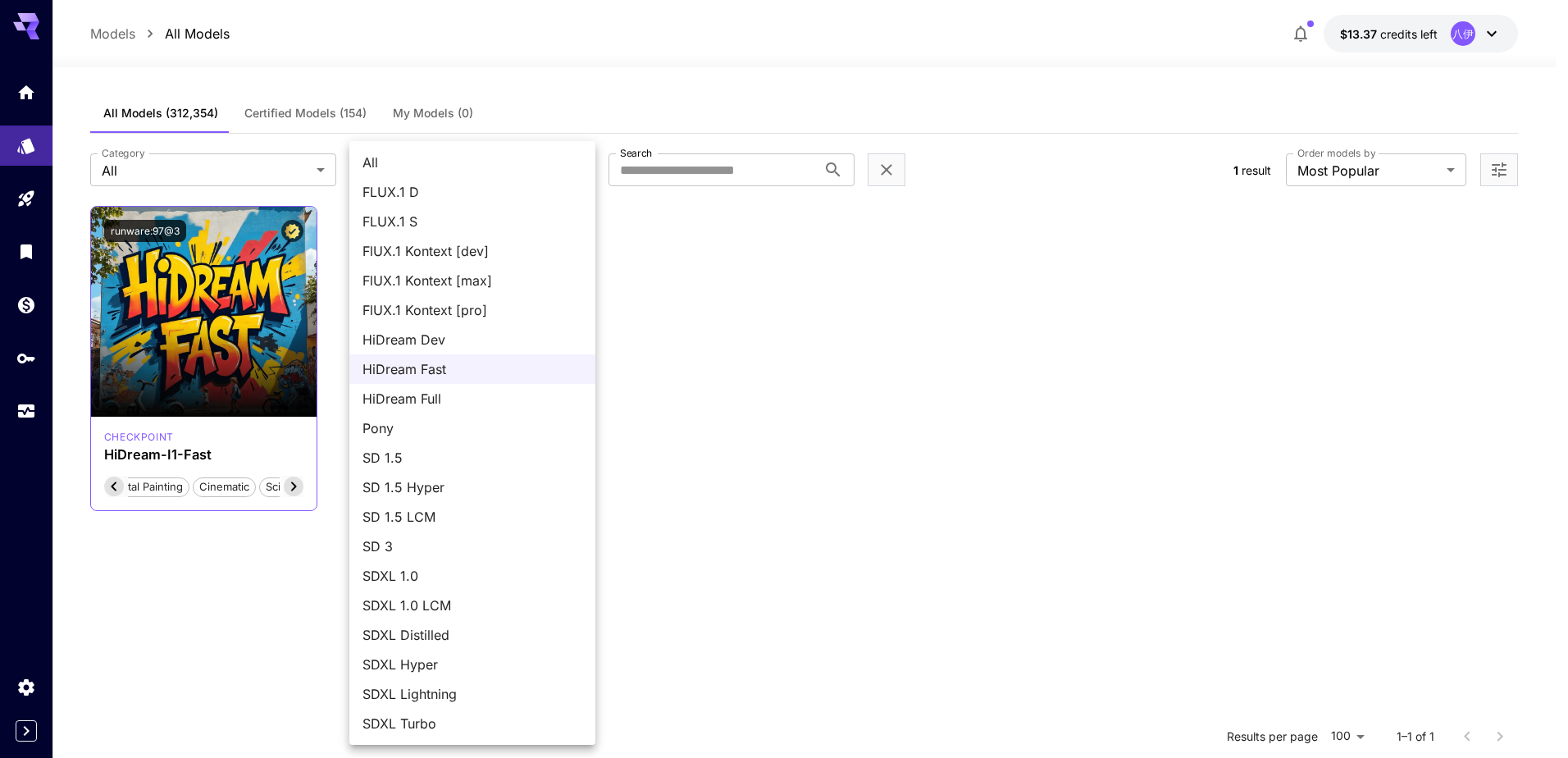 click on "**********" at bounding box center [784, 527] 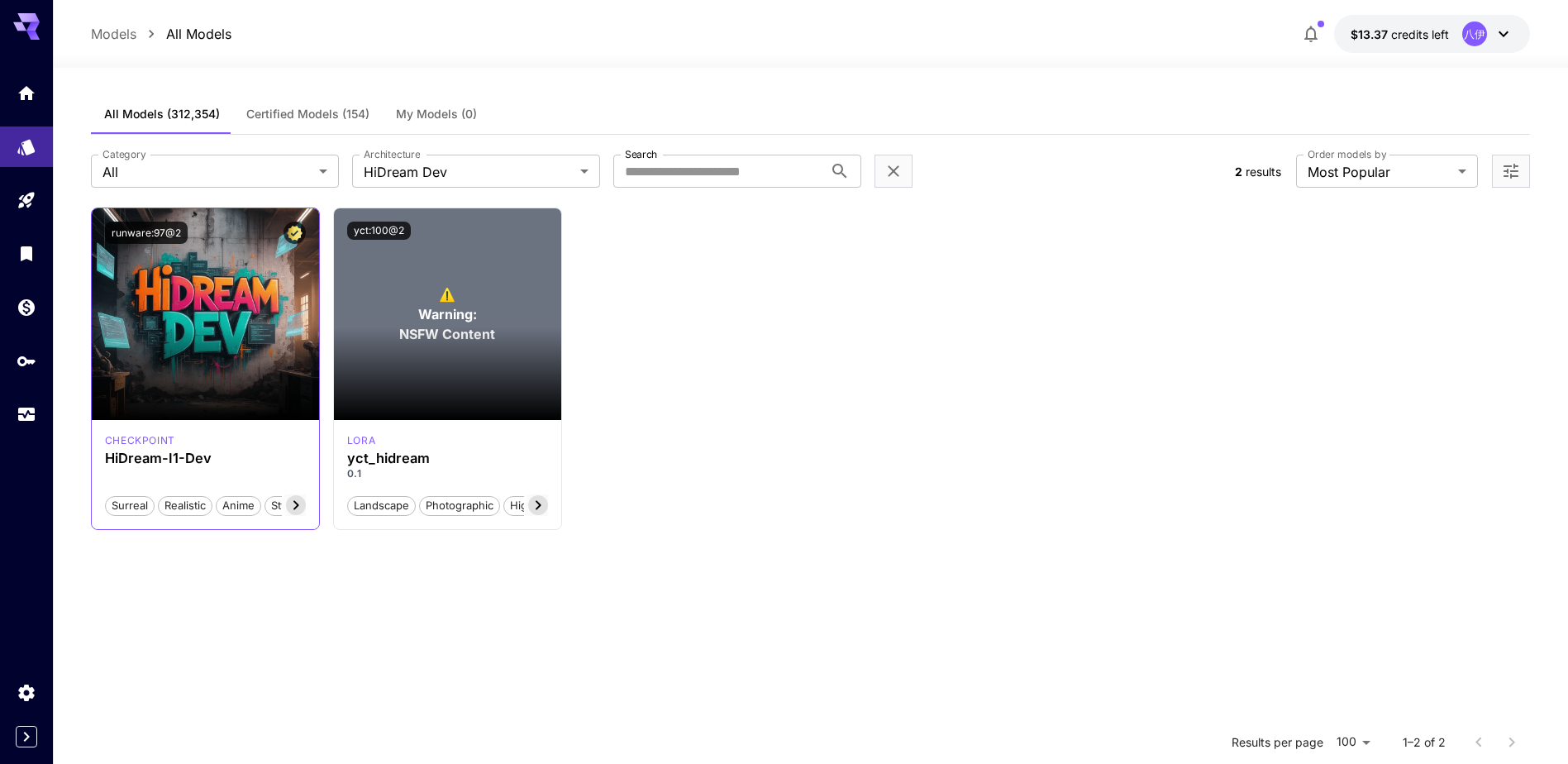 click 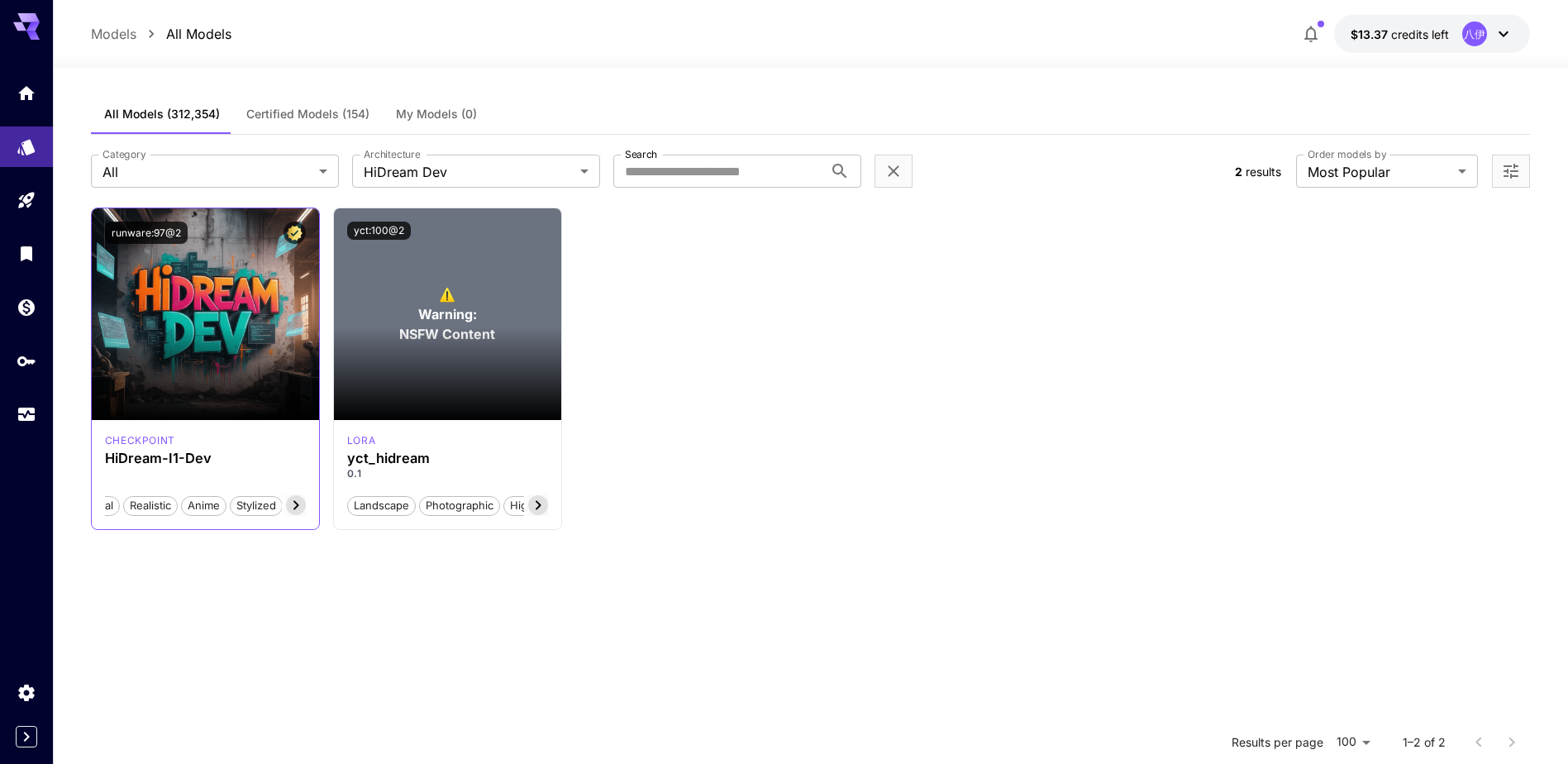 scroll, scrollTop: 0, scrollLeft: 37, axis: horizontal 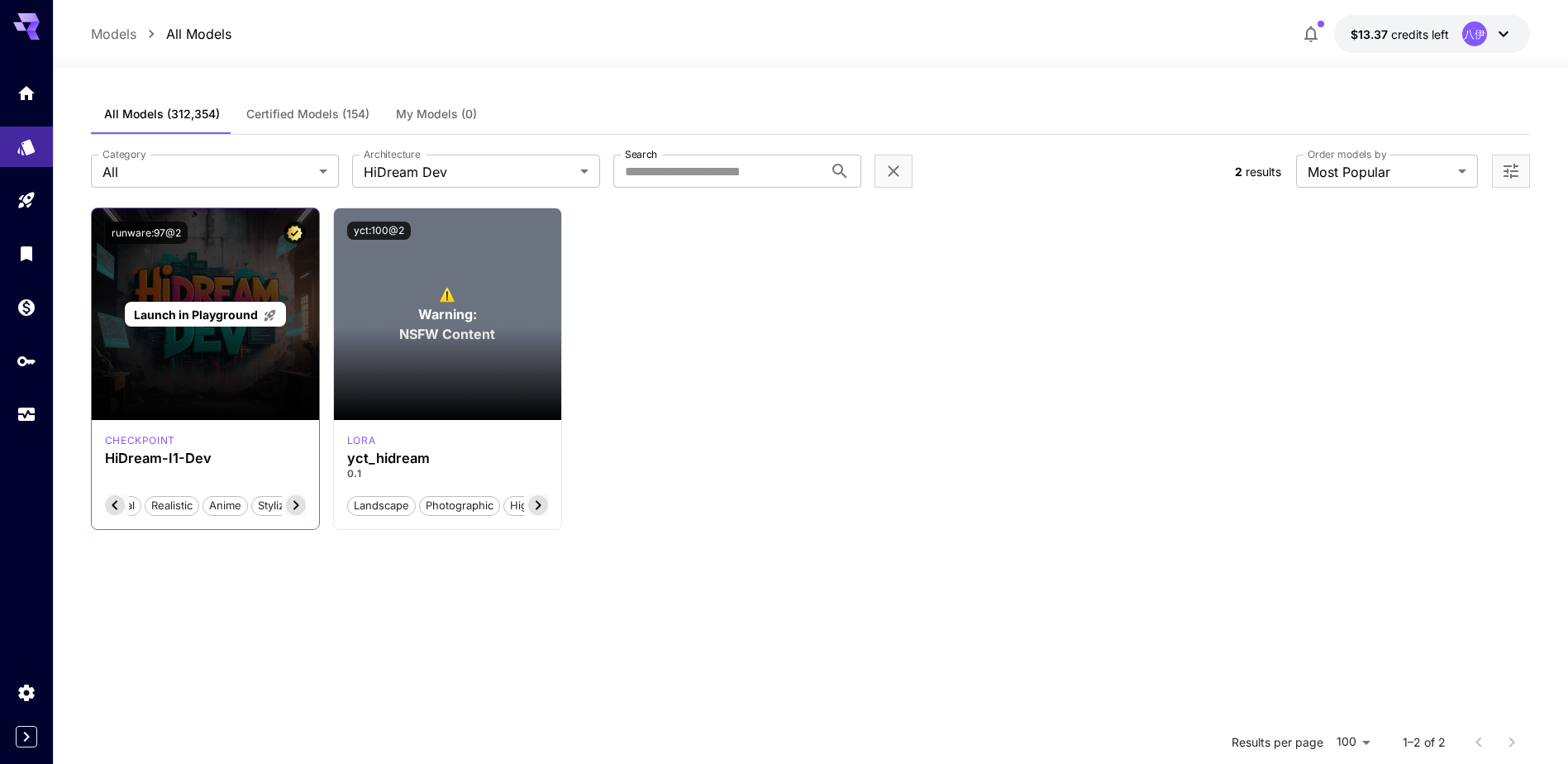 click on "Launch in Playground" at bounding box center (205, 314) 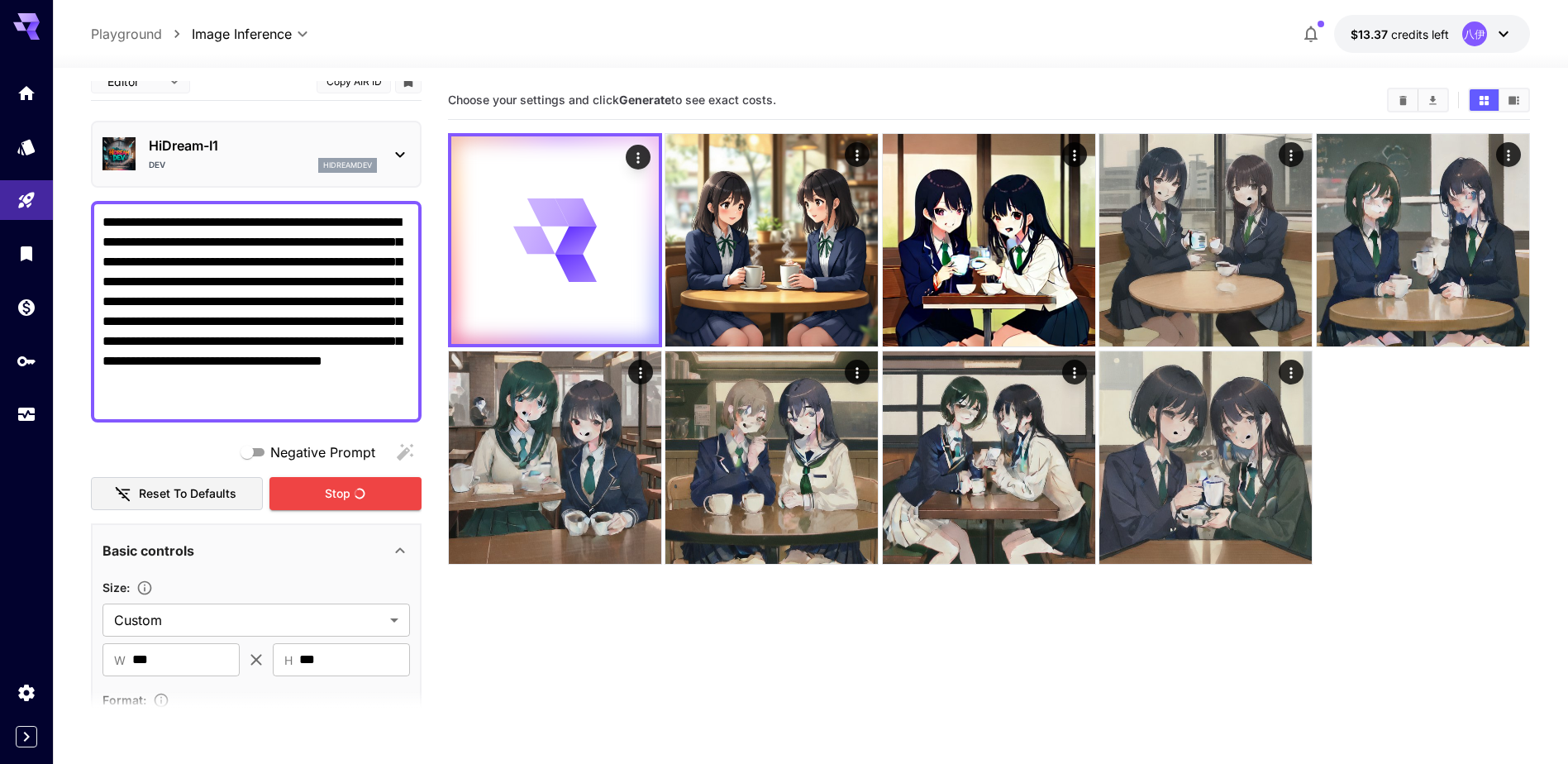 scroll, scrollTop: 0, scrollLeft: 0, axis: both 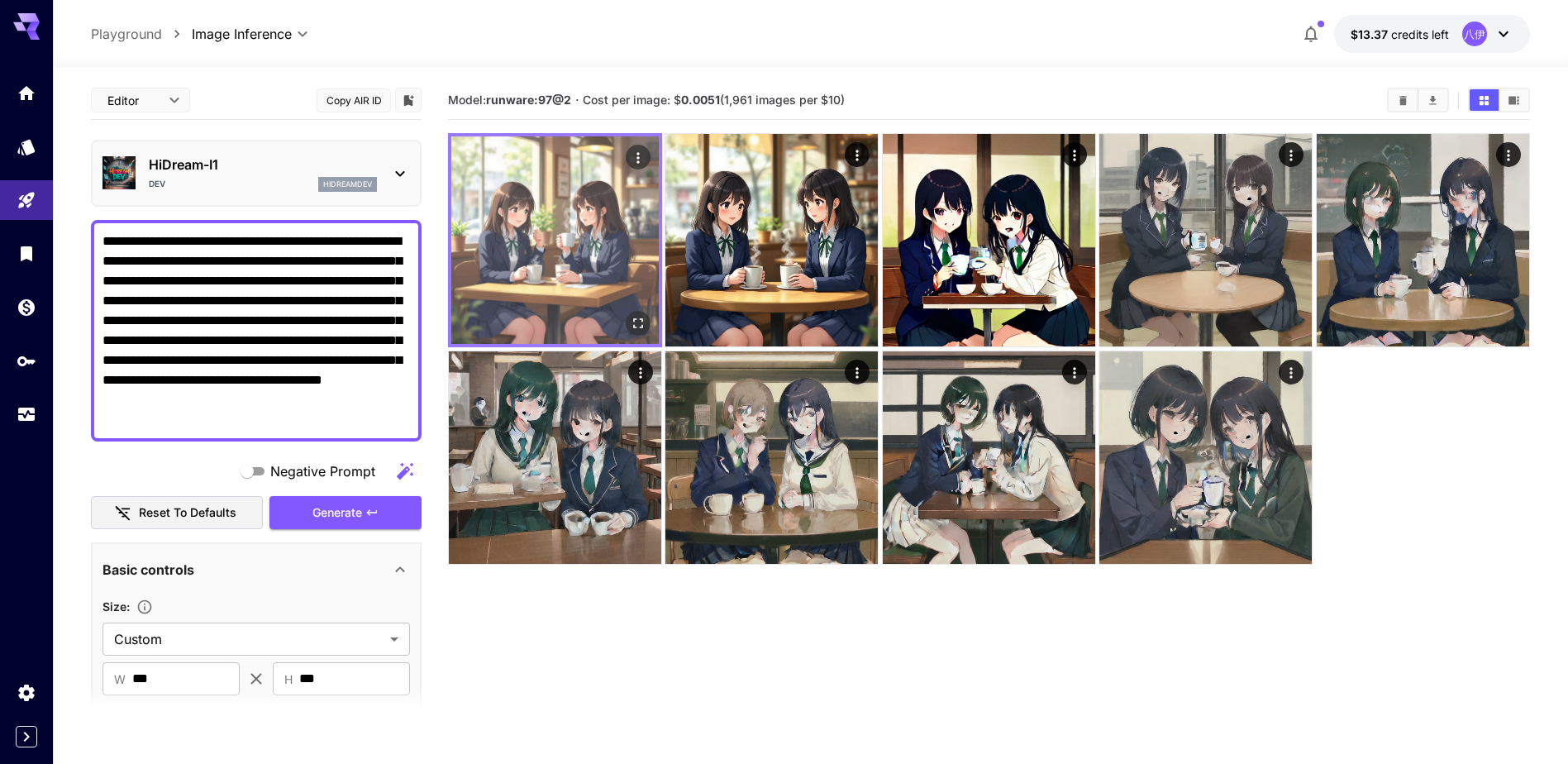 click at bounding box center (555, 240) 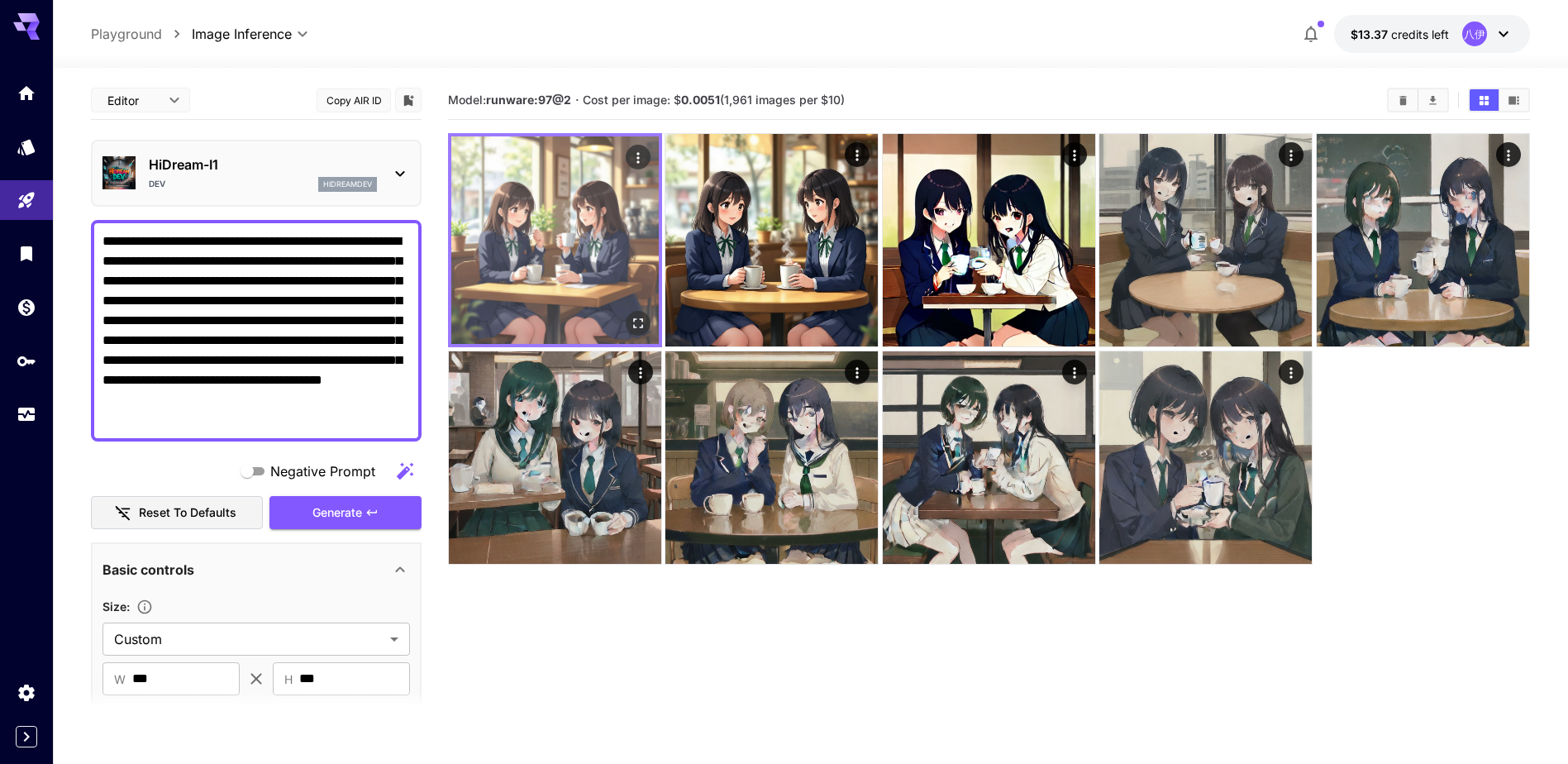 click 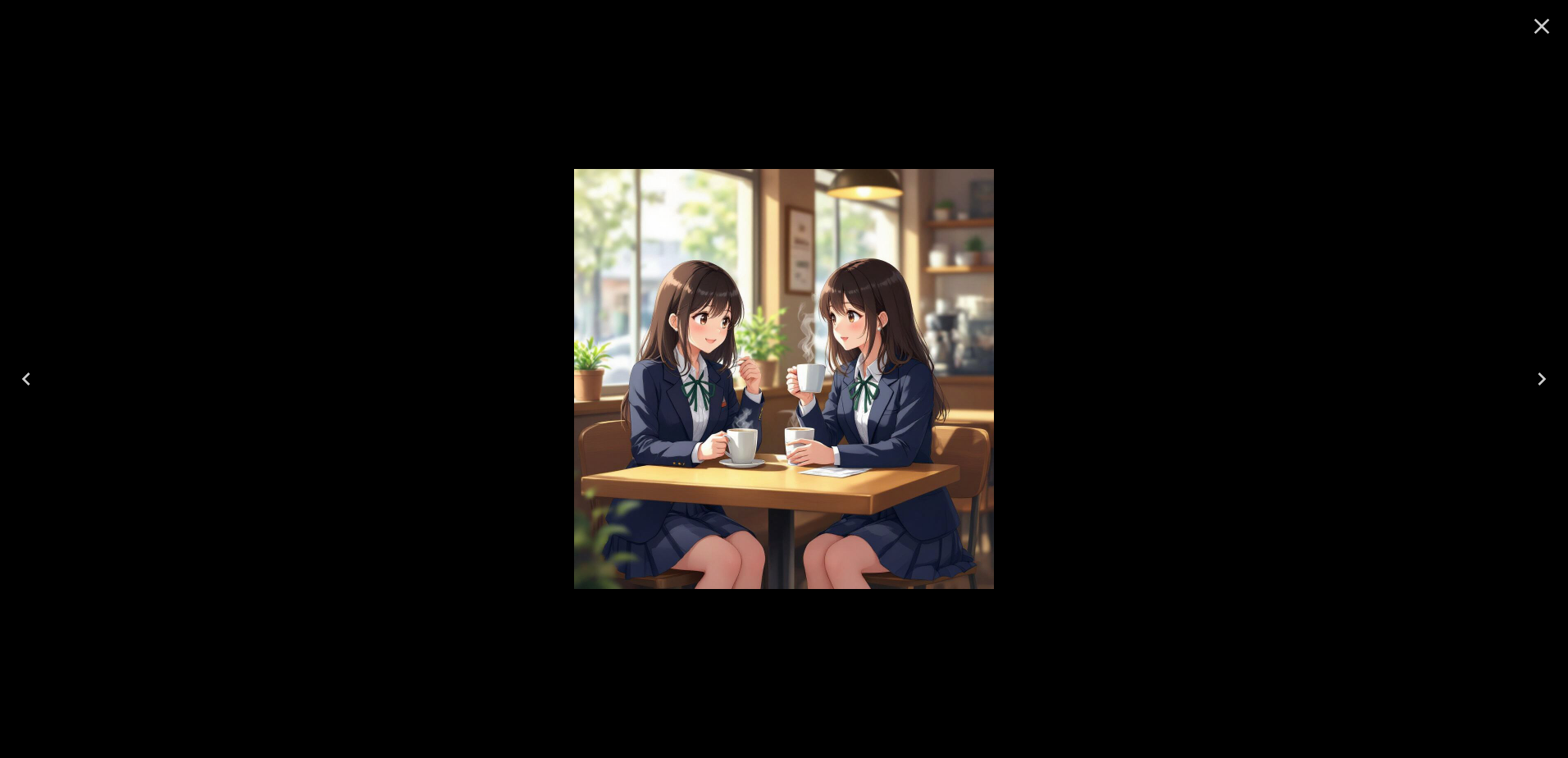 click 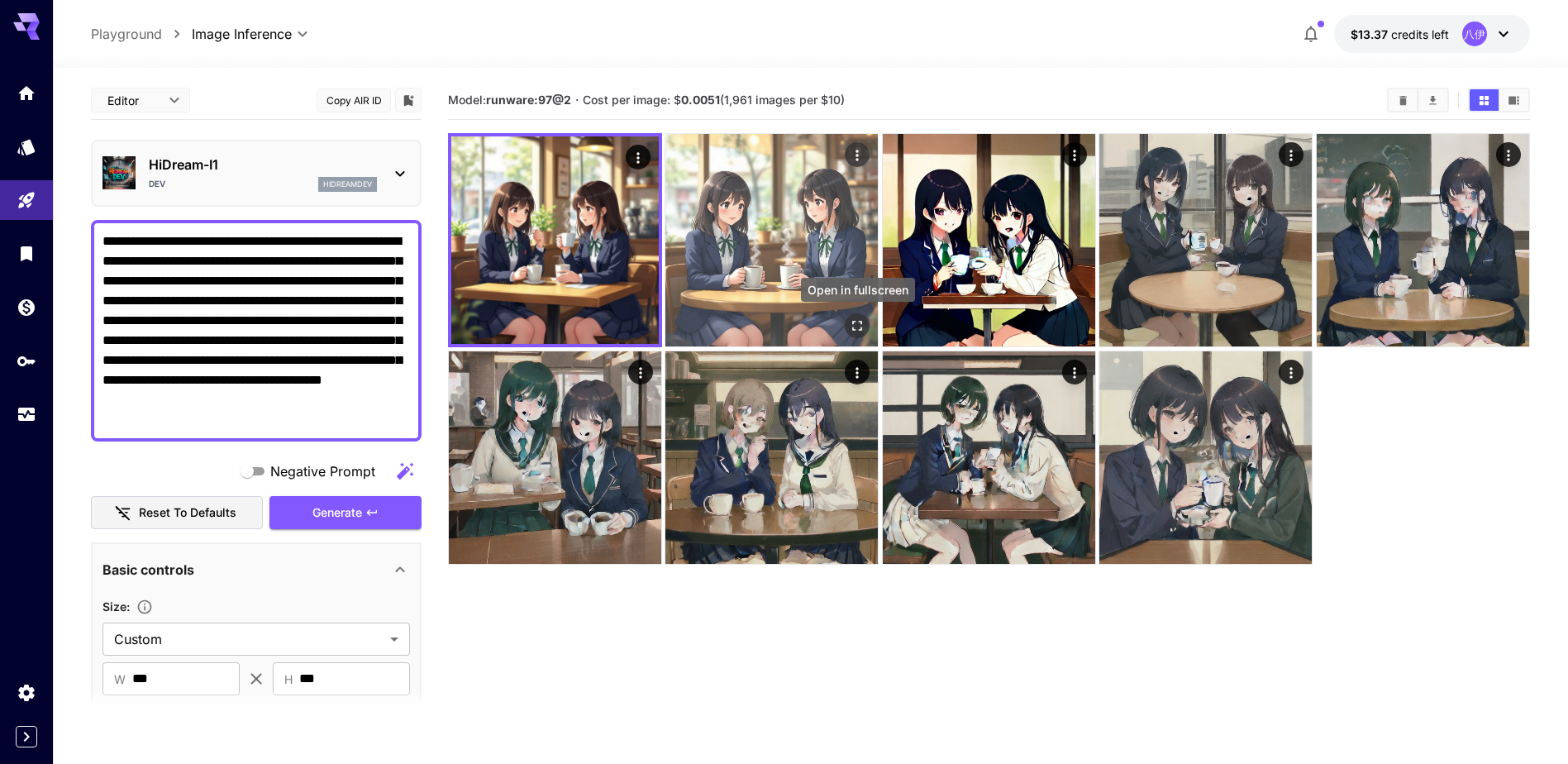 click at bounding box center [858, 326] 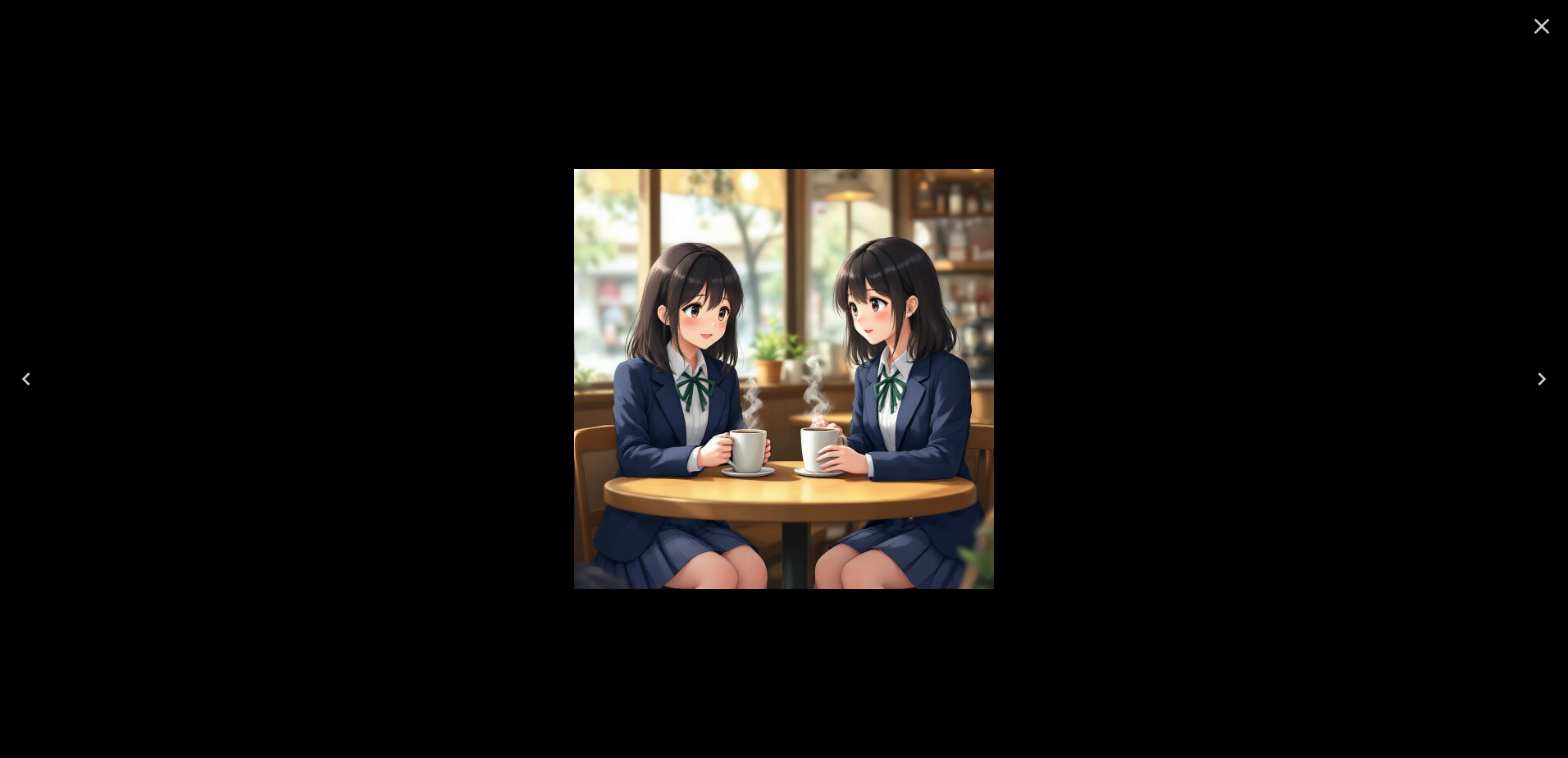 drag, startPoint x: 1547, startPoint y: 20, endPoint x: 1390, endPoint y: 57, distance: 161.30096 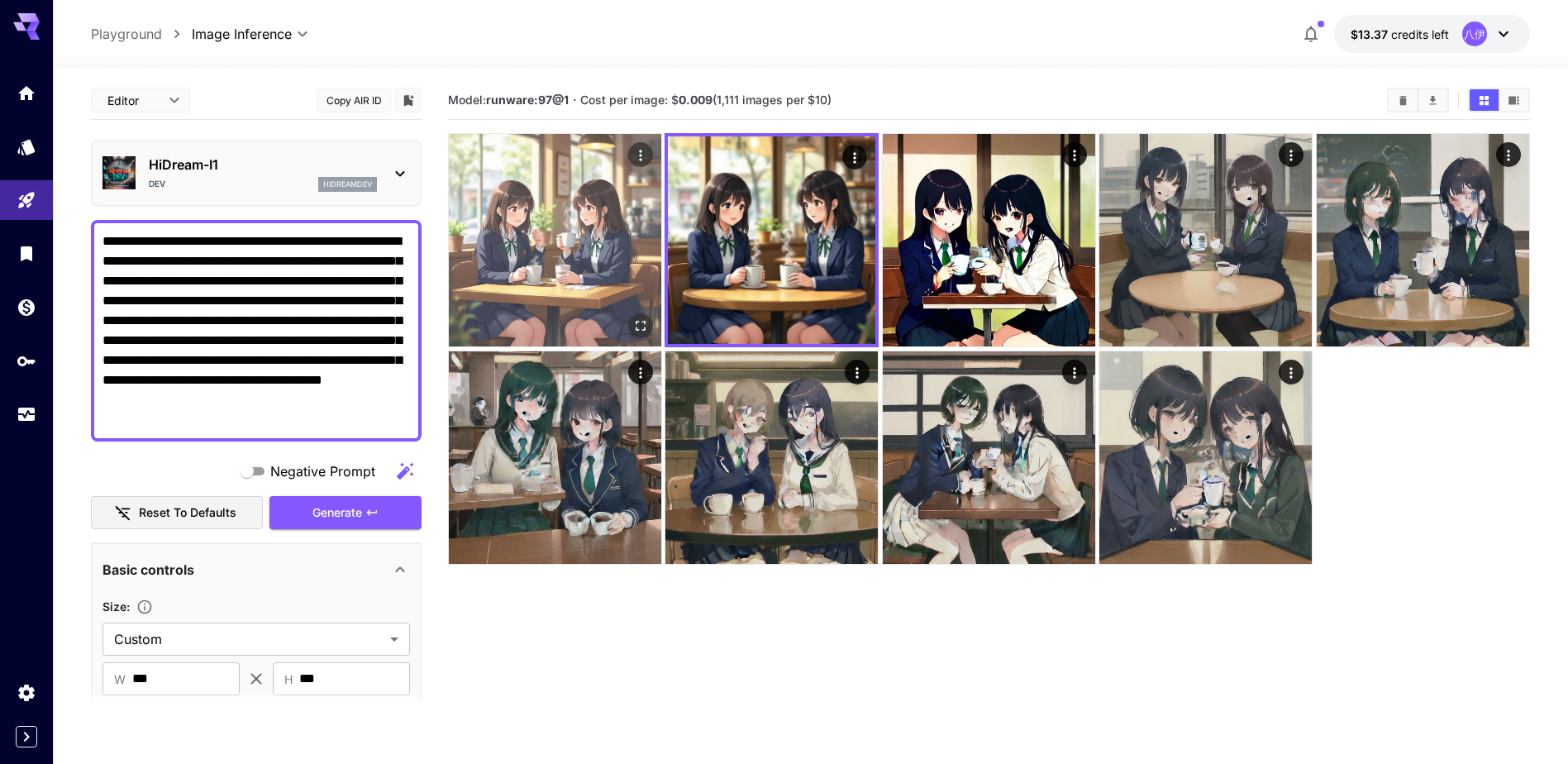 click 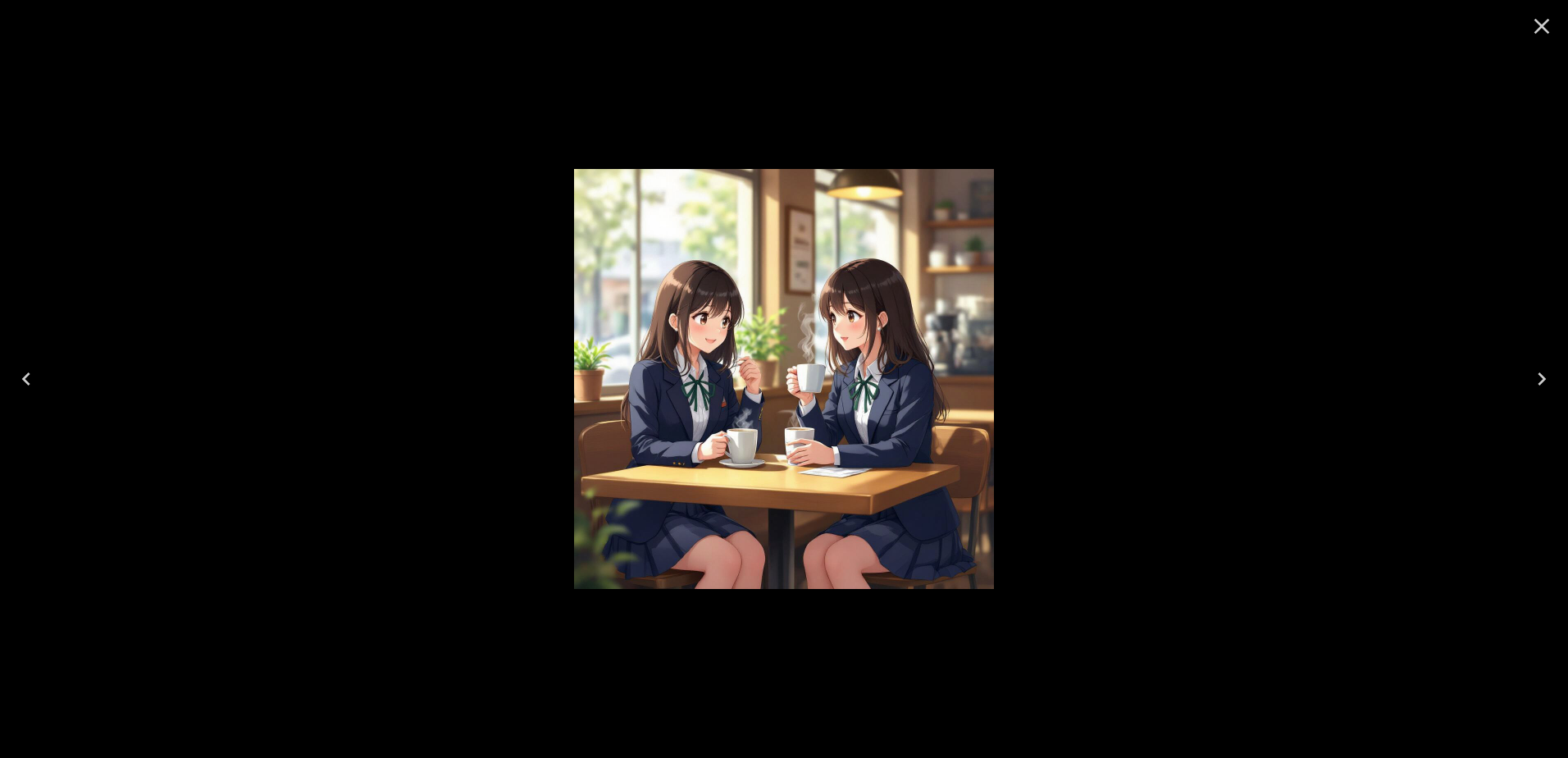 click 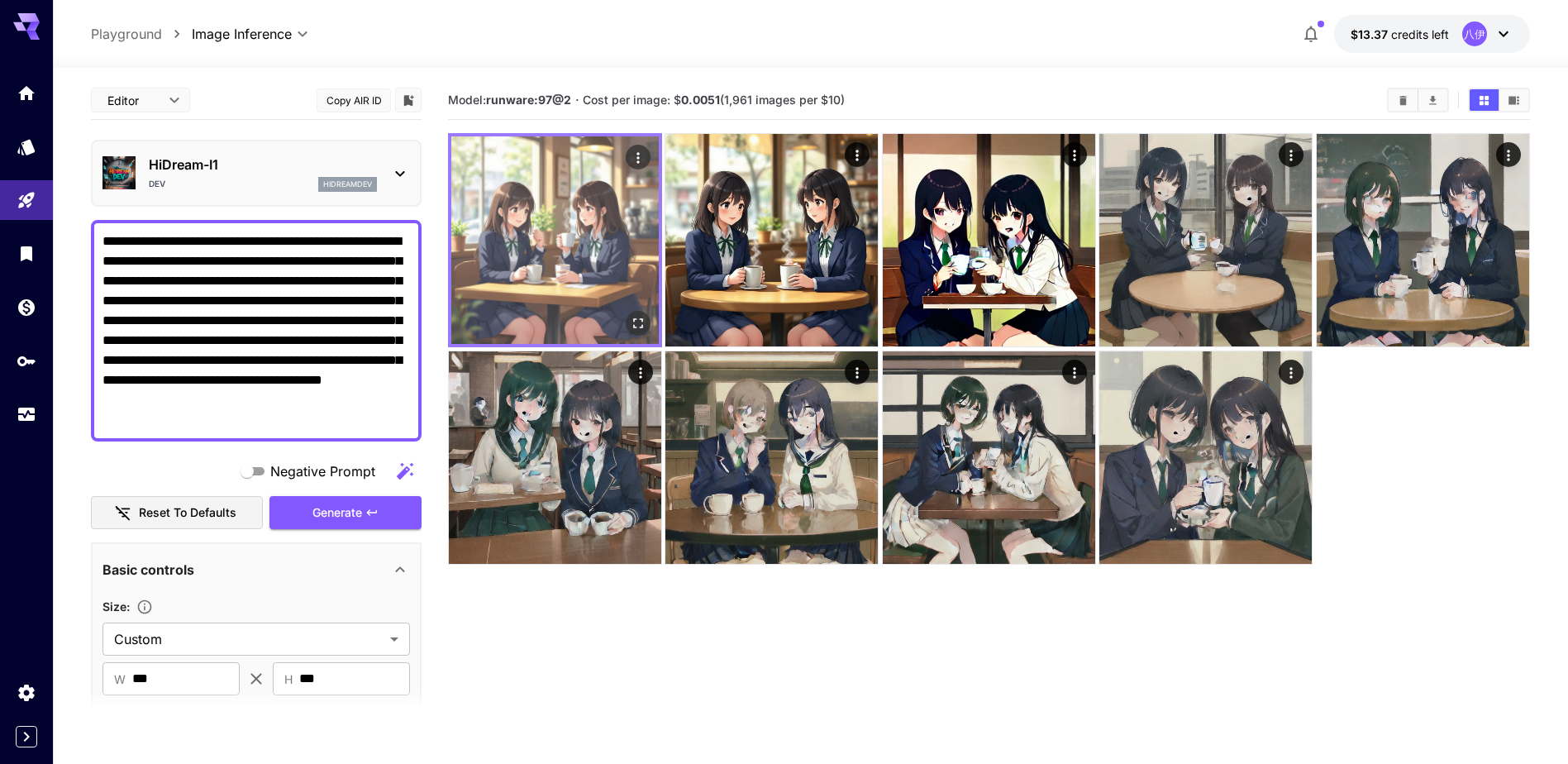 drag, startPoint x: 554, startPoint y: 197, endPoint x: 565, endPoint y: 205, distance: 13.60147 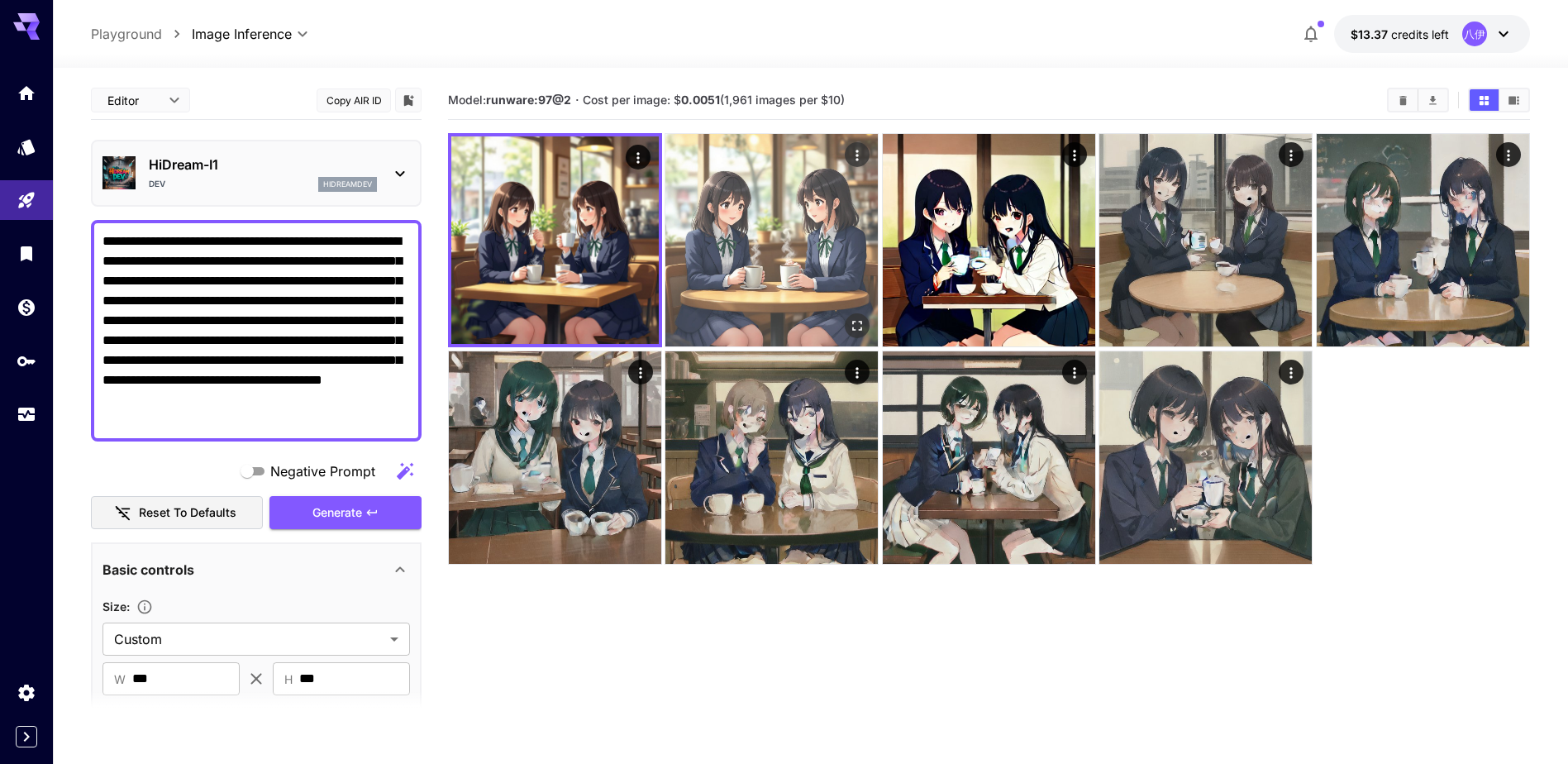click at bounding box center (771, 240) 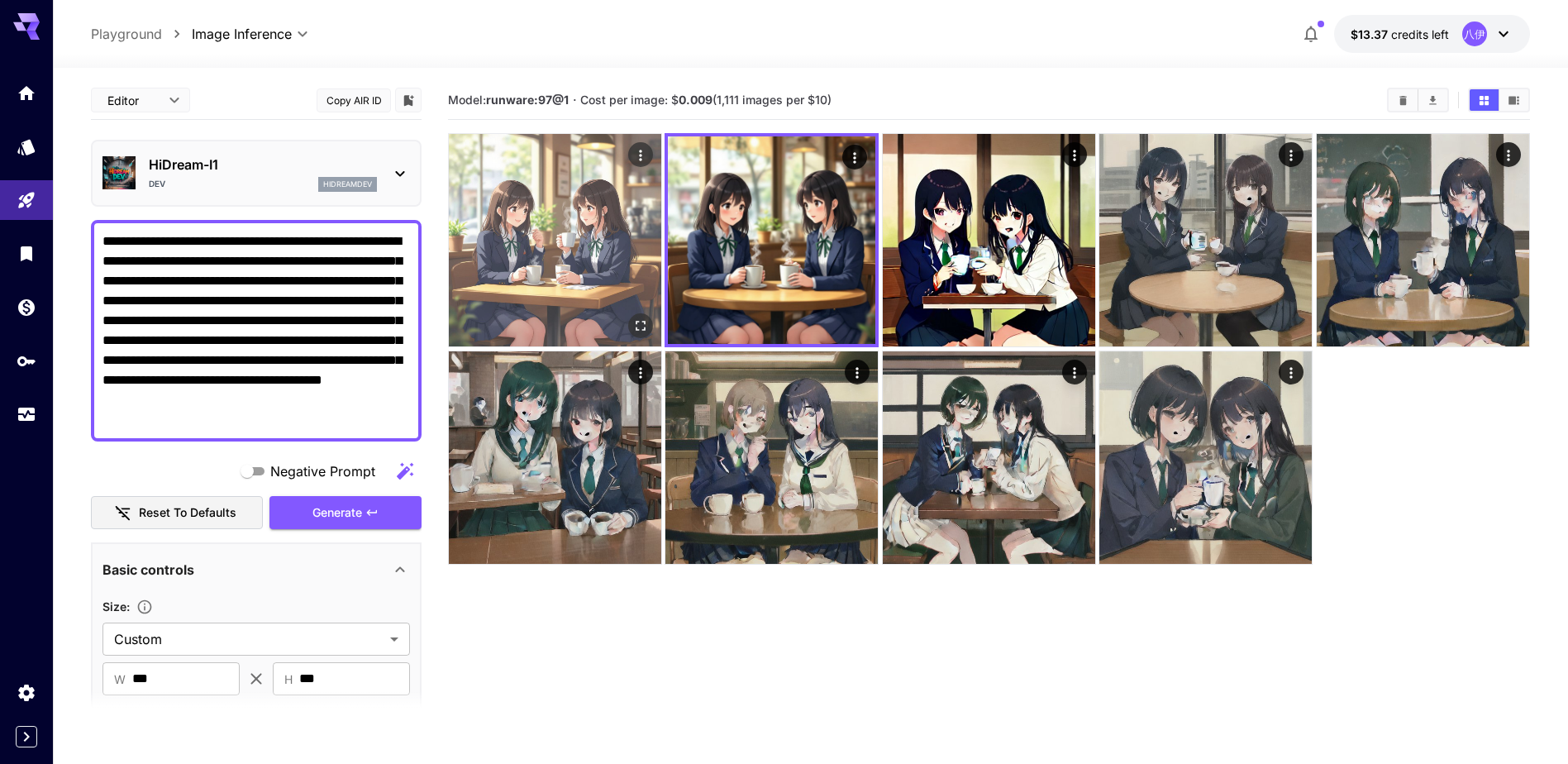 click at bounding box center (555, 240) 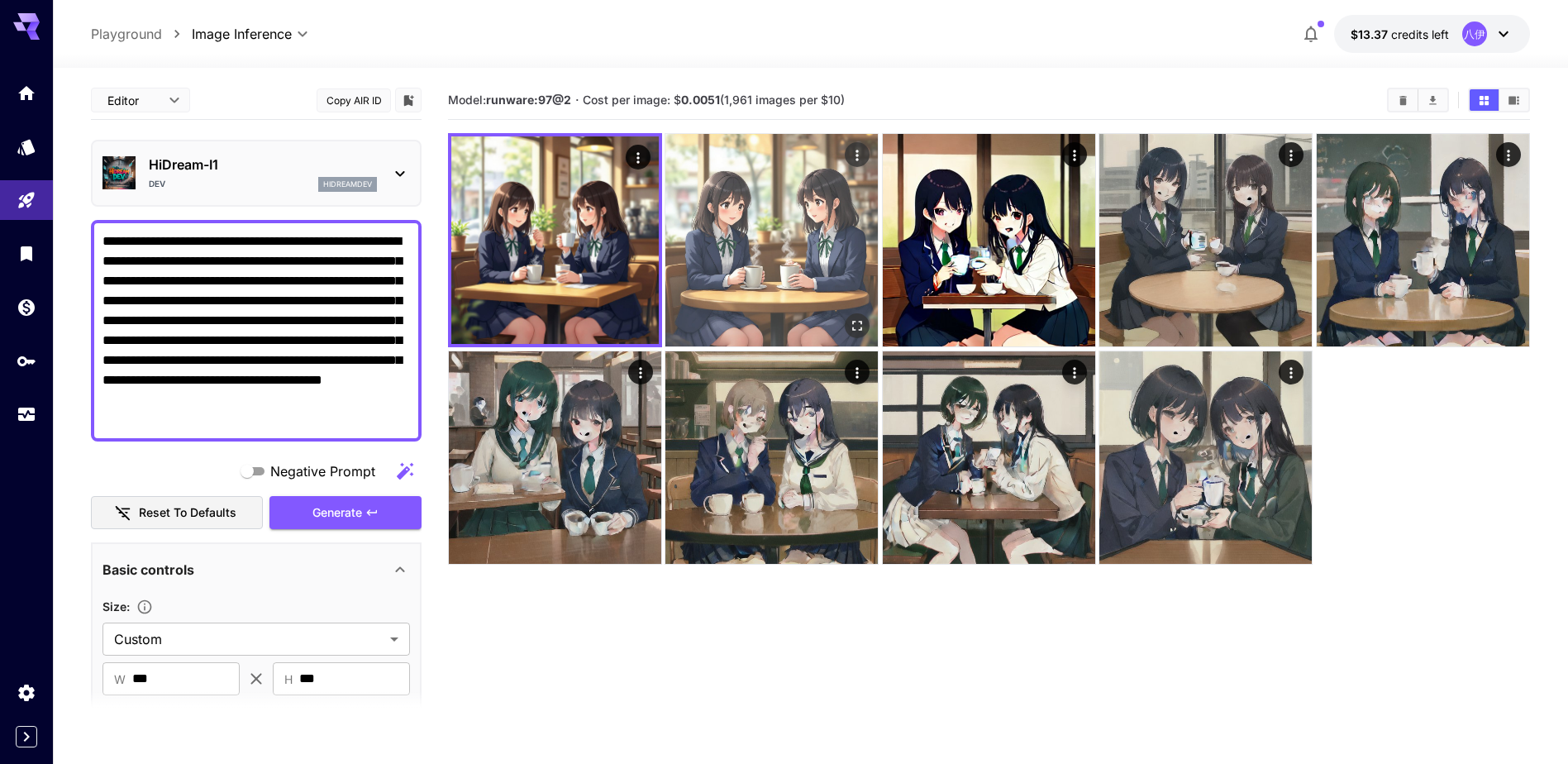 click at bounding box center (771, 240) 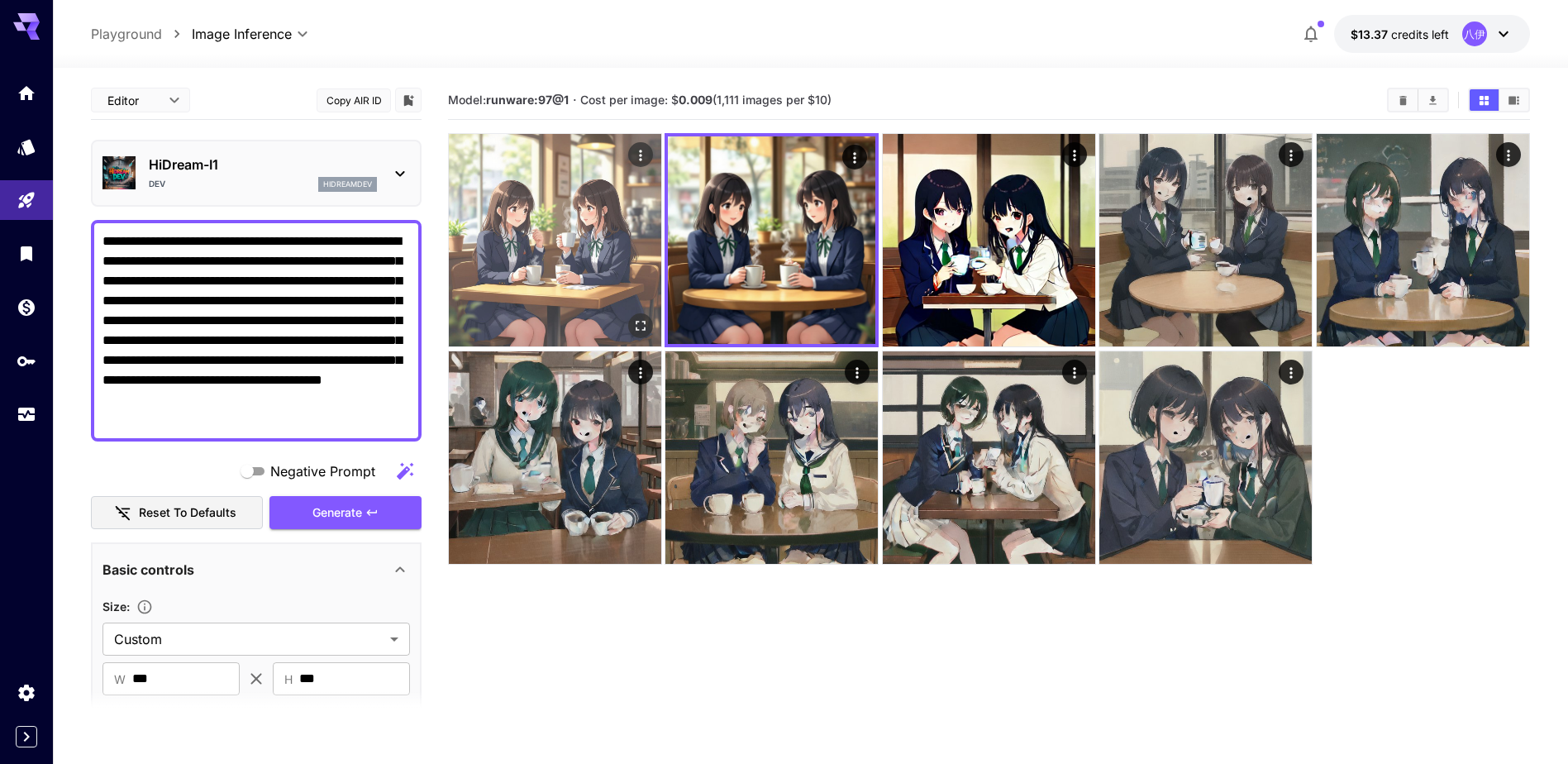 click at bounding box center (555, 240) 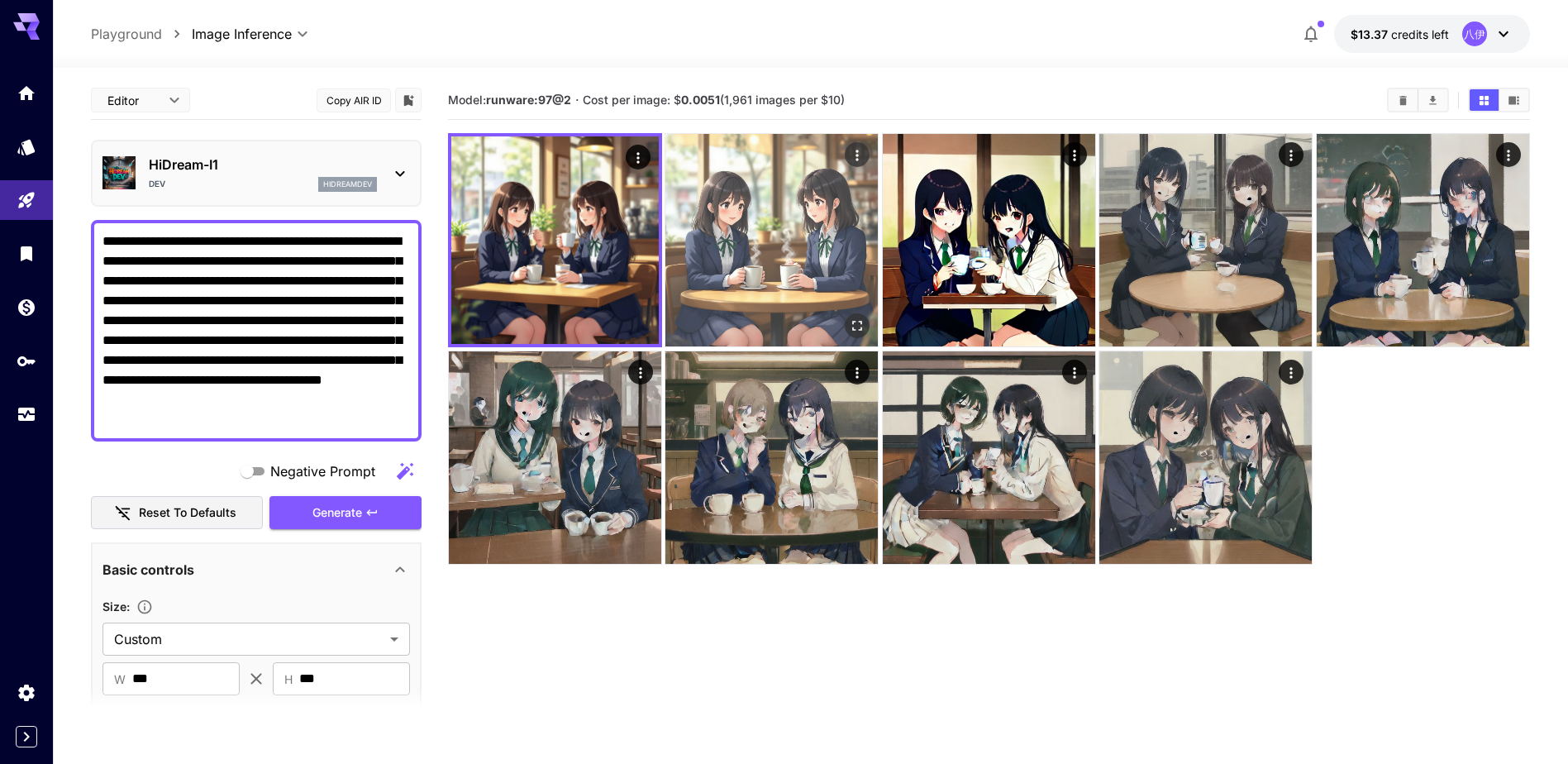 click at bounding box center [771, 240] 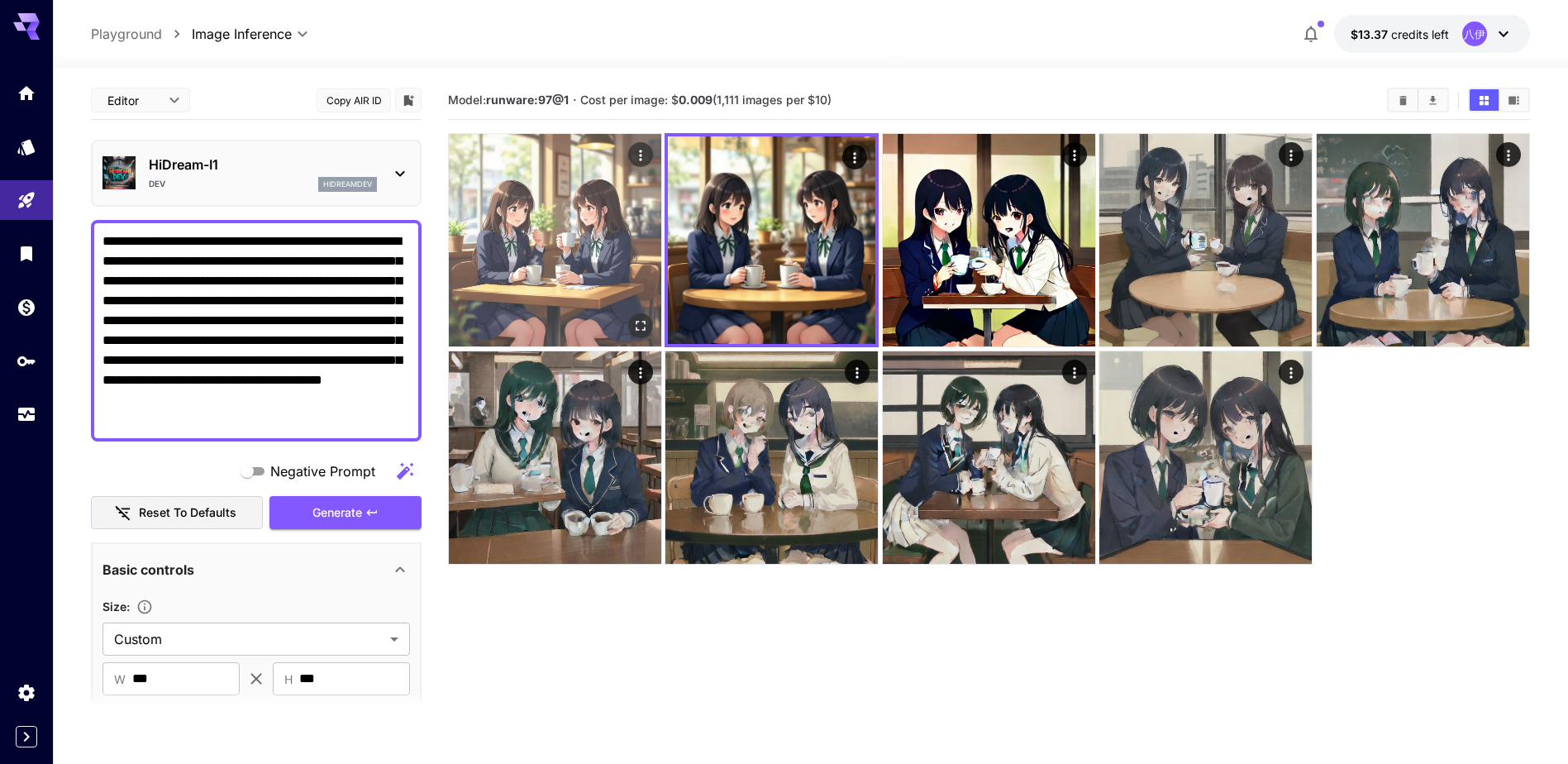 click at bounding box center [555, 240] 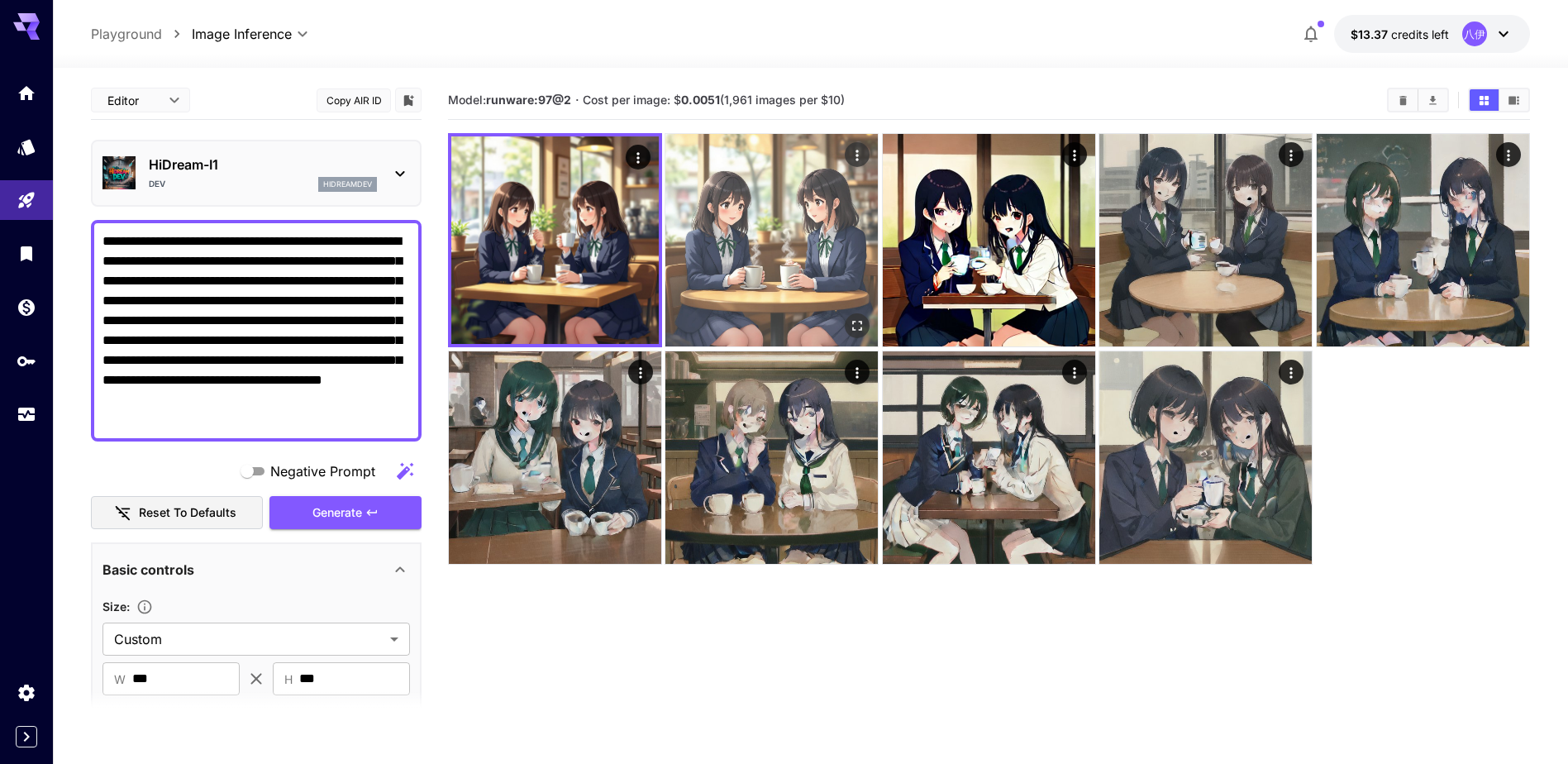 click at bounding box center (771, 240) 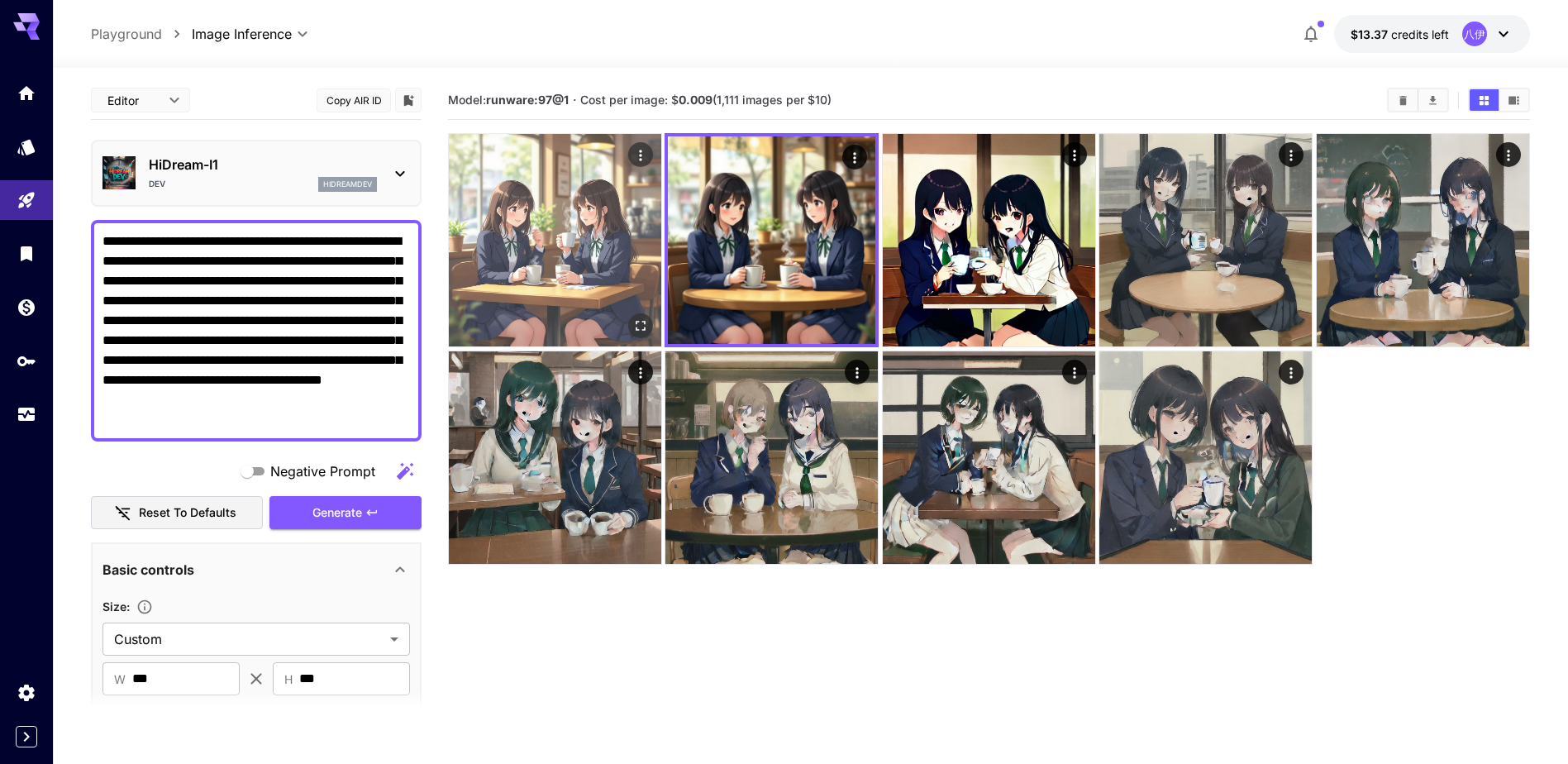 click at bounding box center [555, 240] 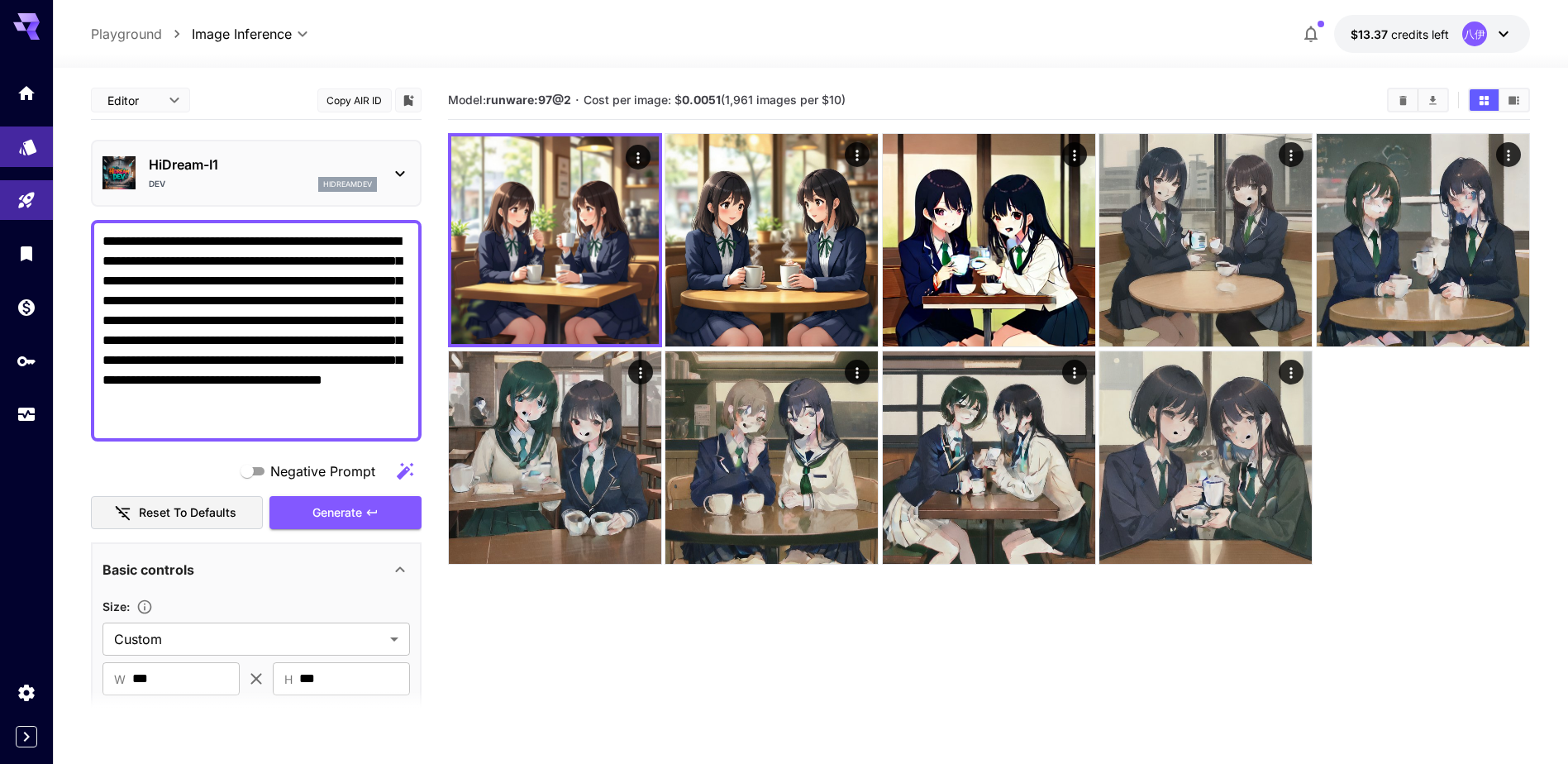 click at bounding box center (26, 146) 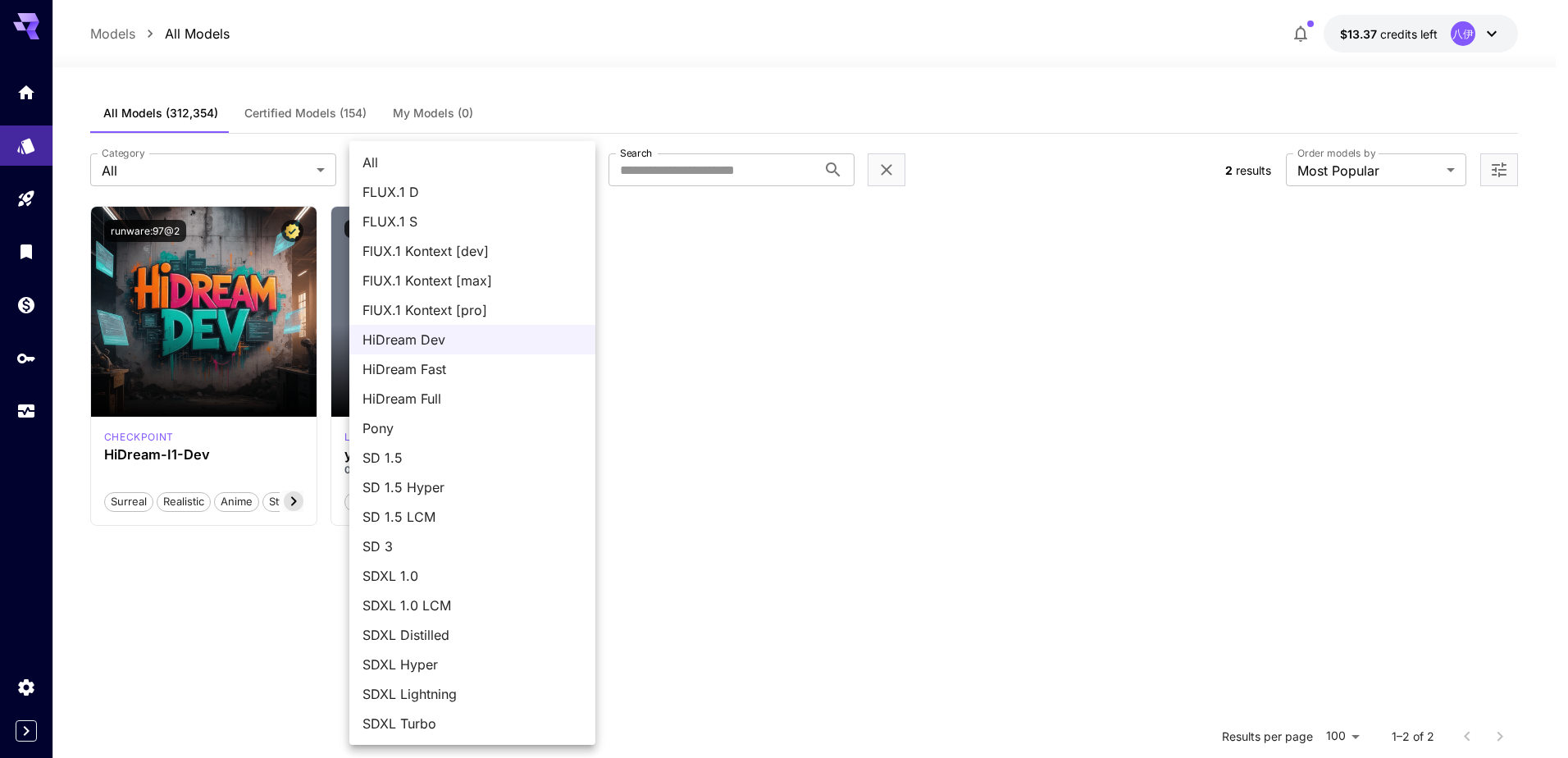 click on "**********" at bounding box center (784, 527) 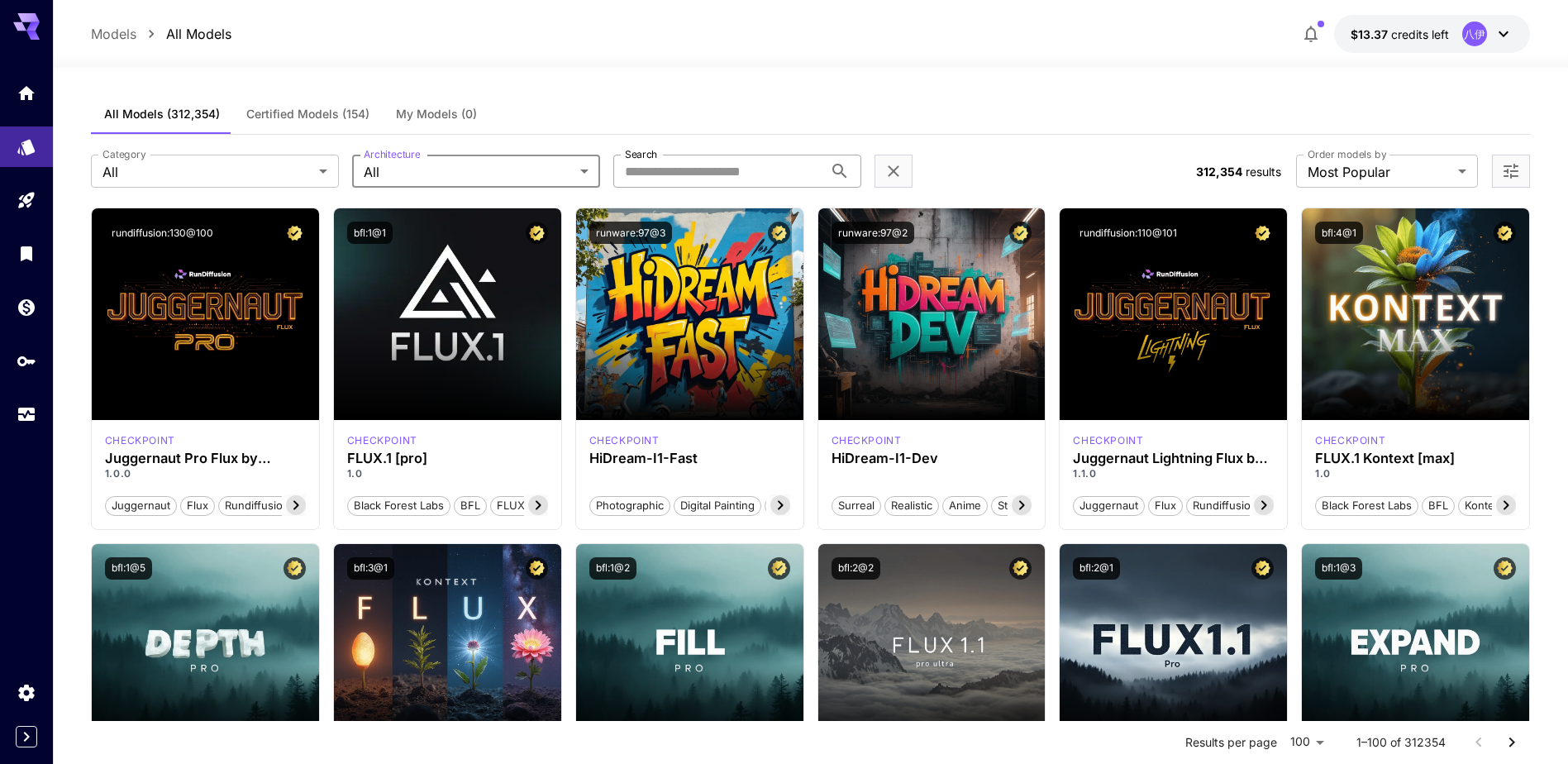 click on "Search" at bounding box center (718, 171) 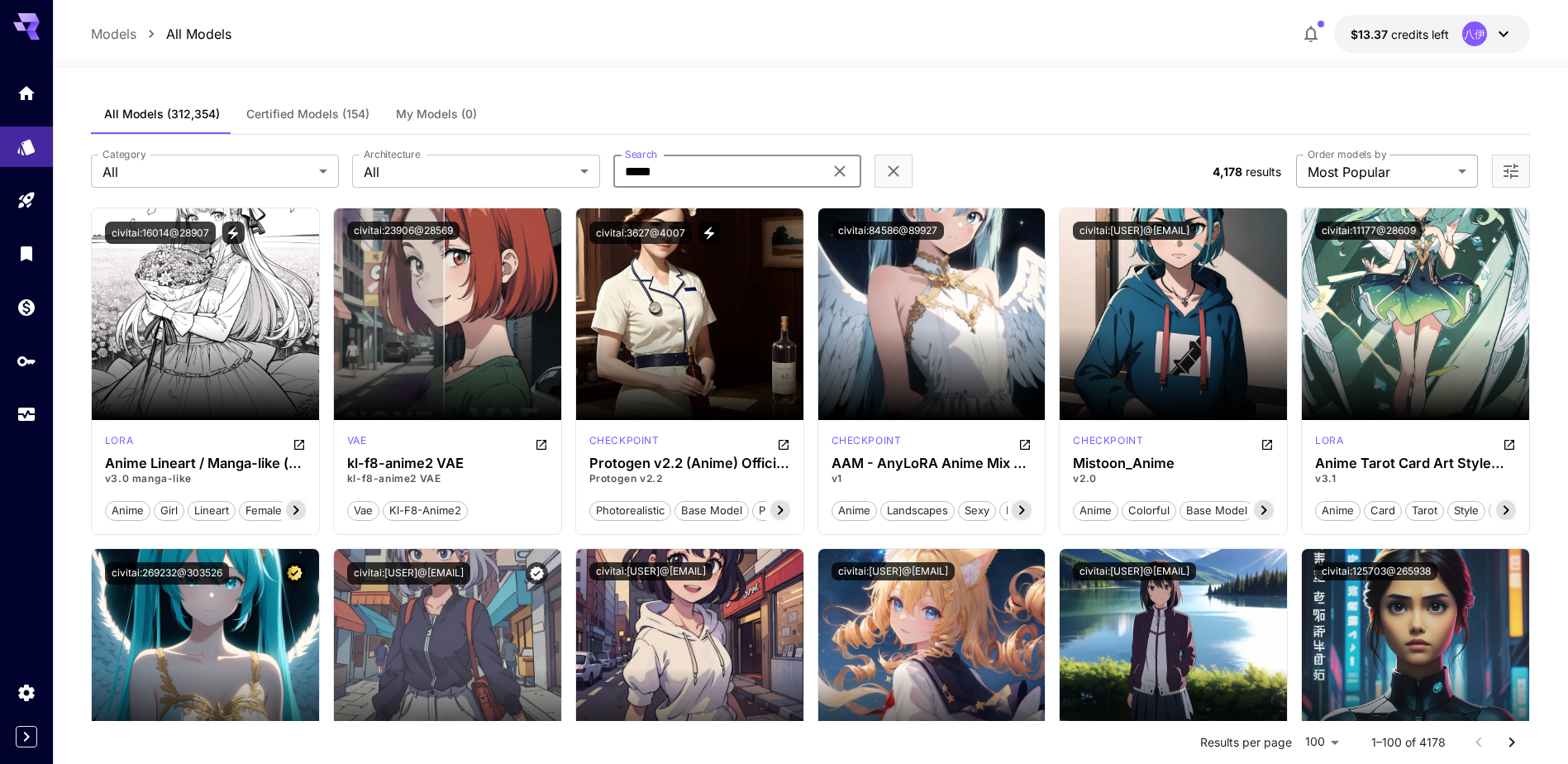 type on "*****" 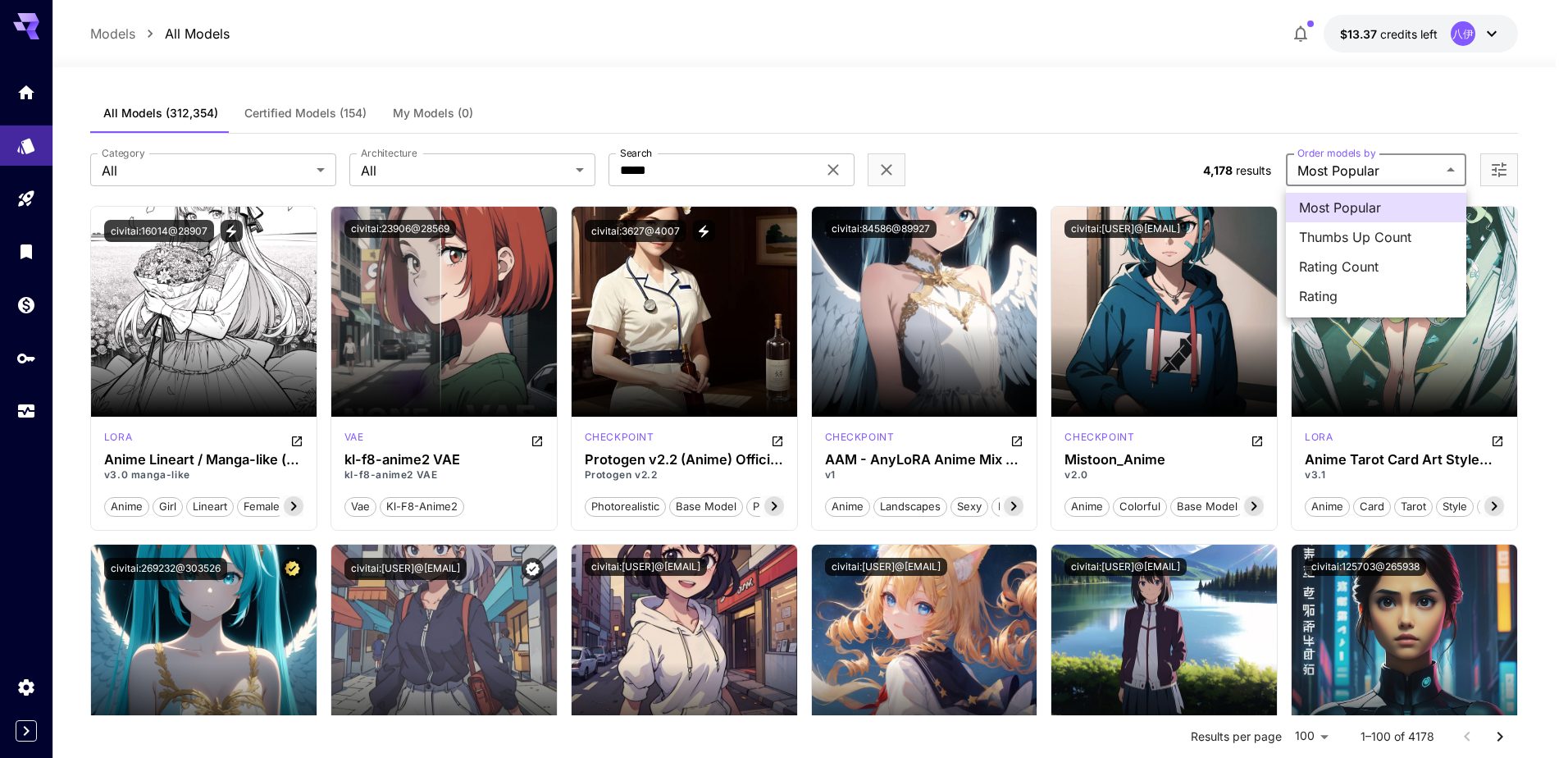 click on "**********" at bounding box center [784, 5003] 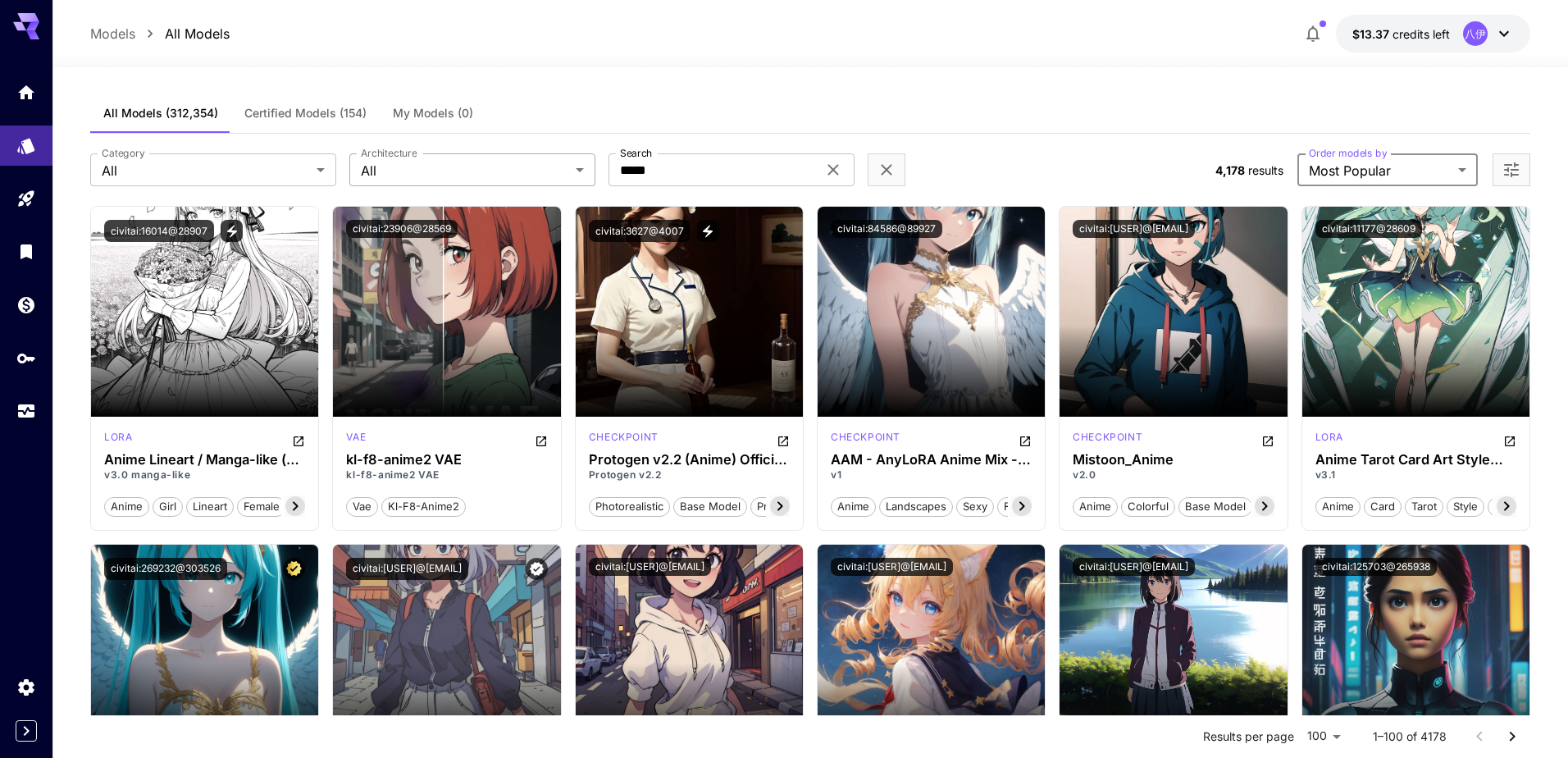 click on "**********" at bounding box center [784, 5003] 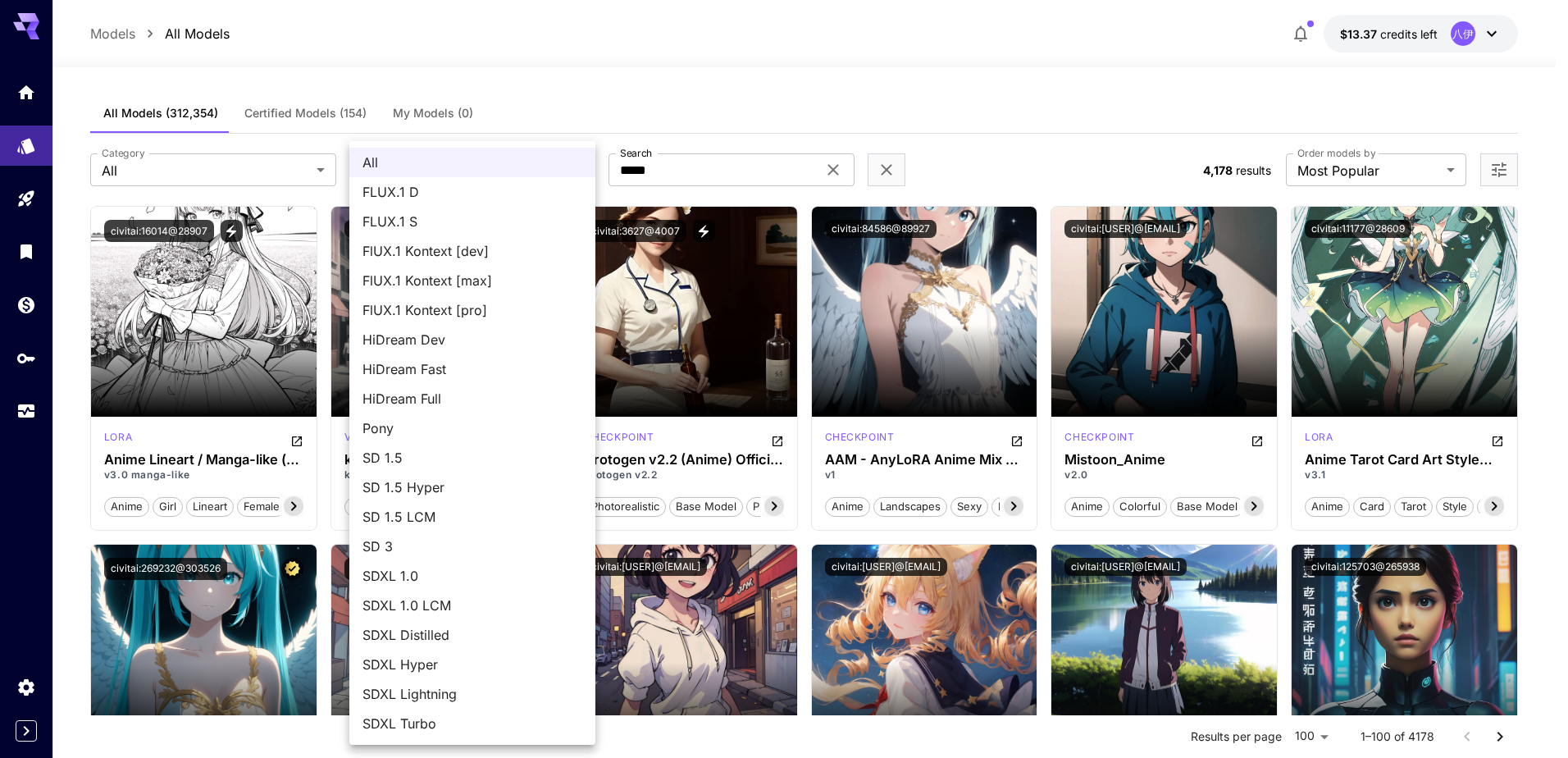 click on "HiDream Dev" at bounding box center [472, 340] 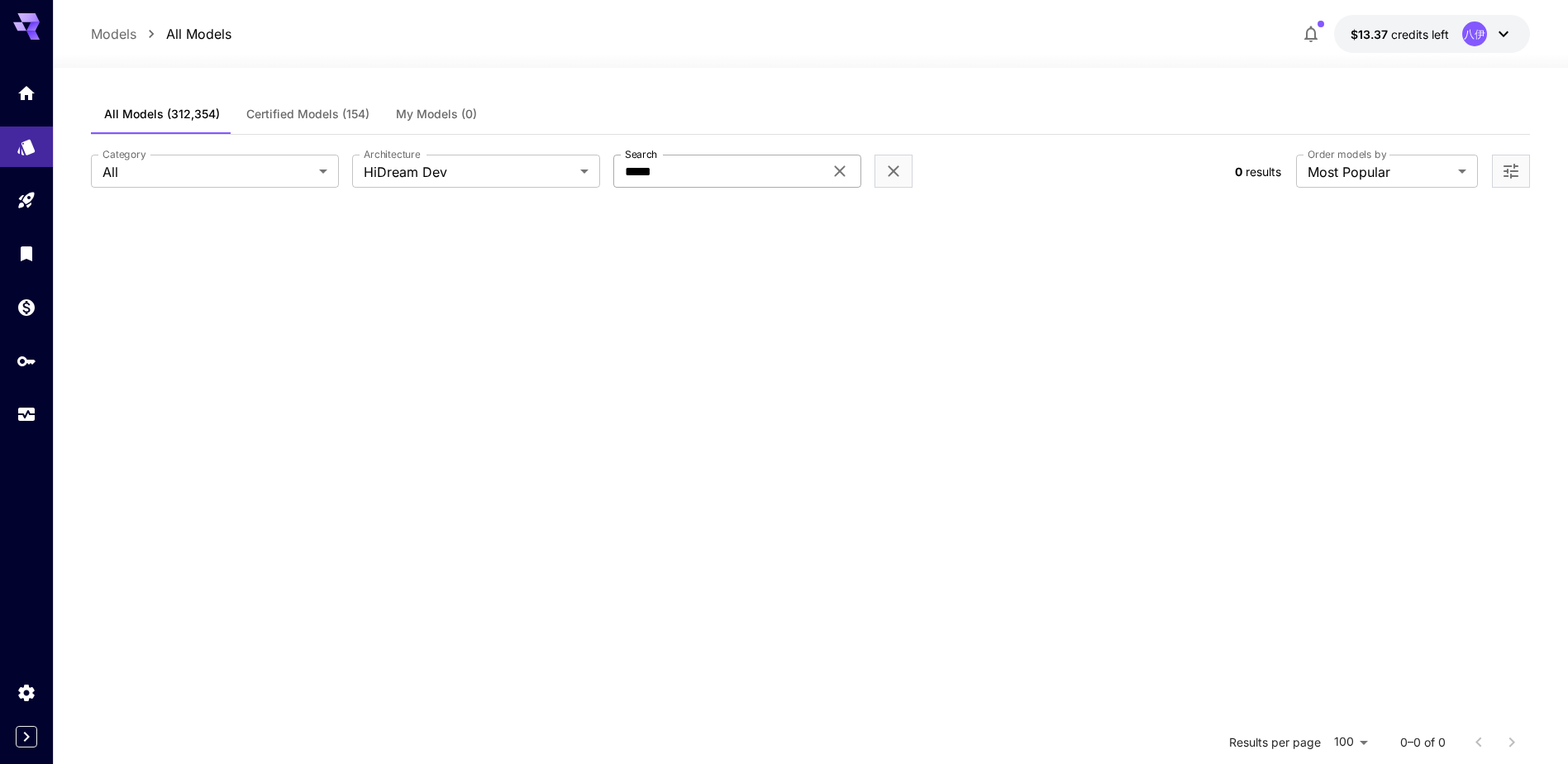 click 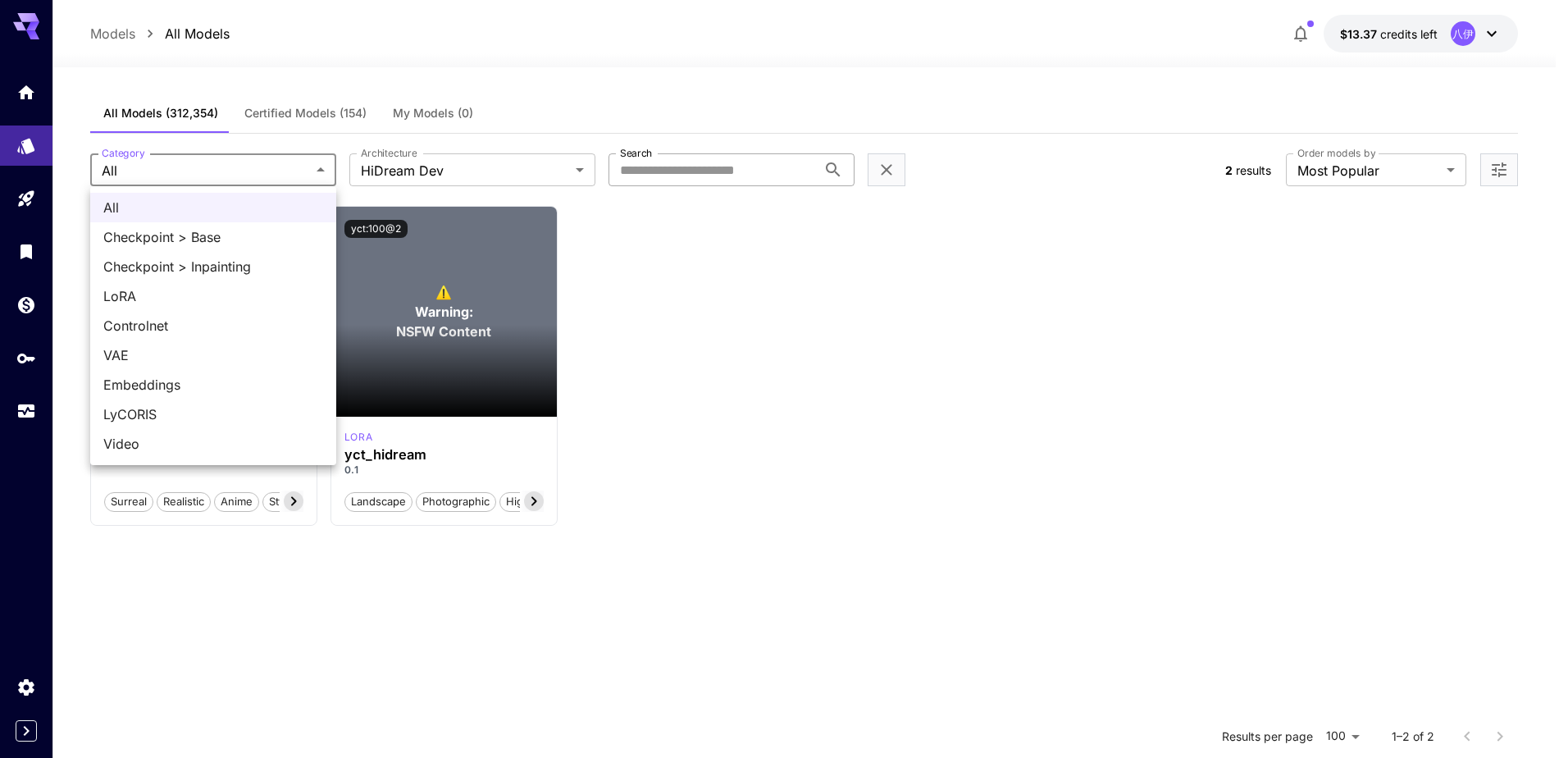 click on "**********" at bounding box center (784, 527) 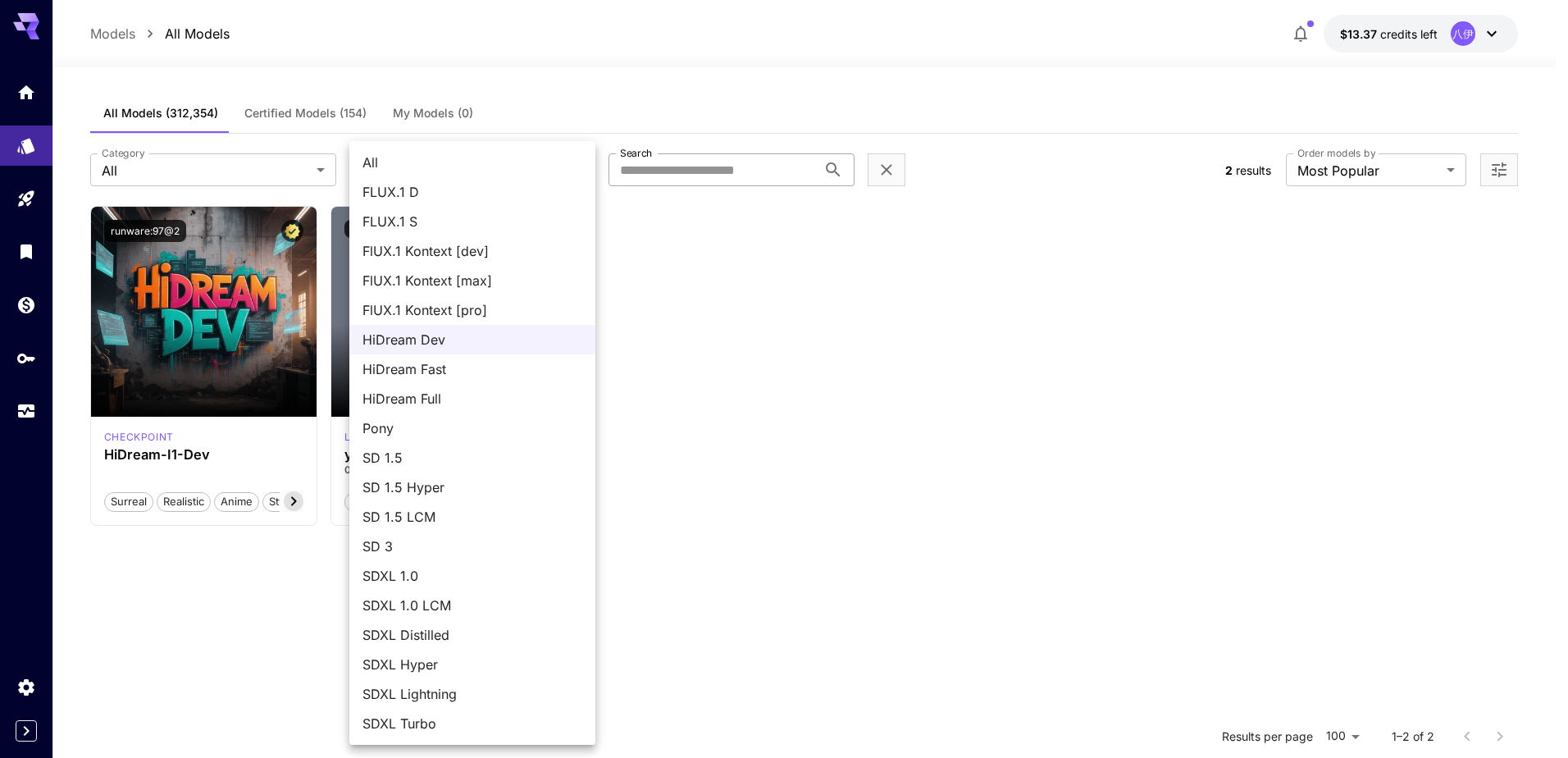 click on "**********" at bounding box center [784, 527] 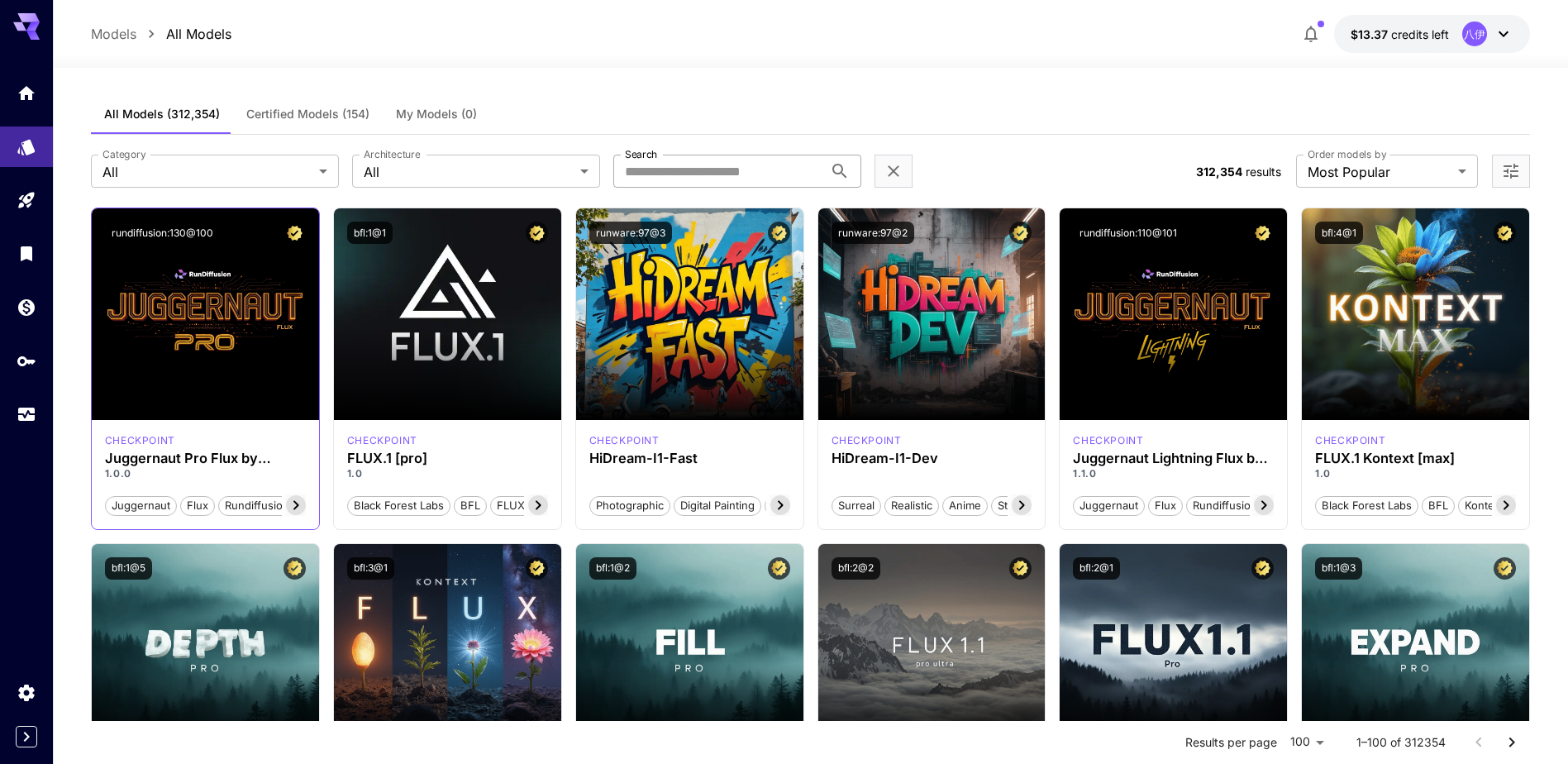 click on "checkpoint Juggernaut Pro Flux by RunDiffusion 1.0.0 juggernaut flux rundiffusion pro photorealism" at bounding box center (205, 475) 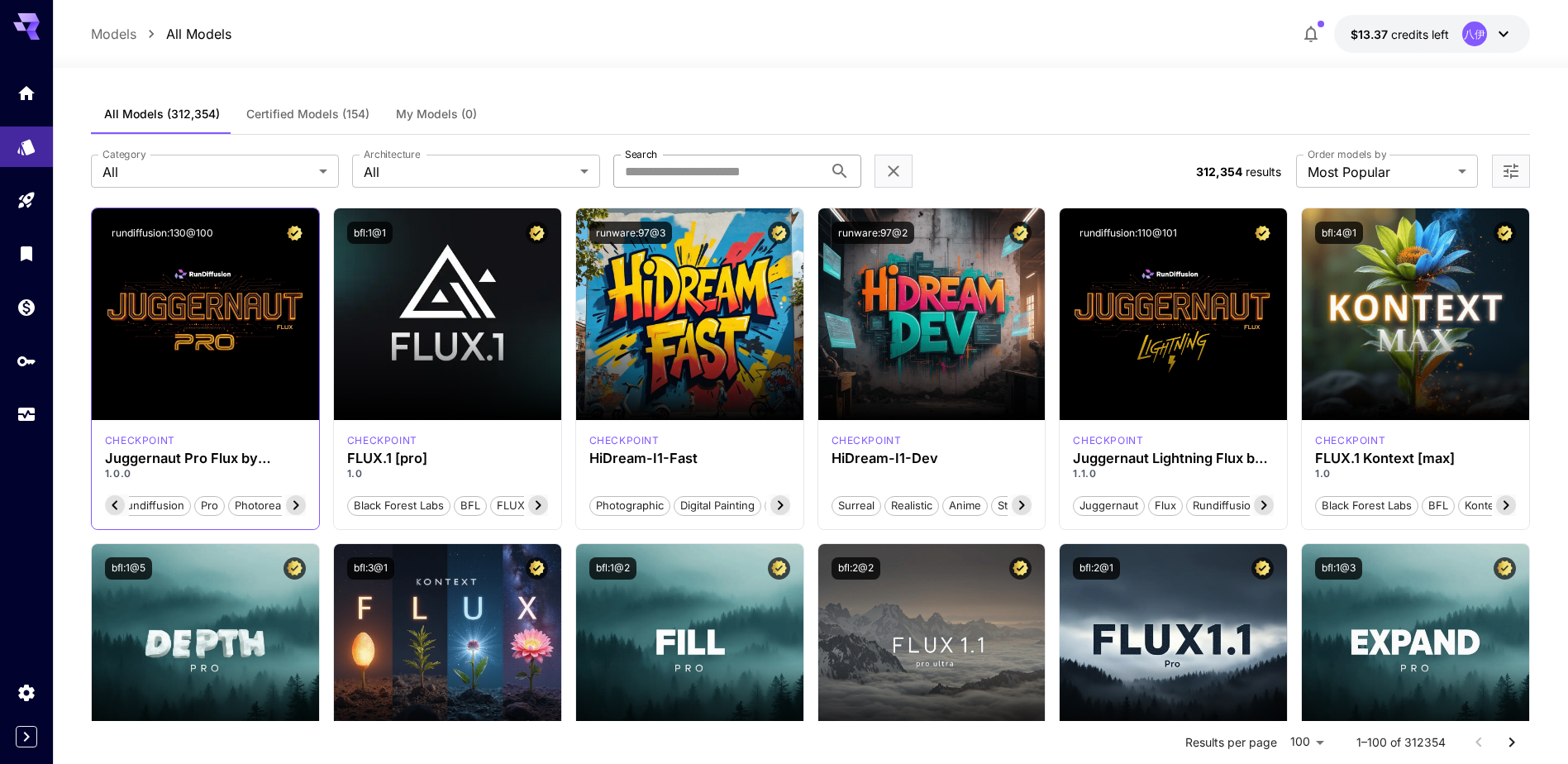 click 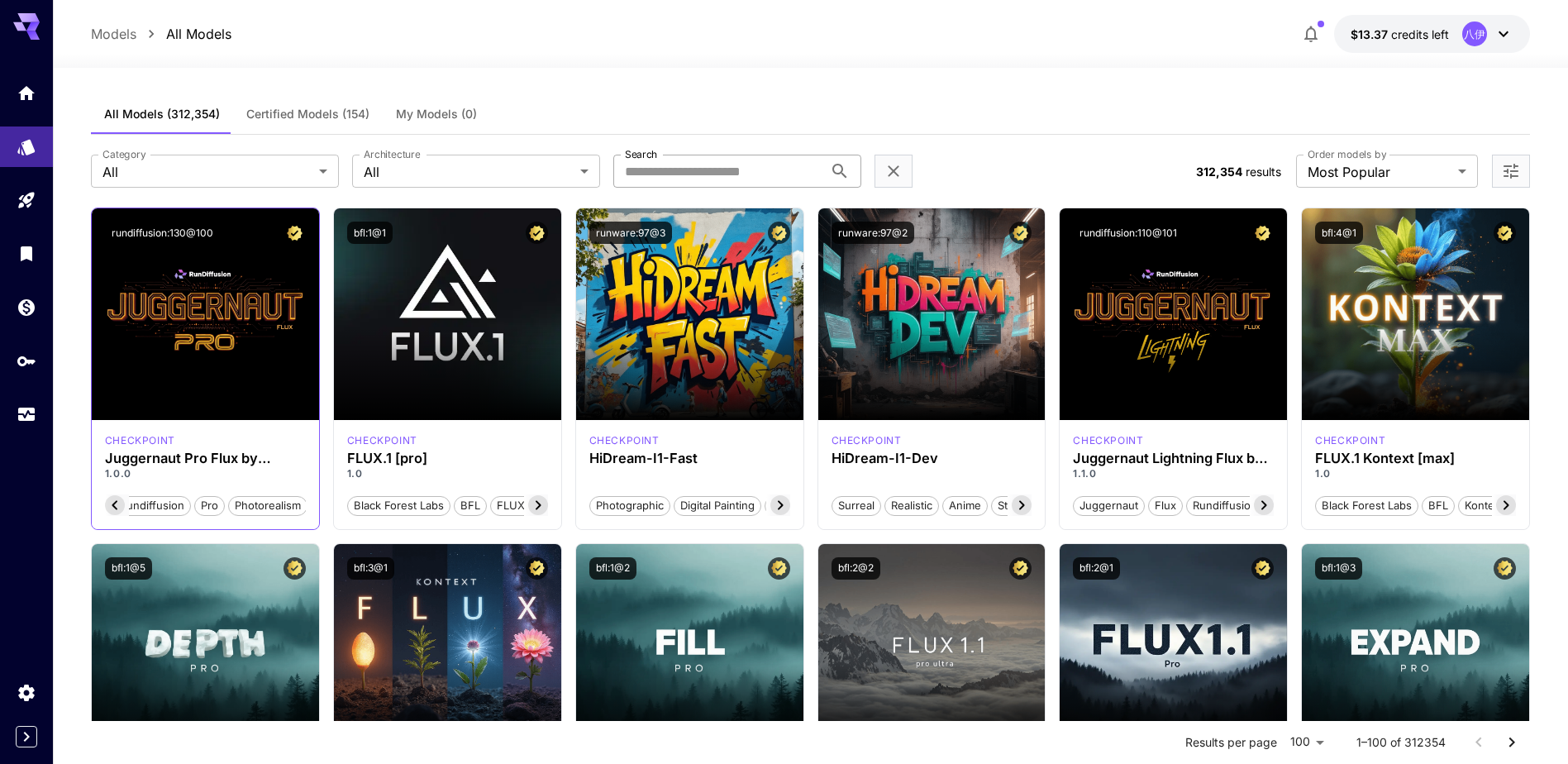 scroll, scrollTop: 0, scrollLeft: 129, axis: horizontal 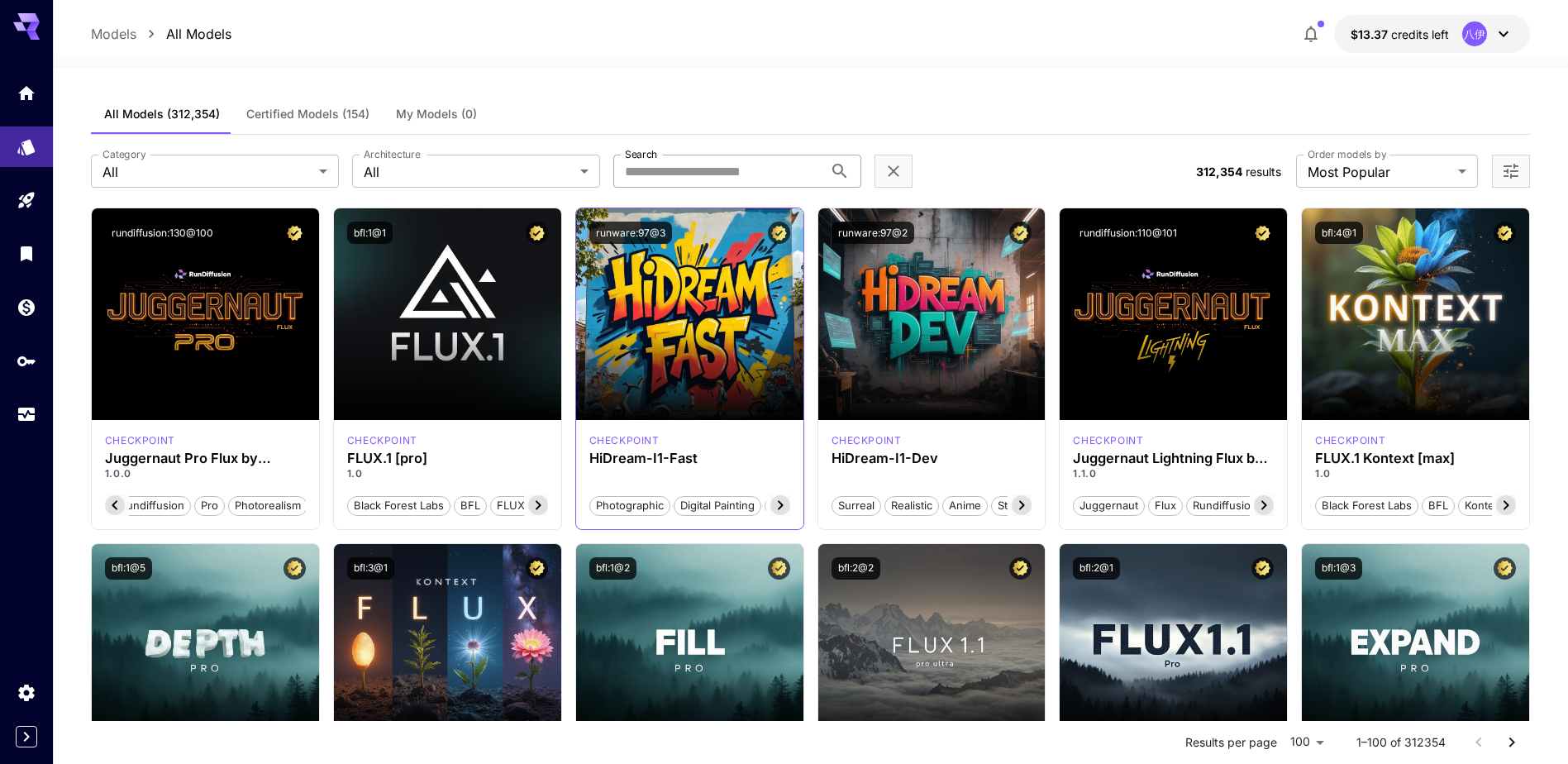 click 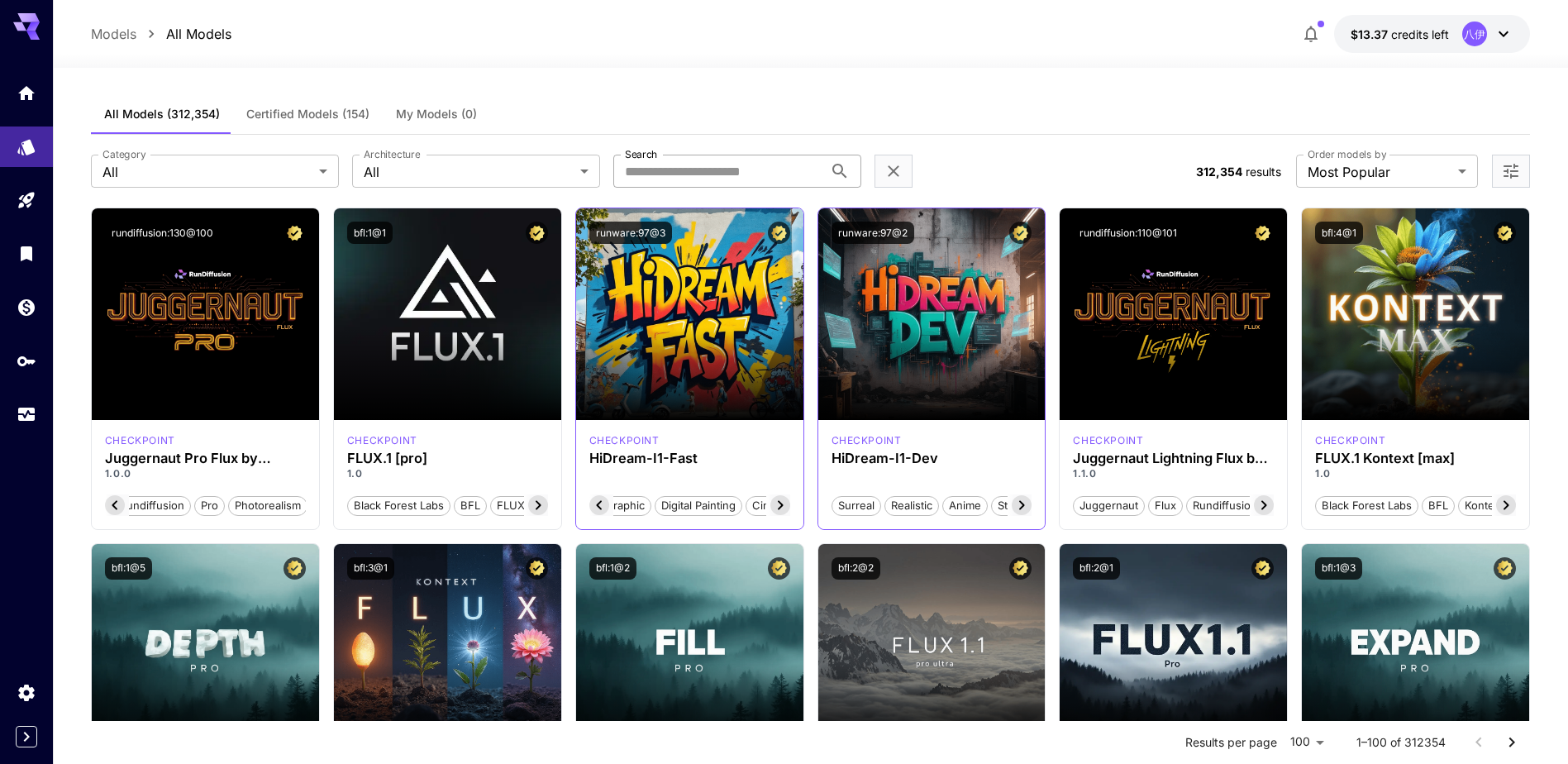 scroll, scrollTop: 0, scrollLeft: 110, axis: horizontal 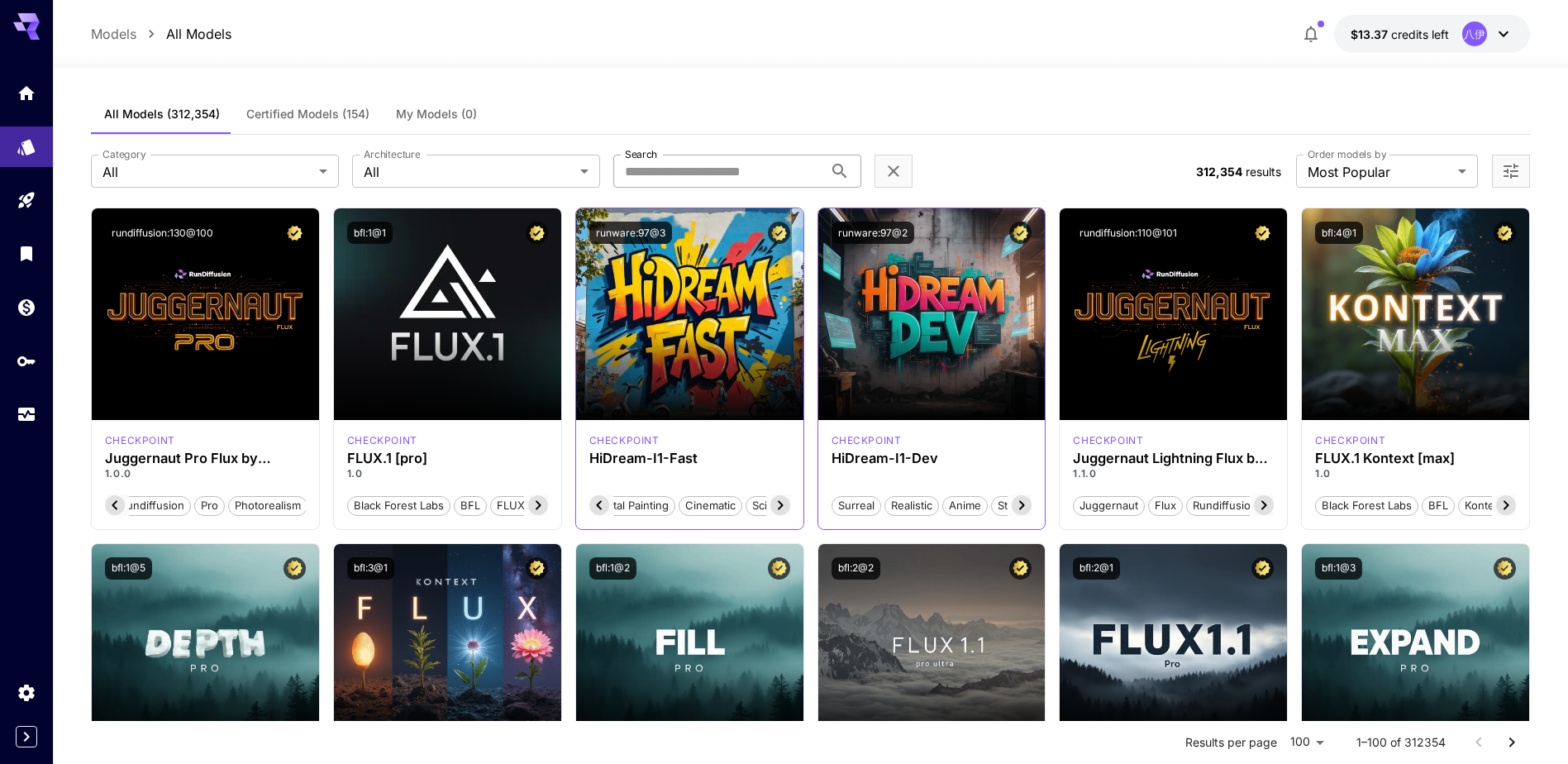 click 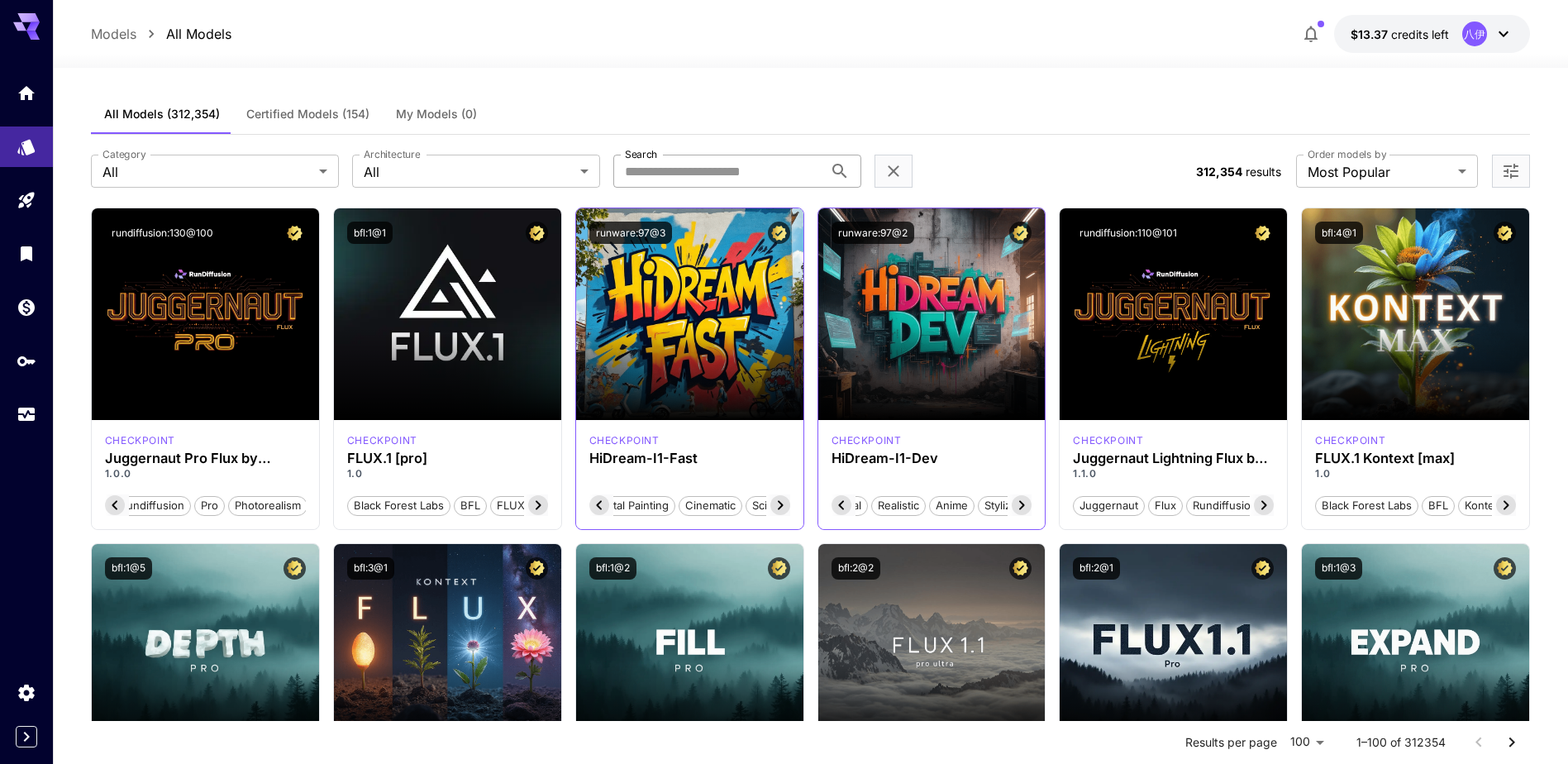 click 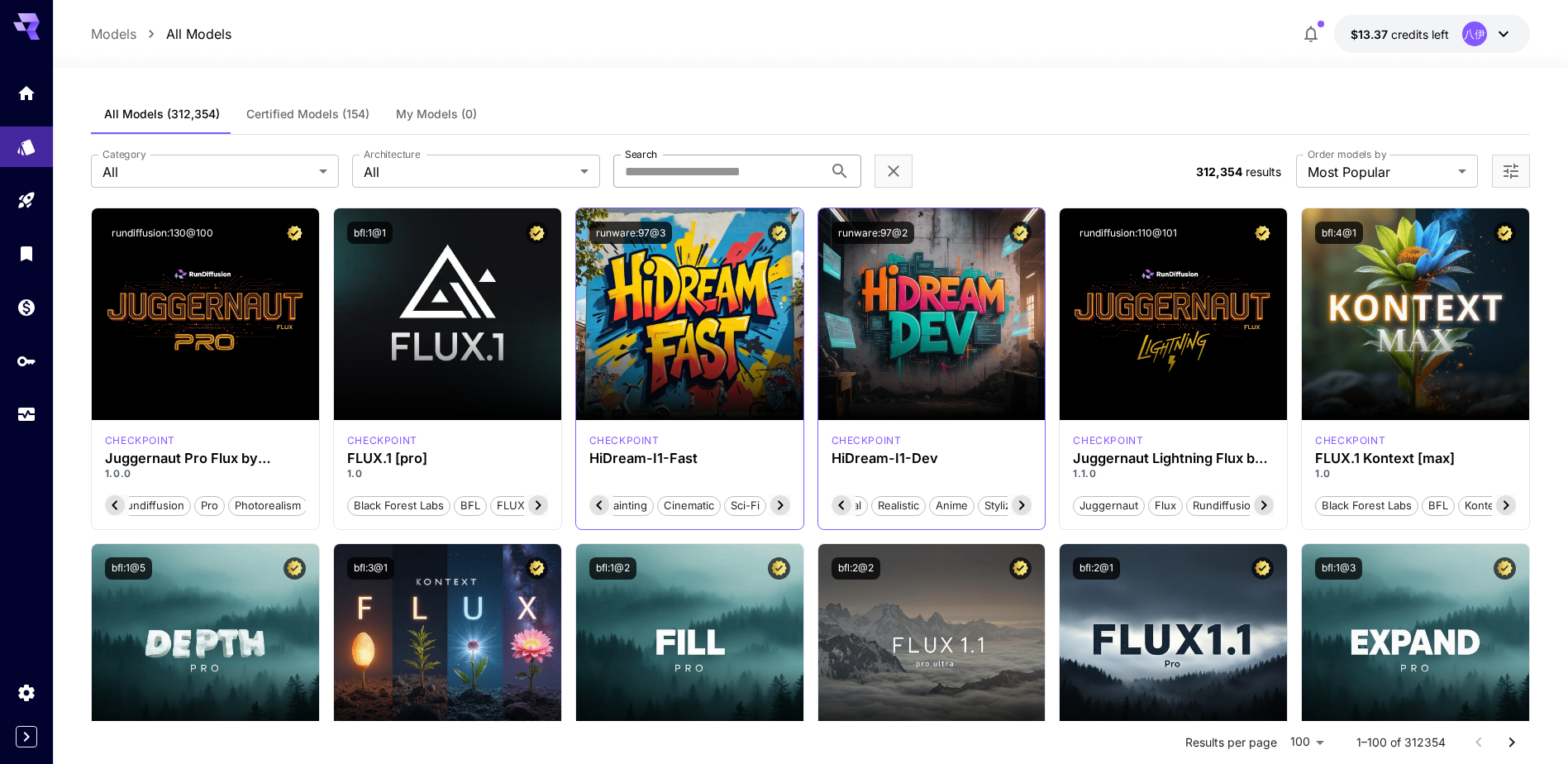 click 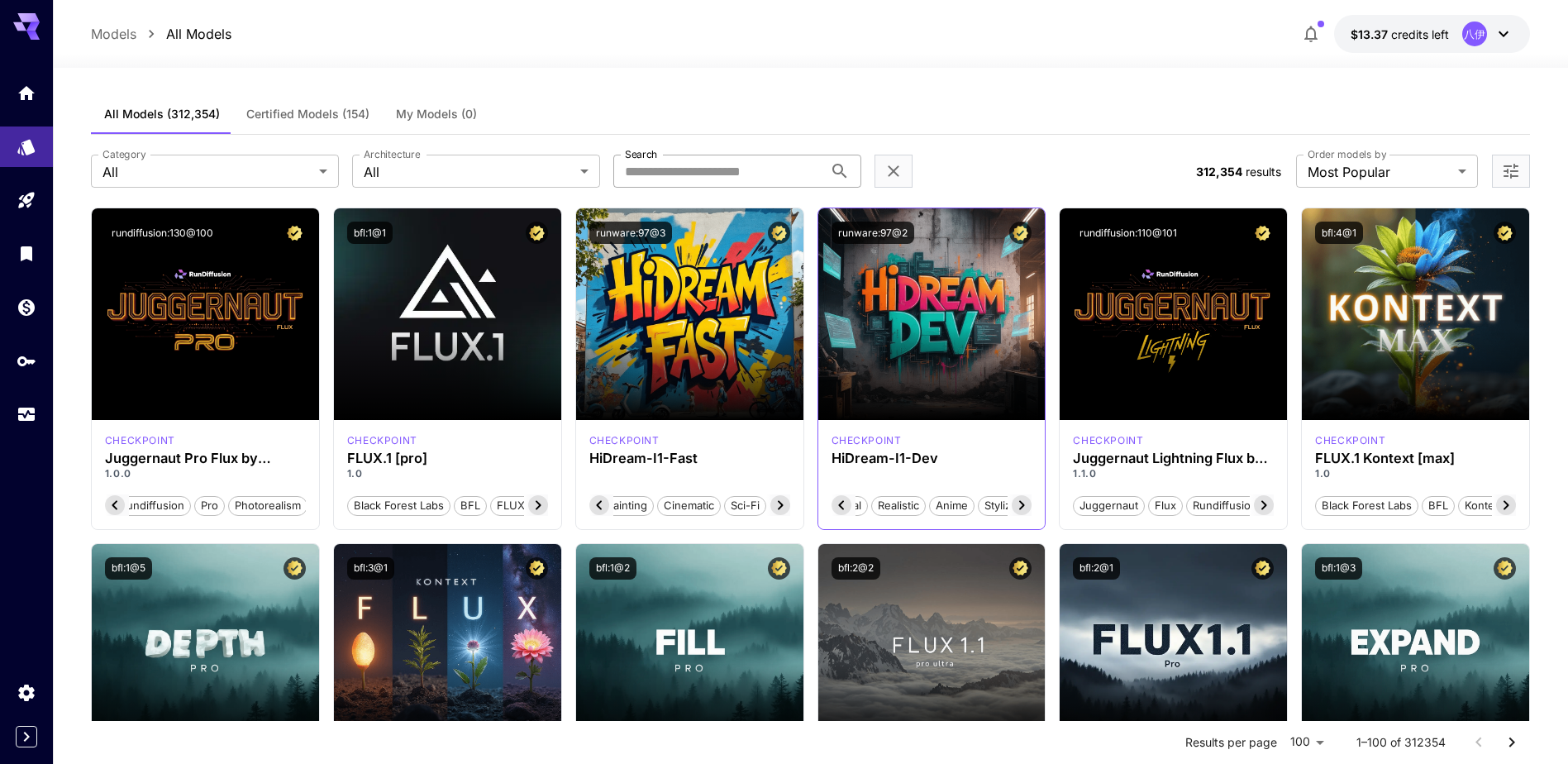 click 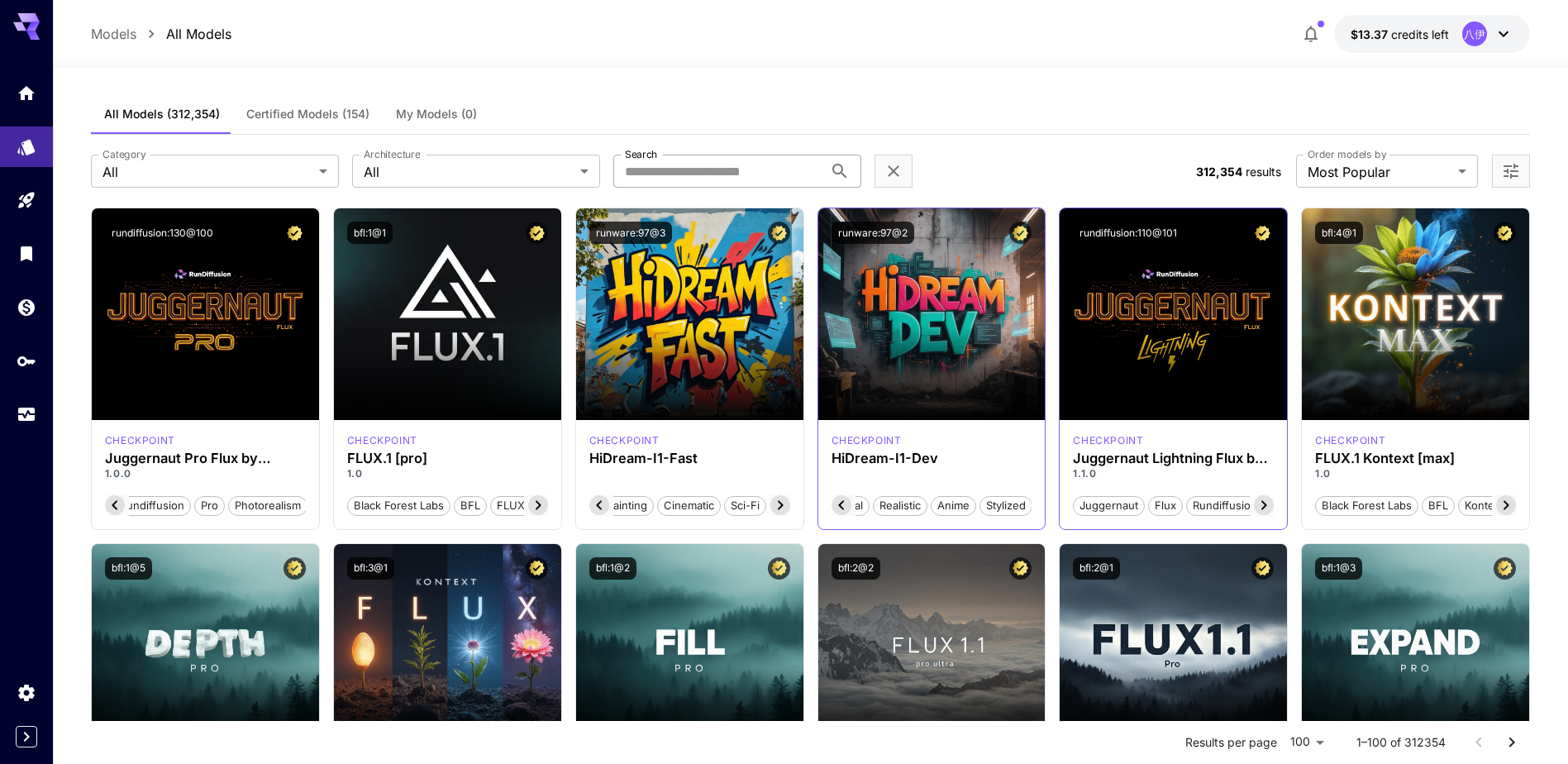 click 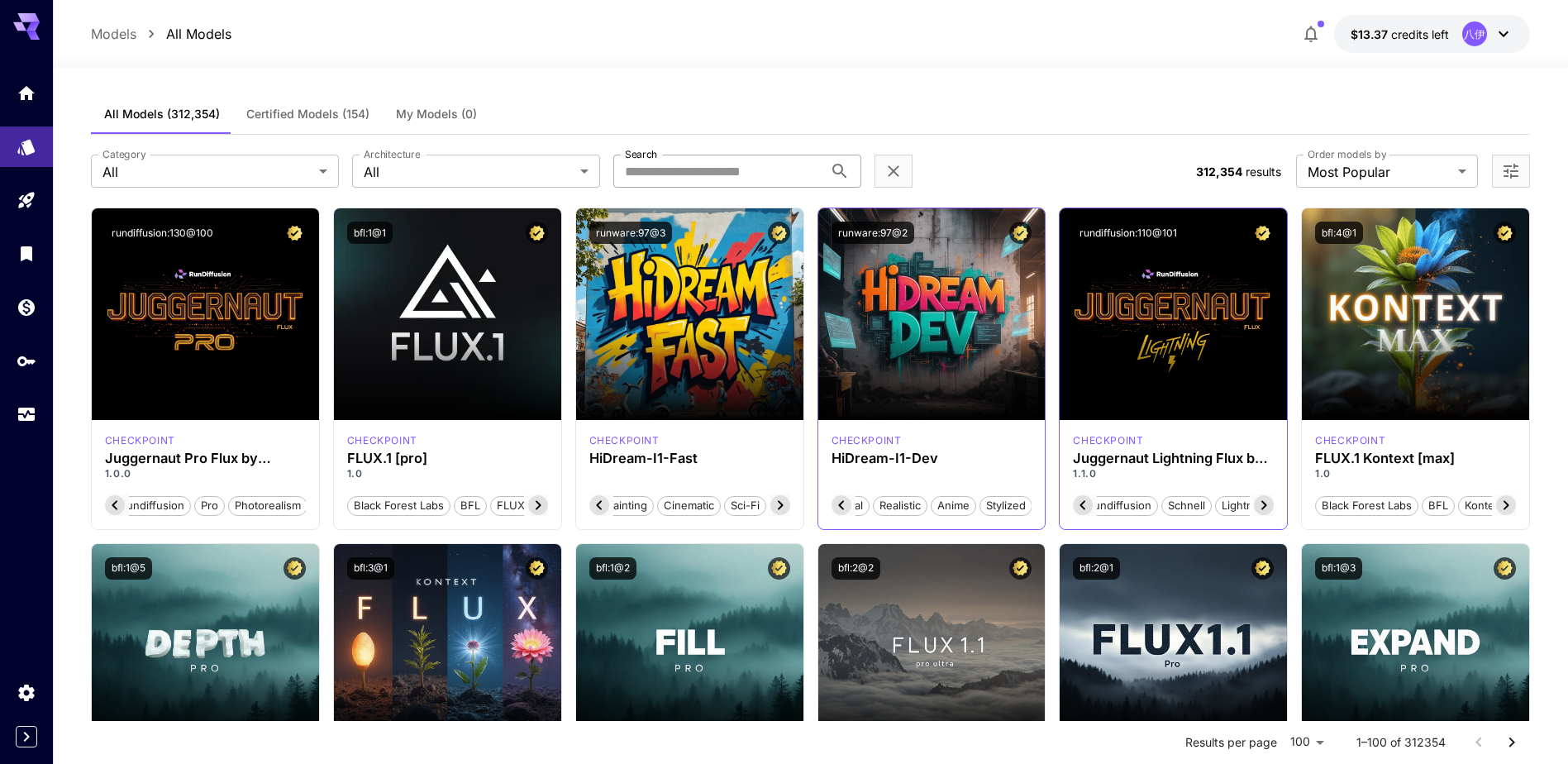 scroll, scrollTop: 0, scrollLeft: 165, axis: horizontal 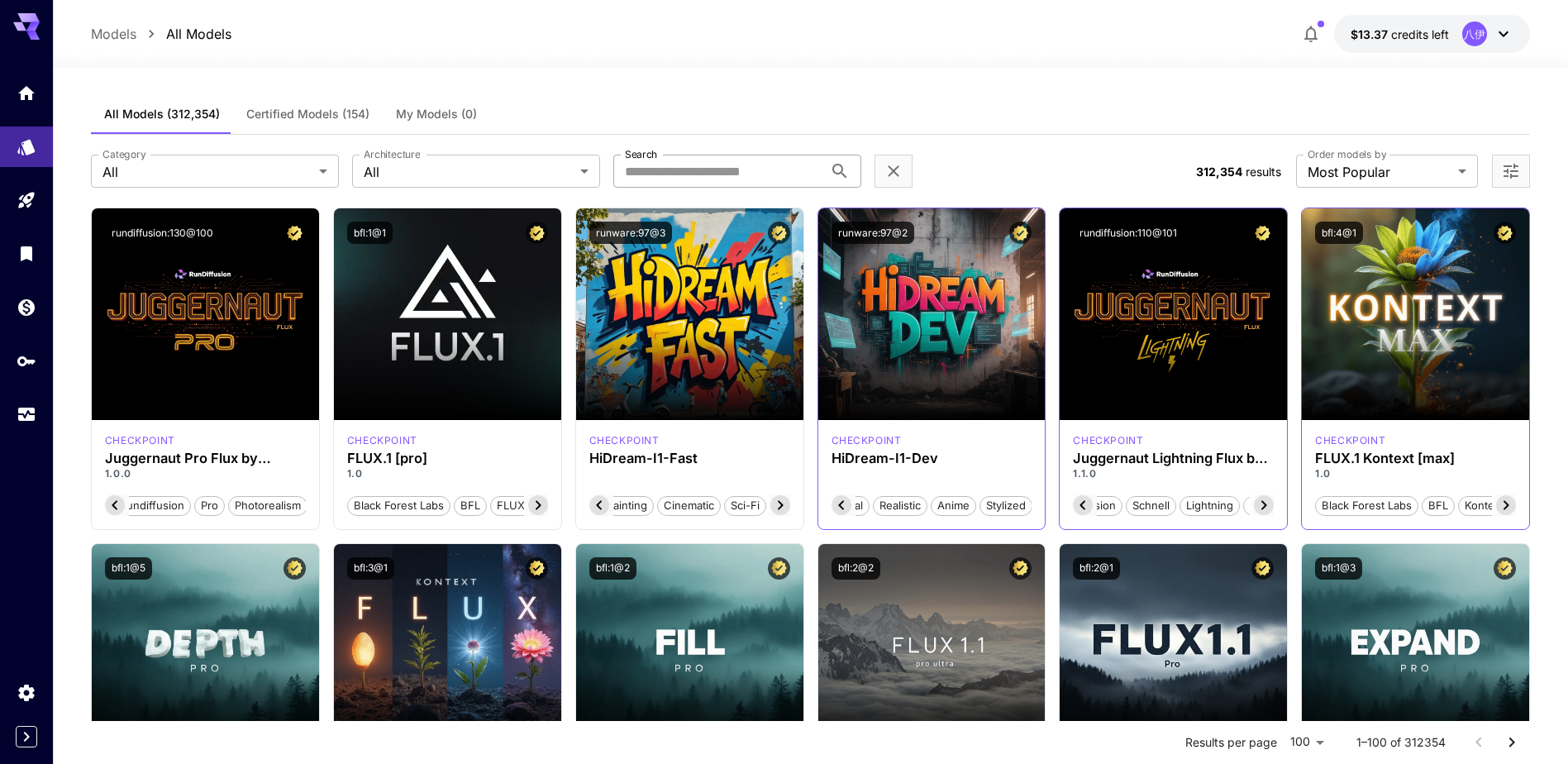 click 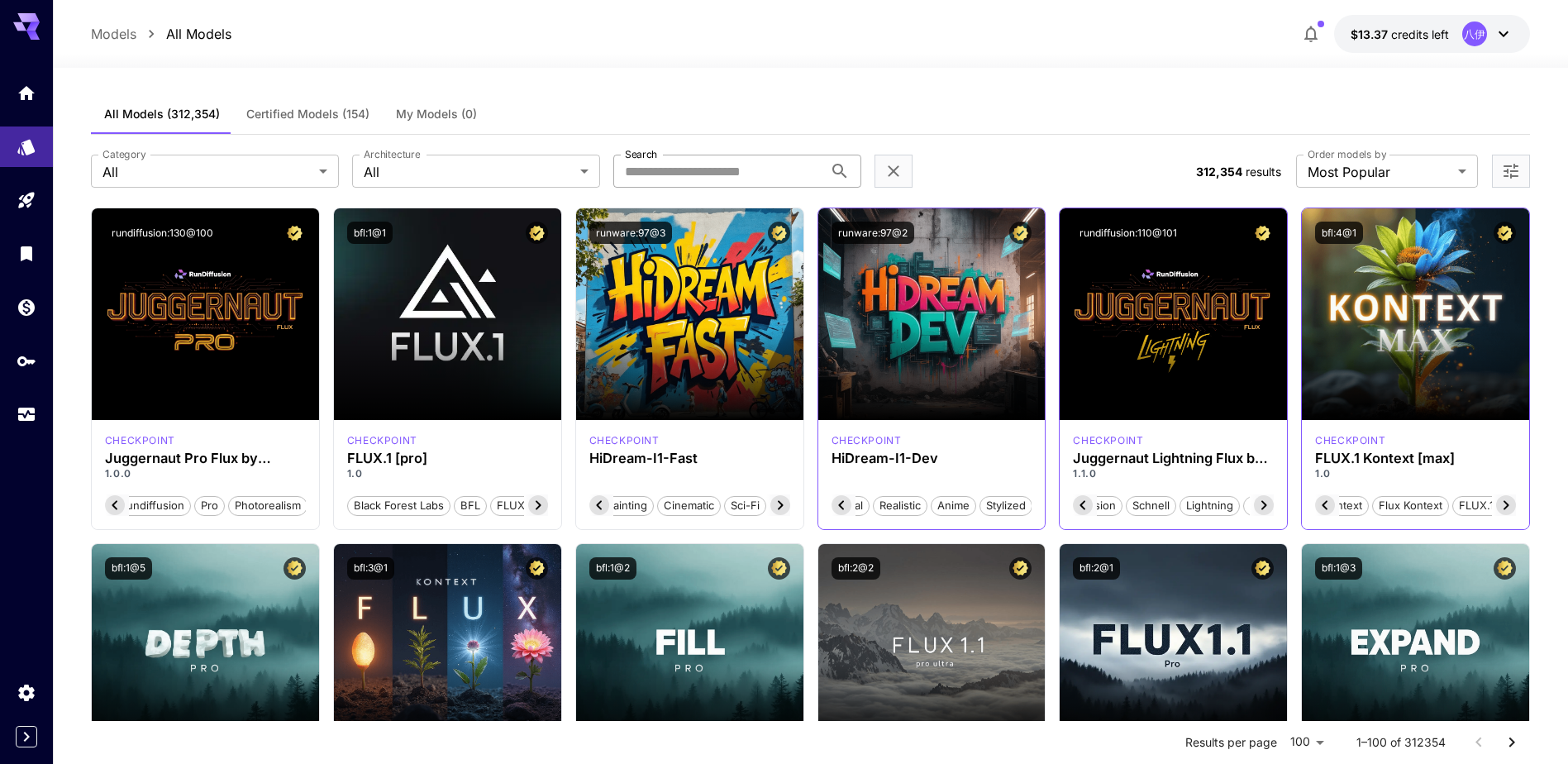 click 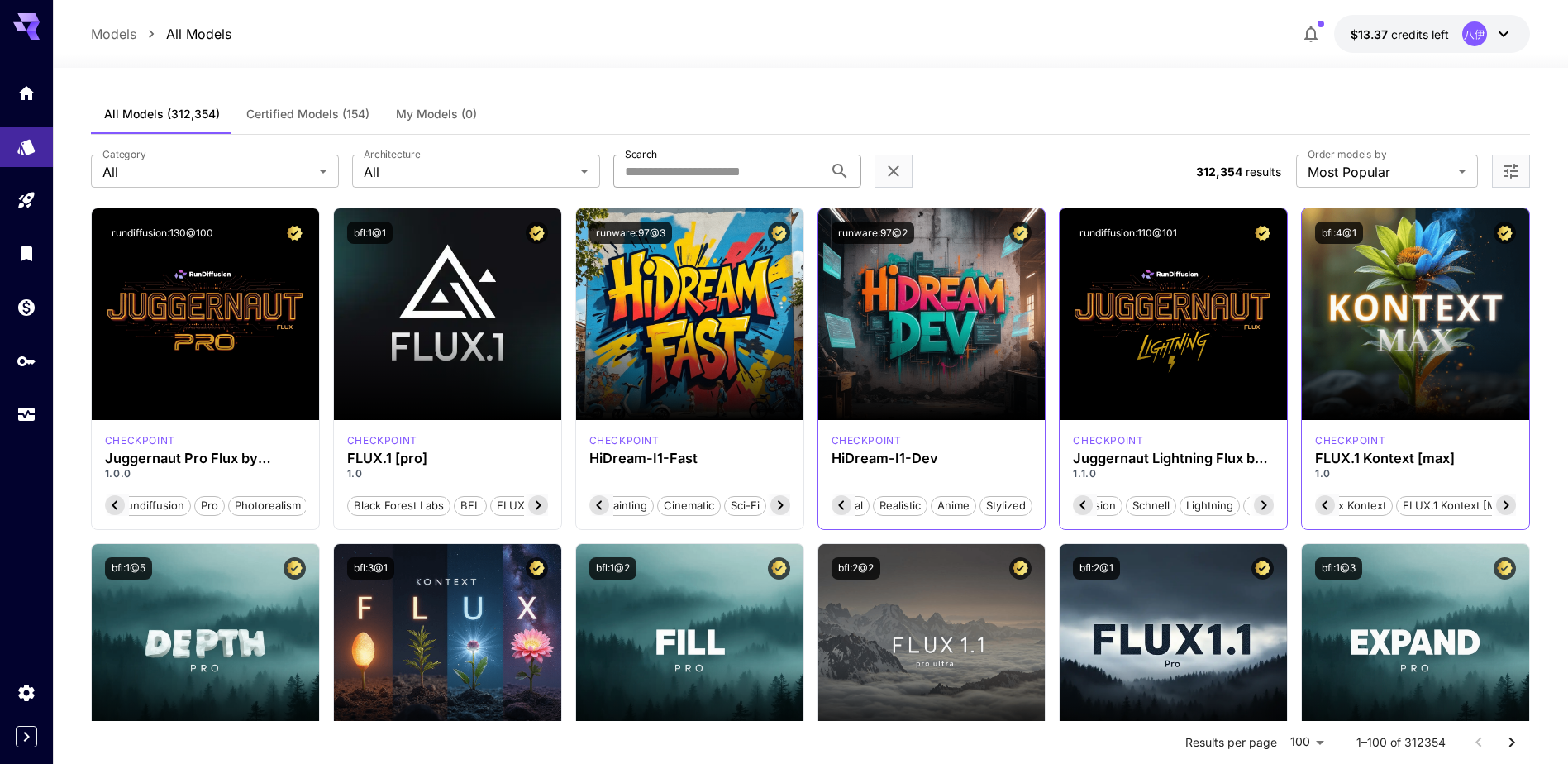 scroll, scrollTop: 0, scrollLeft: 222, axis: horizontal 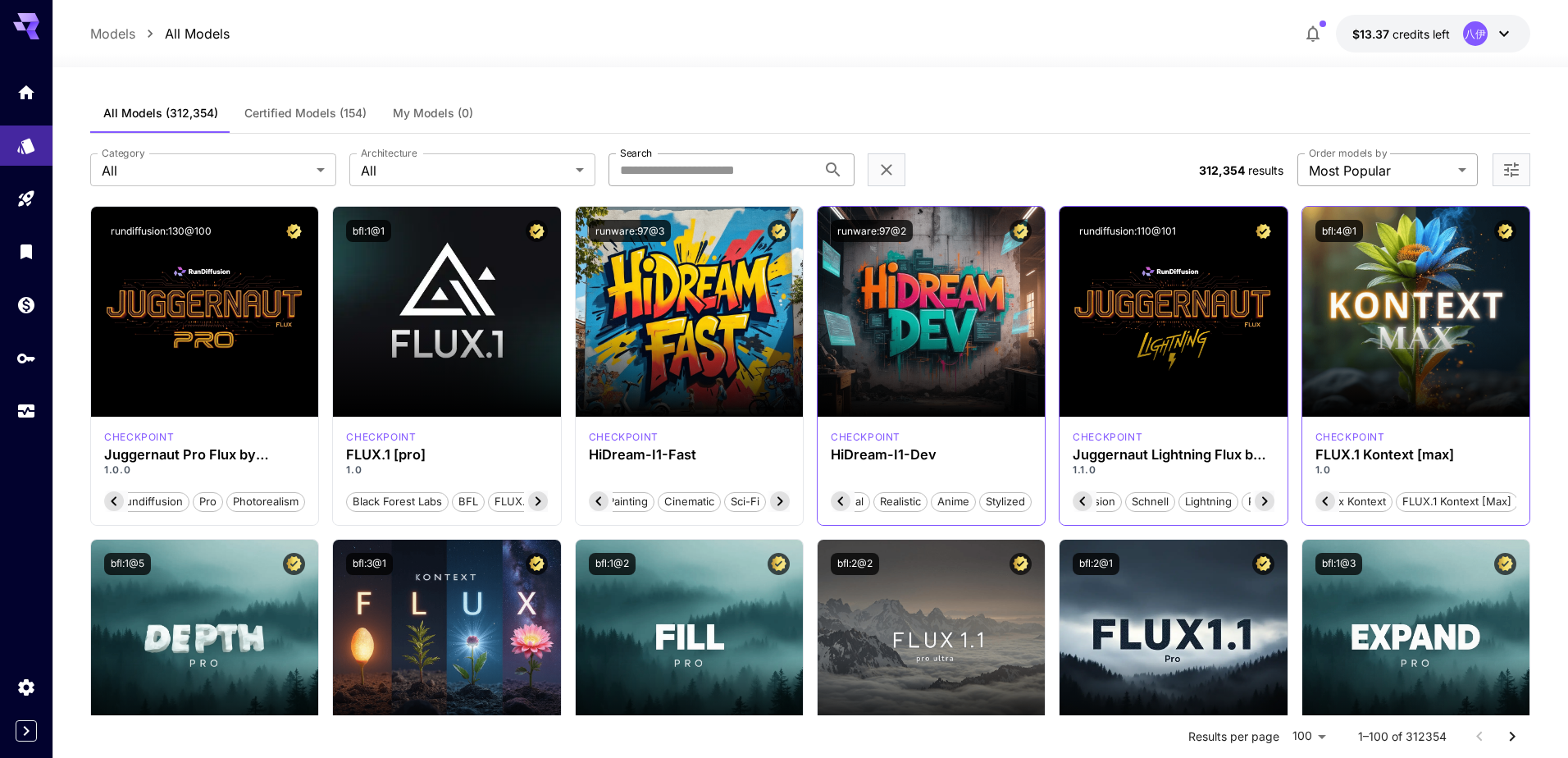click on "**********" at bounding box center [784, 4996] 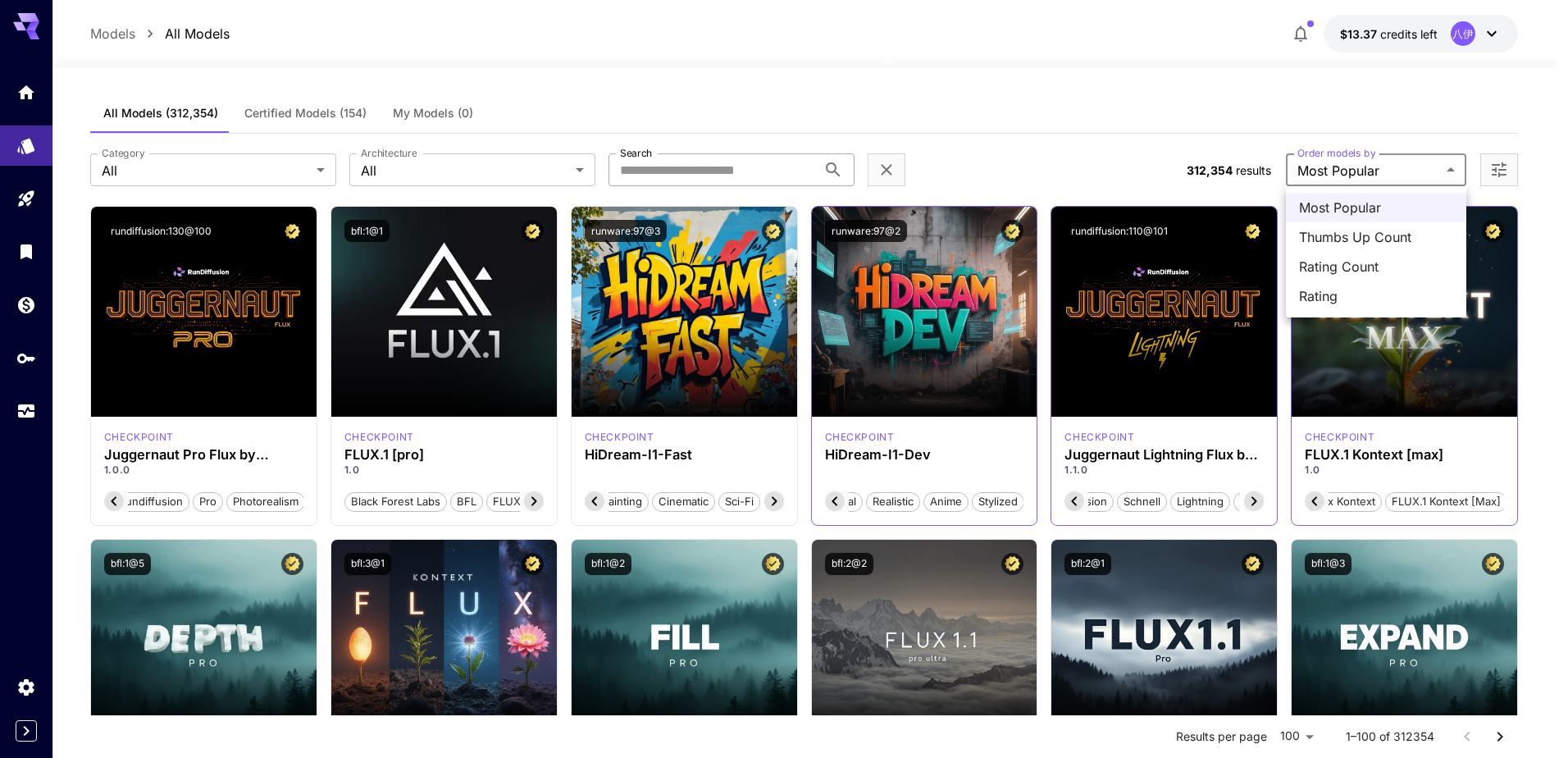 click at bounding box center (784, 379) 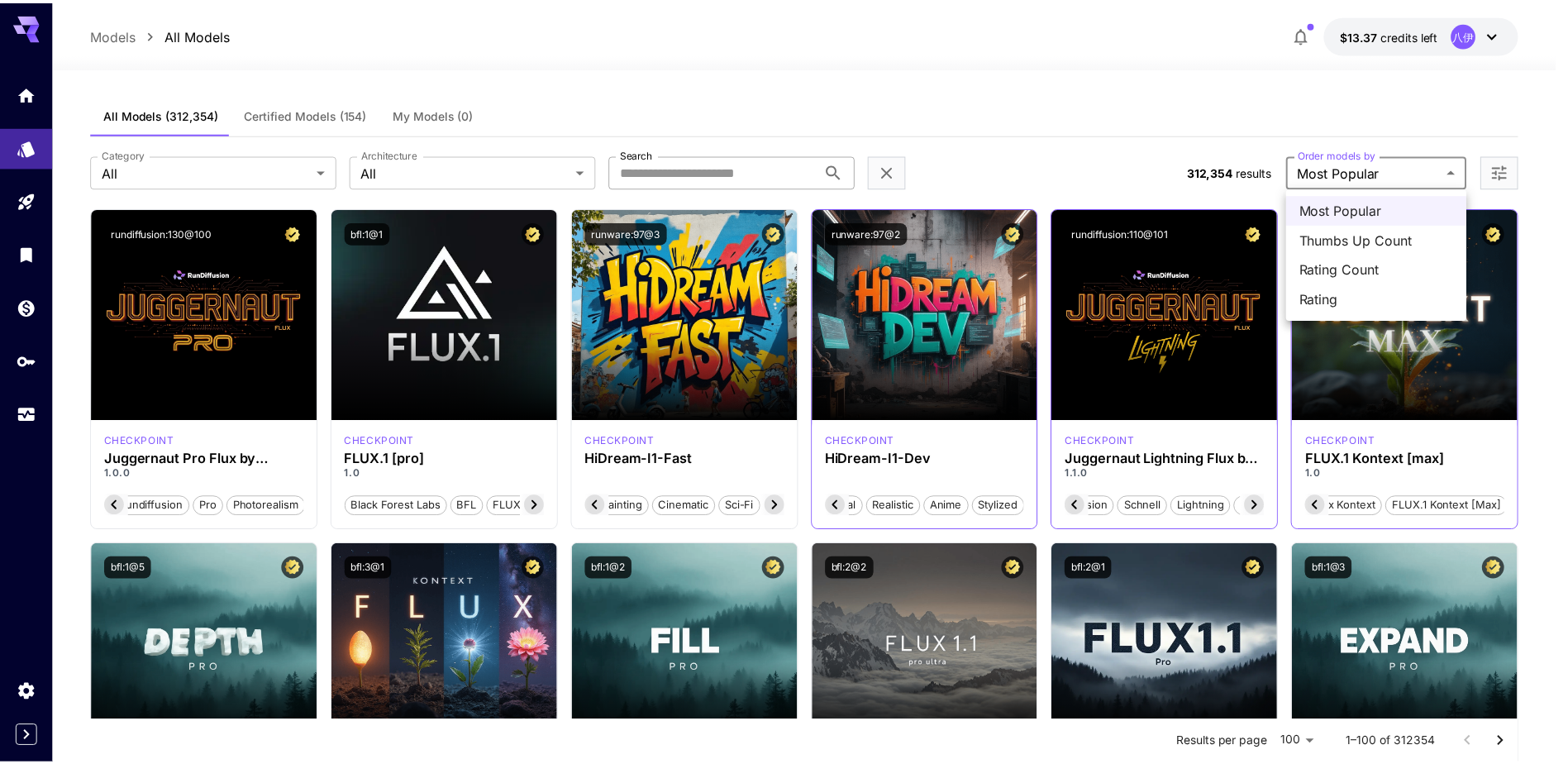scroll, scrollTop: 0, scrollLeft: 127, axis: horizontal 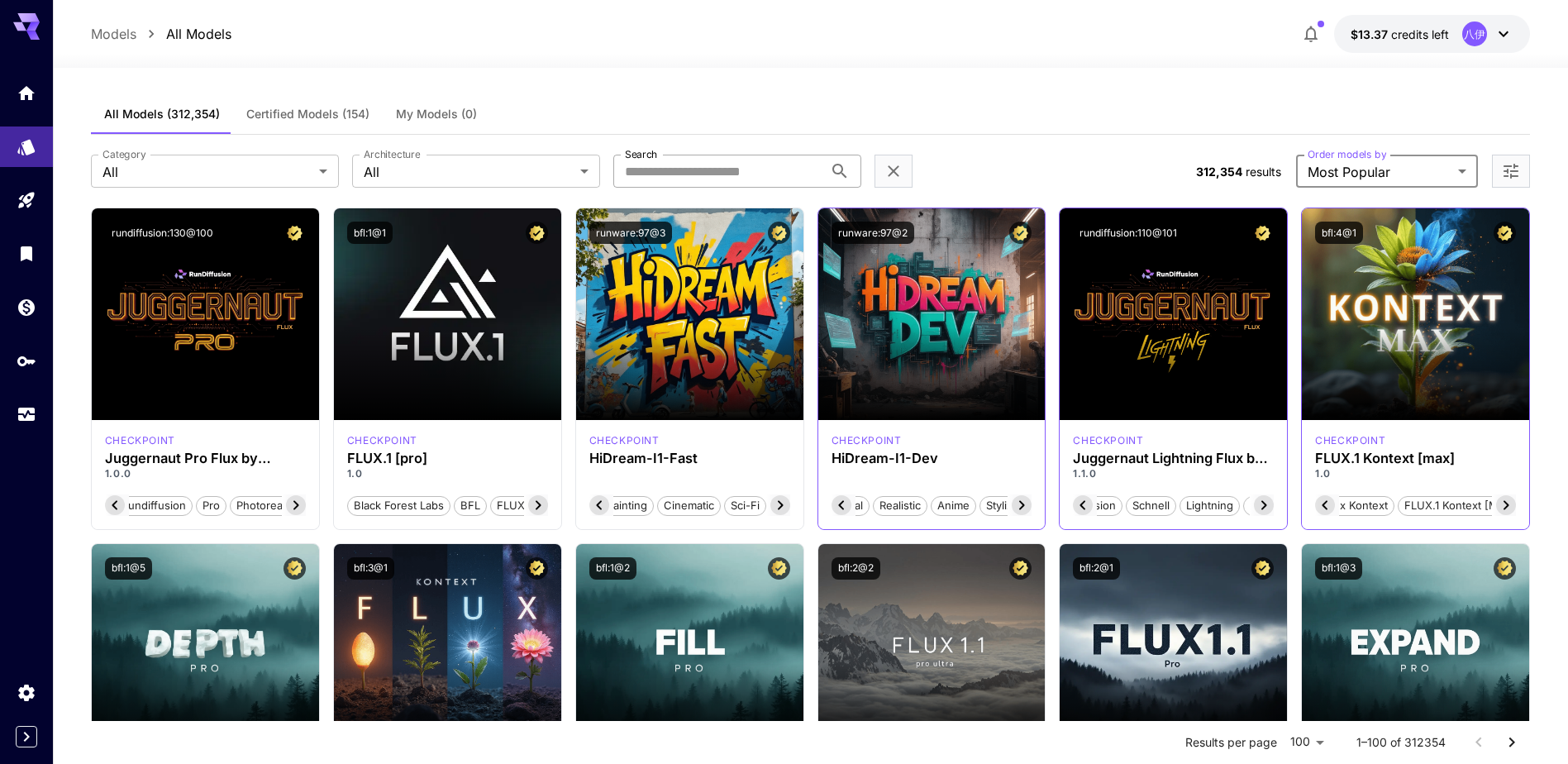 click 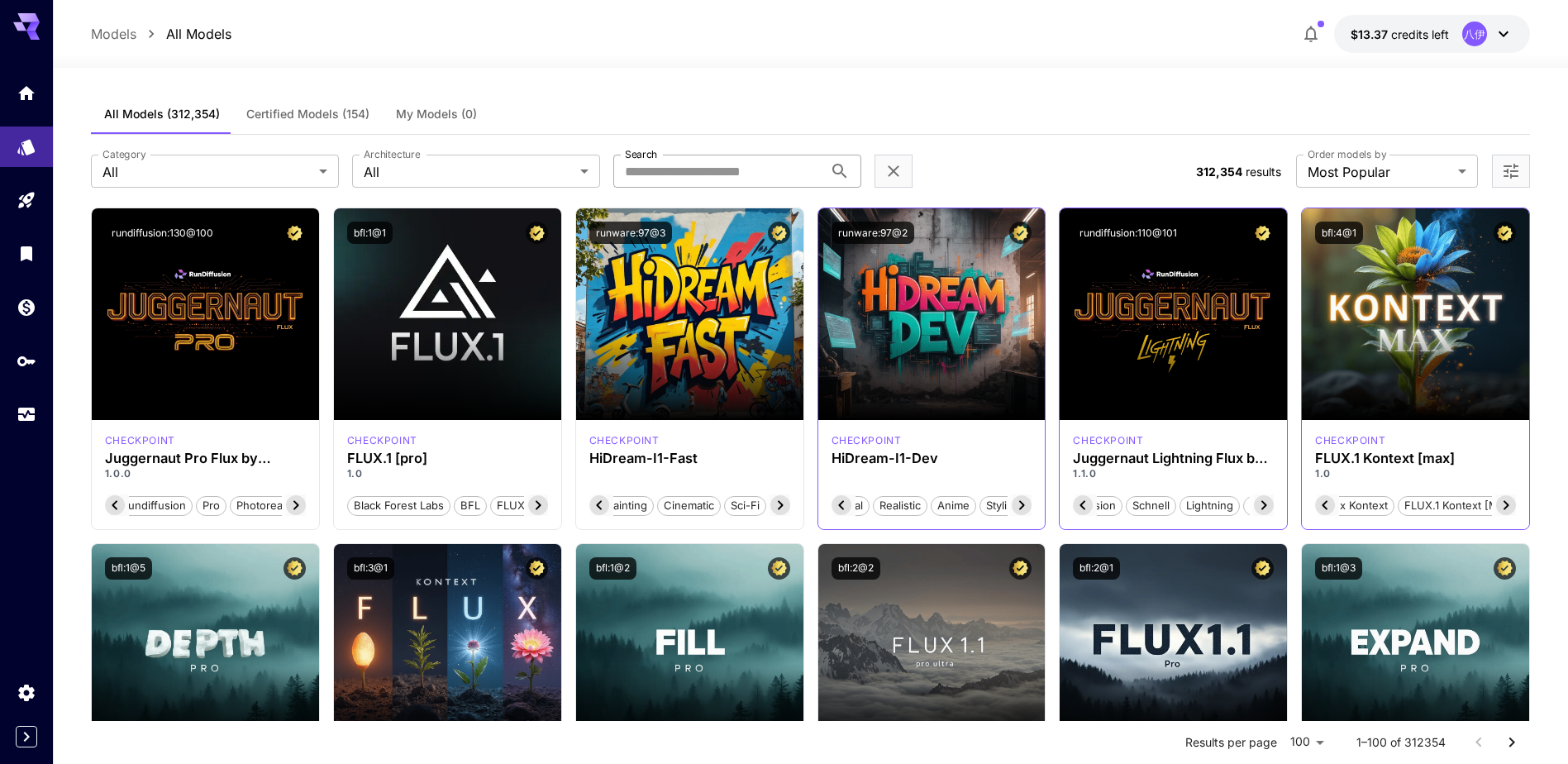 scroll, scrollTop: 0, scrollLeft: 212, axis: horizontal 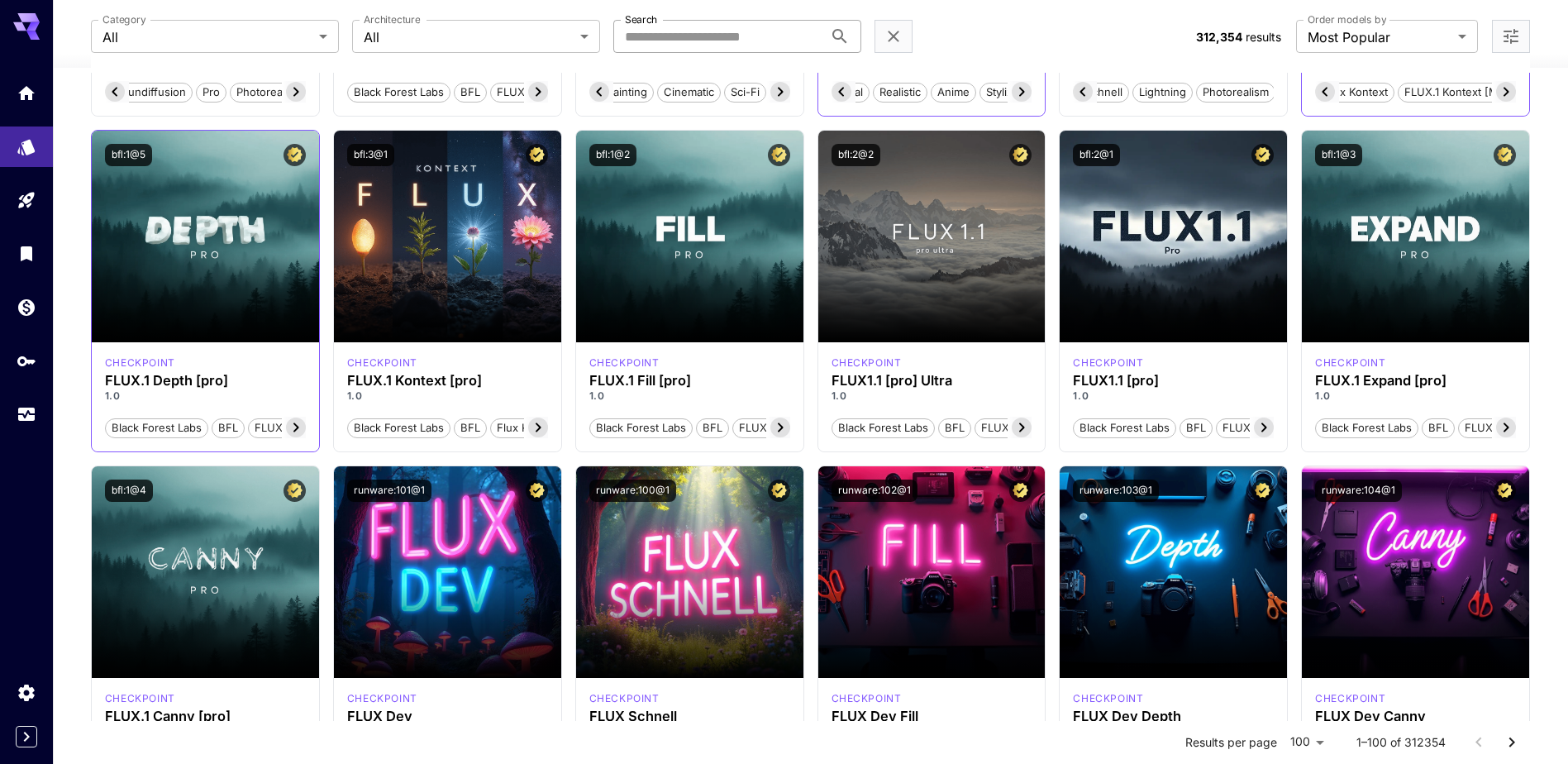click 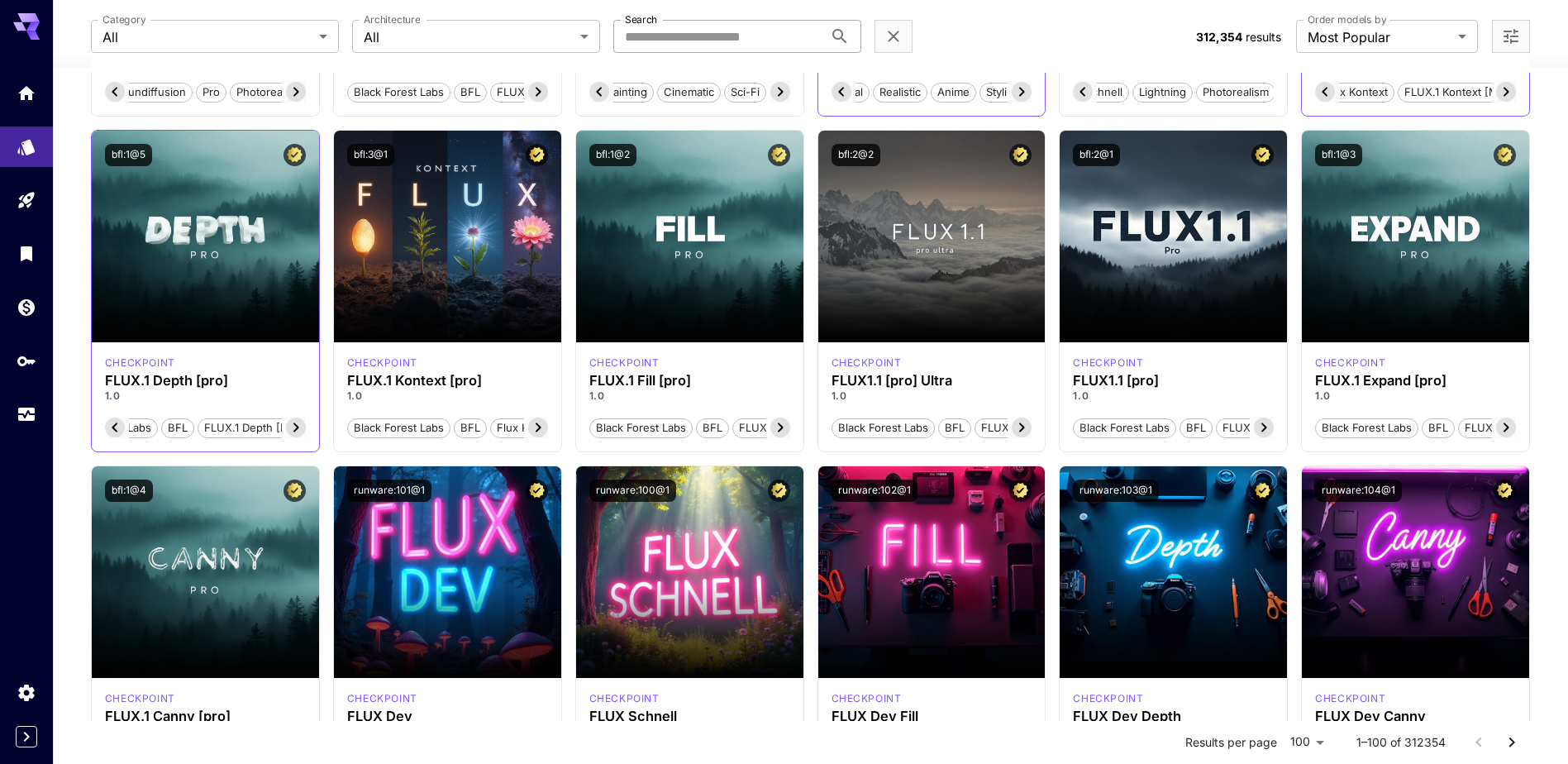 click 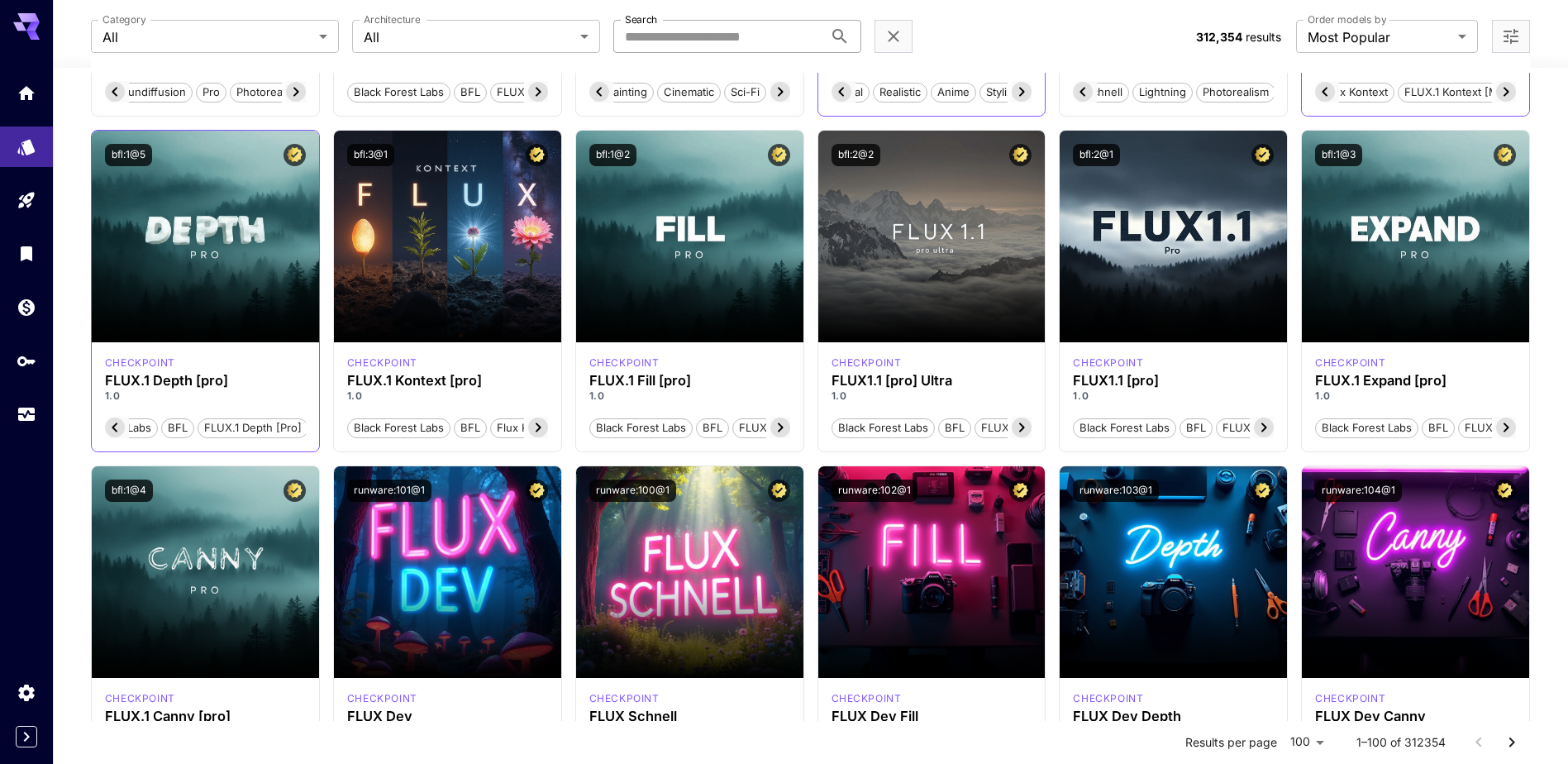 click on "FLUX.1 Depth [pro]" at bounding box center [253, 428] 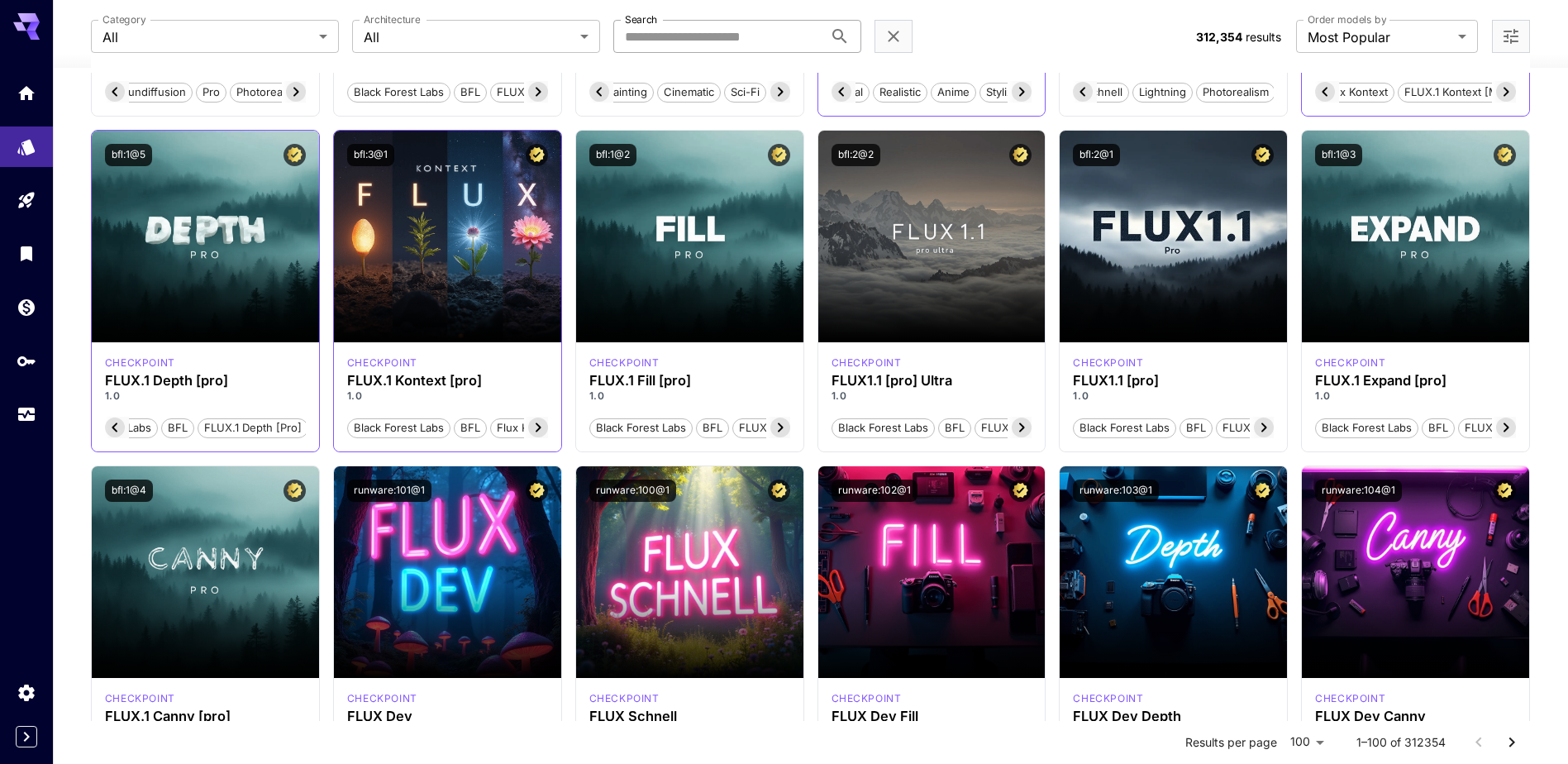 click 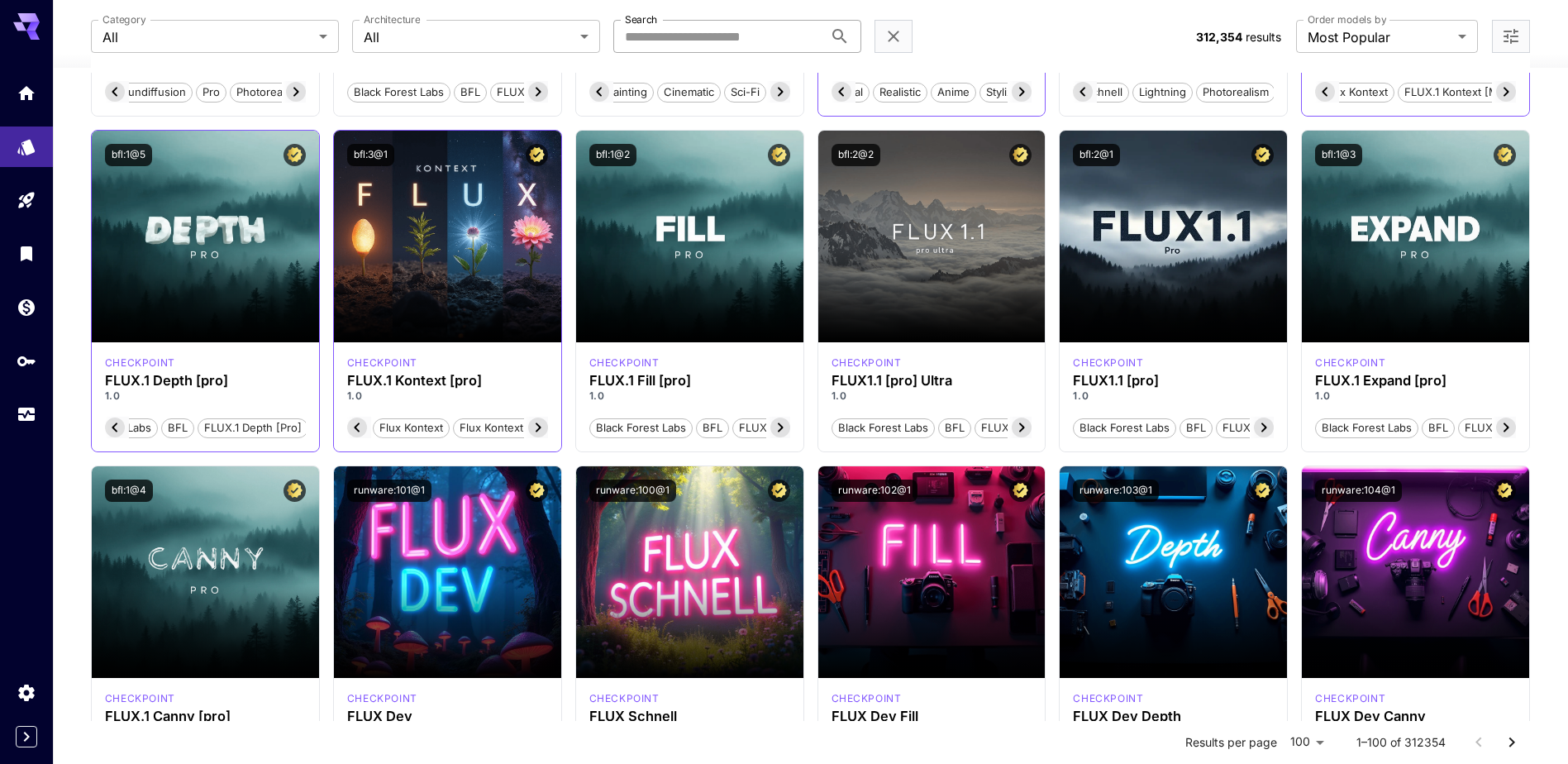 click 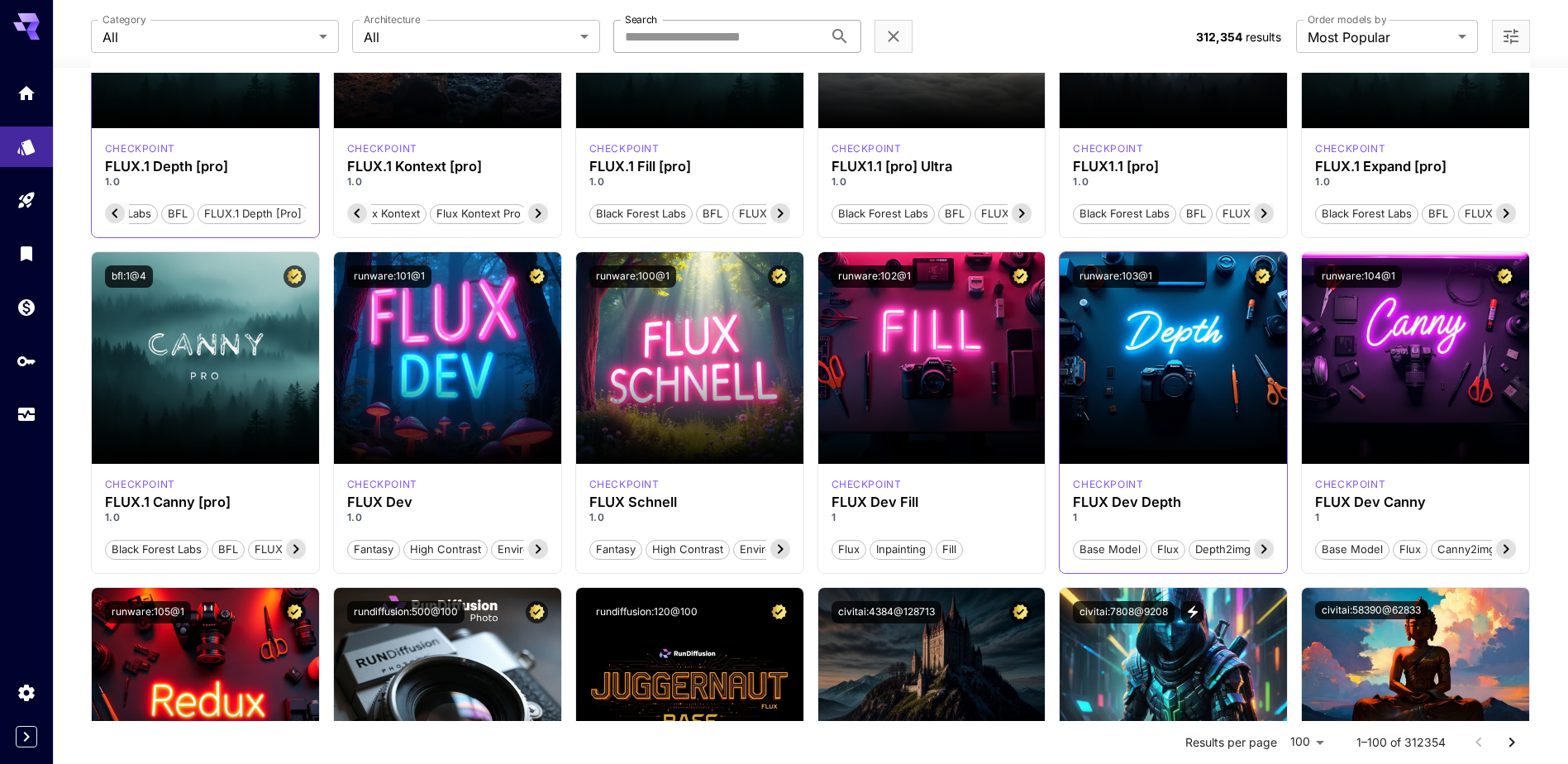 scroll, scrollTop: 689, scrollLeft: 0, axis: vertical 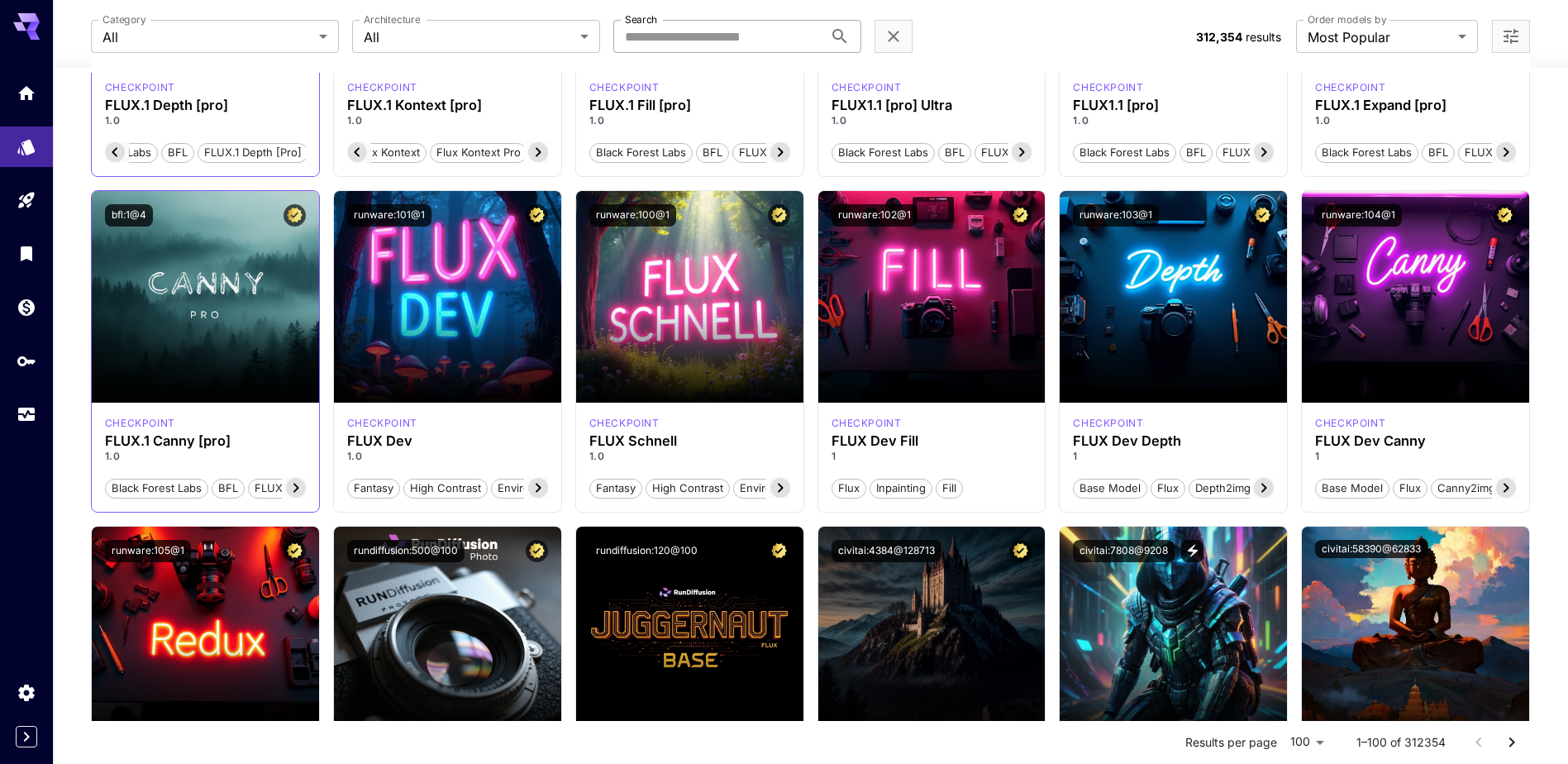 click 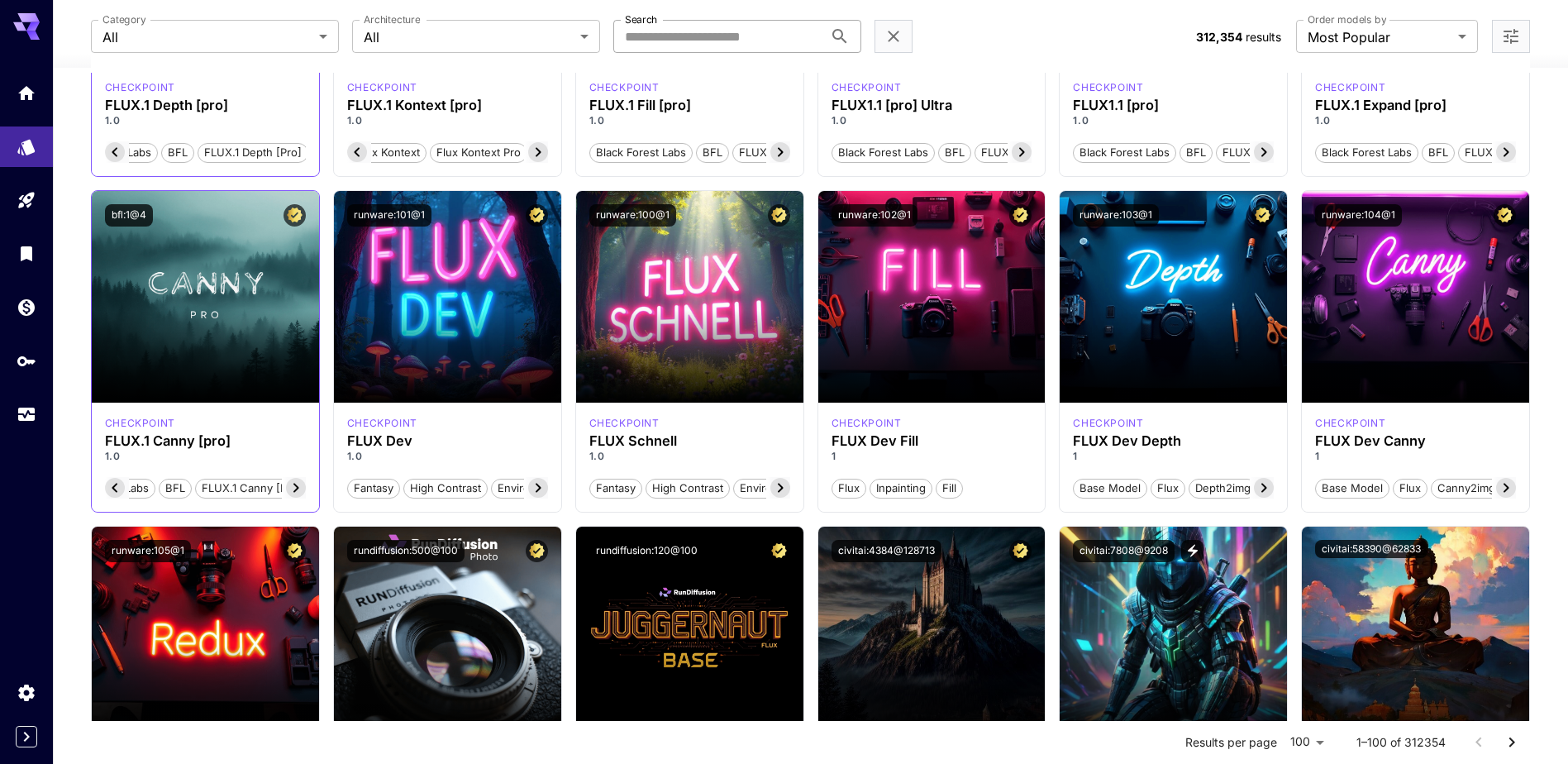click 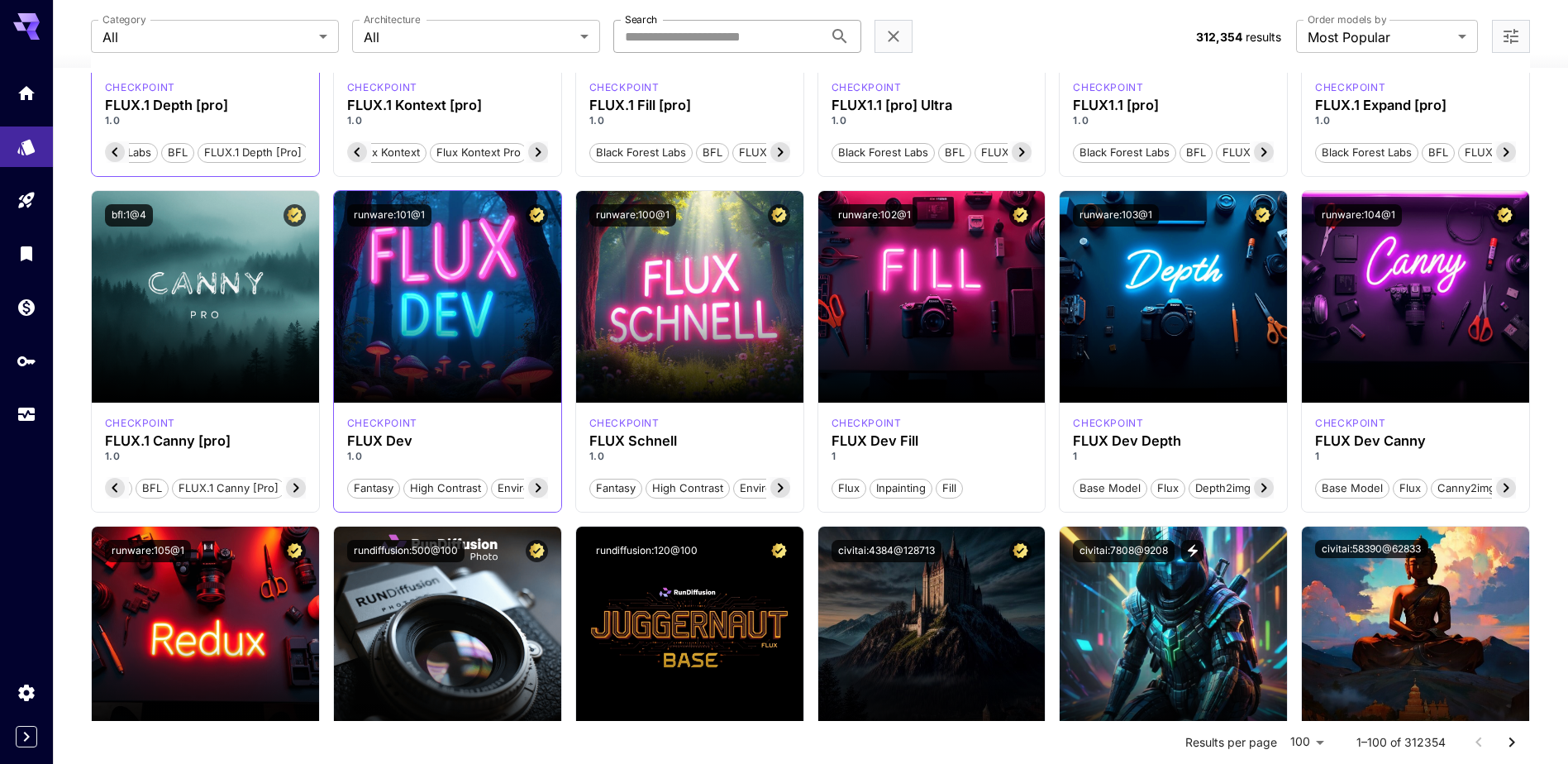 click 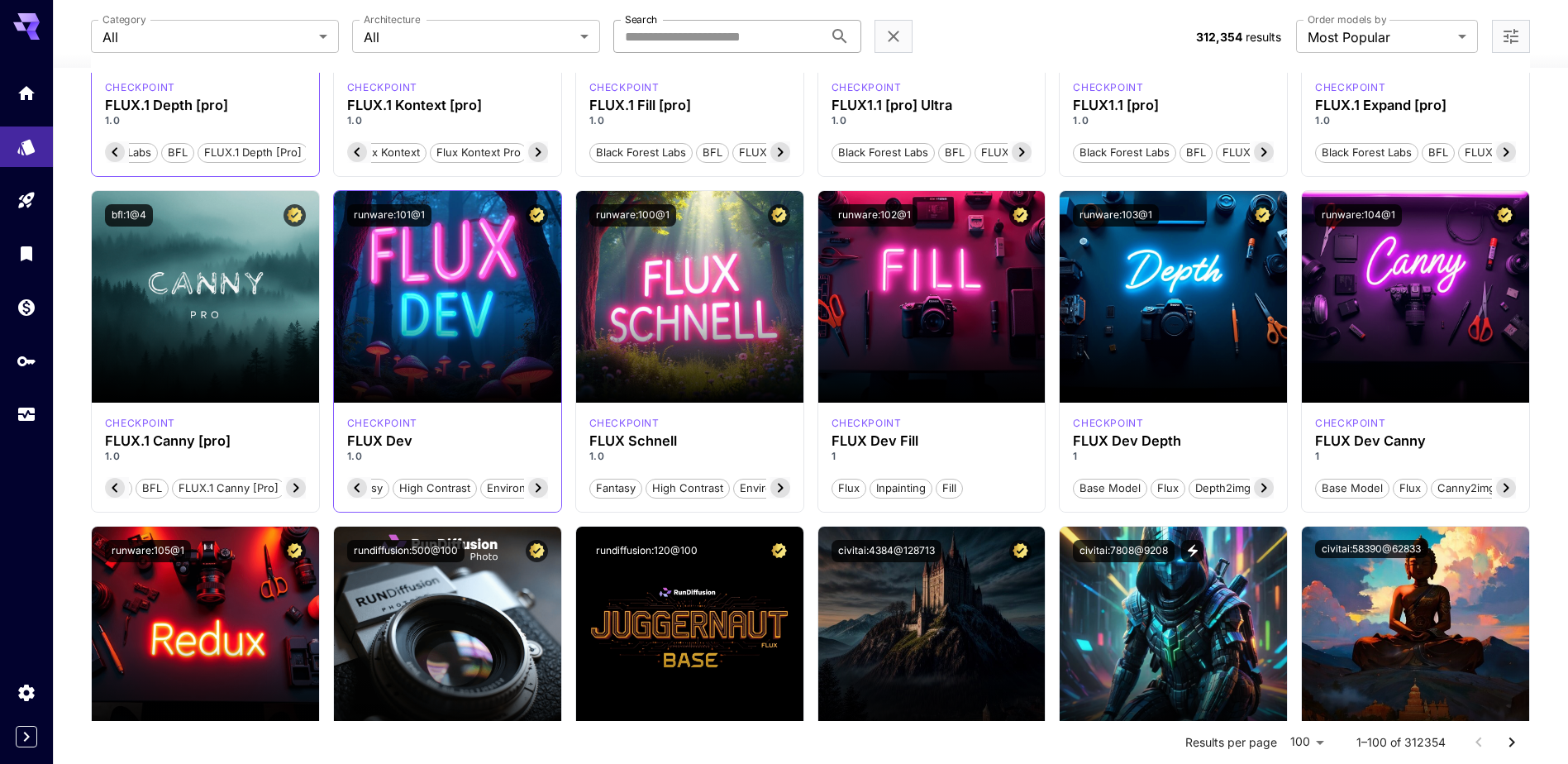scroll, scrollTop: 0, scrollLeft: 43, axis: horizontal 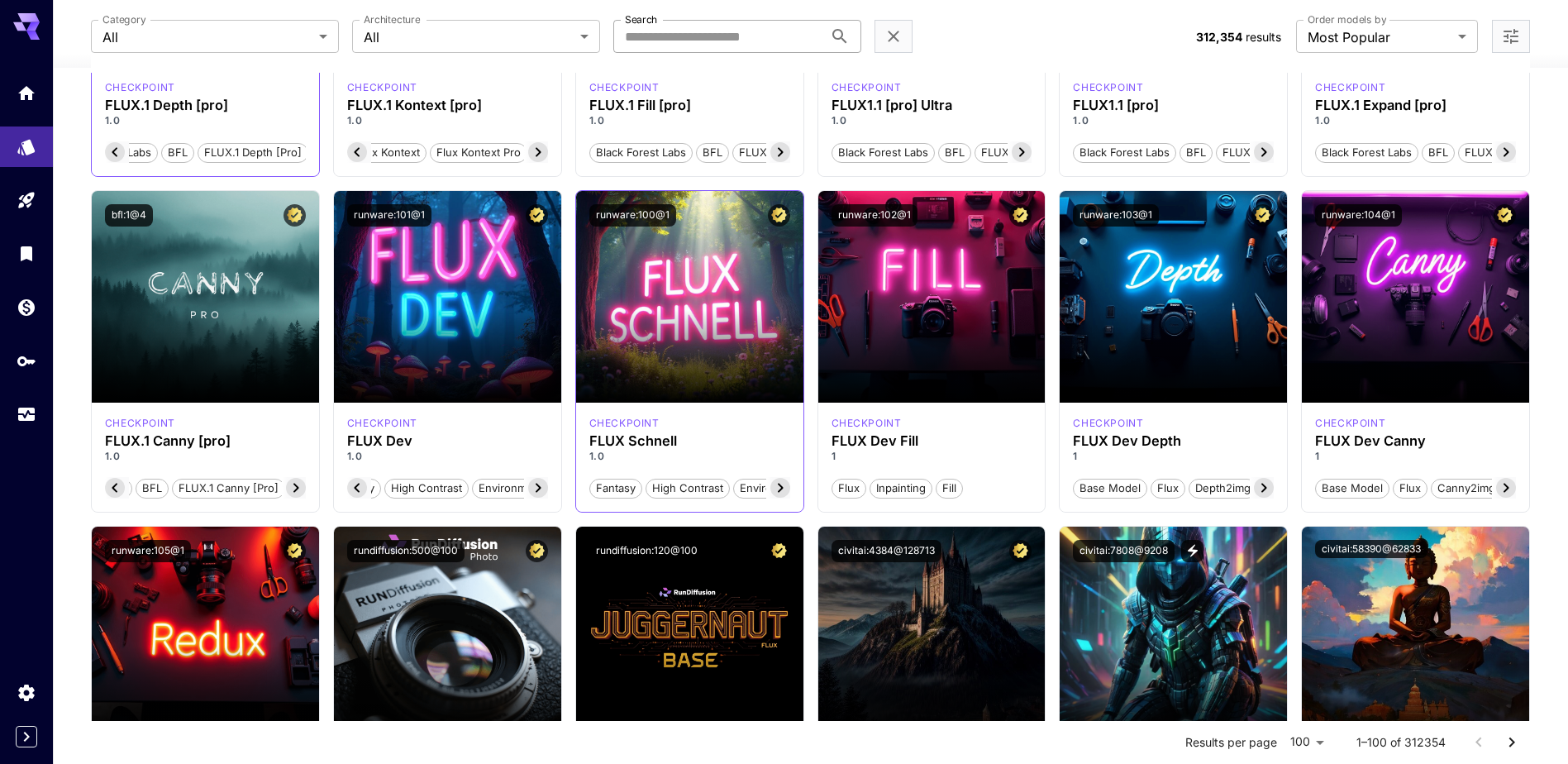 click 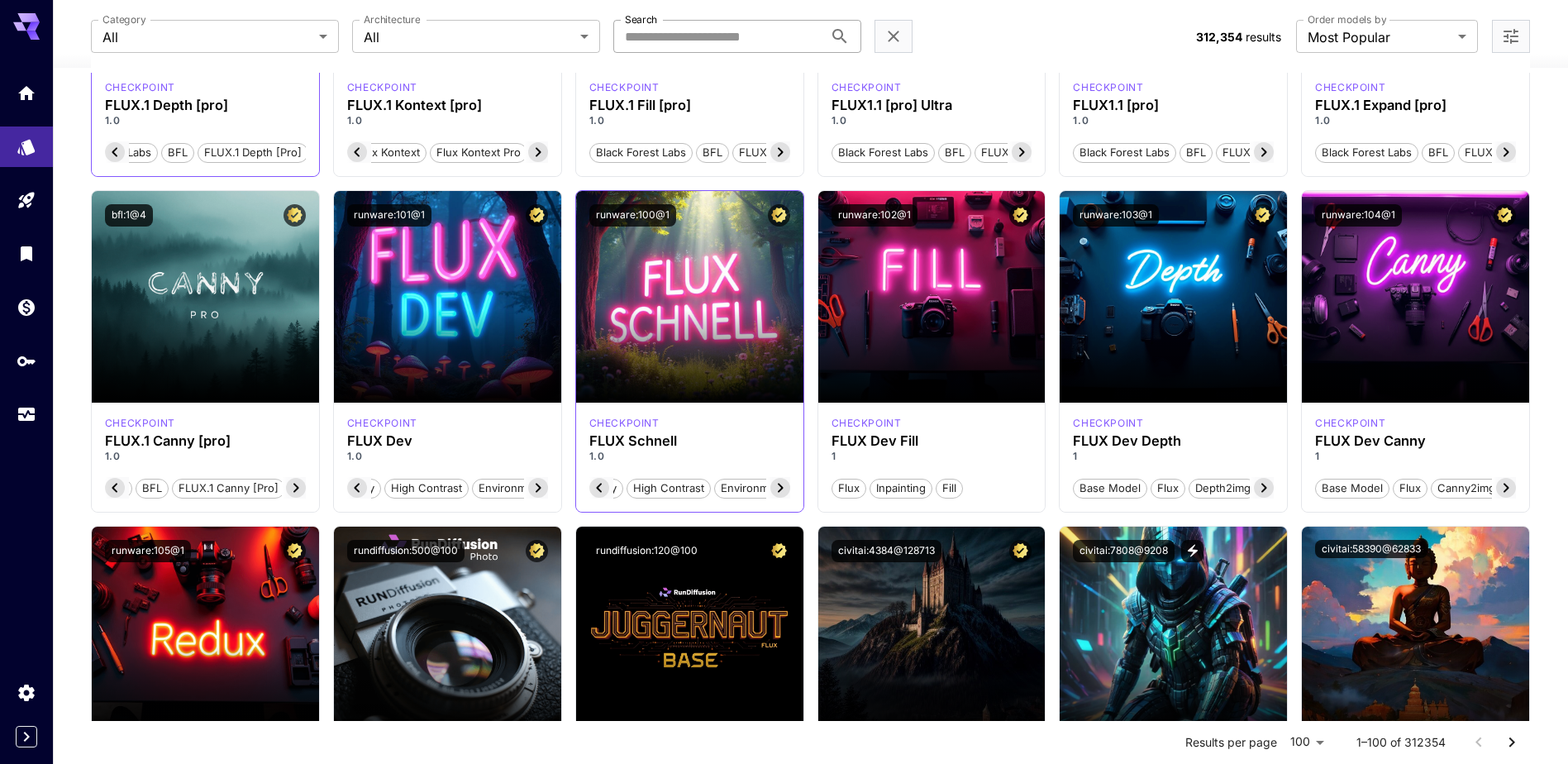 click 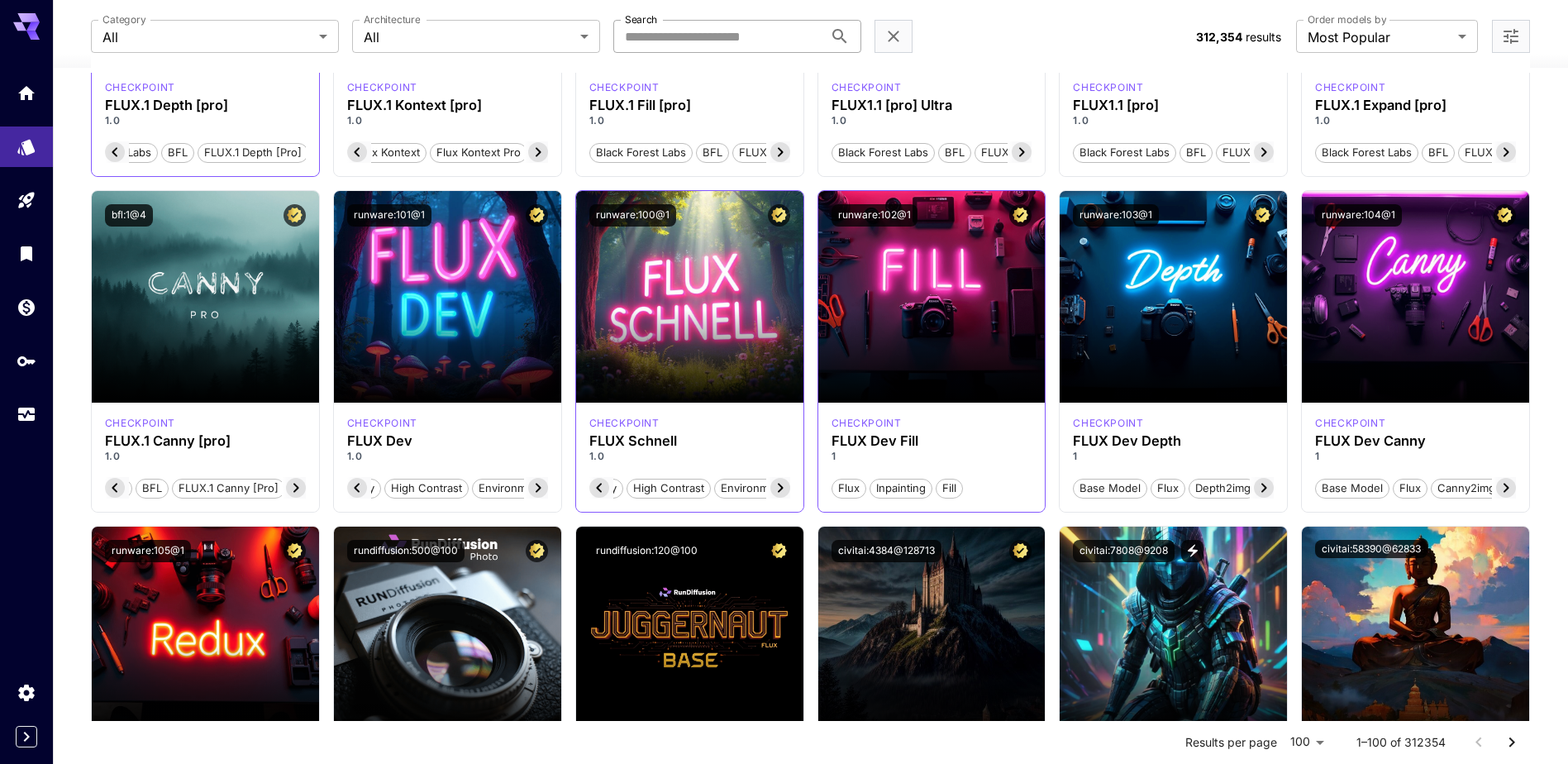 scroll, scrollTop: 0, scrollLeft: 66, axis: horizontal 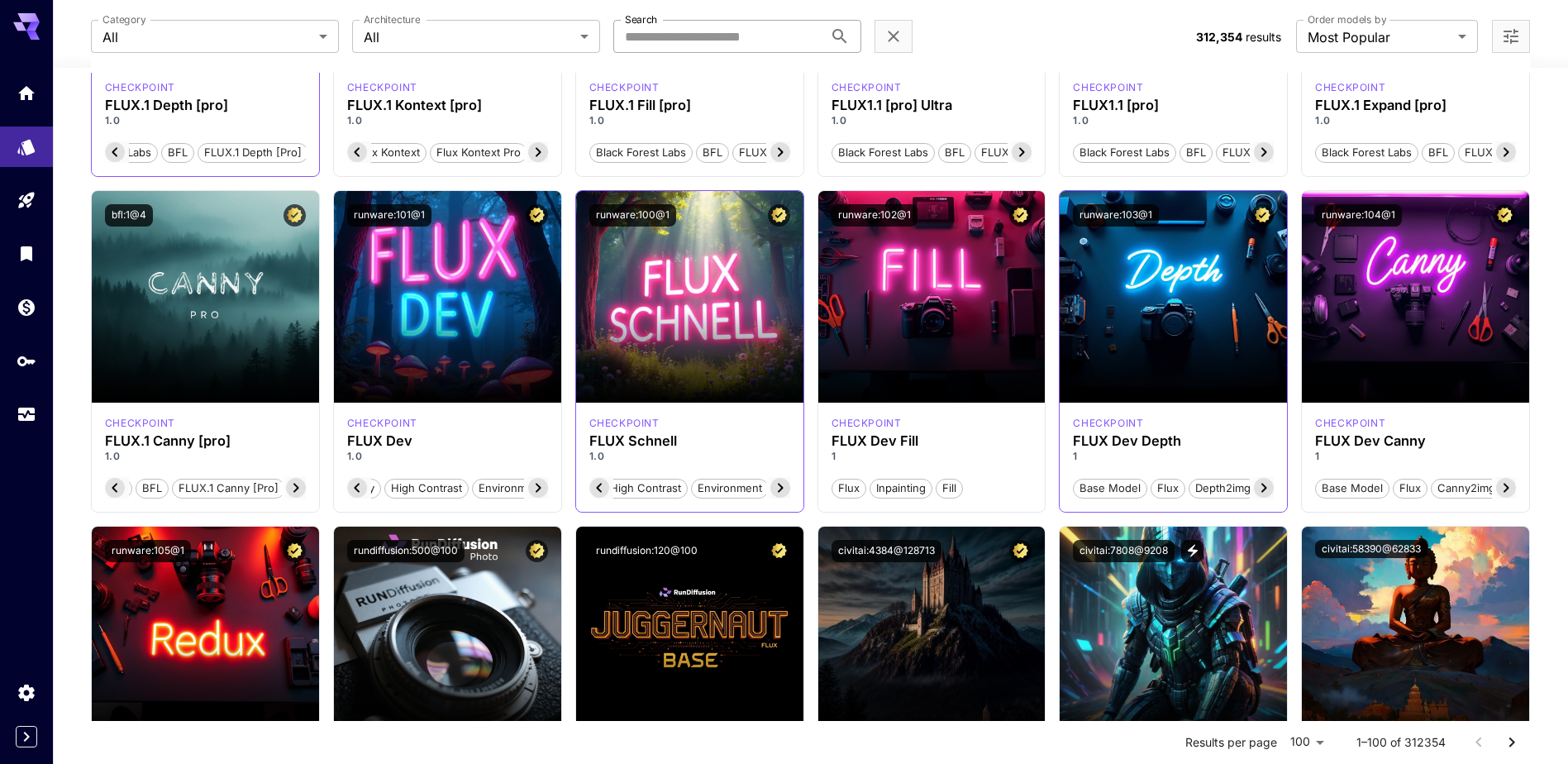 click on "checkpoint FLUX Dev Depth 1 Base model Flux depth2img controlnet depth" at bounding box center [1173, 457] 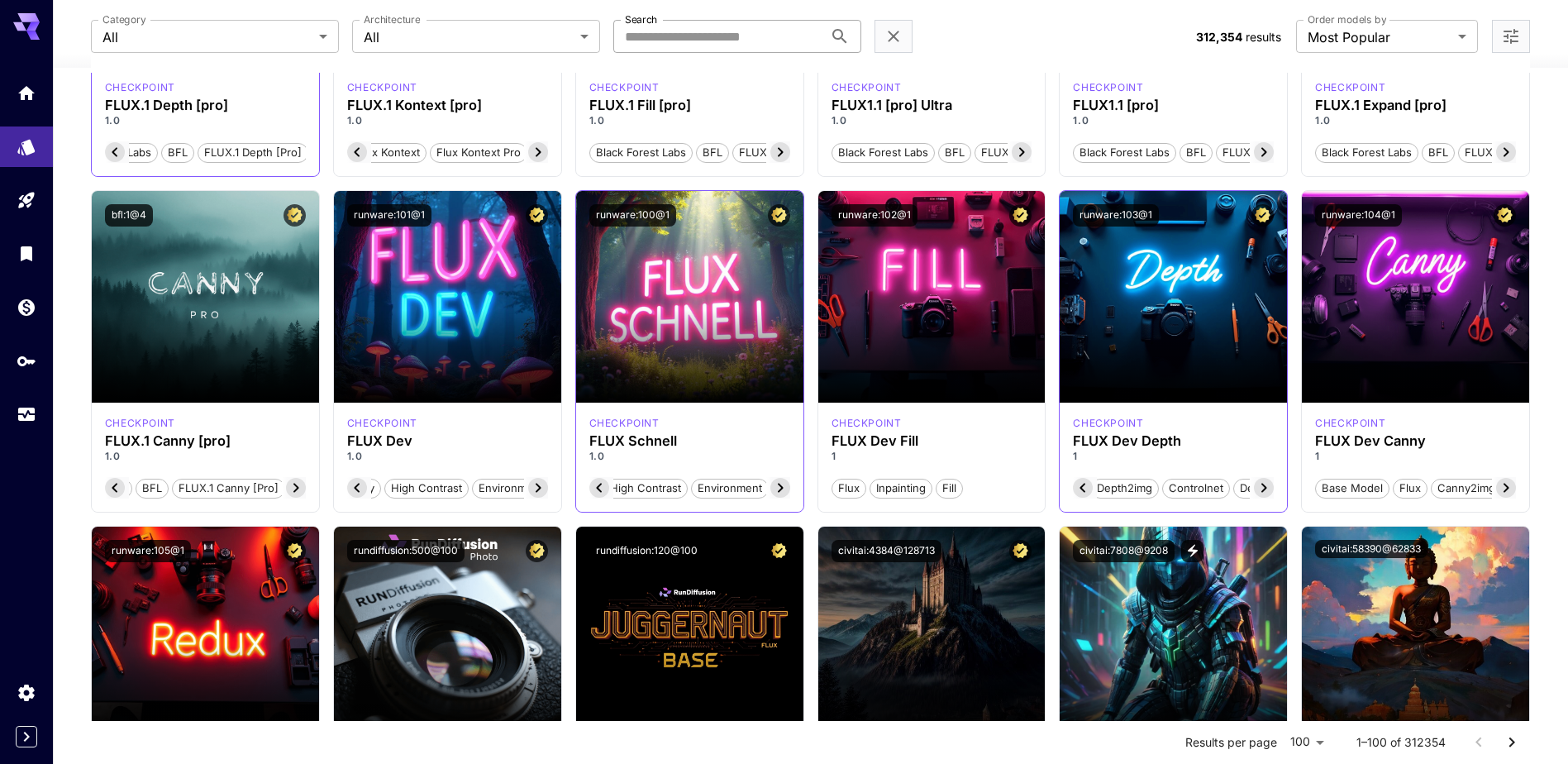 click 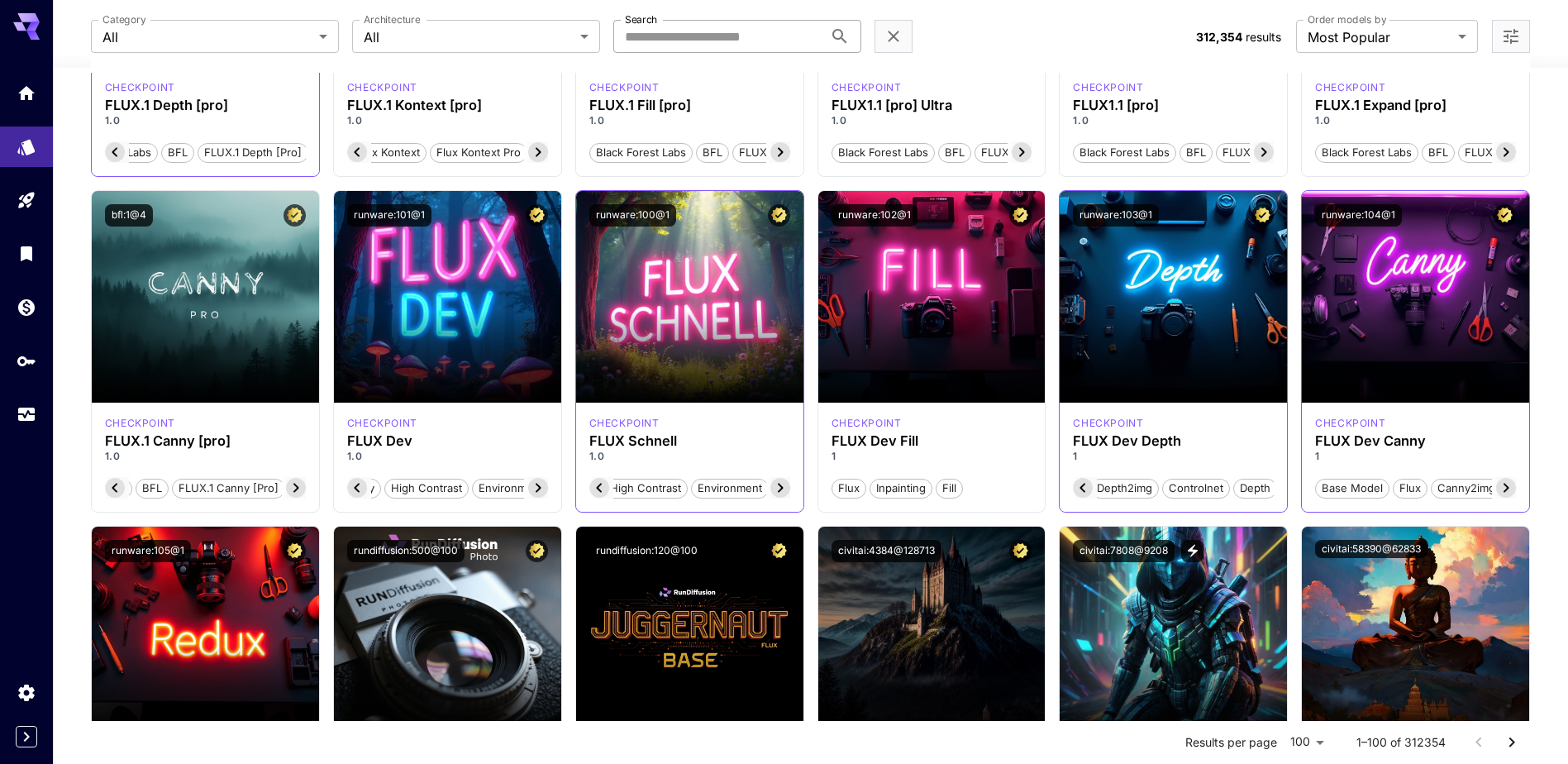 click 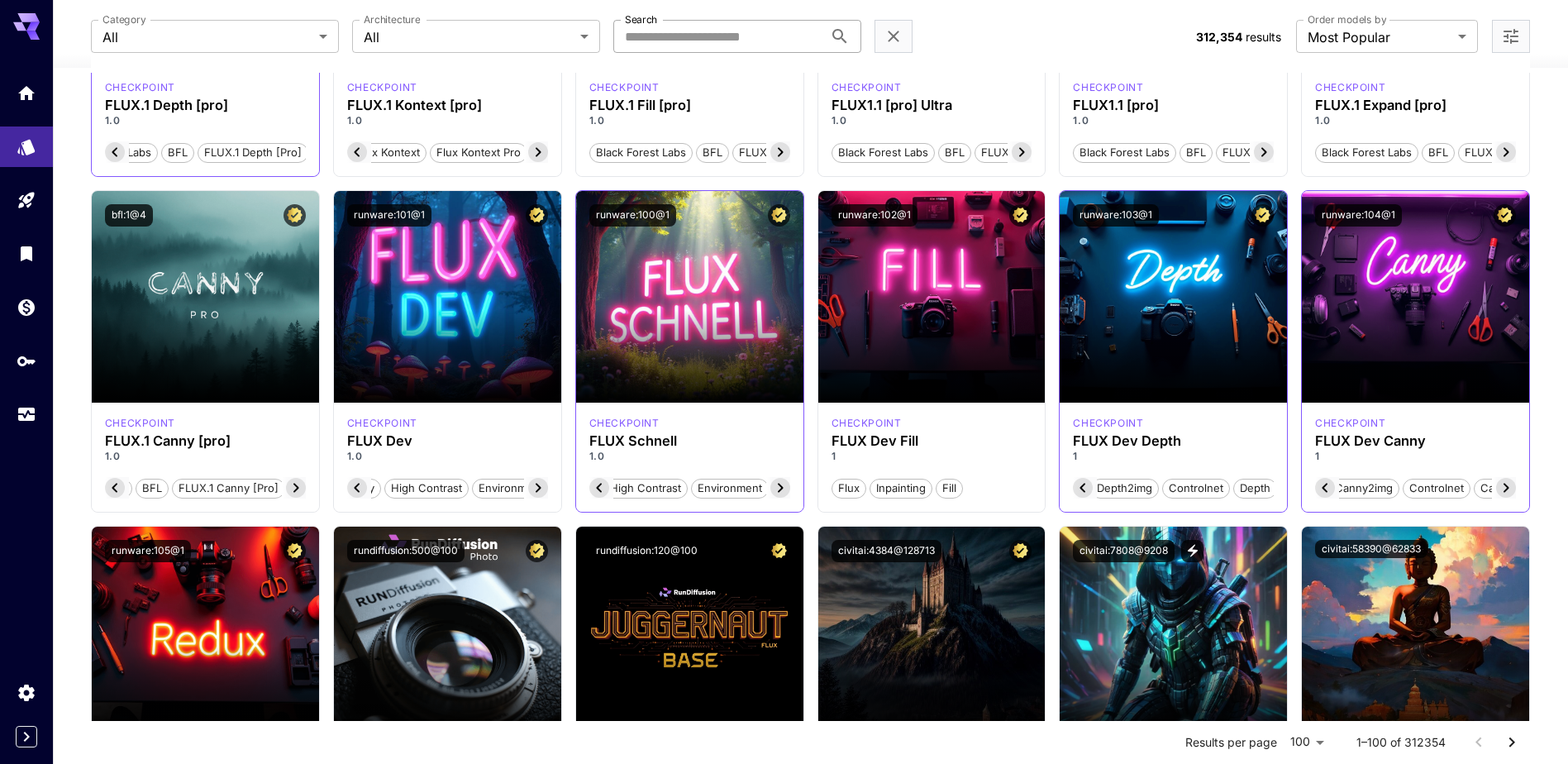 click 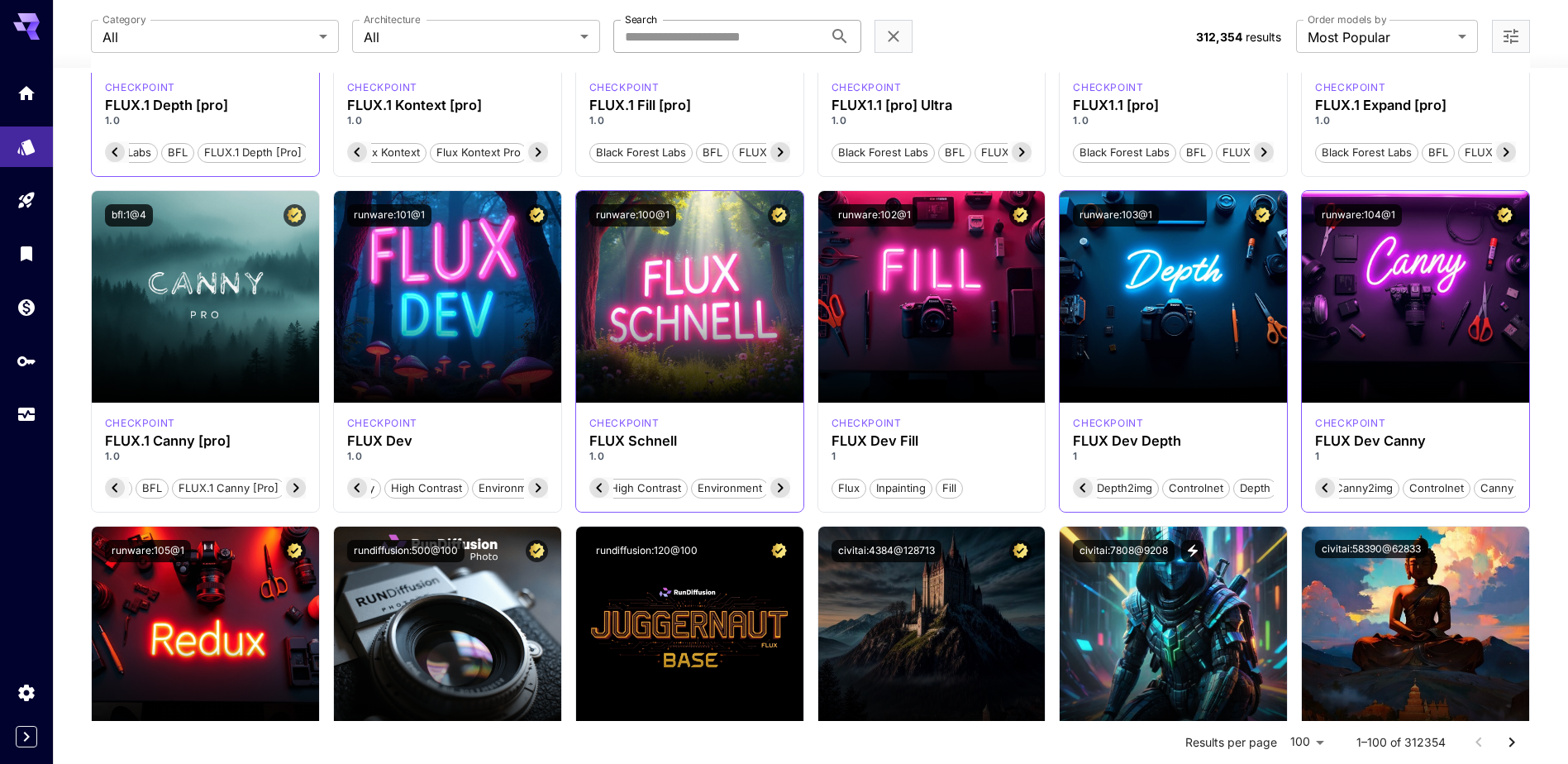 scroll, scrollTop: 0, scrollLeft: 126, axis: horizontal 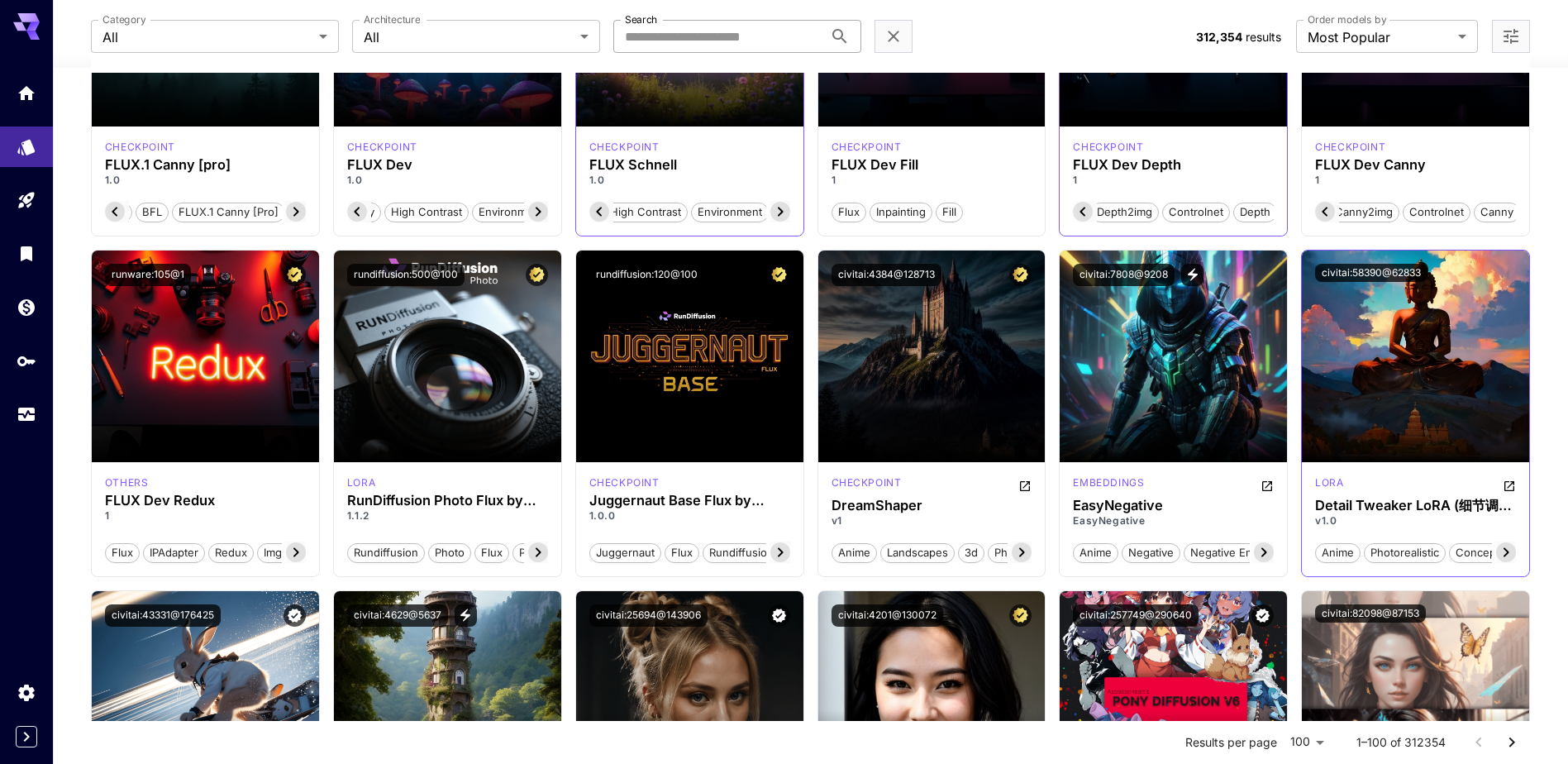 click 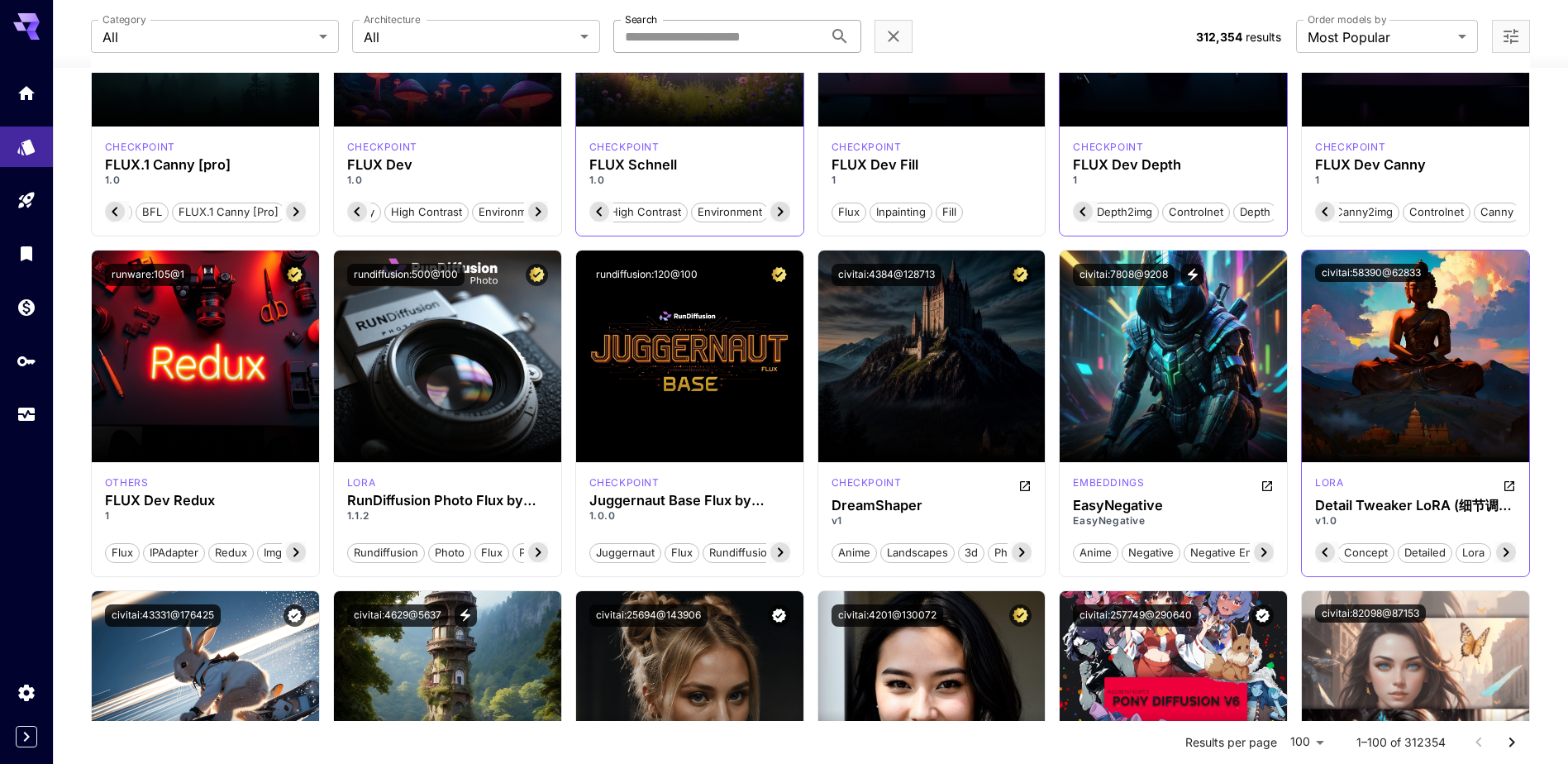 scroll, scrollTop: 0, scrollLeft: 165, axis: horizontal 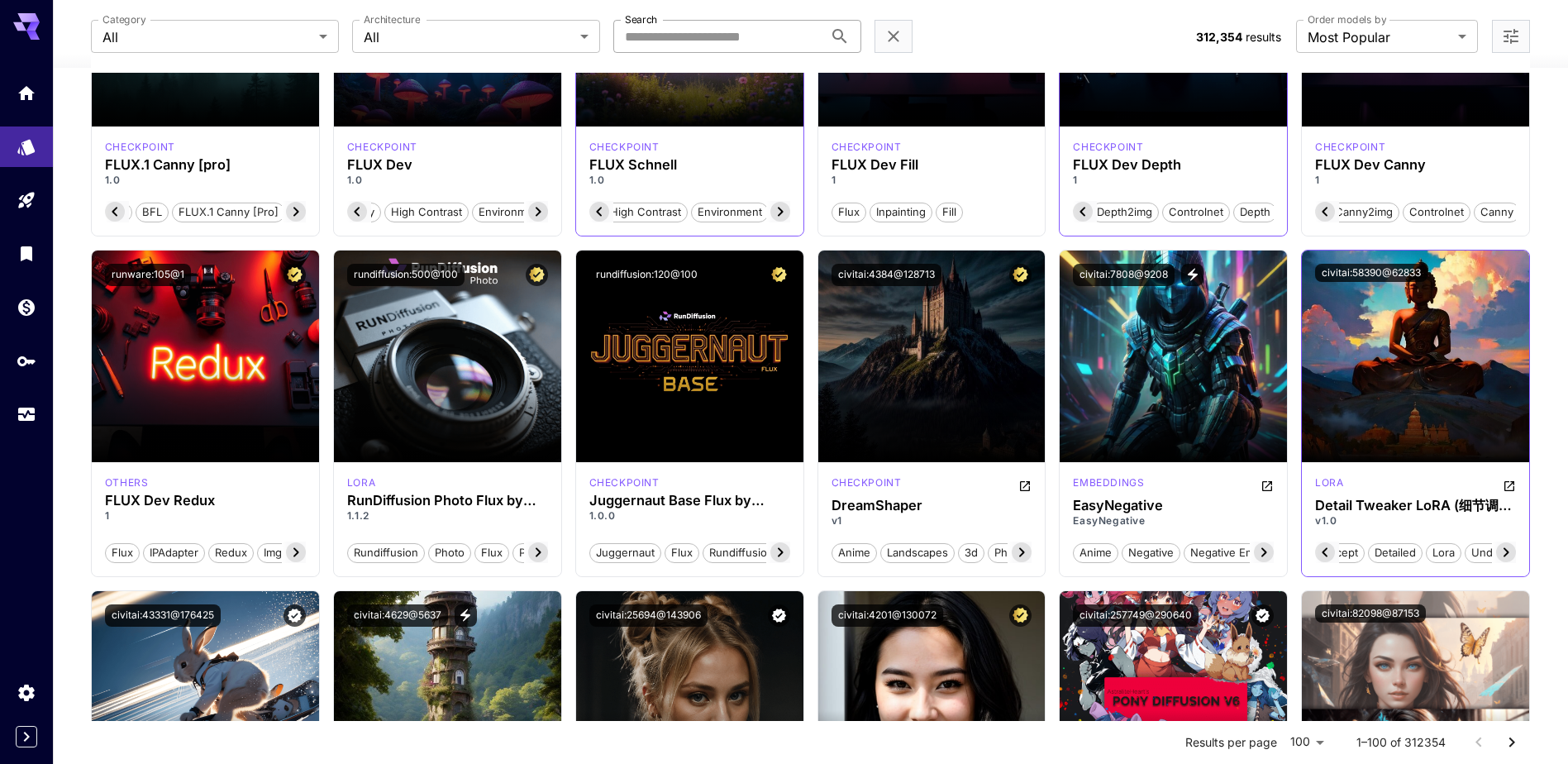 click on "concept" at bounding box center (1336, 553) 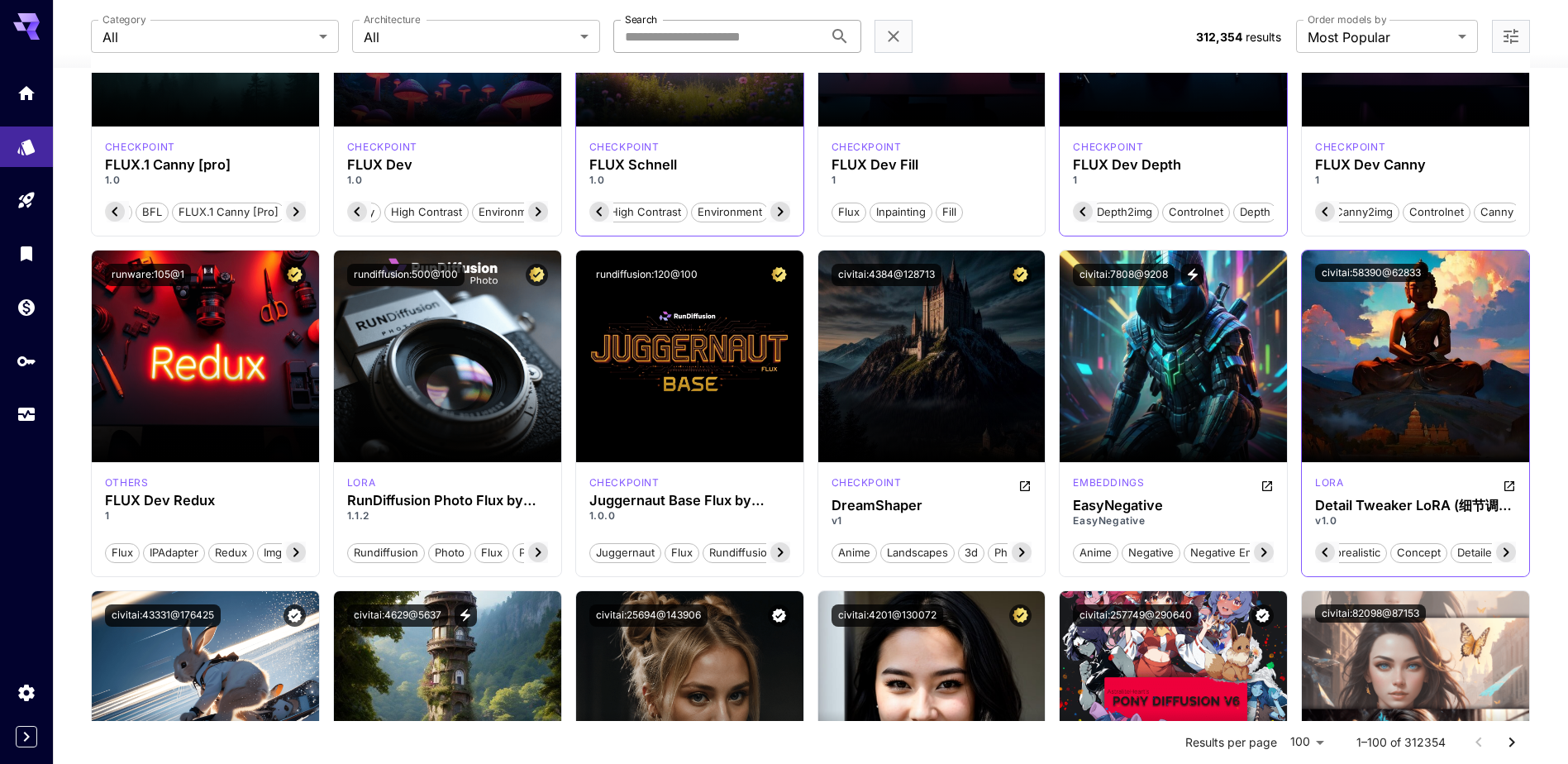 click 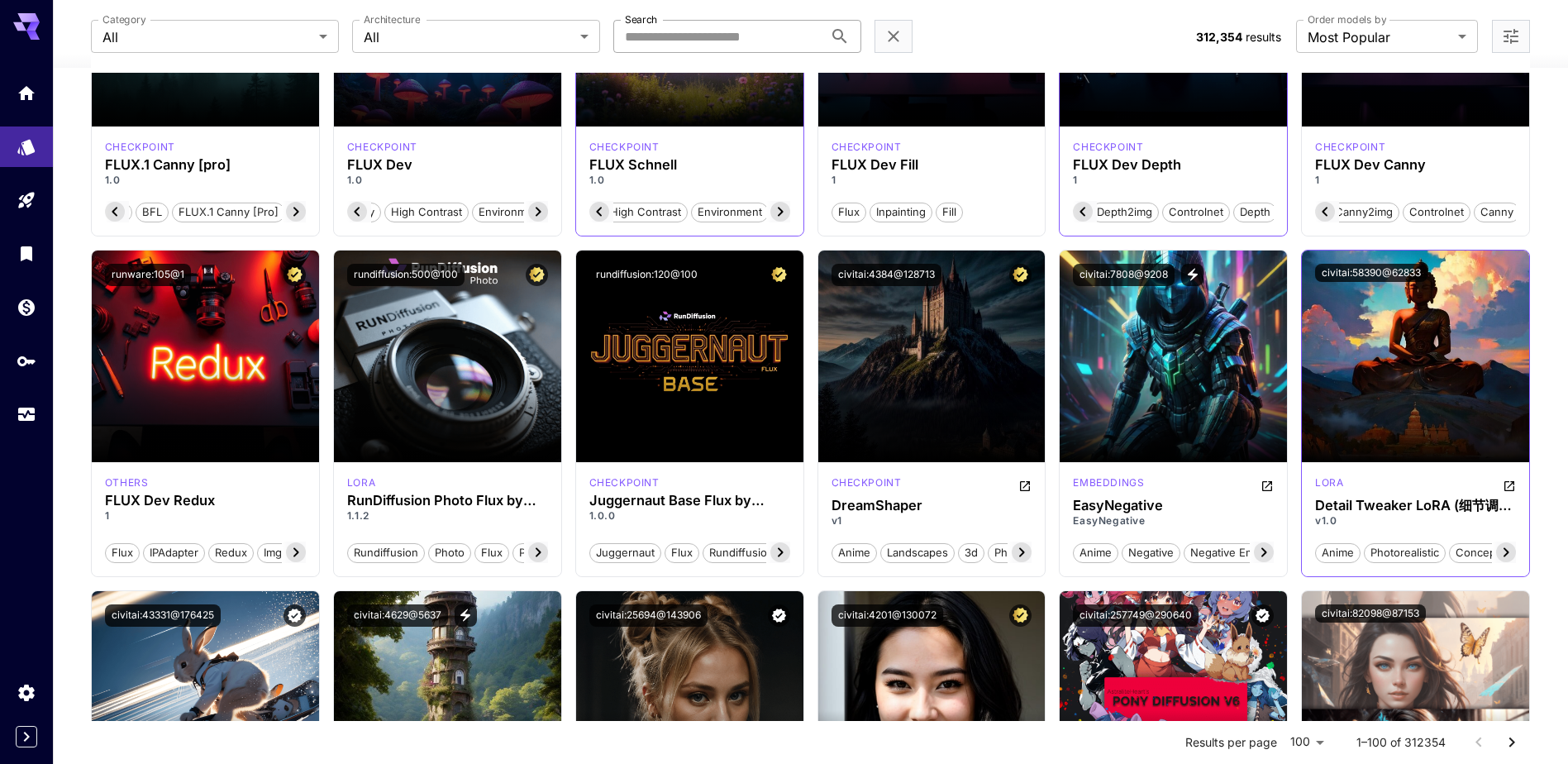 click 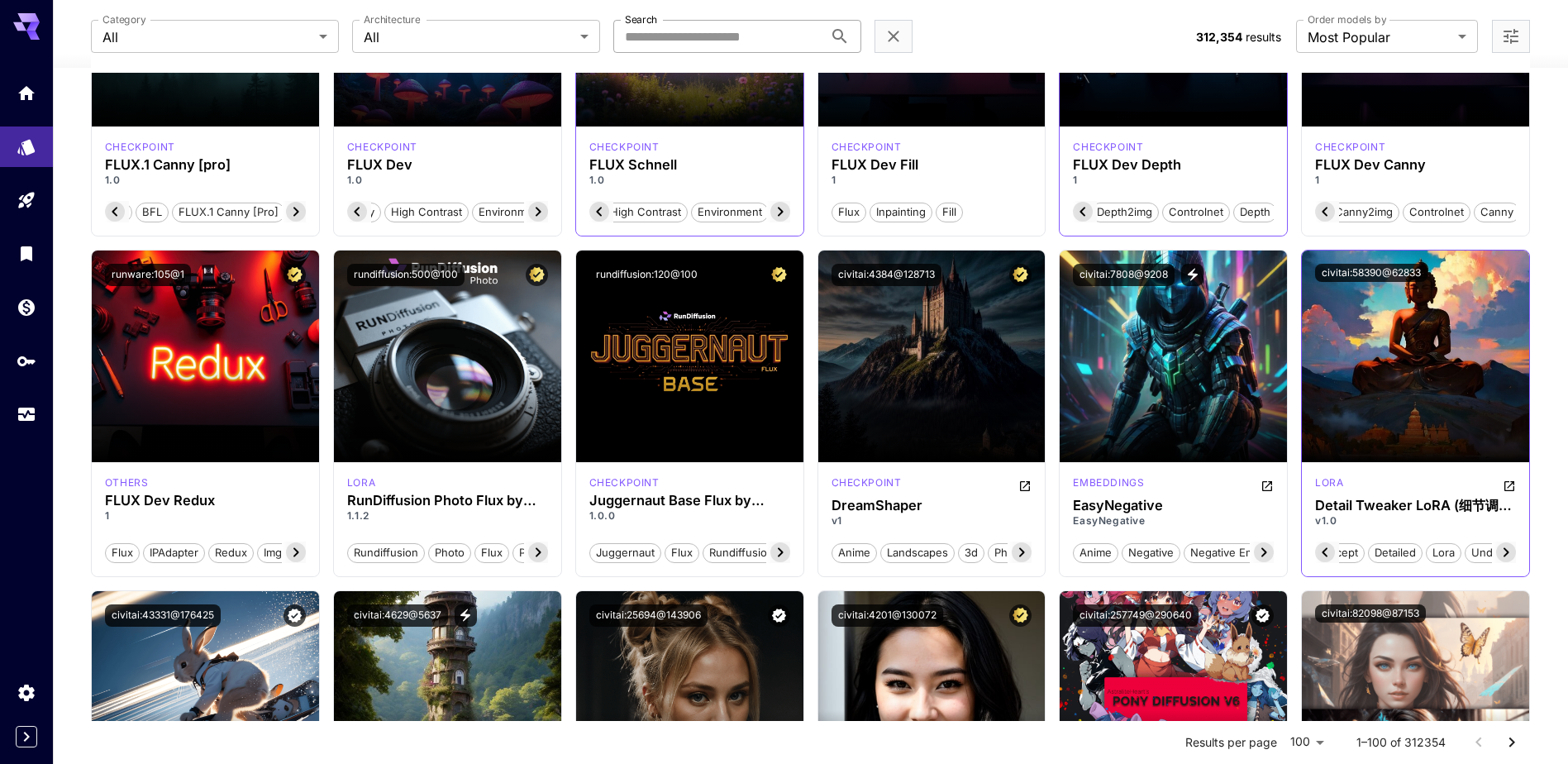 click 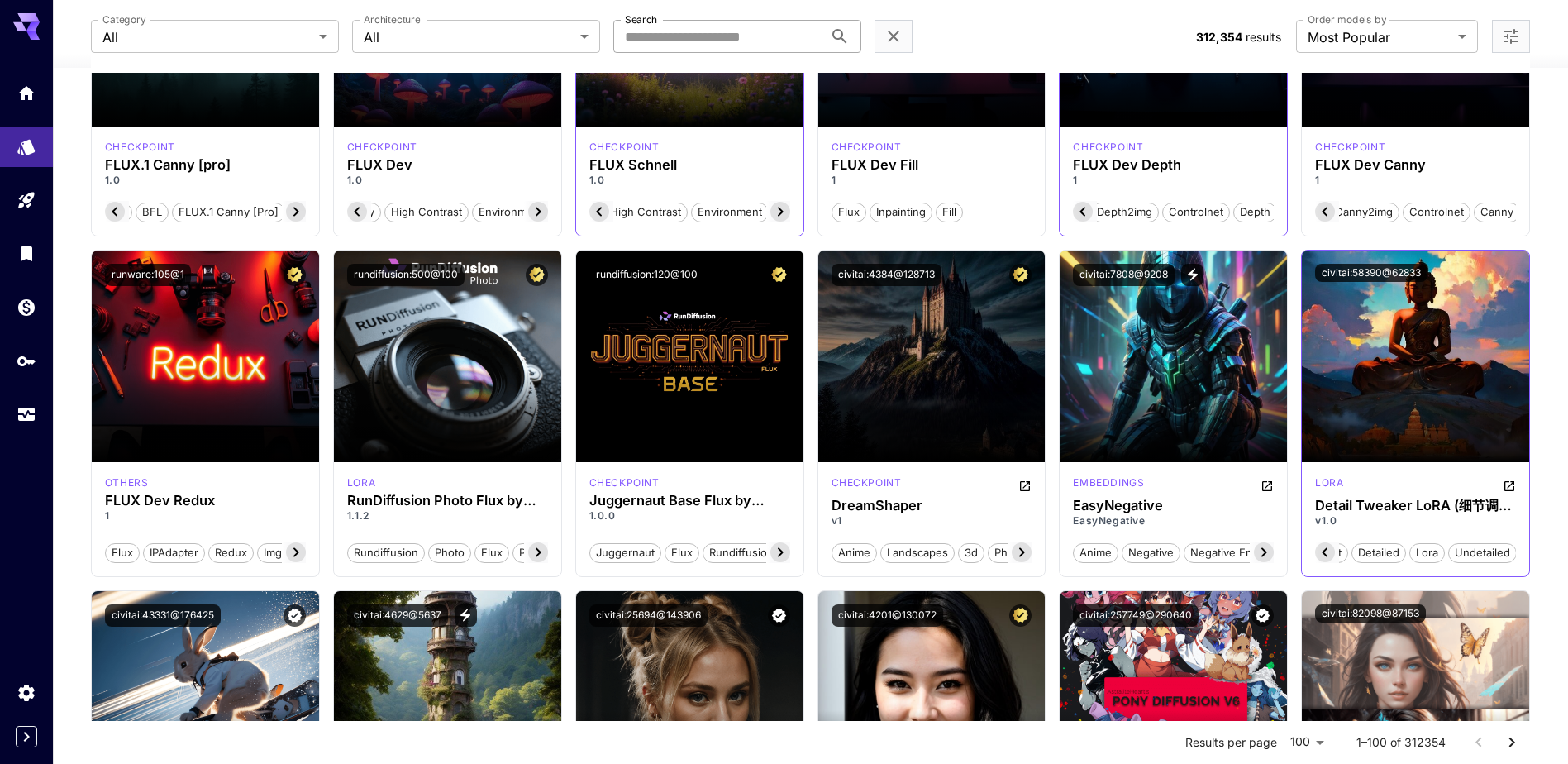 click on "undetailed" at bounding box center (1482, 553) 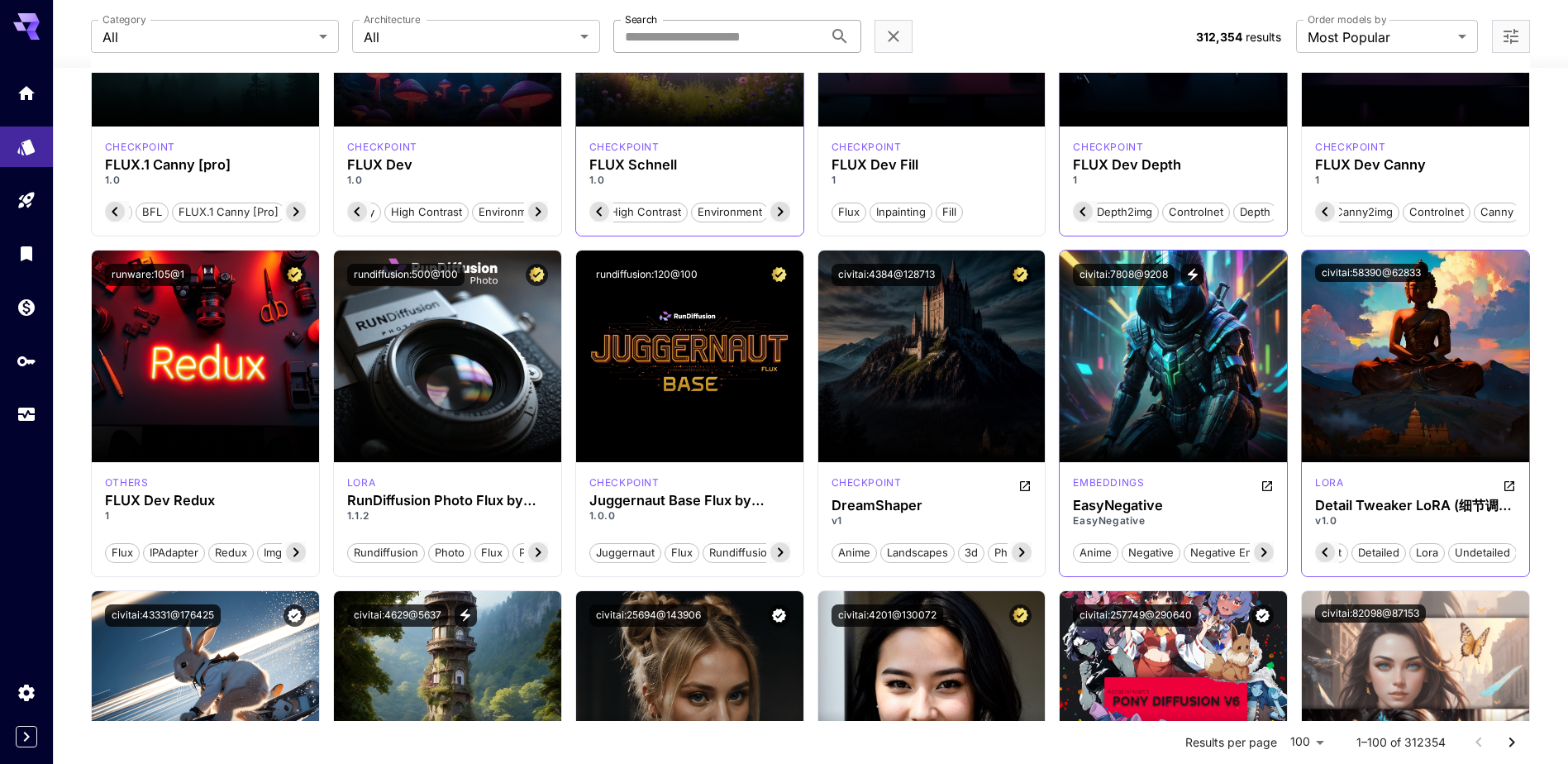 click 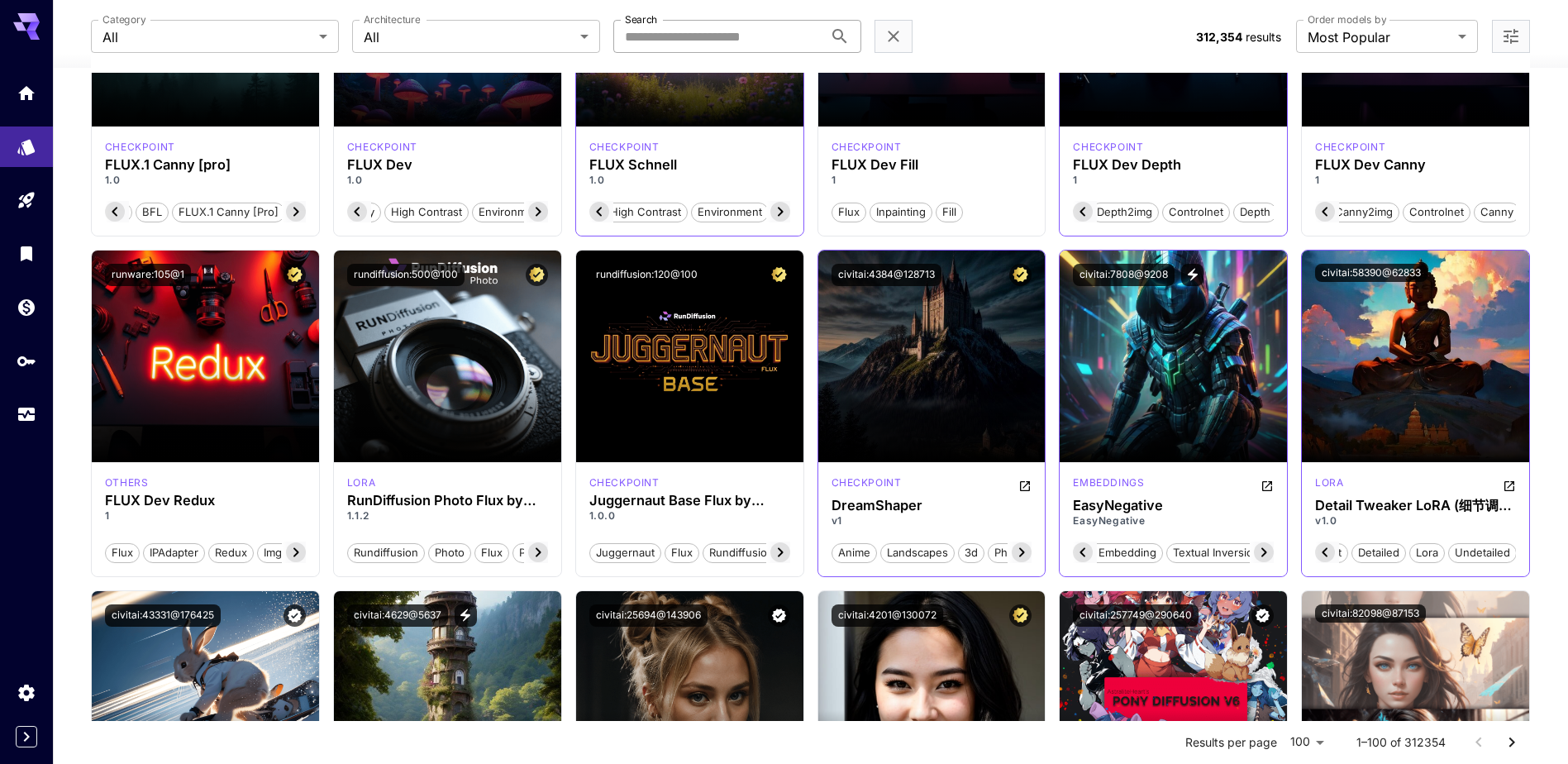 scroll, scrollTop: 0, scrollLeft: 165, axis: horizontal 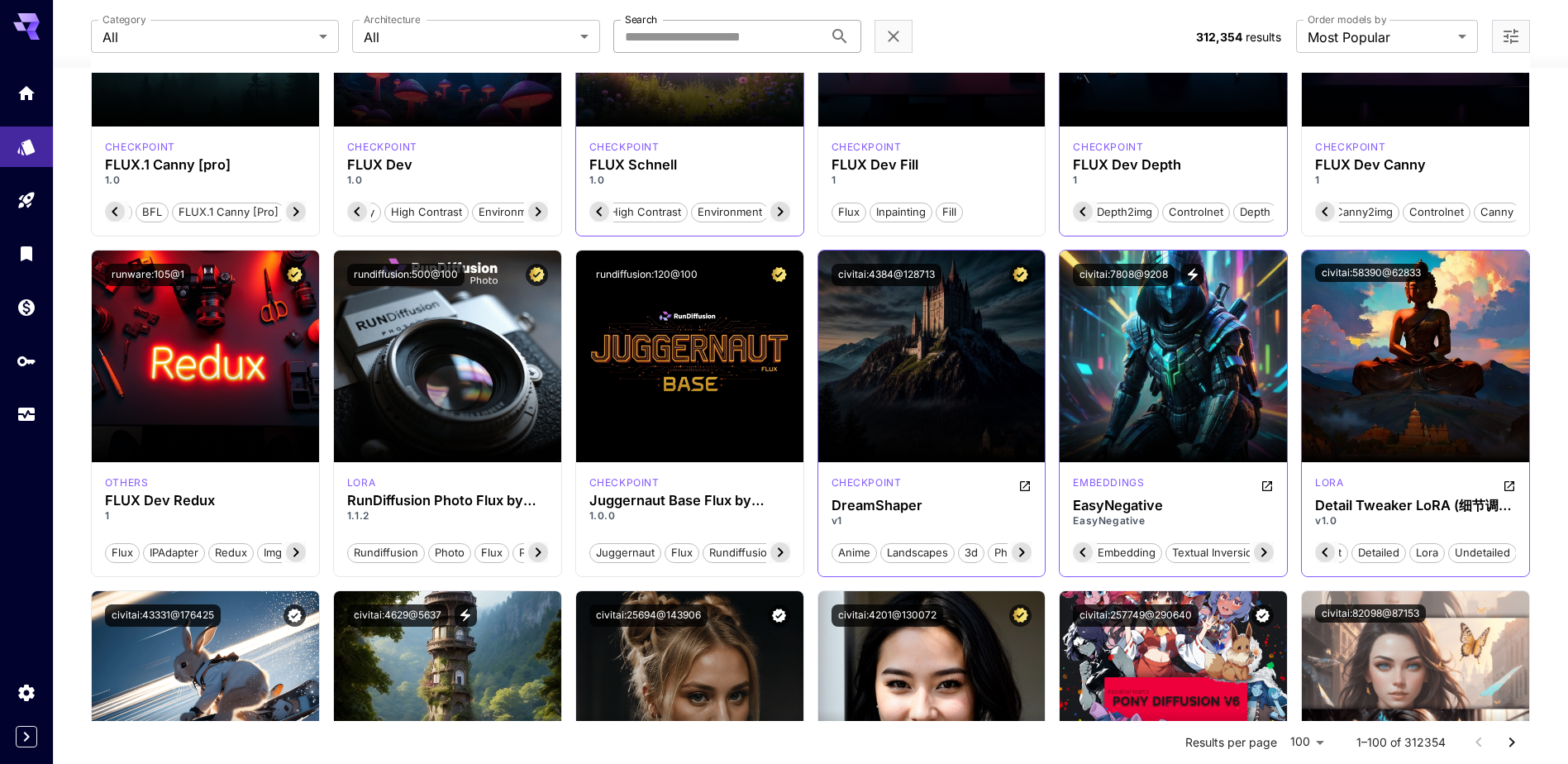 click 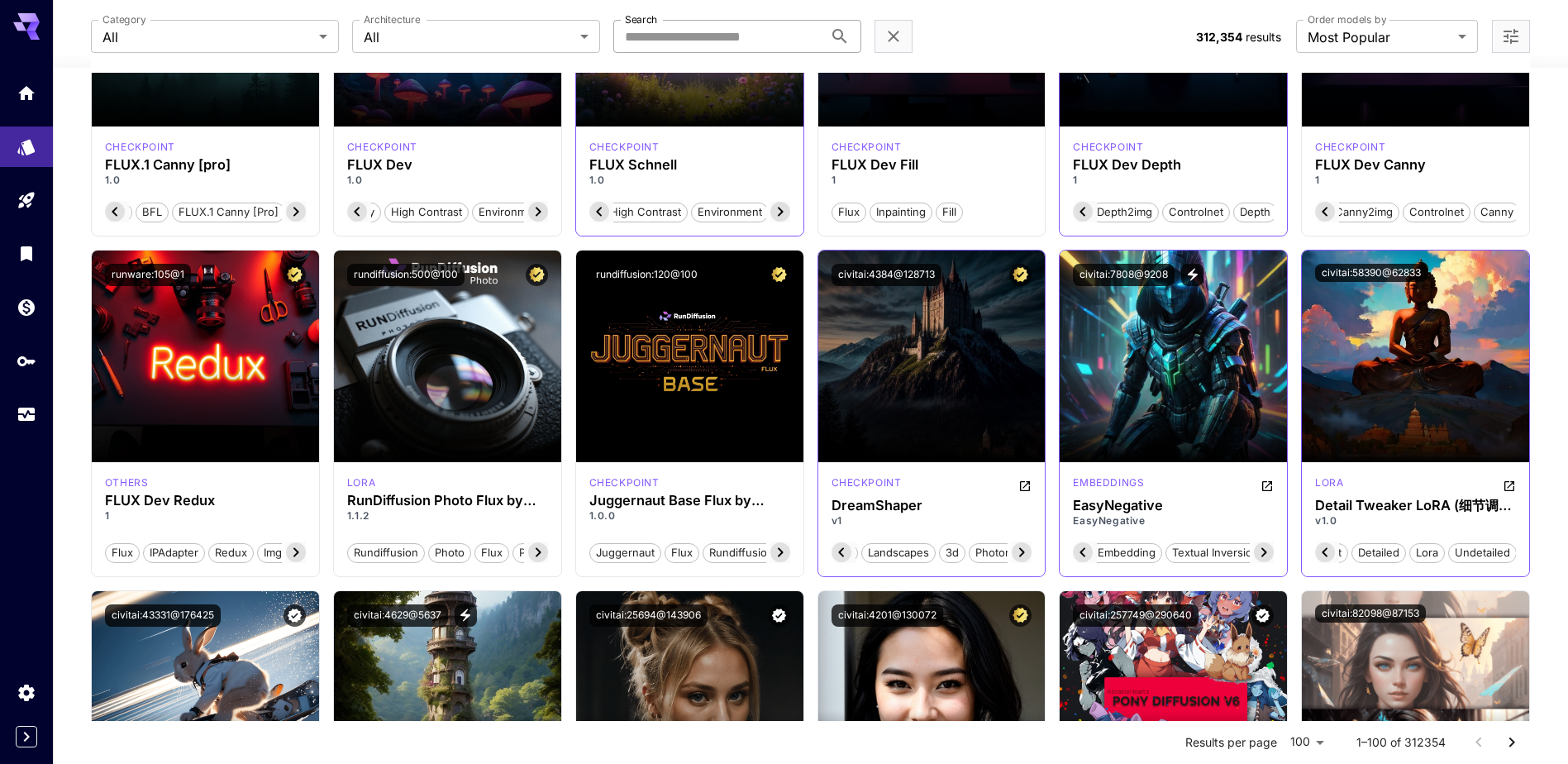 scroll, scrollTop: 0, scrollLeft: 165, axis: horizontal 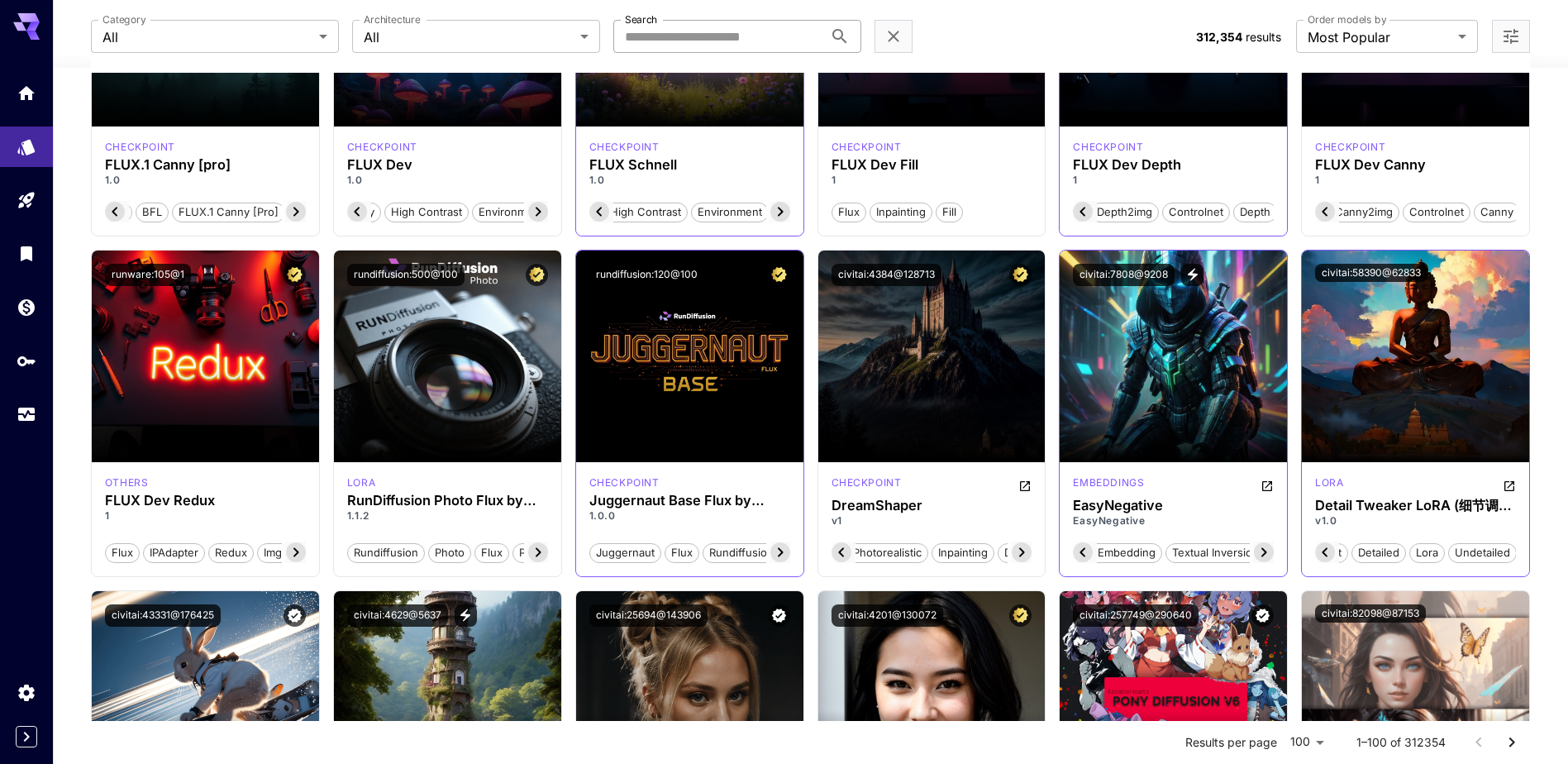click 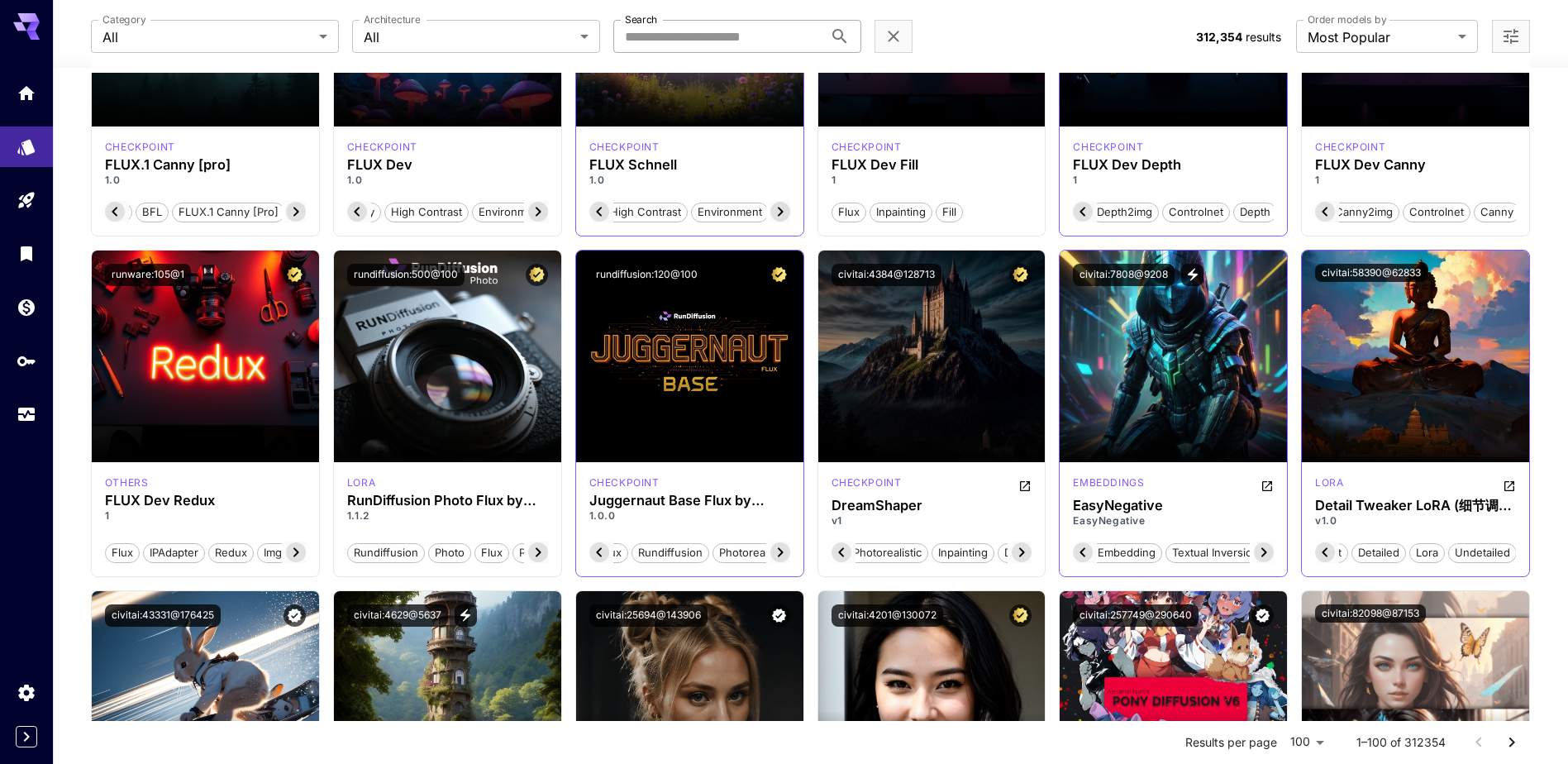 click 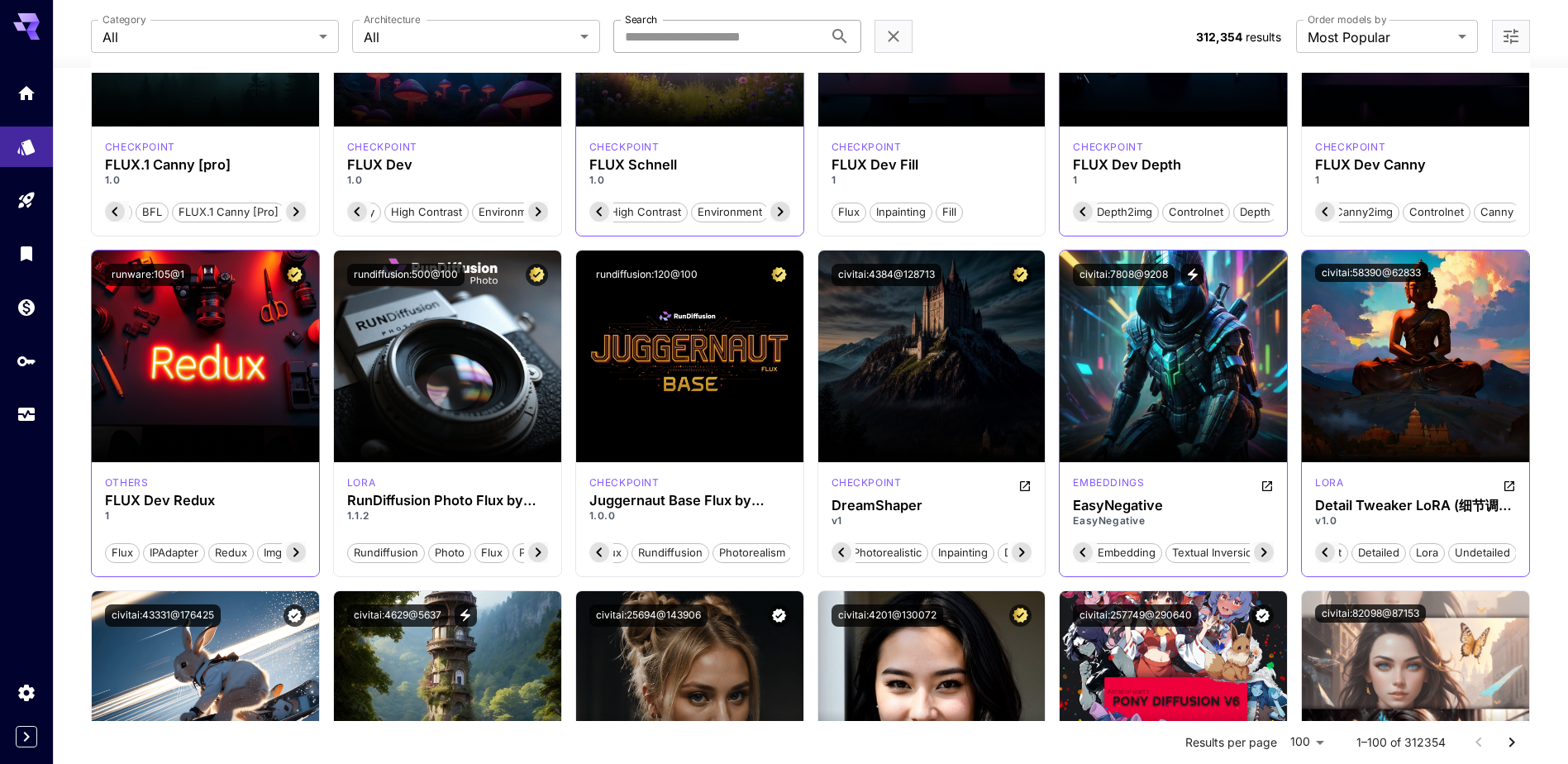 click at bounding box center (293, 552) 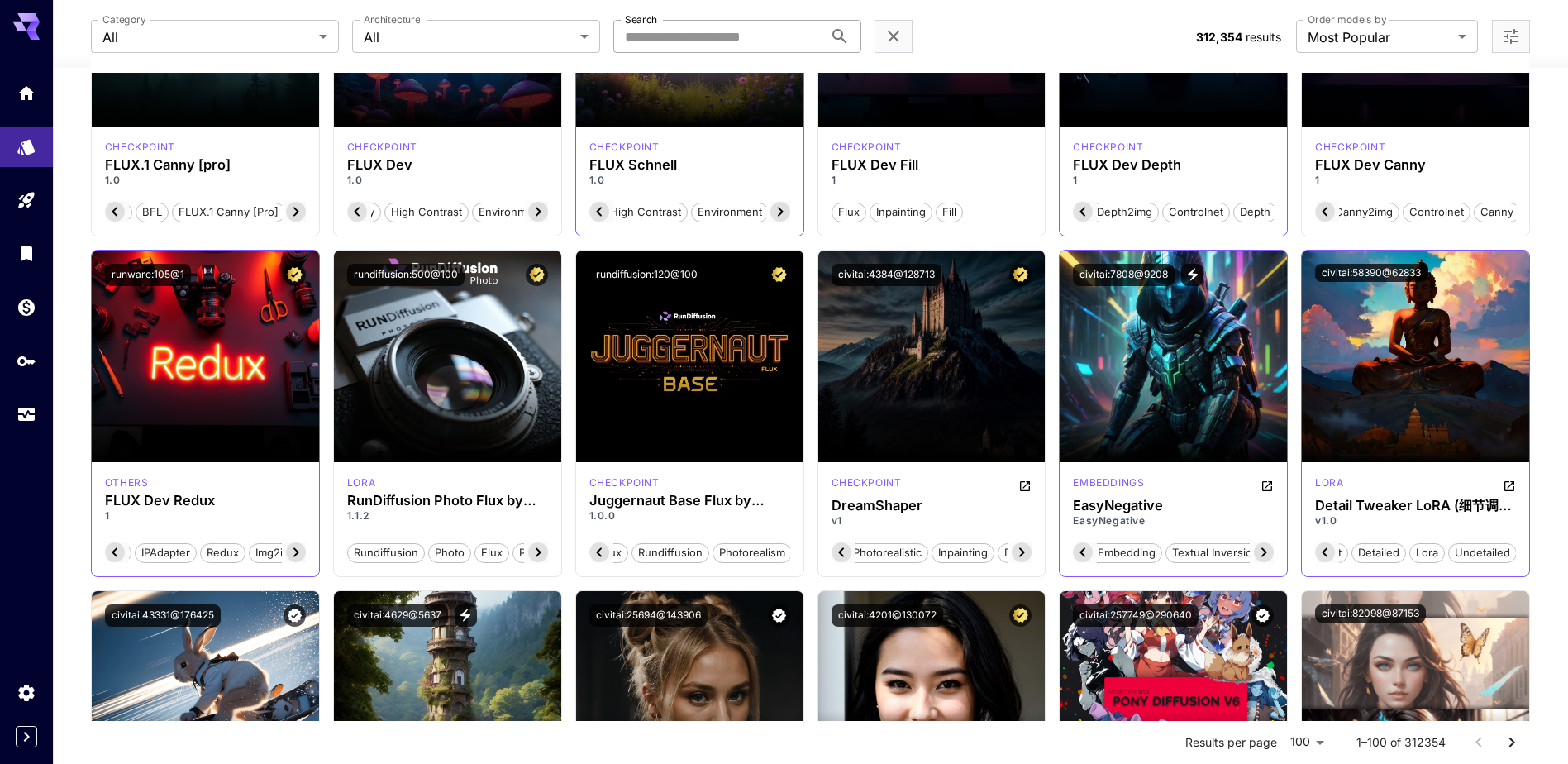click 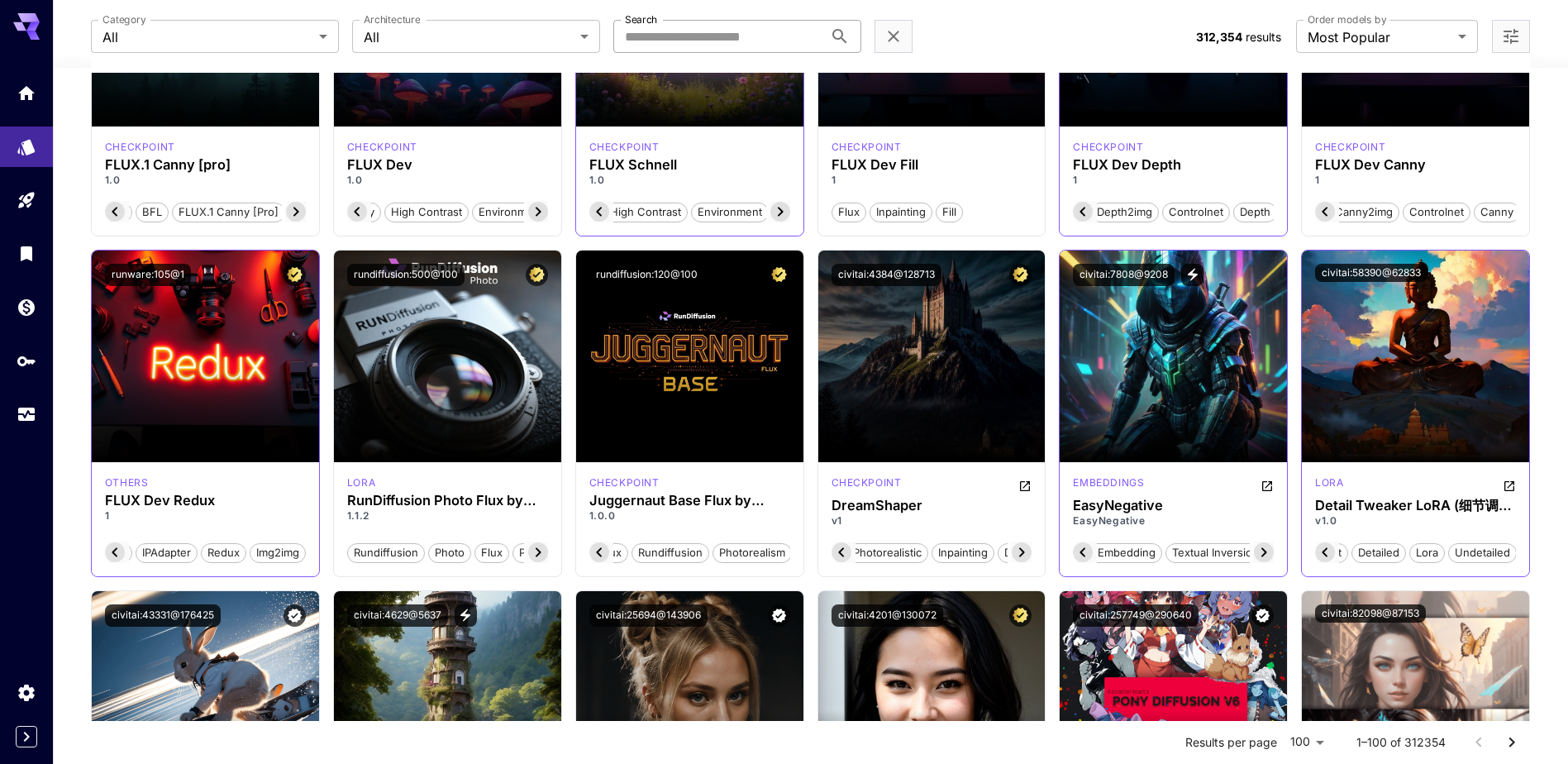 scroll, scrollTop: 0, scrollLeft: 32, axis: horizontal 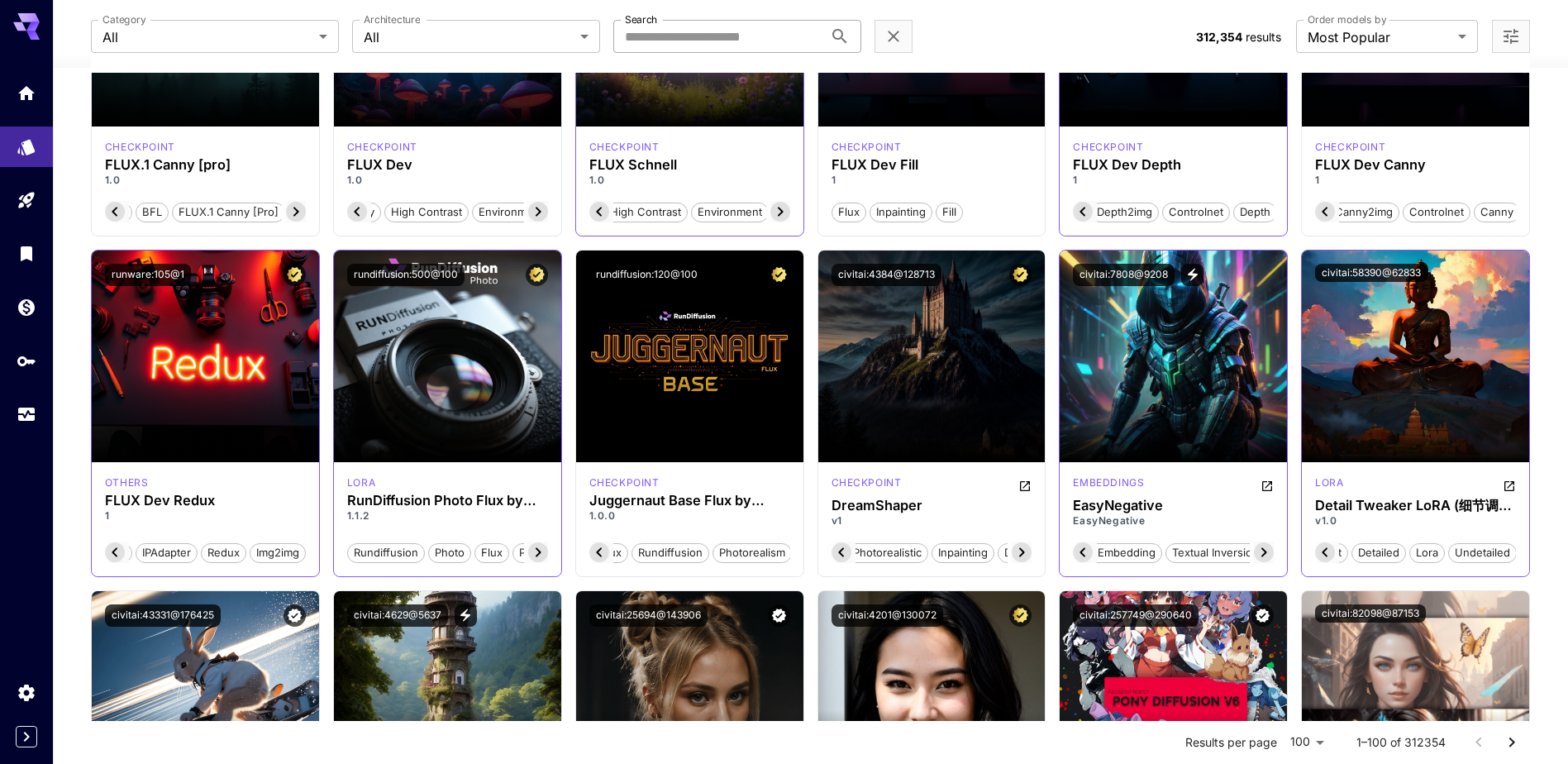 click 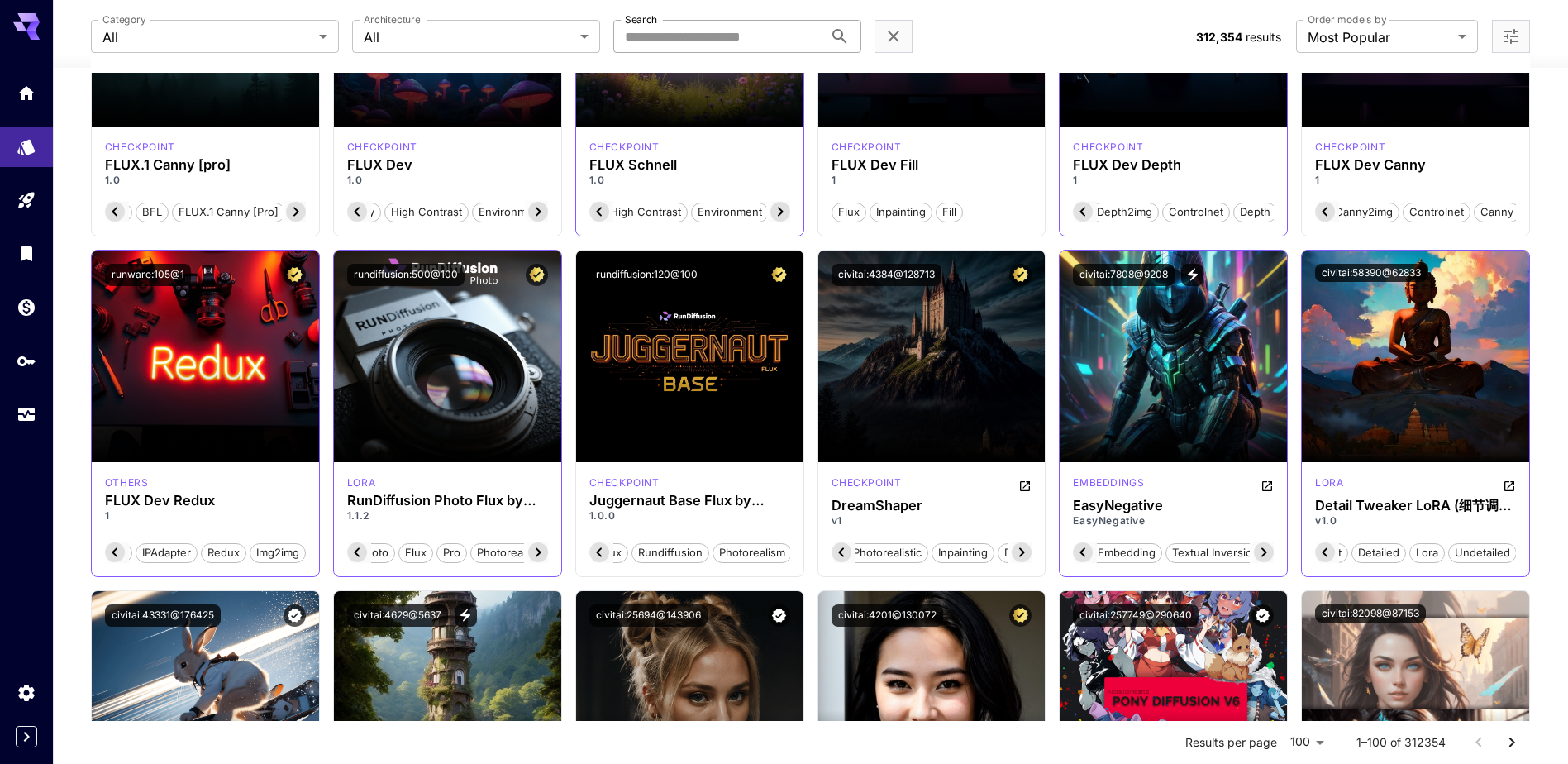 click 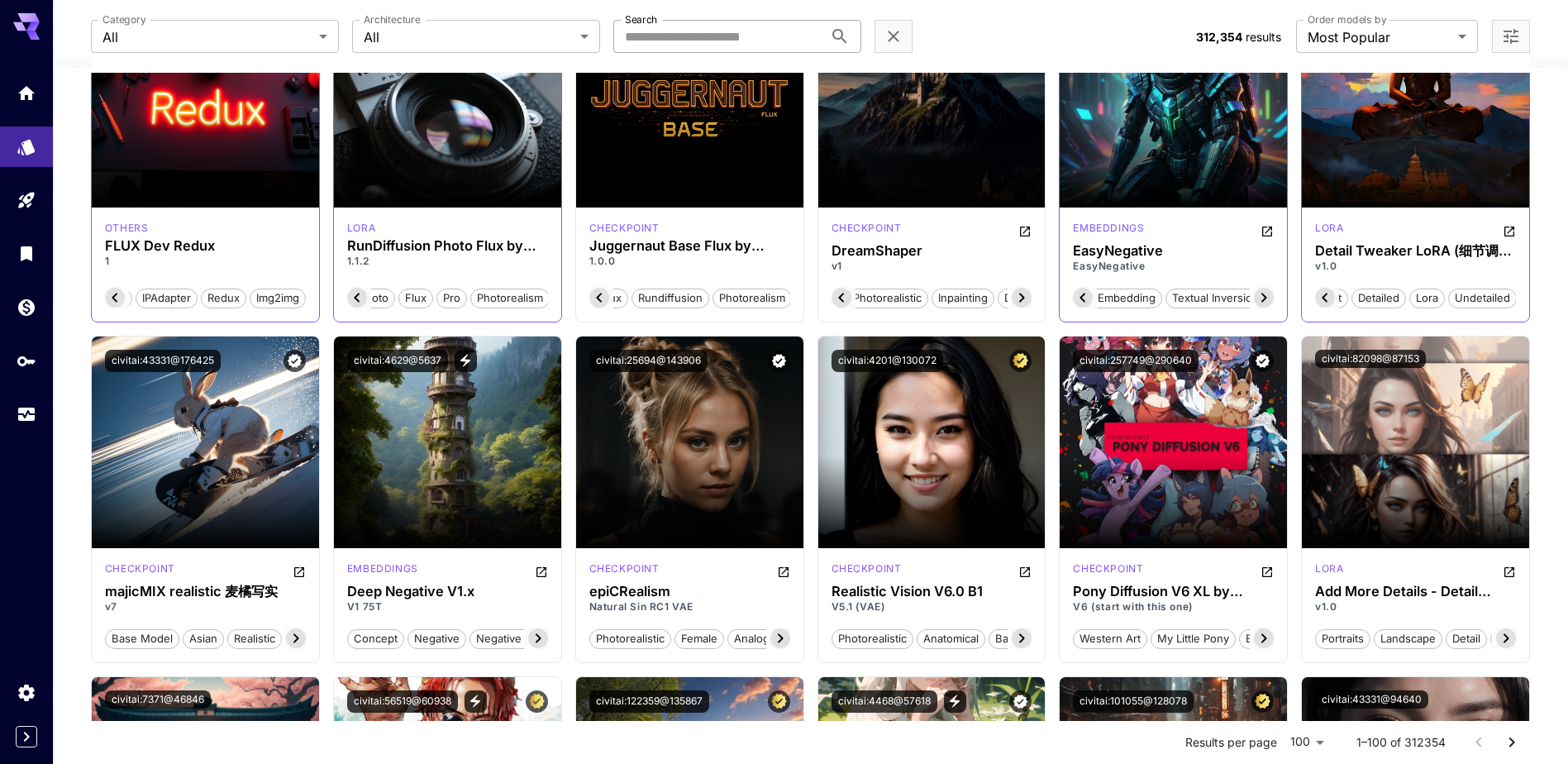 scroll, scrollTop: 1240, scrollLeft: 0, axis: vertical 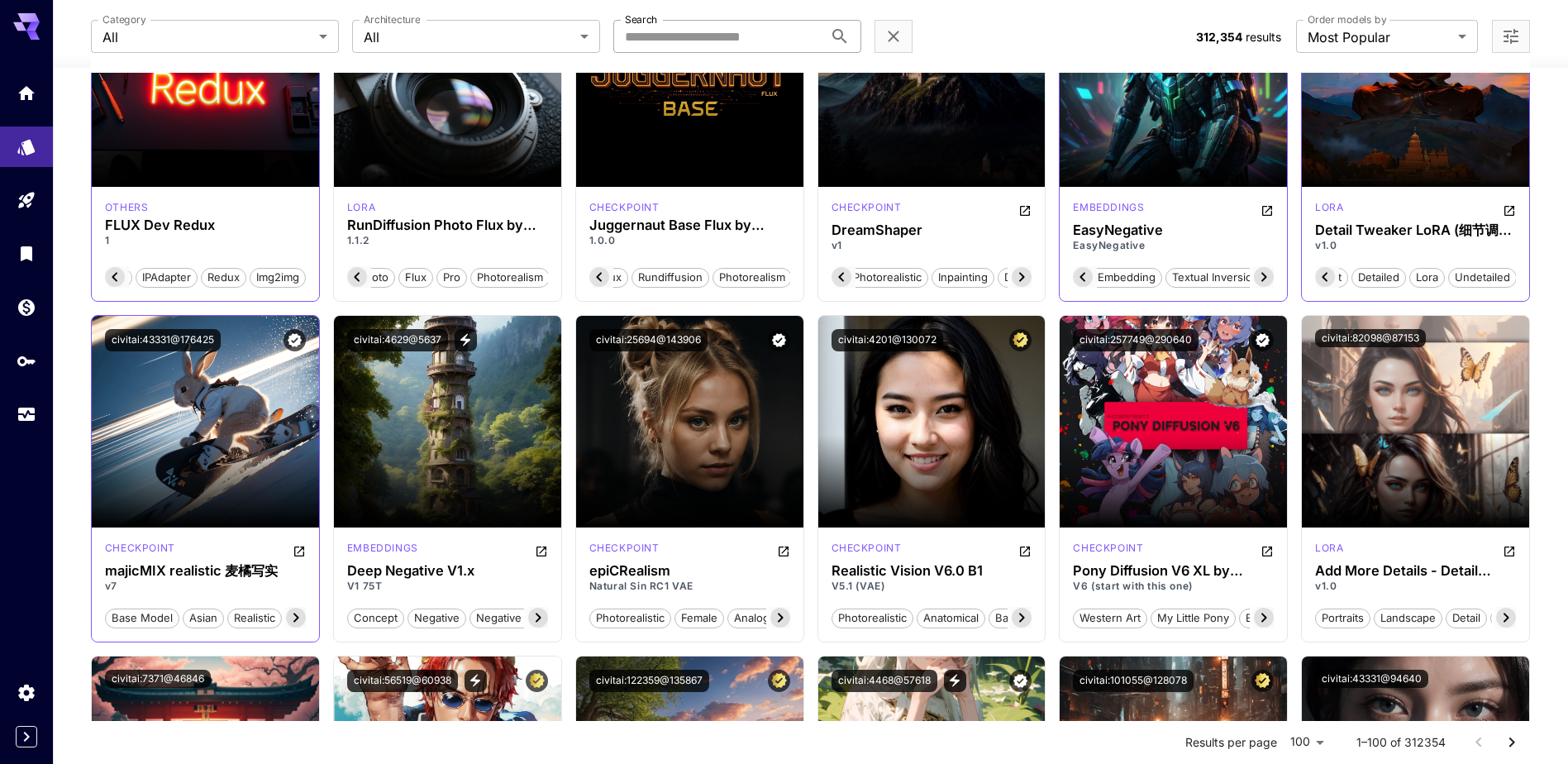 click 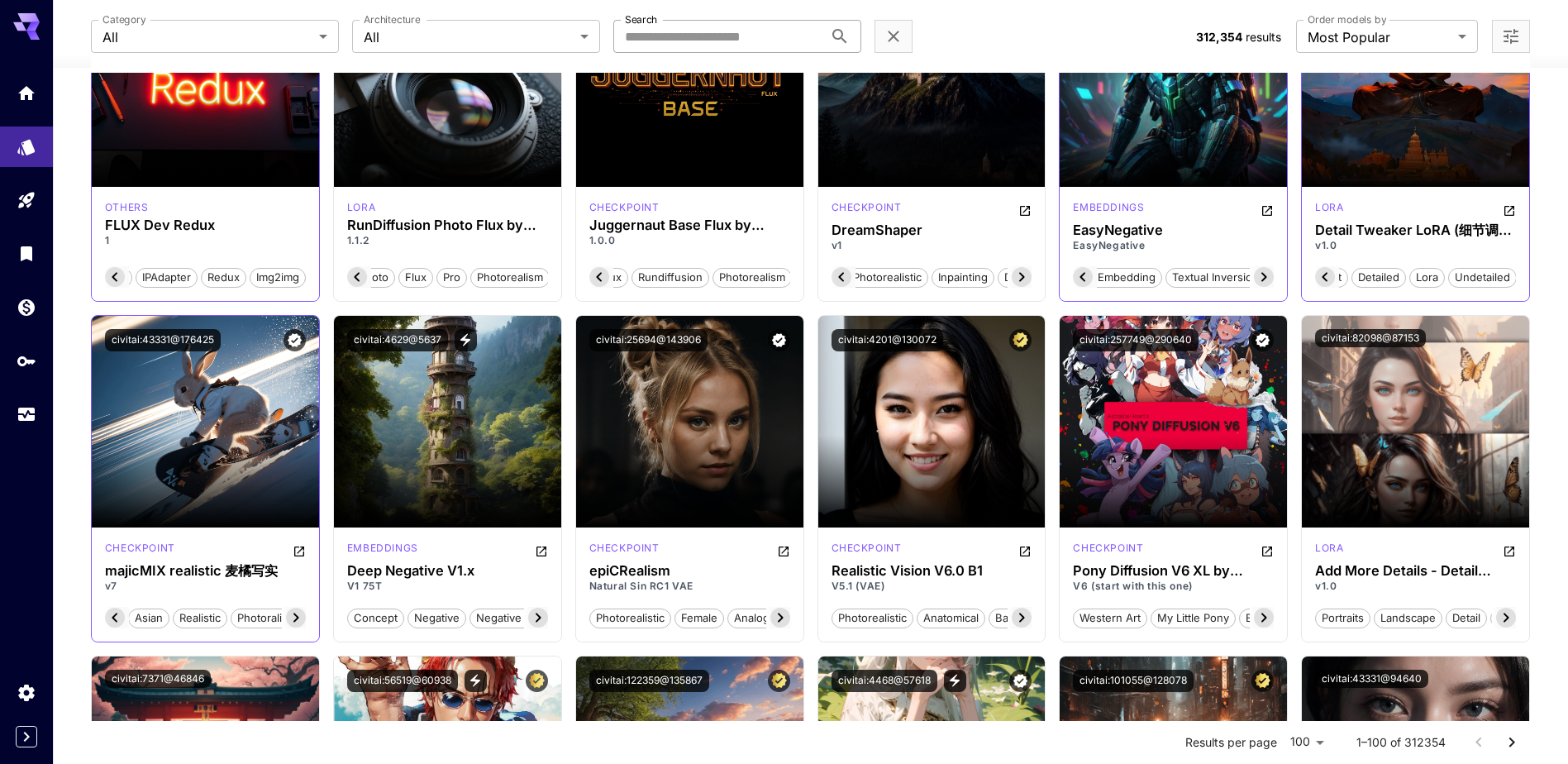 click 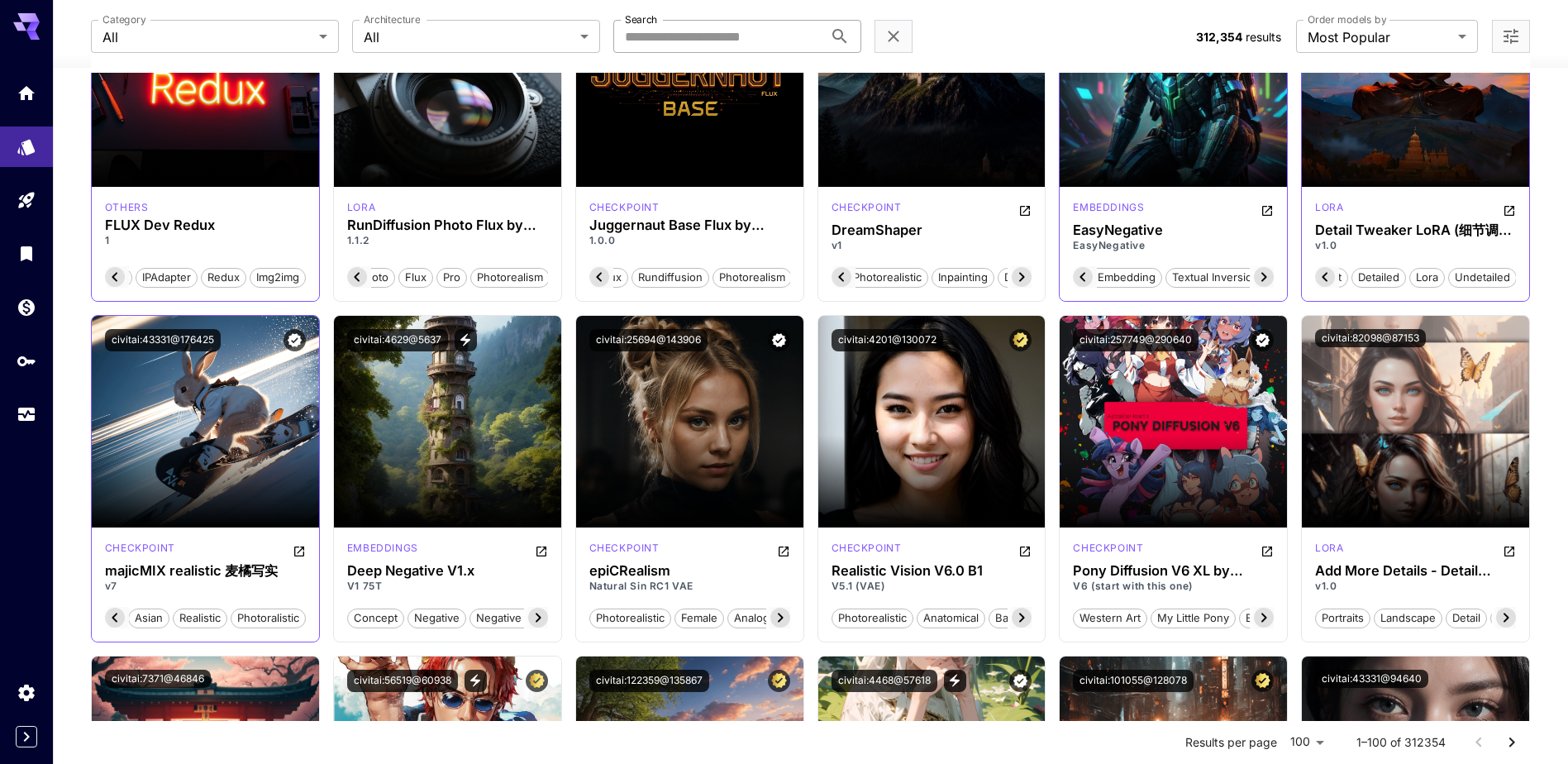 click on "photoralistic" at bounding box center (268, 618) 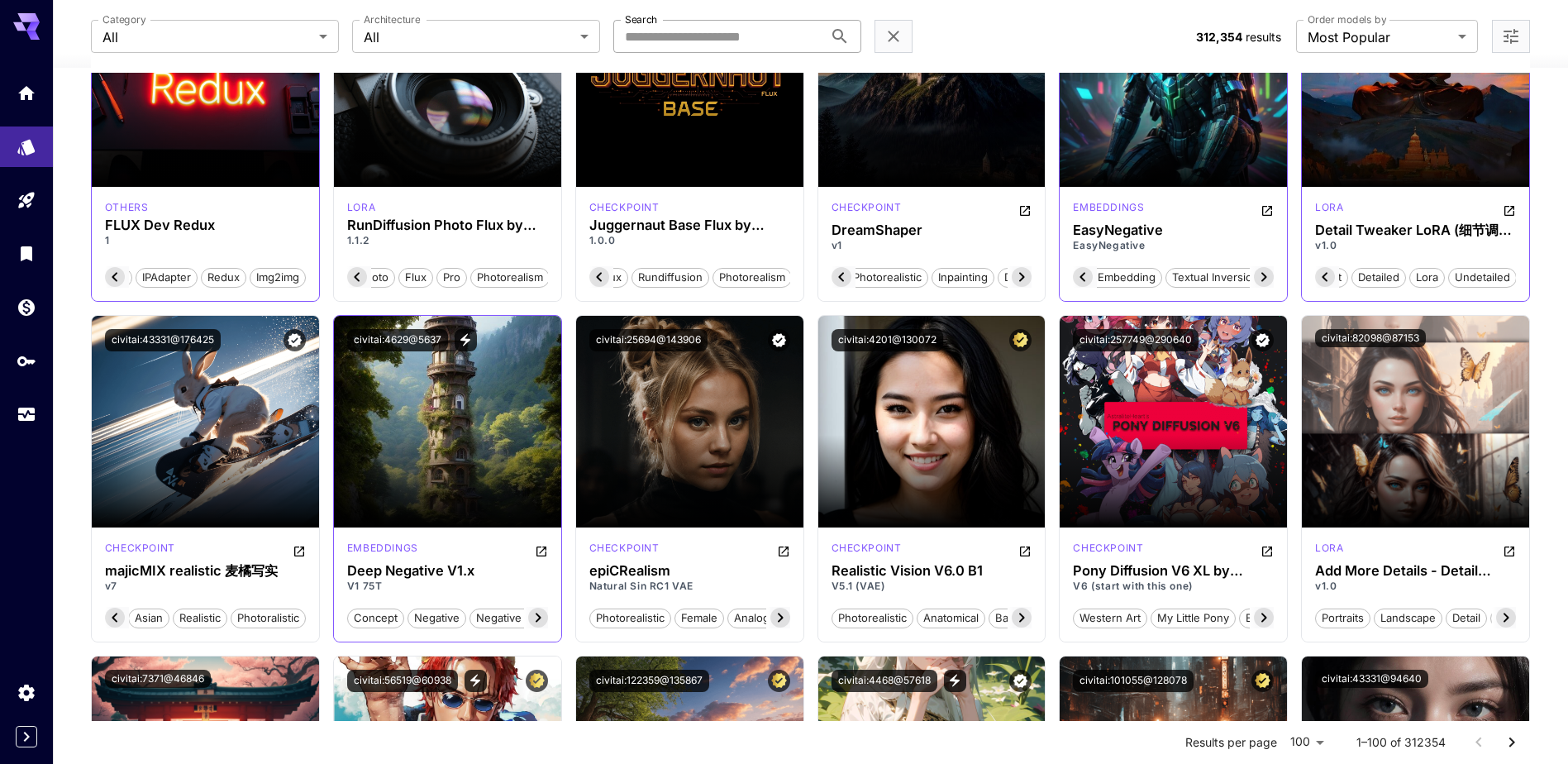 click 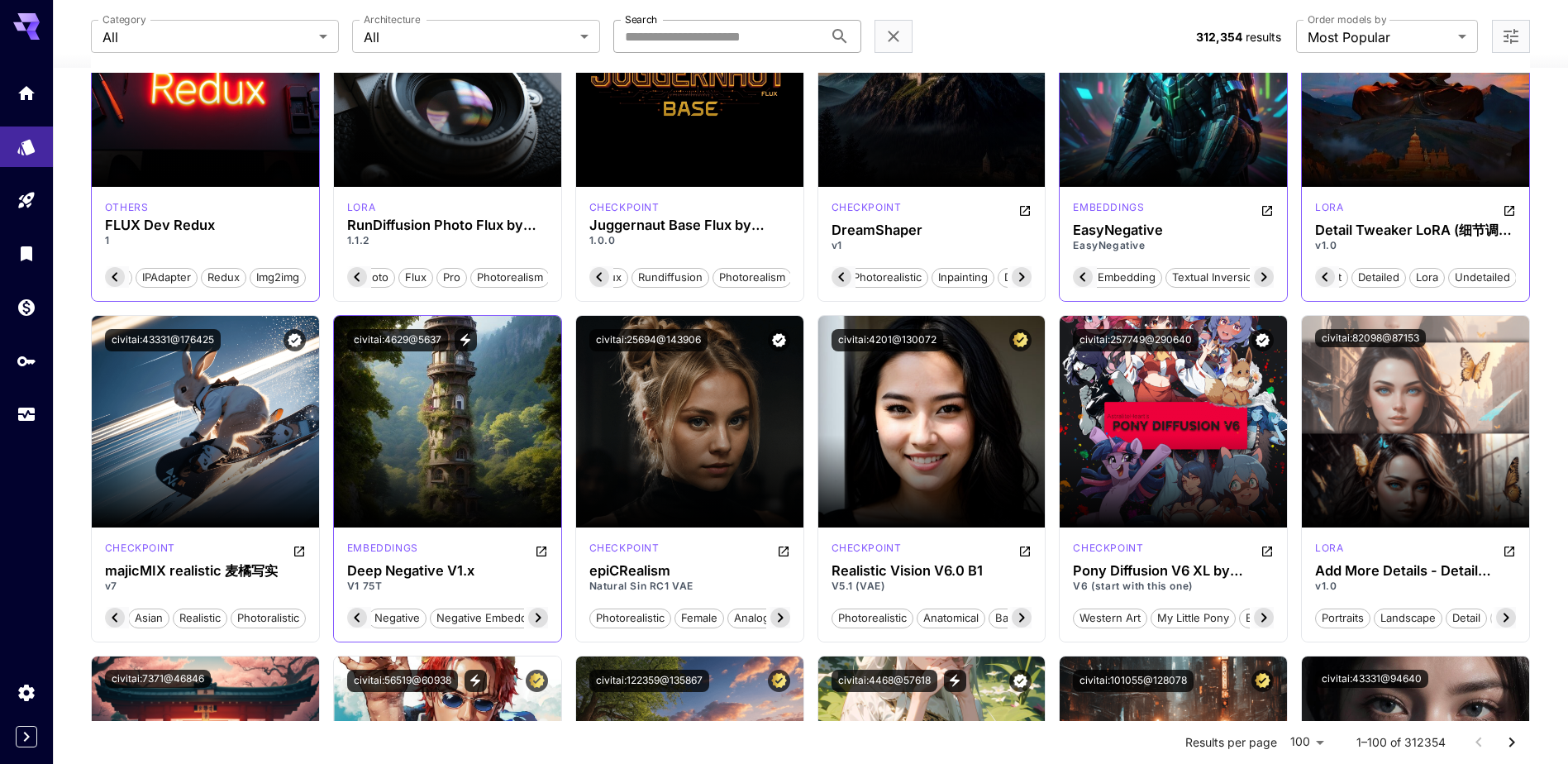 click 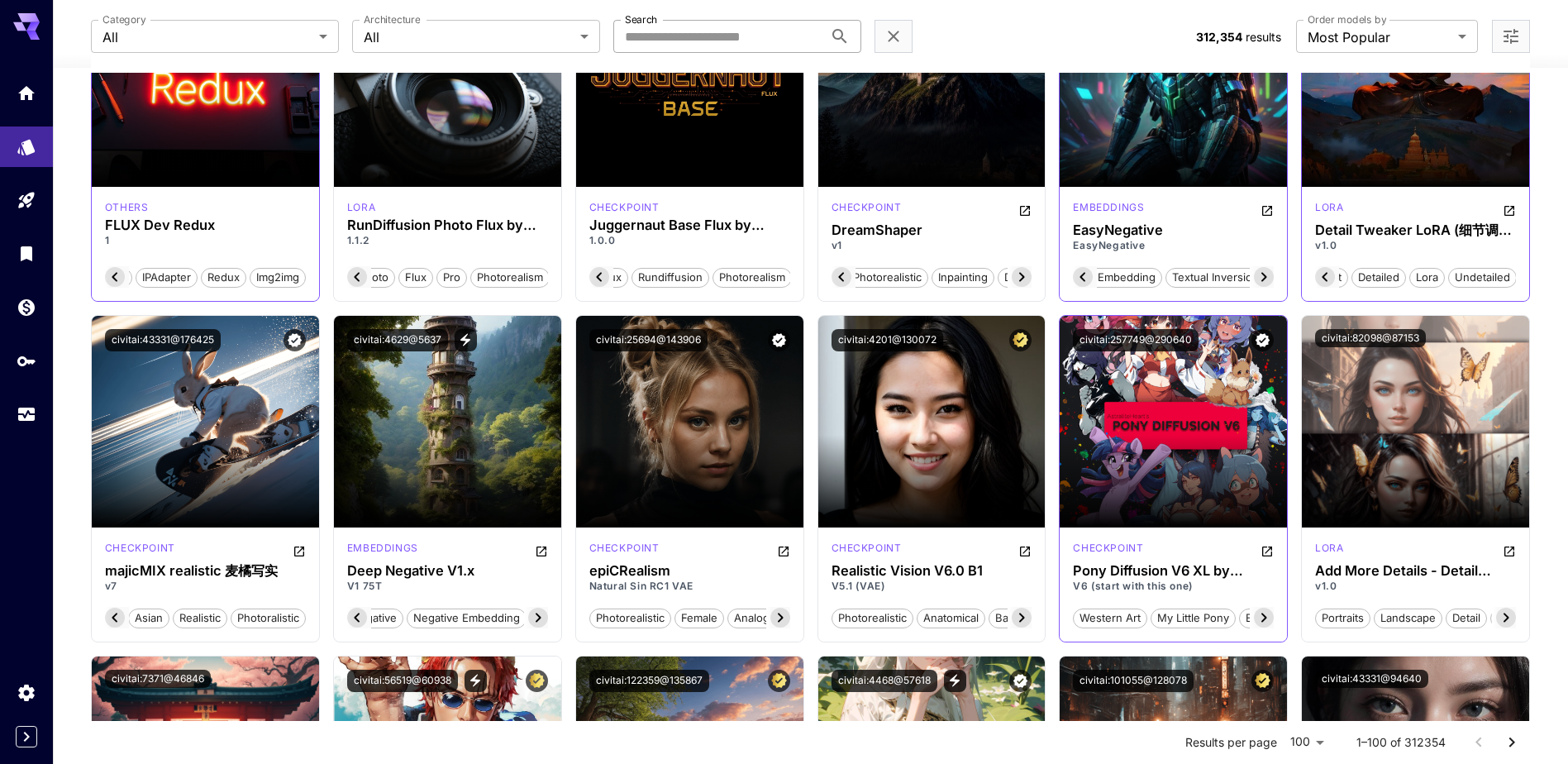 click 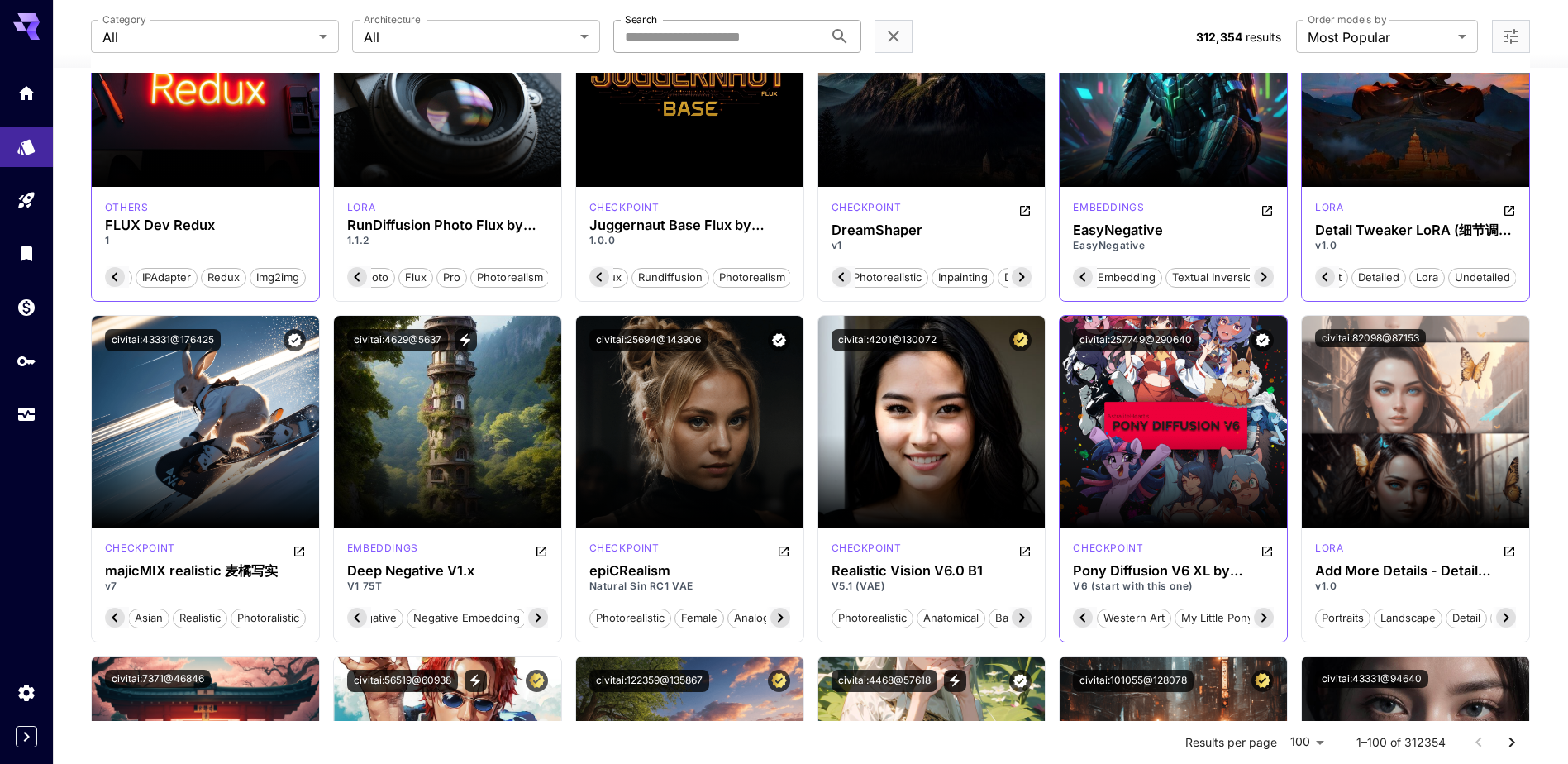 scroll, scrollTop: 0, scrollLeft: 61, axis: horizontal 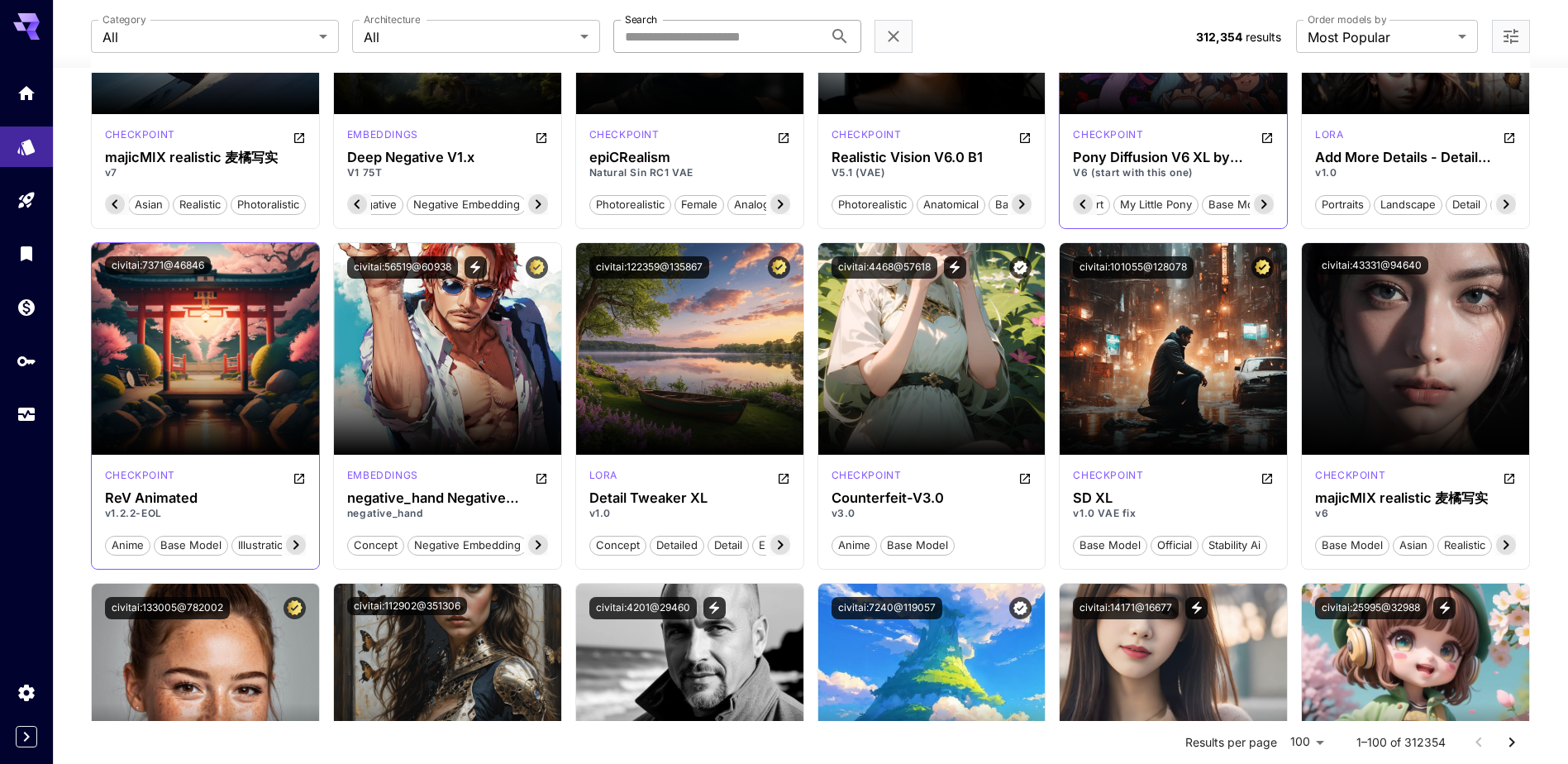 click 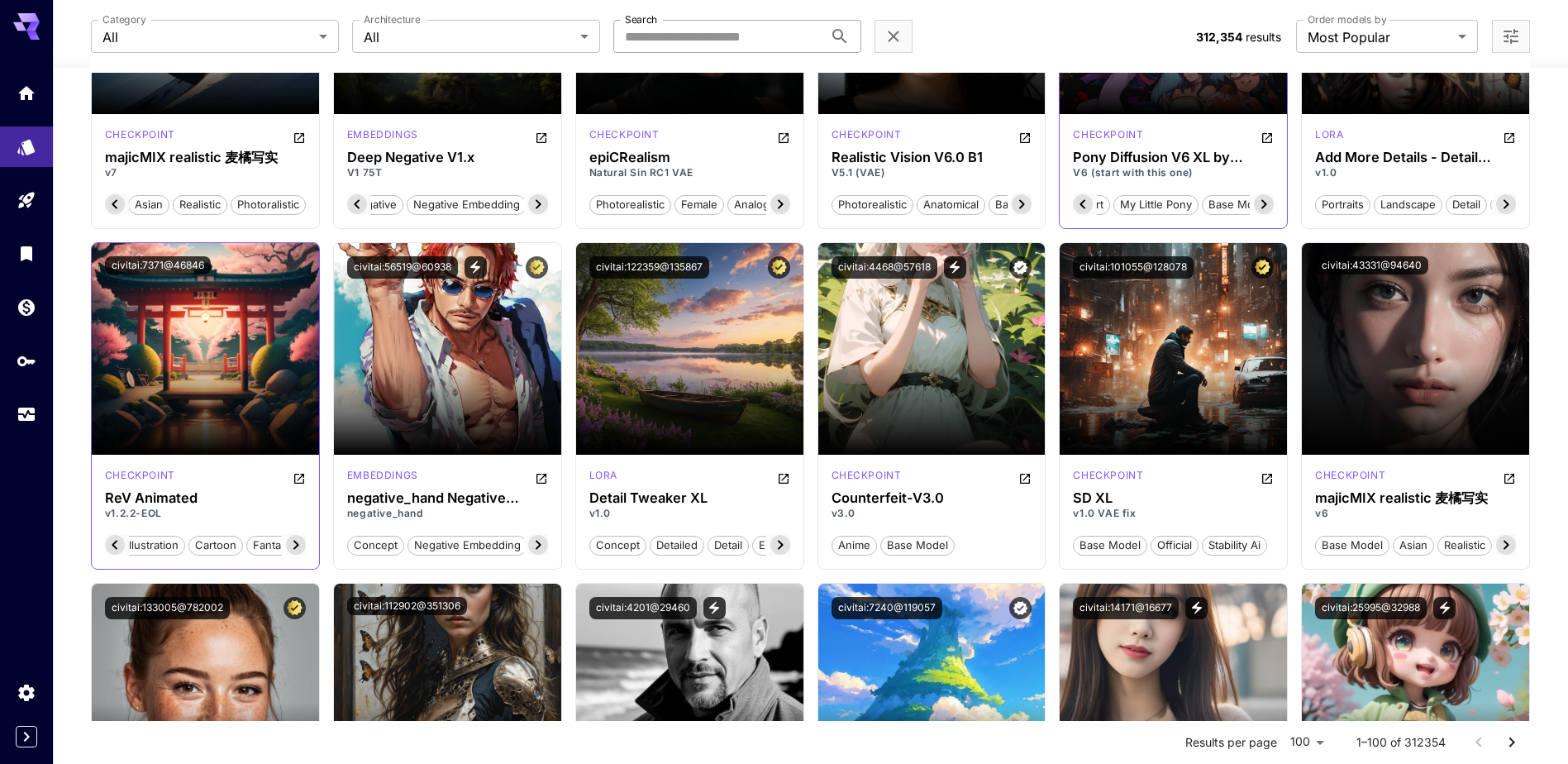 scroll, scrollTop: 0, scrollLeft: 165, axis: horizontal 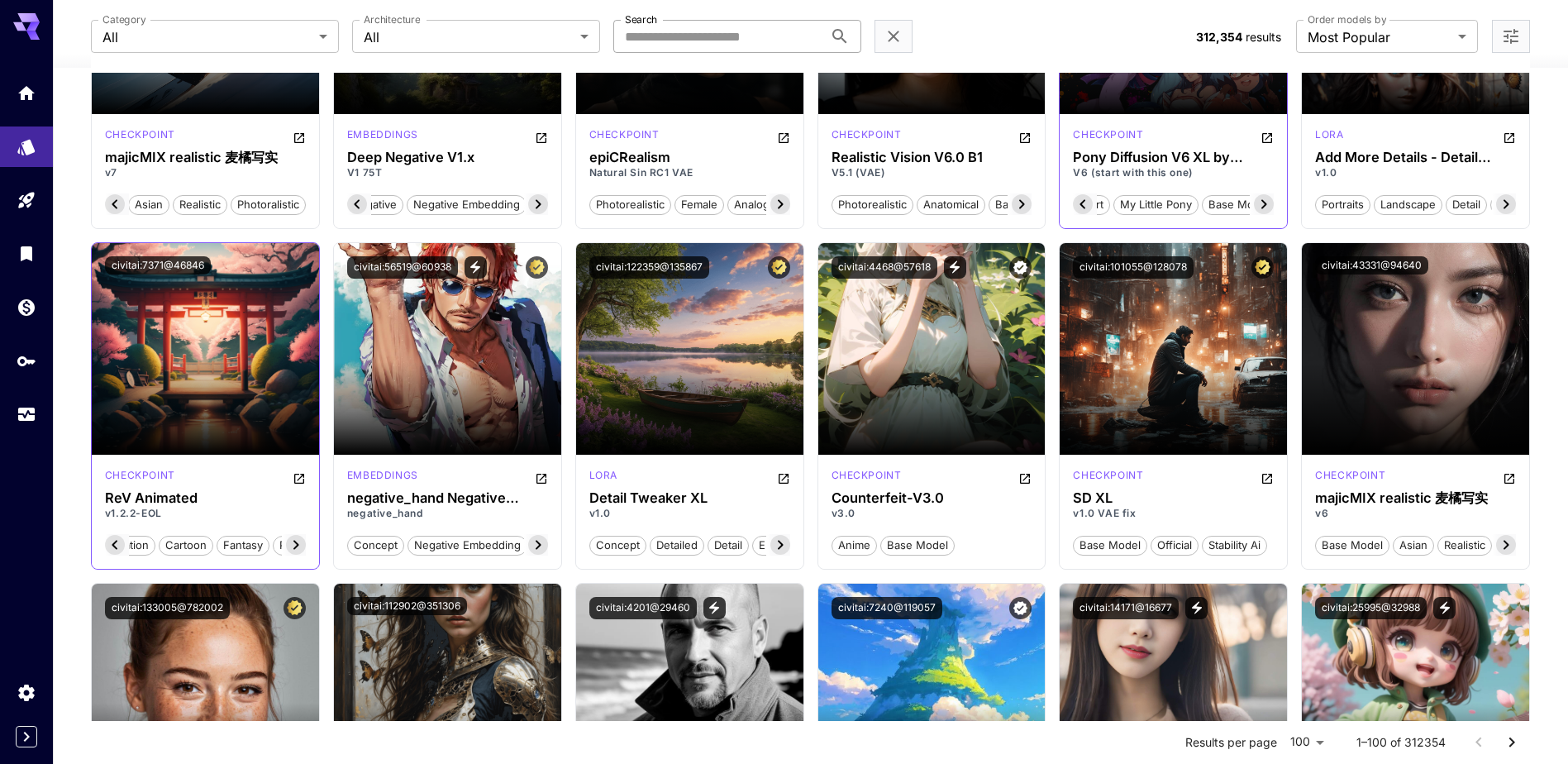 click 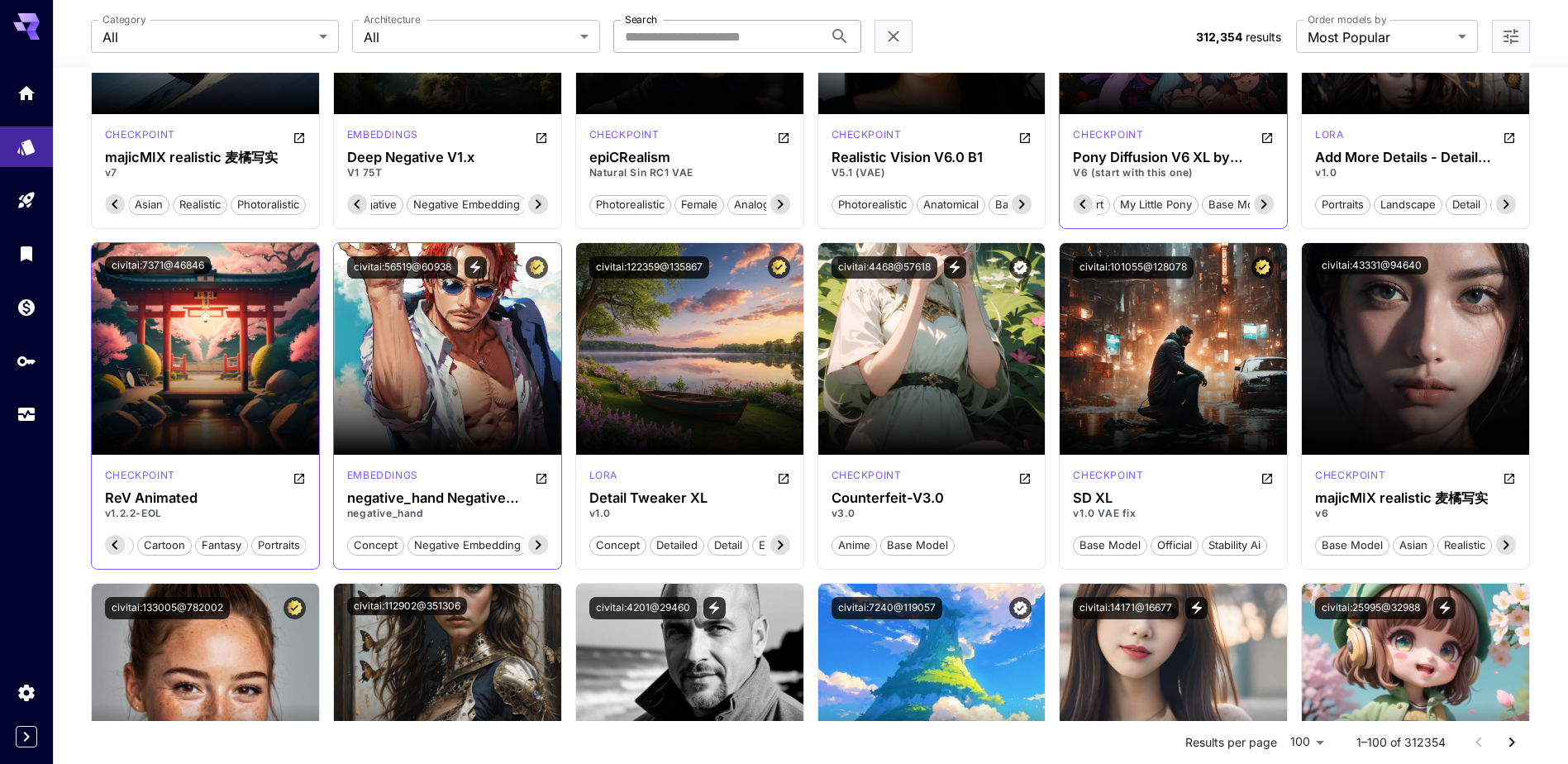 click 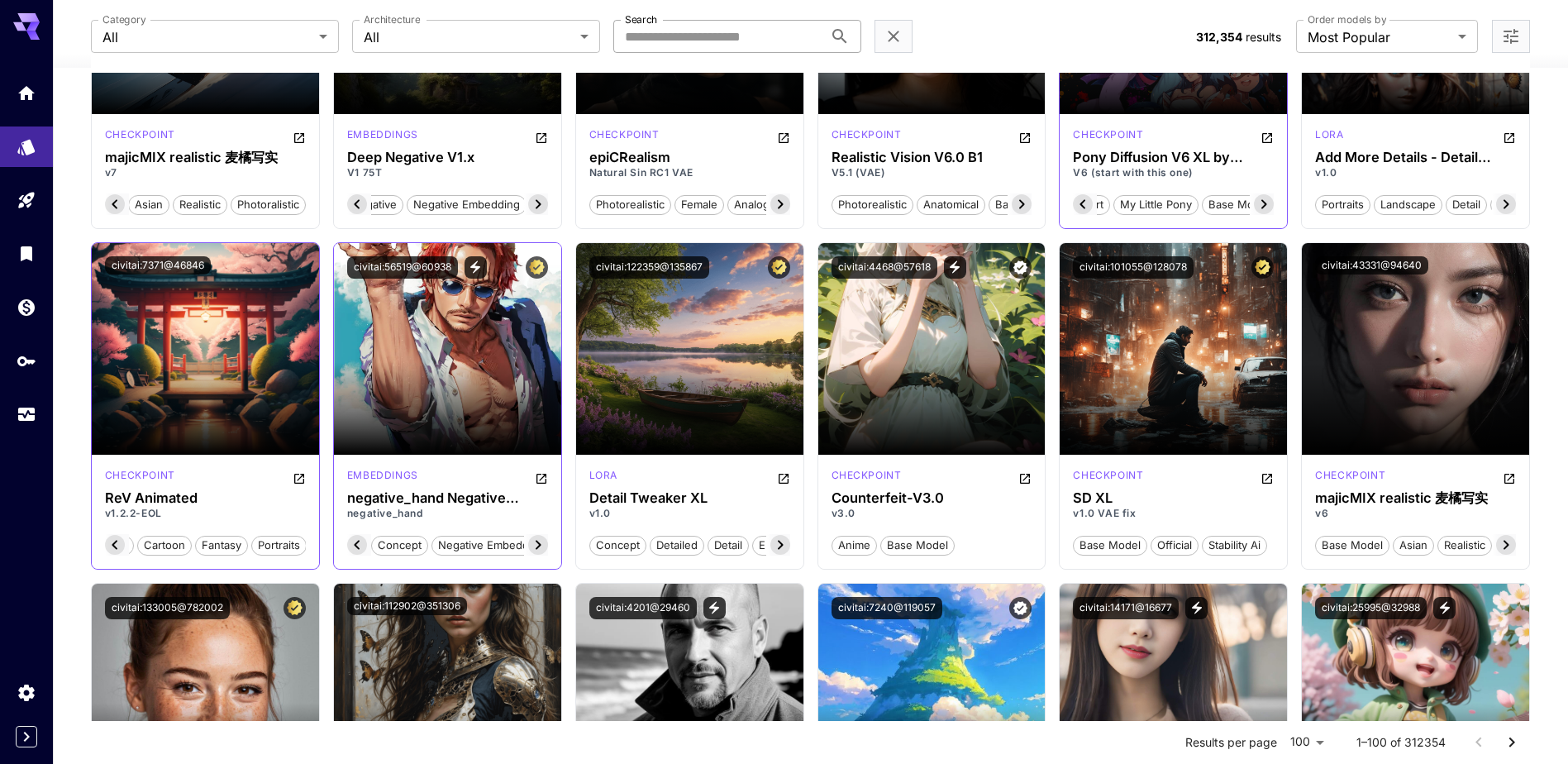 scroll, scrollTop: 0, scrollLeft: 78, axis: horizontal 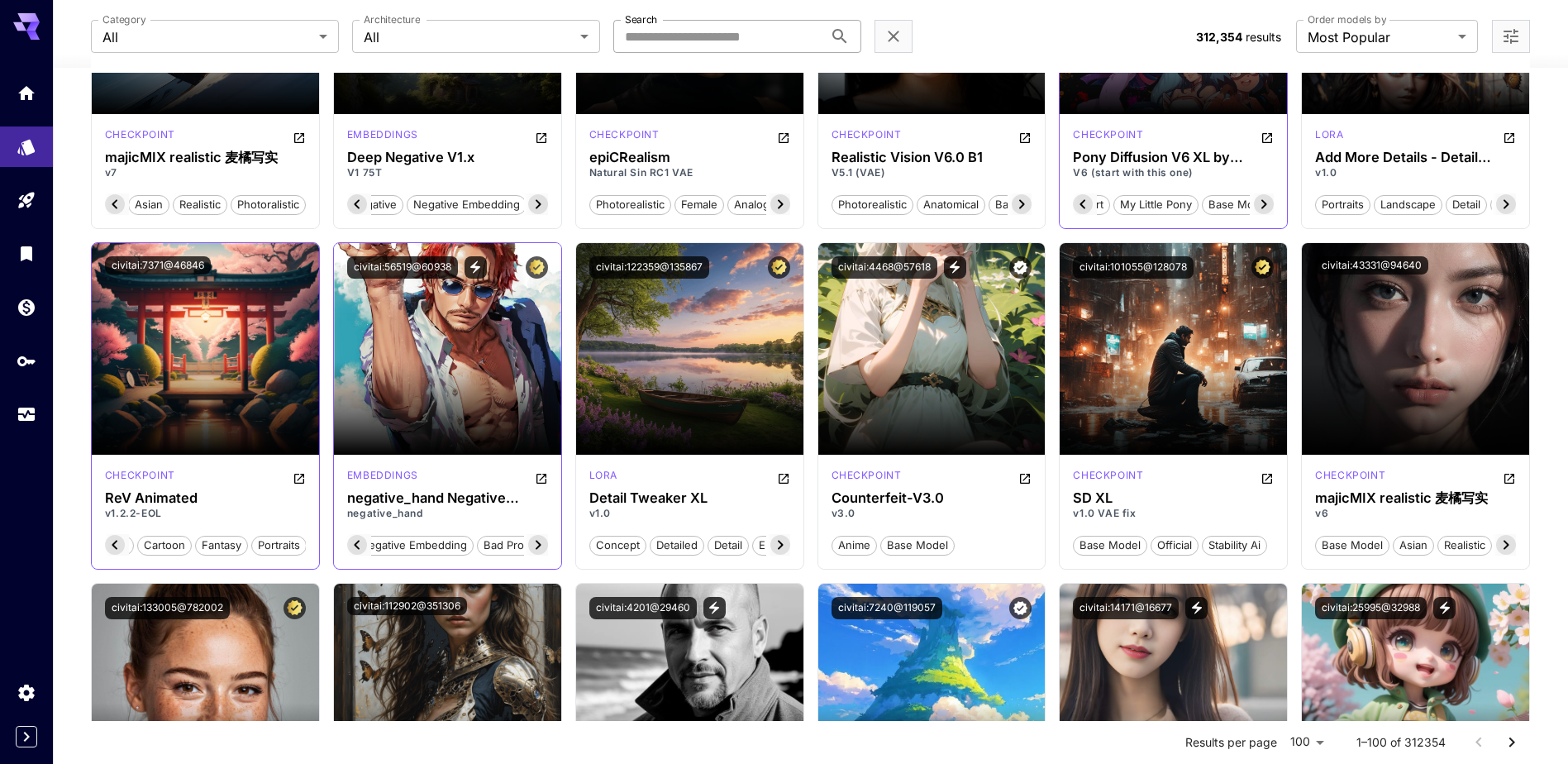 click 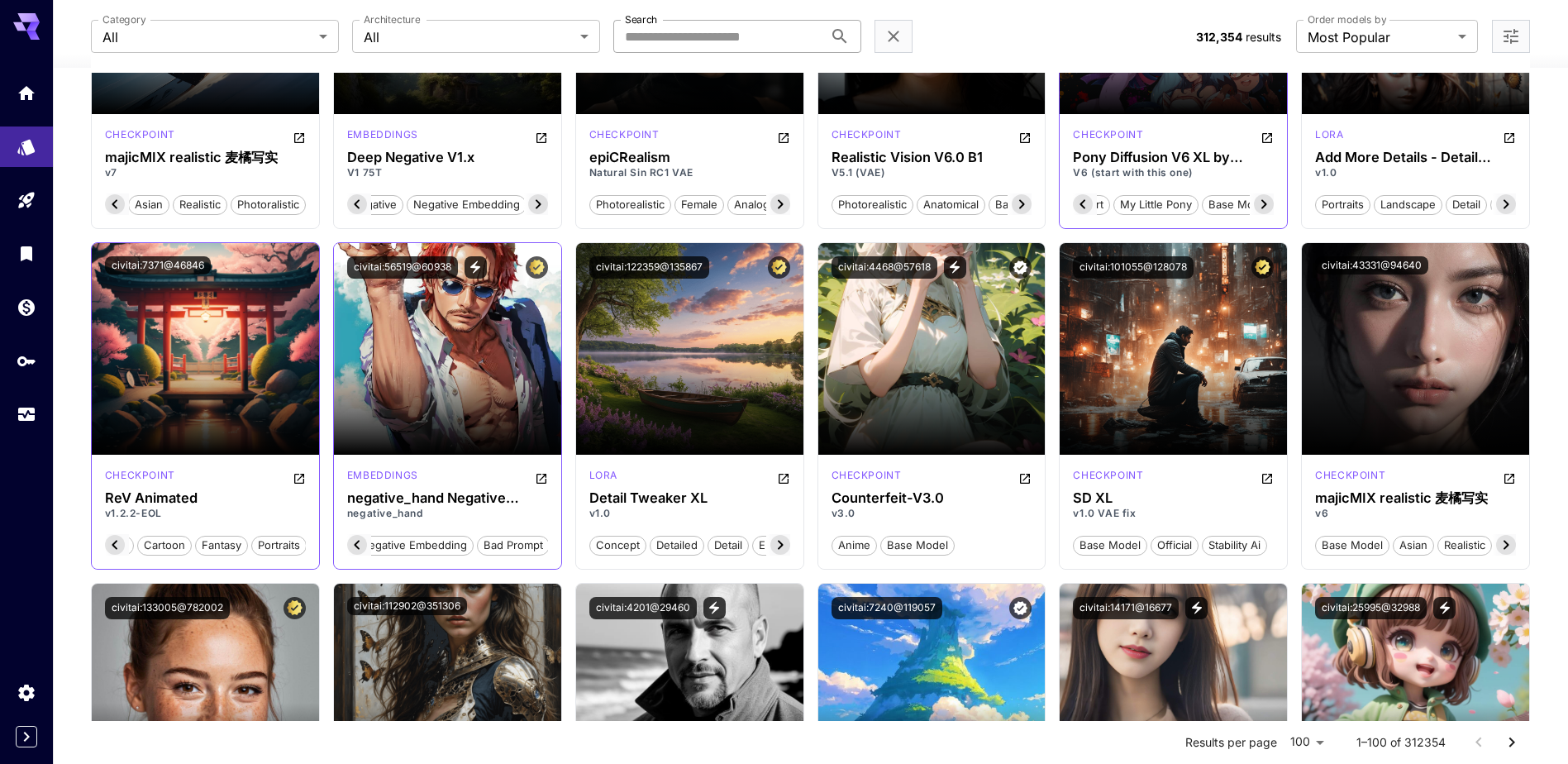 click 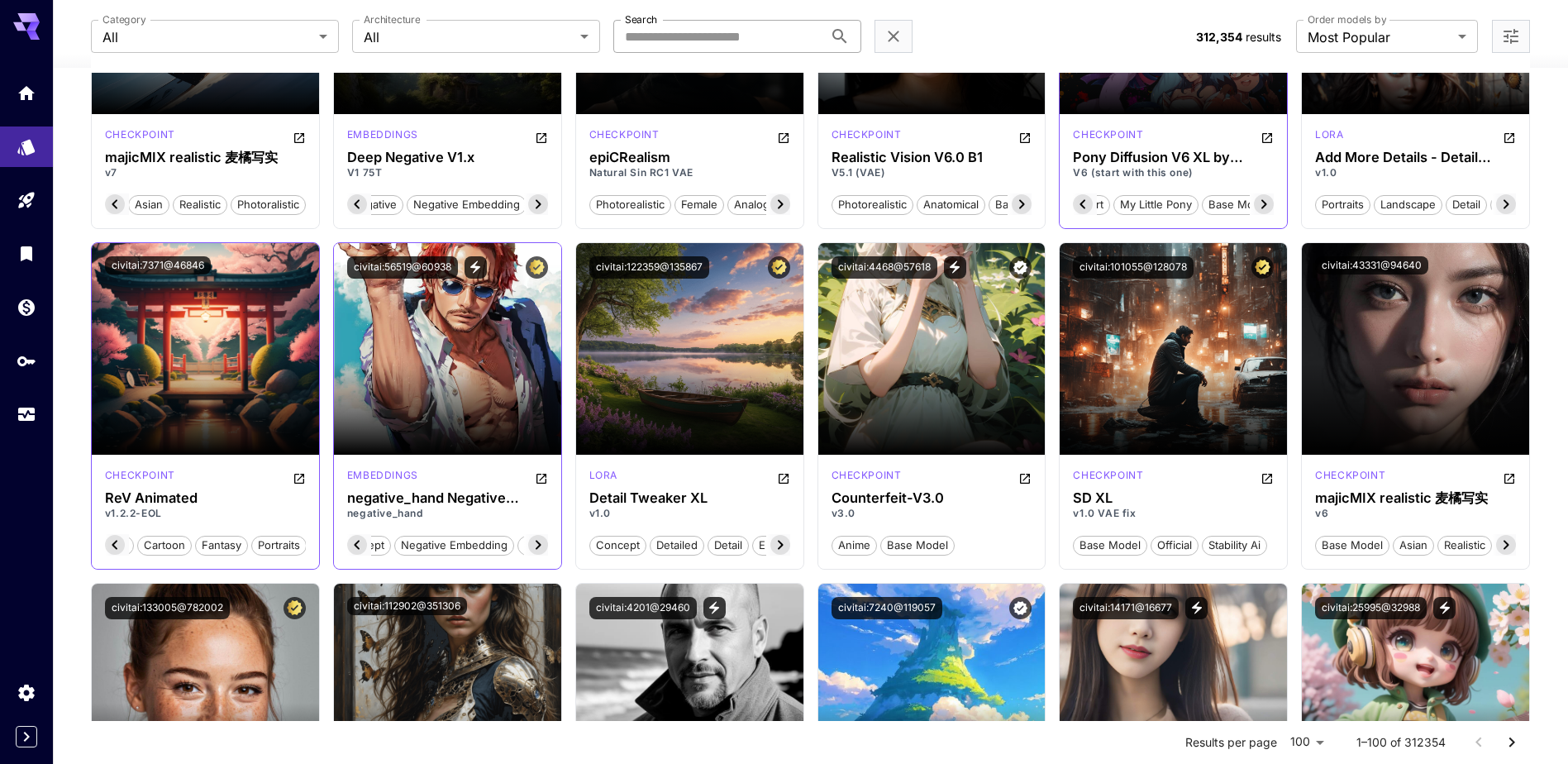 scroll, scrollTop: 0, scrollLeft: 0, axis: both 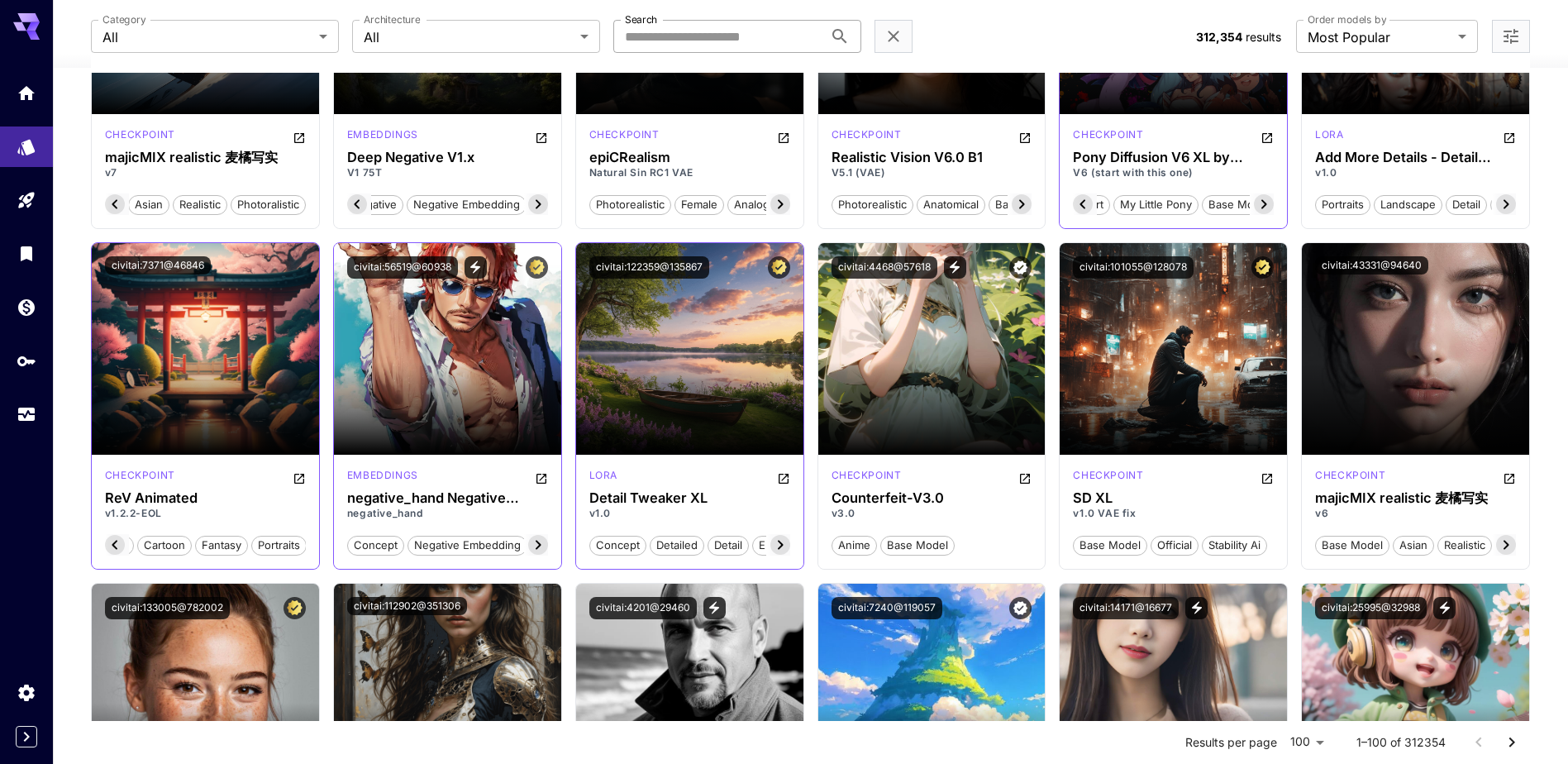 click 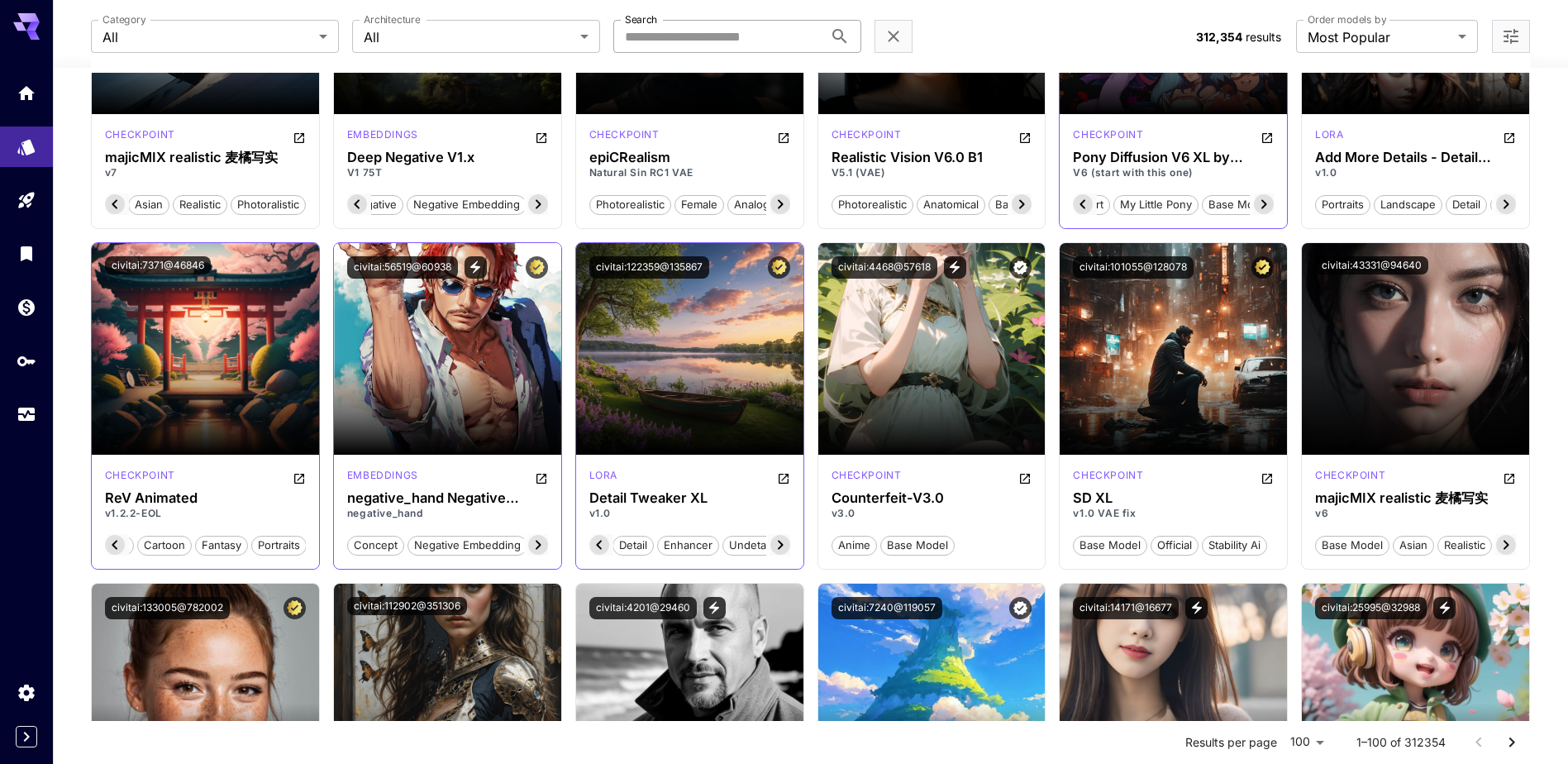 click 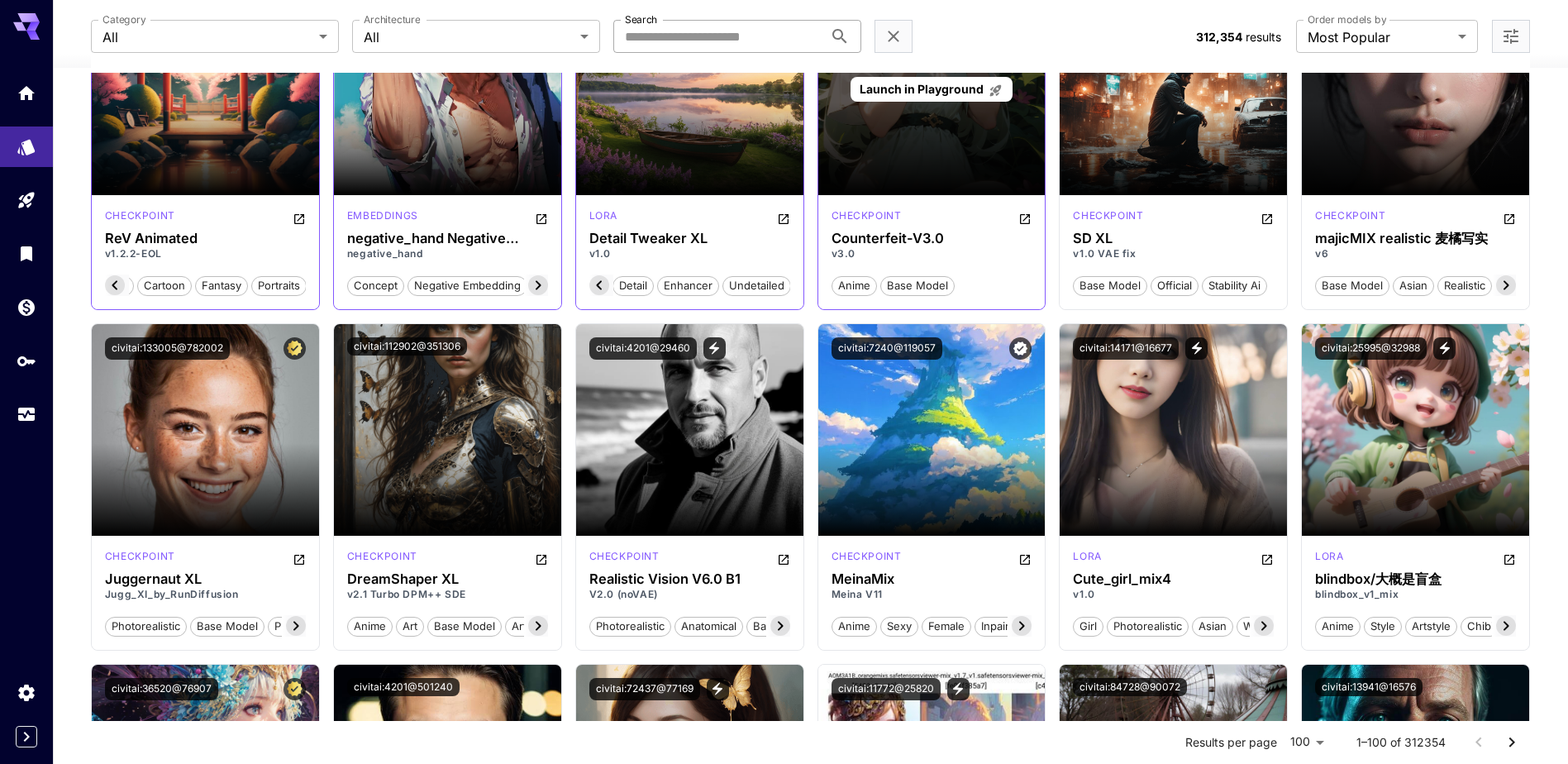 scroll, scrollTop: 1929, scrollLeft: 0, axis: vertical 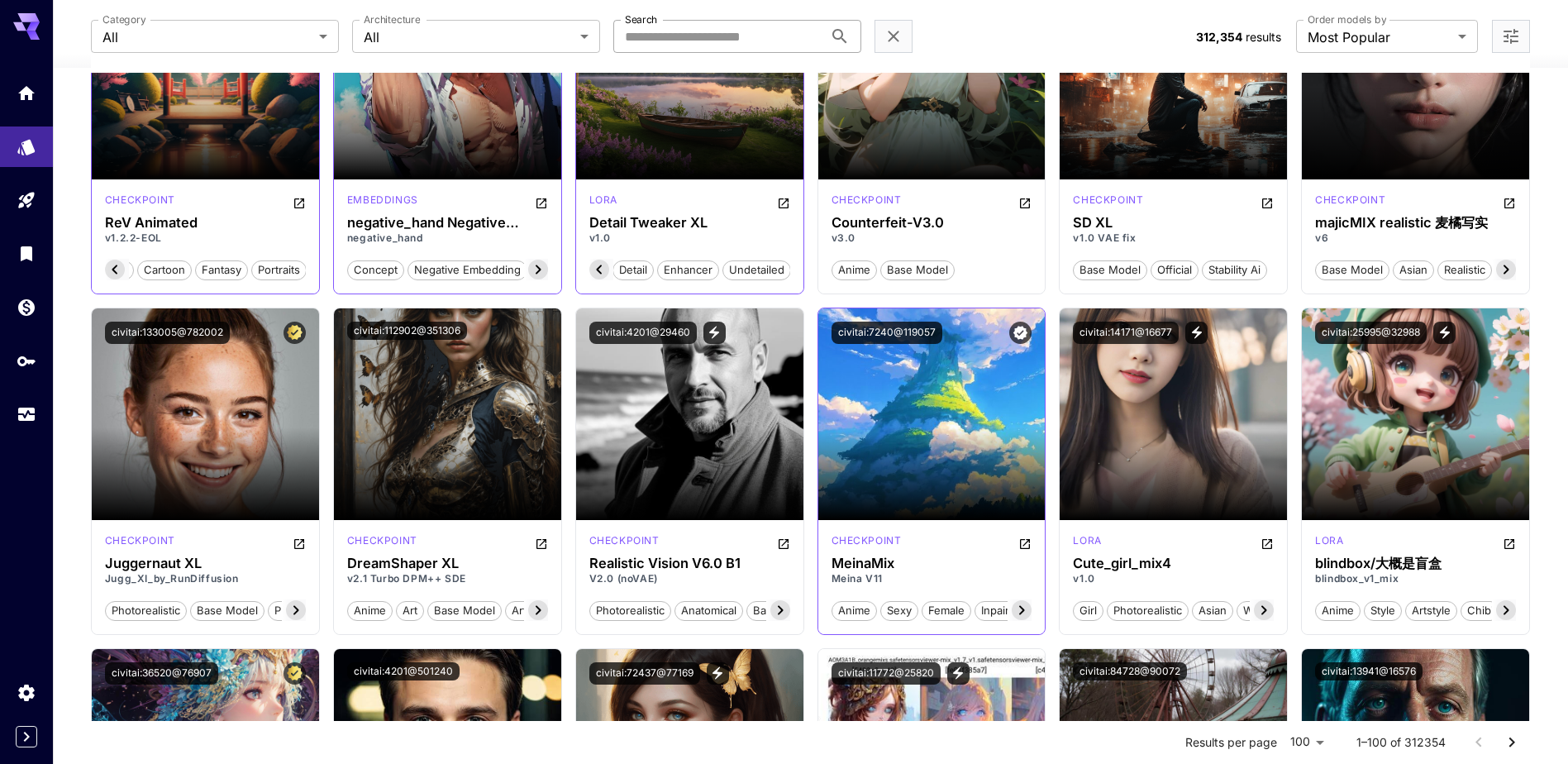 click 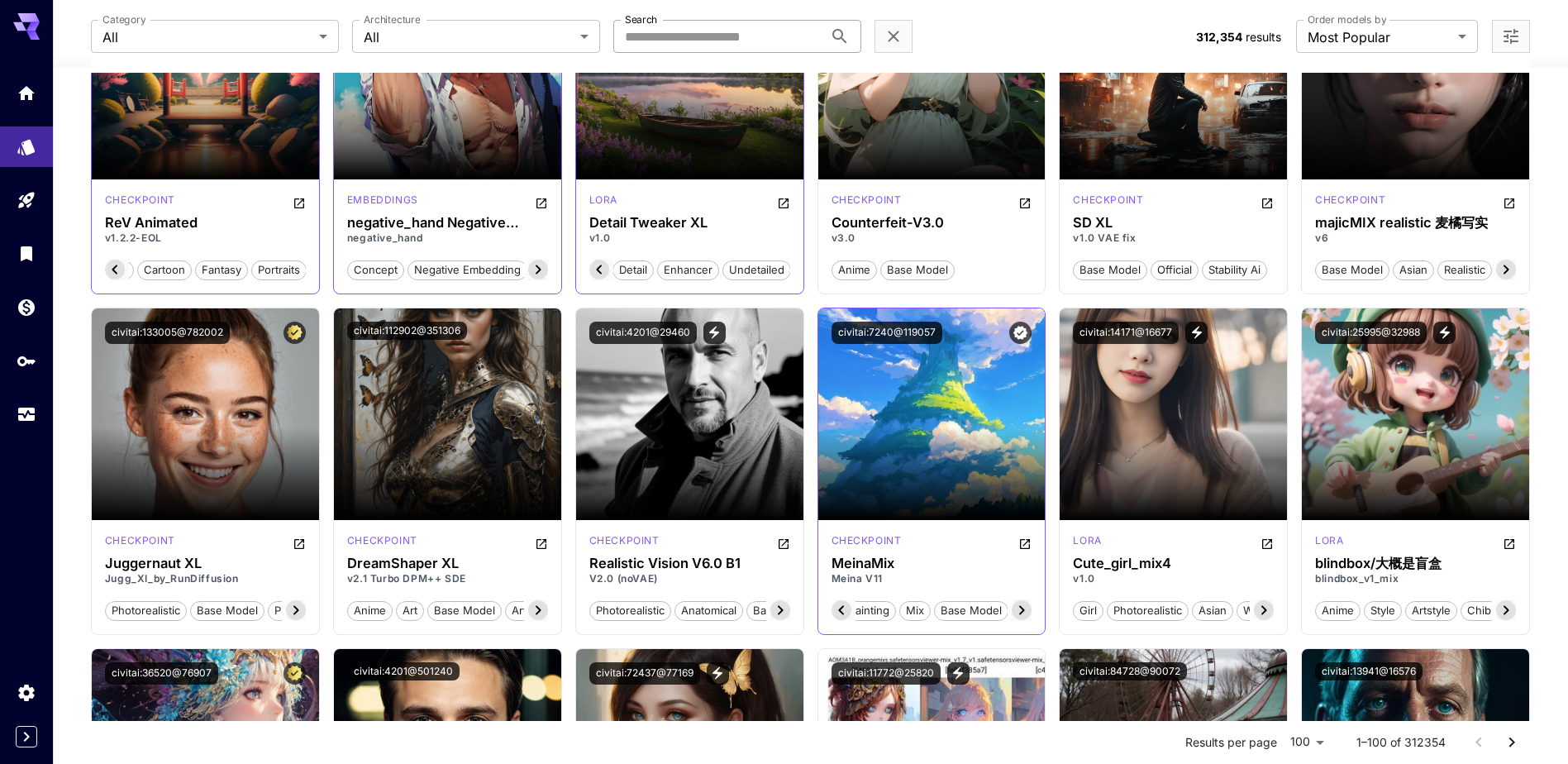 click 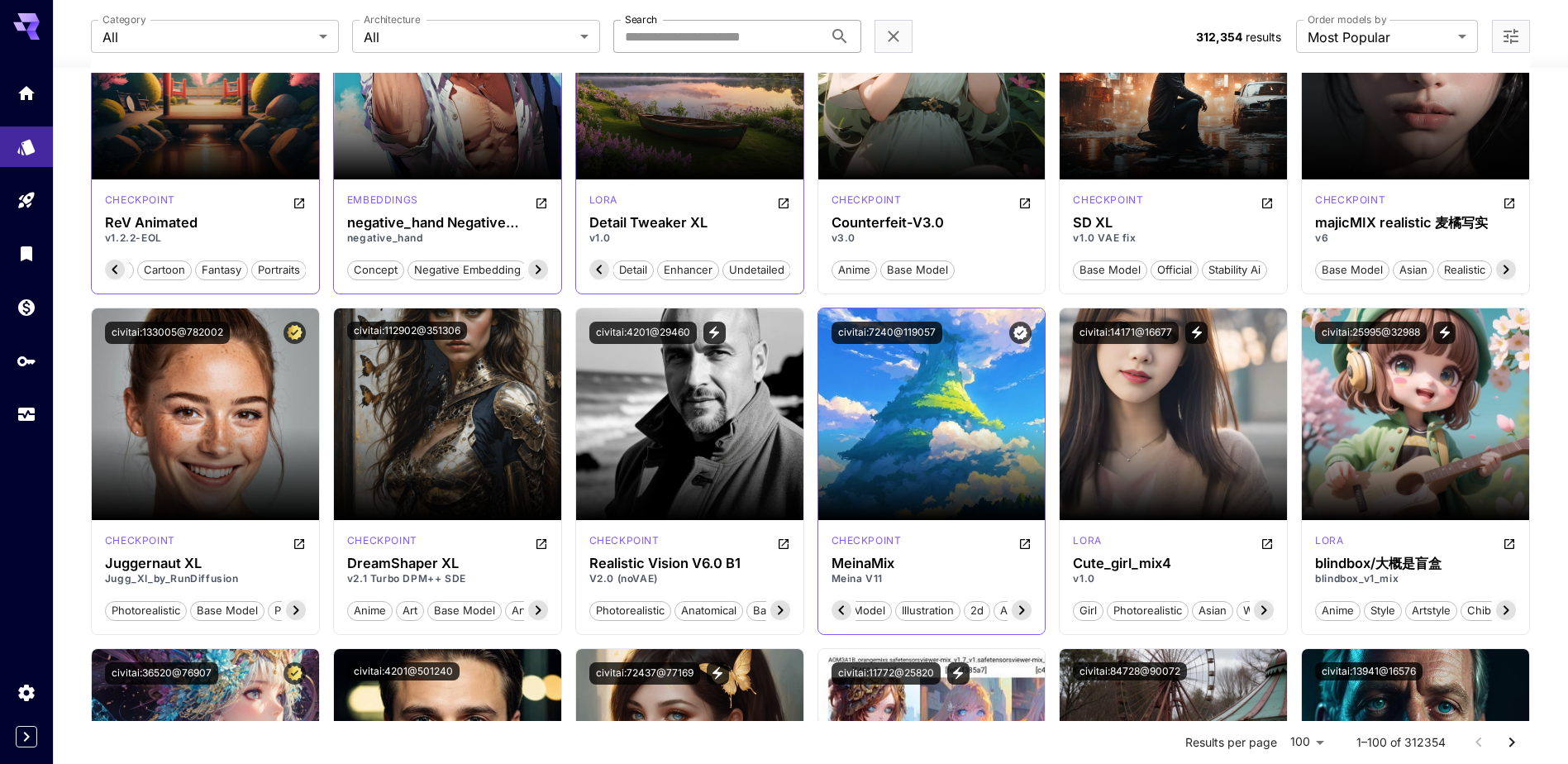 click 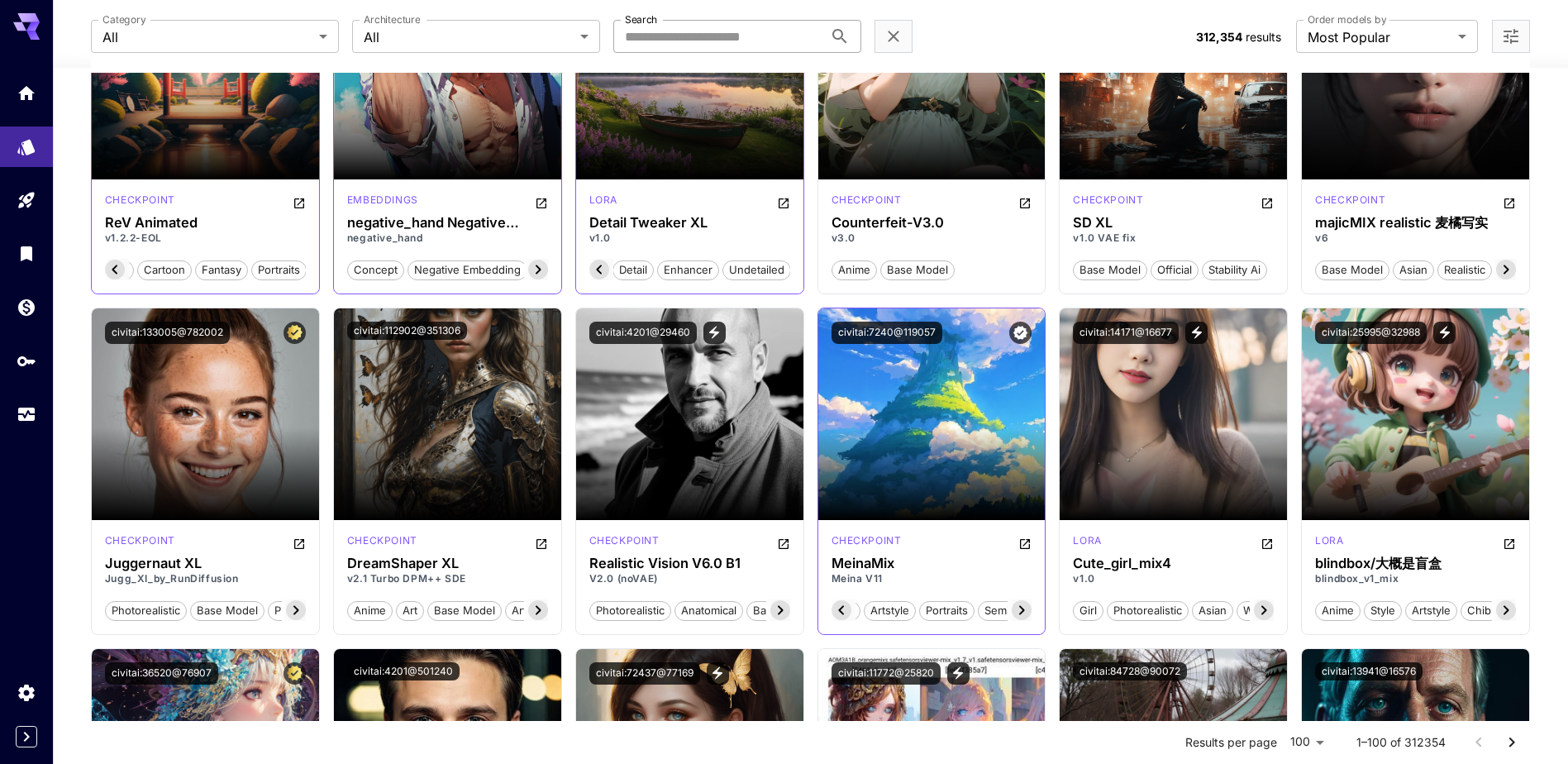 scroll, scrollTop: 0, scrollLeft: 496, axis: horizontal 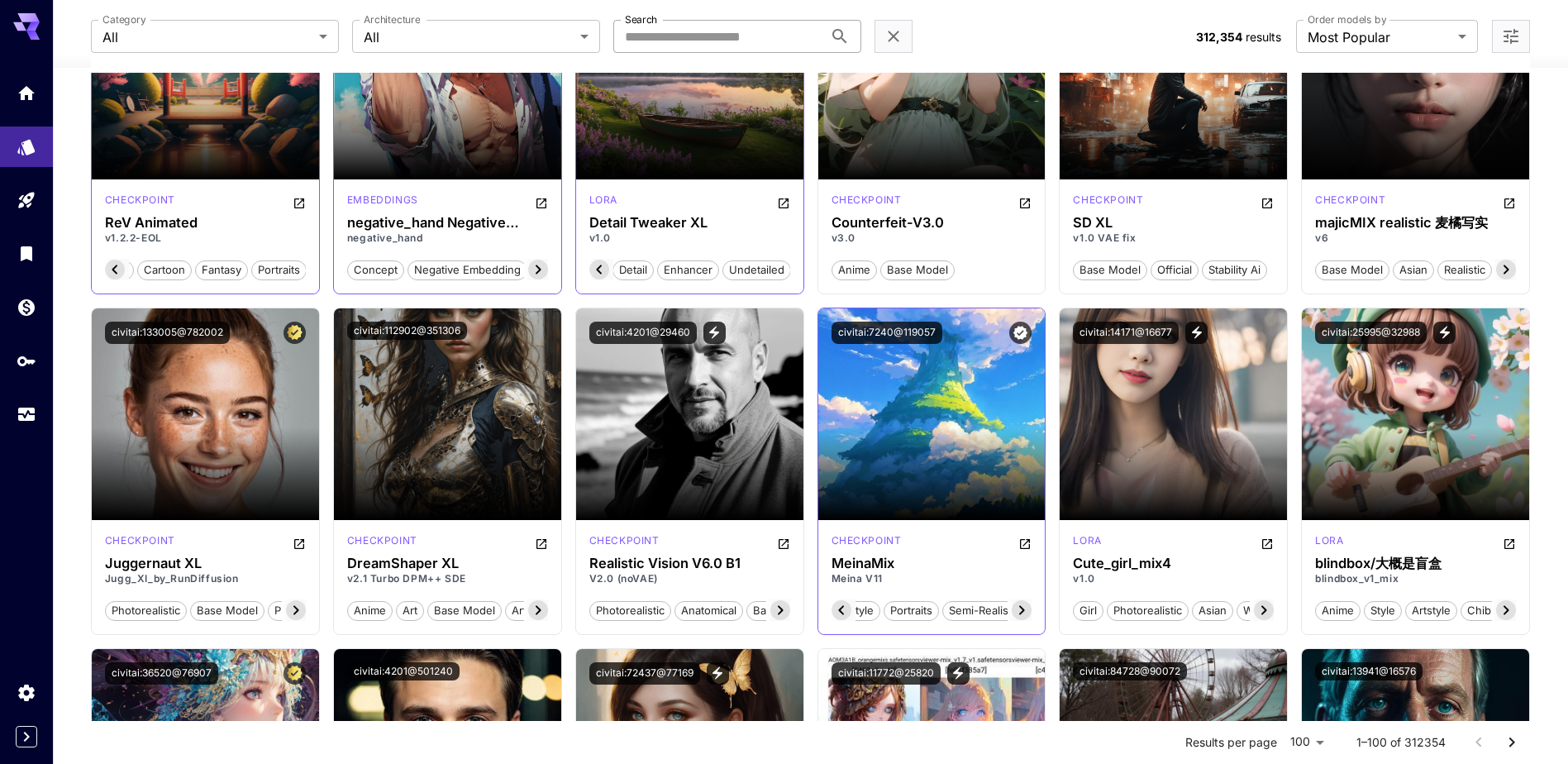 click 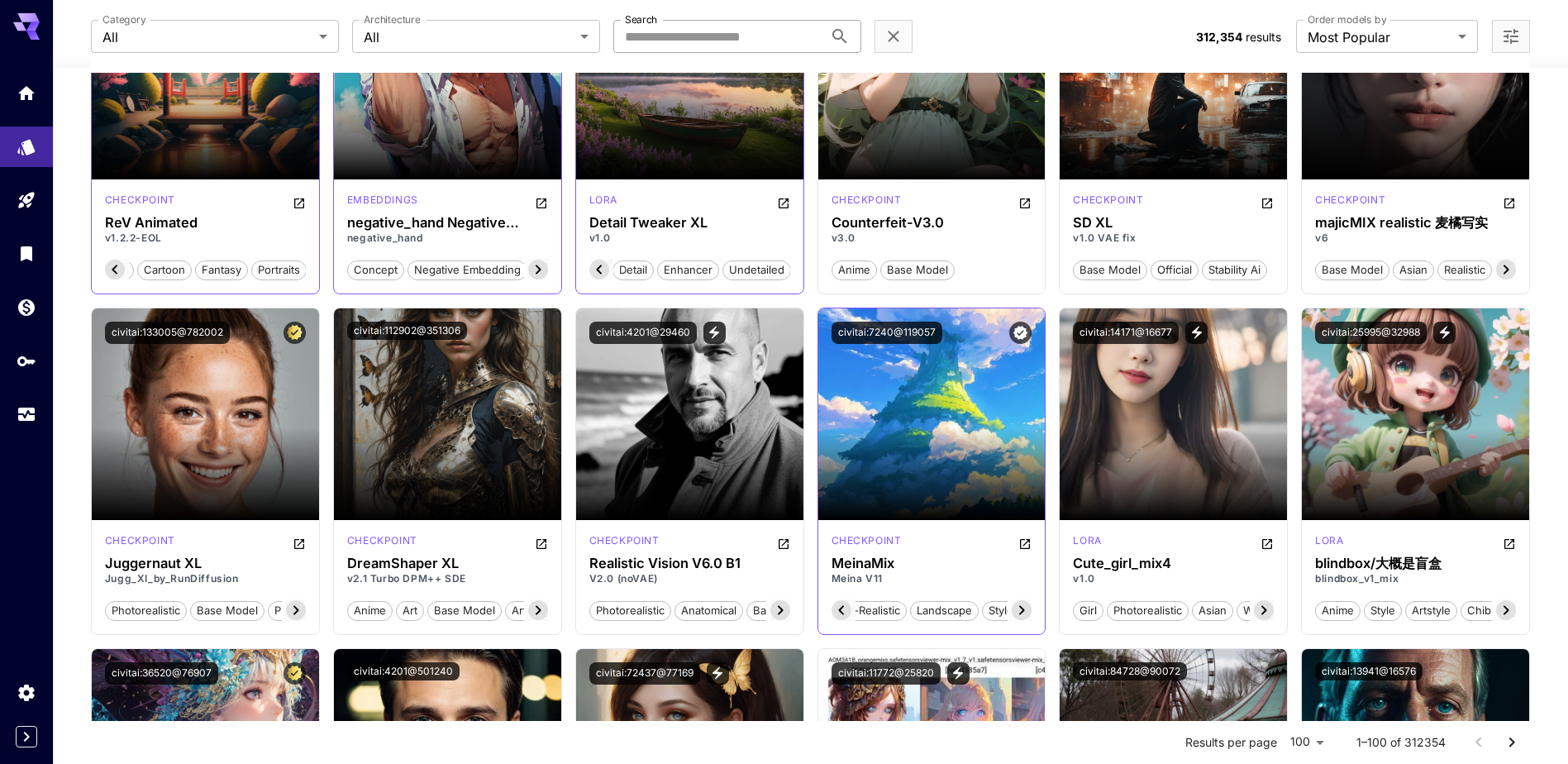 scroll, scrollTop: 0, scrollLeft: 612, axis: horizontal 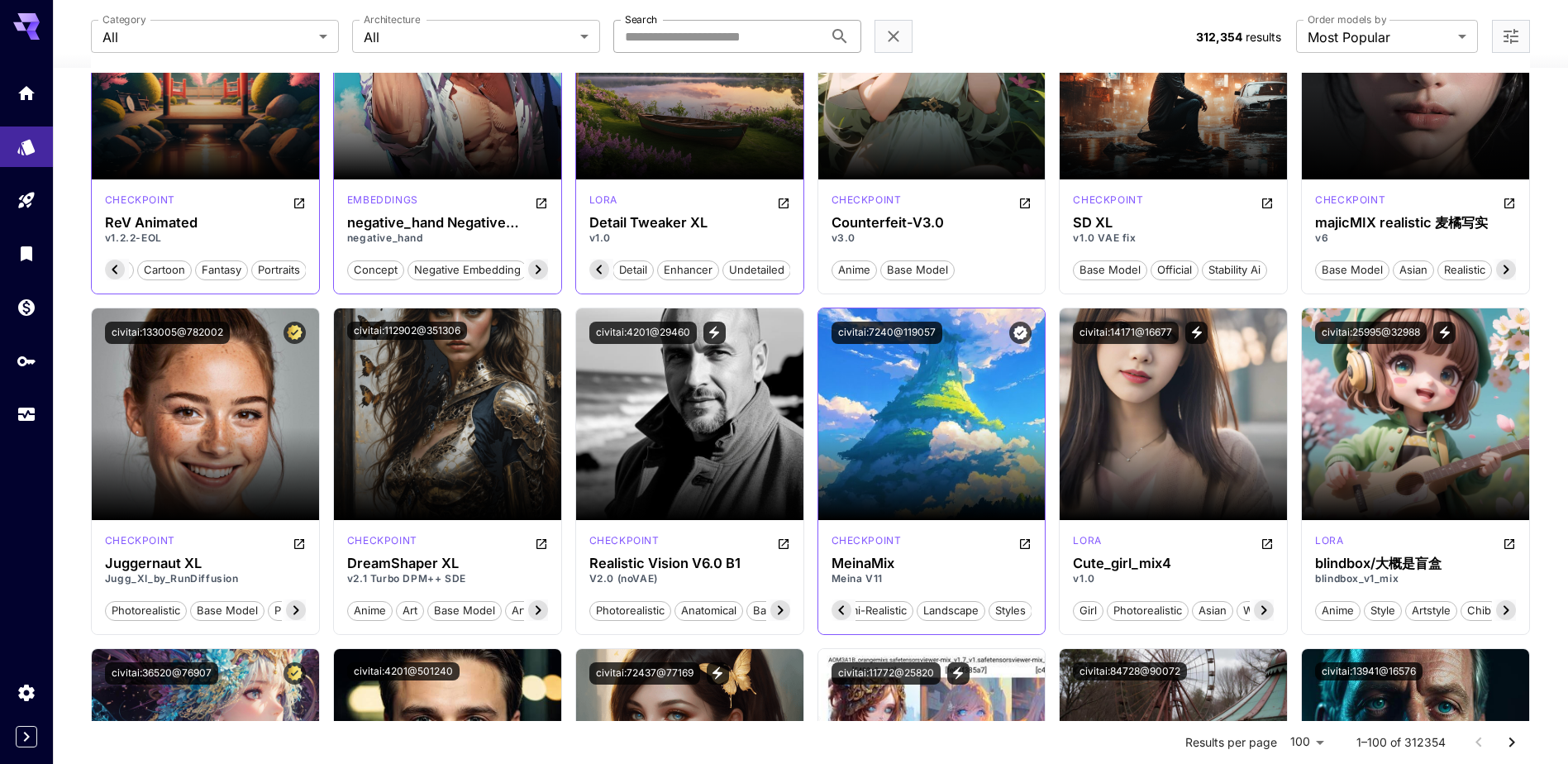 click on "styles" at bounding box center (1010, 611) 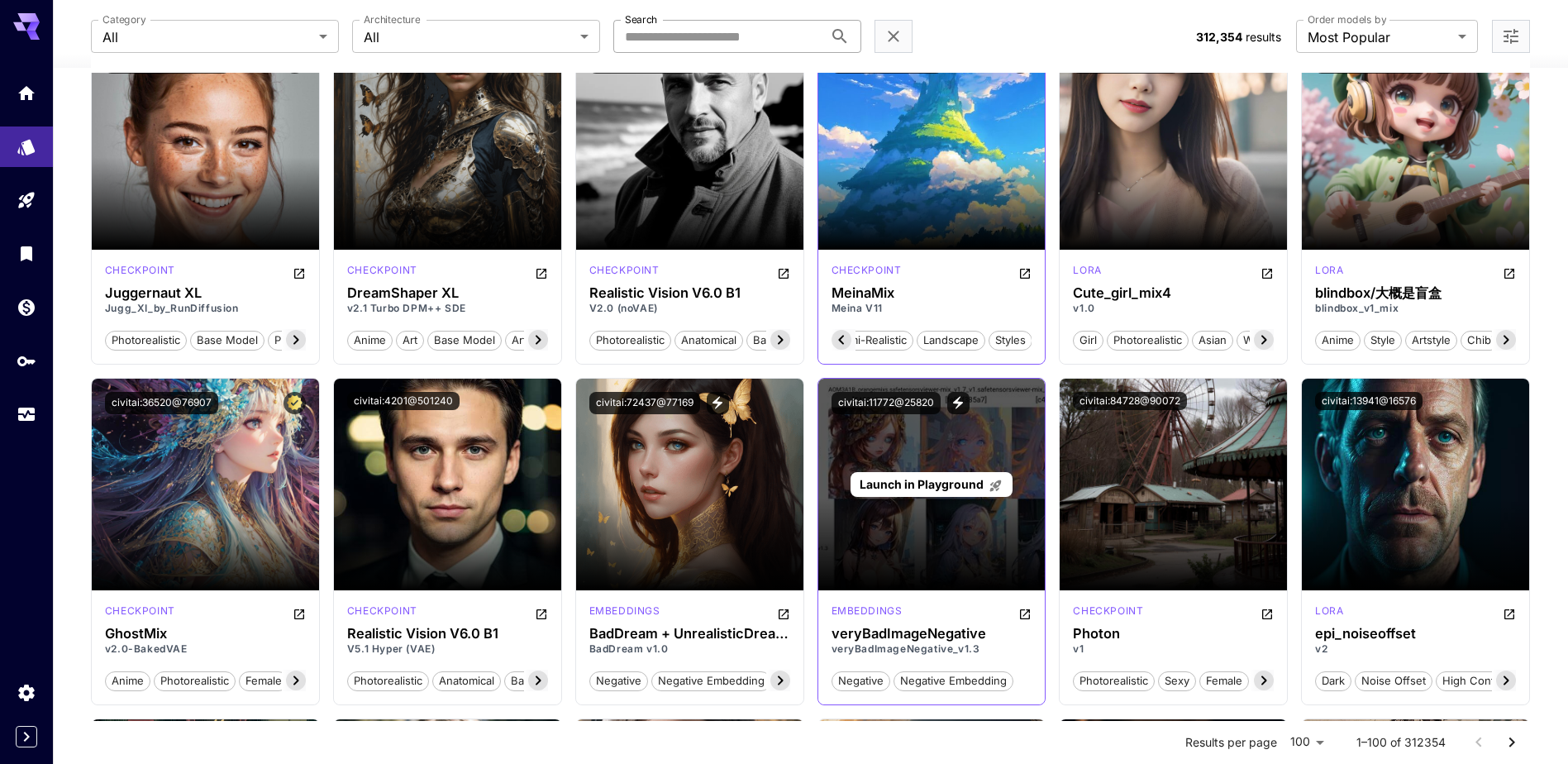 scroll, scrollTop: 2205, scrollLeft: 0, axis: vertical 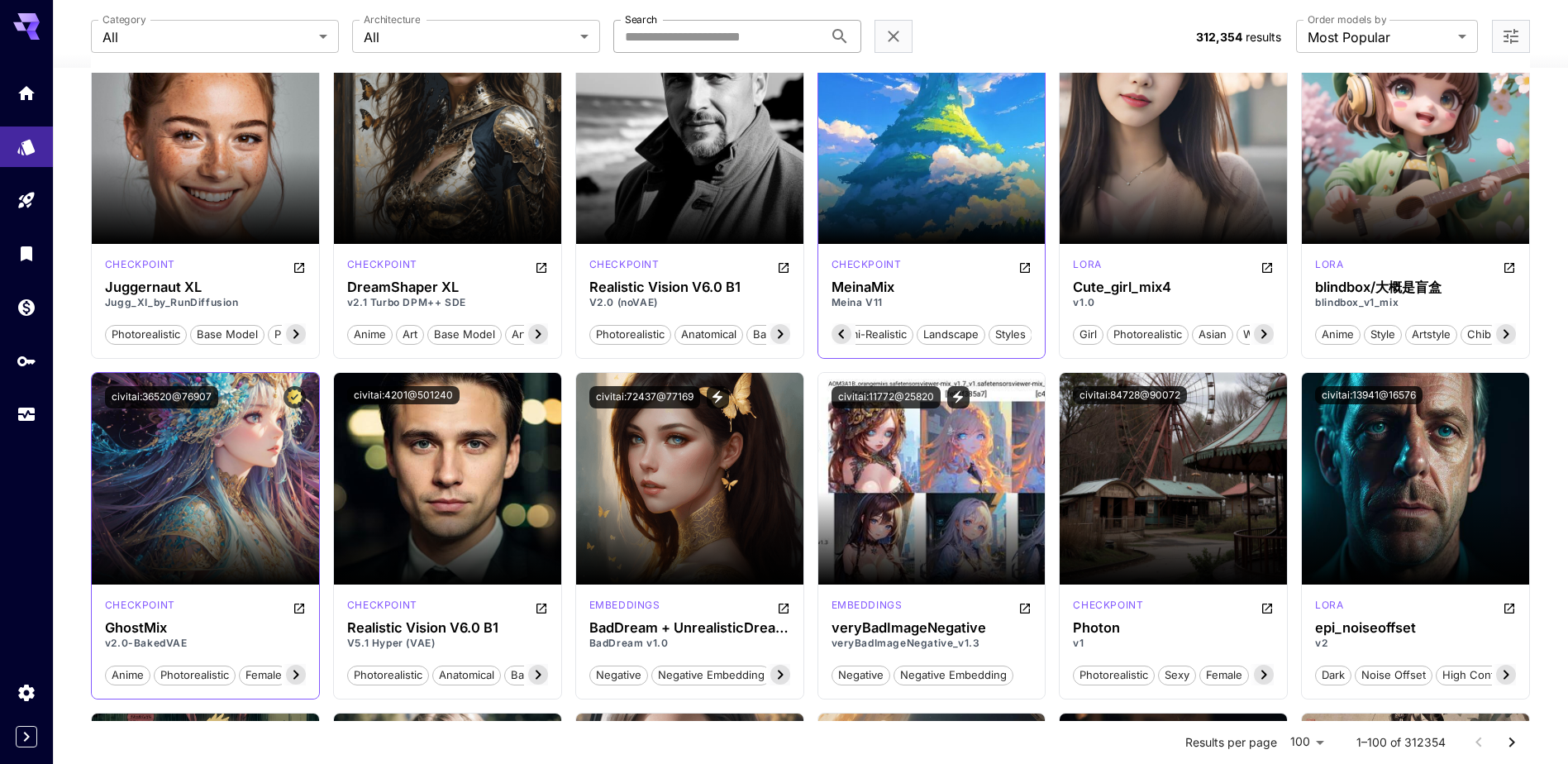 click 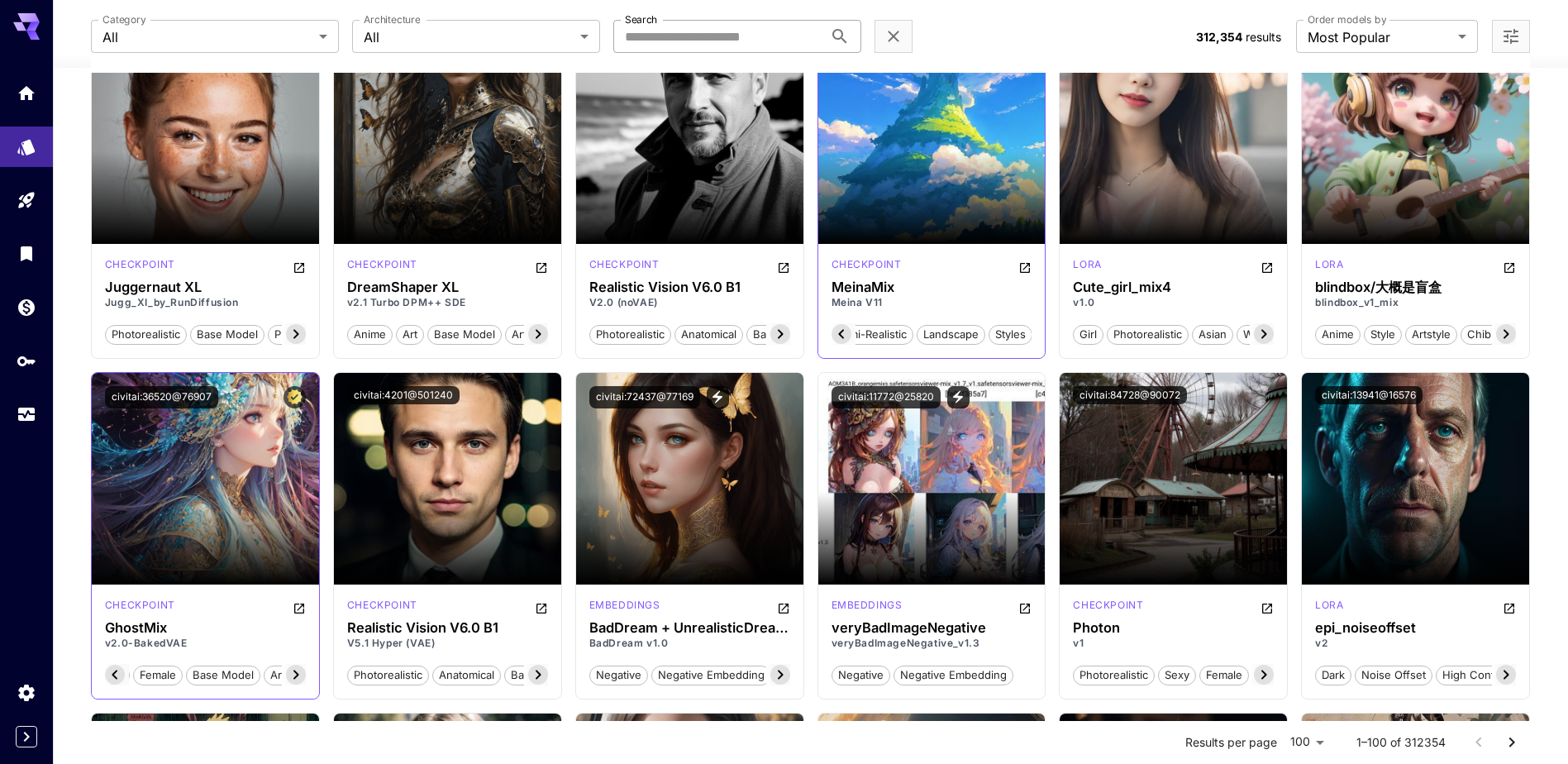 scroll, scrollTop: 0, scrollLeft: 165, axis: horizontal 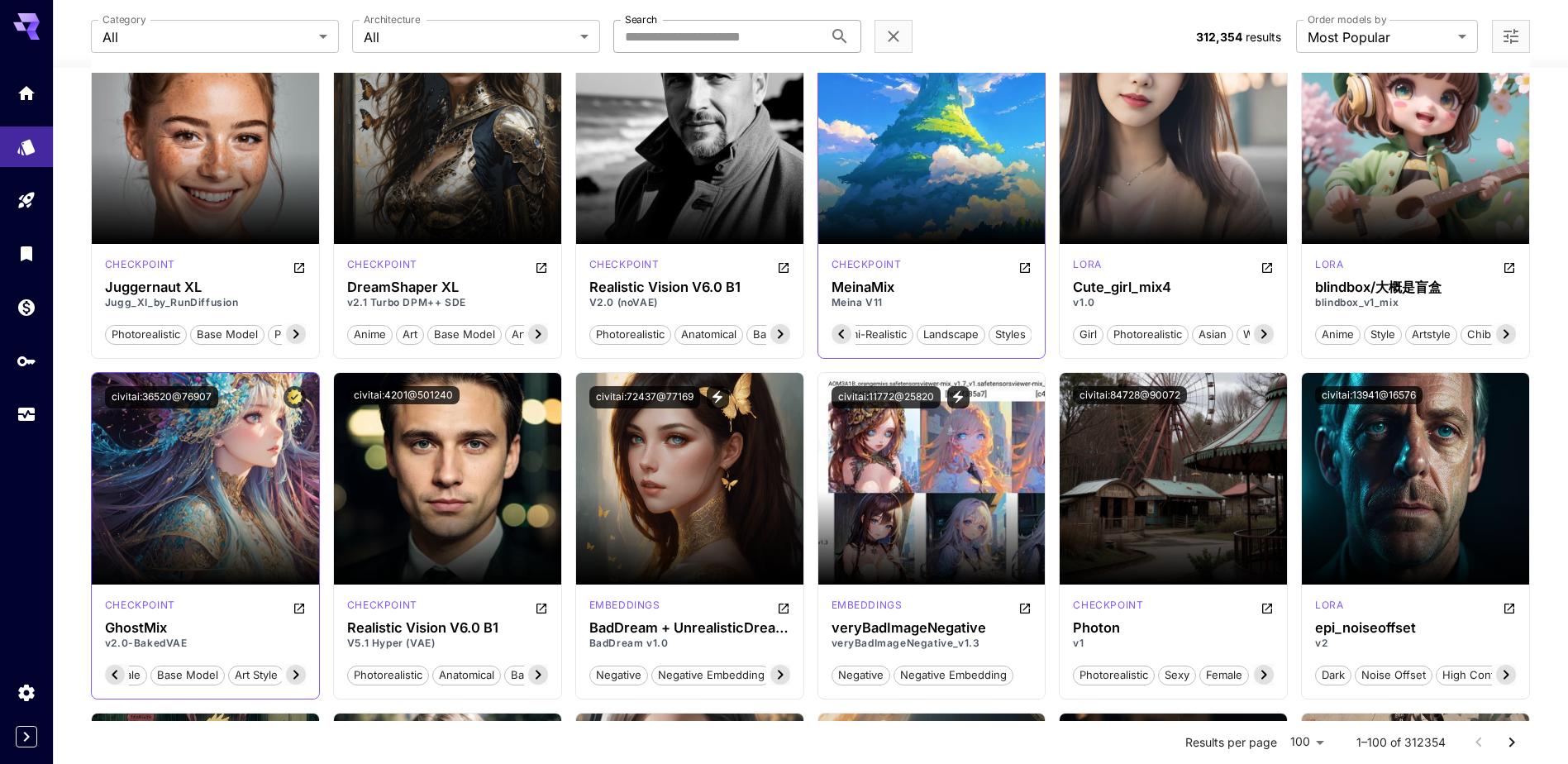 click 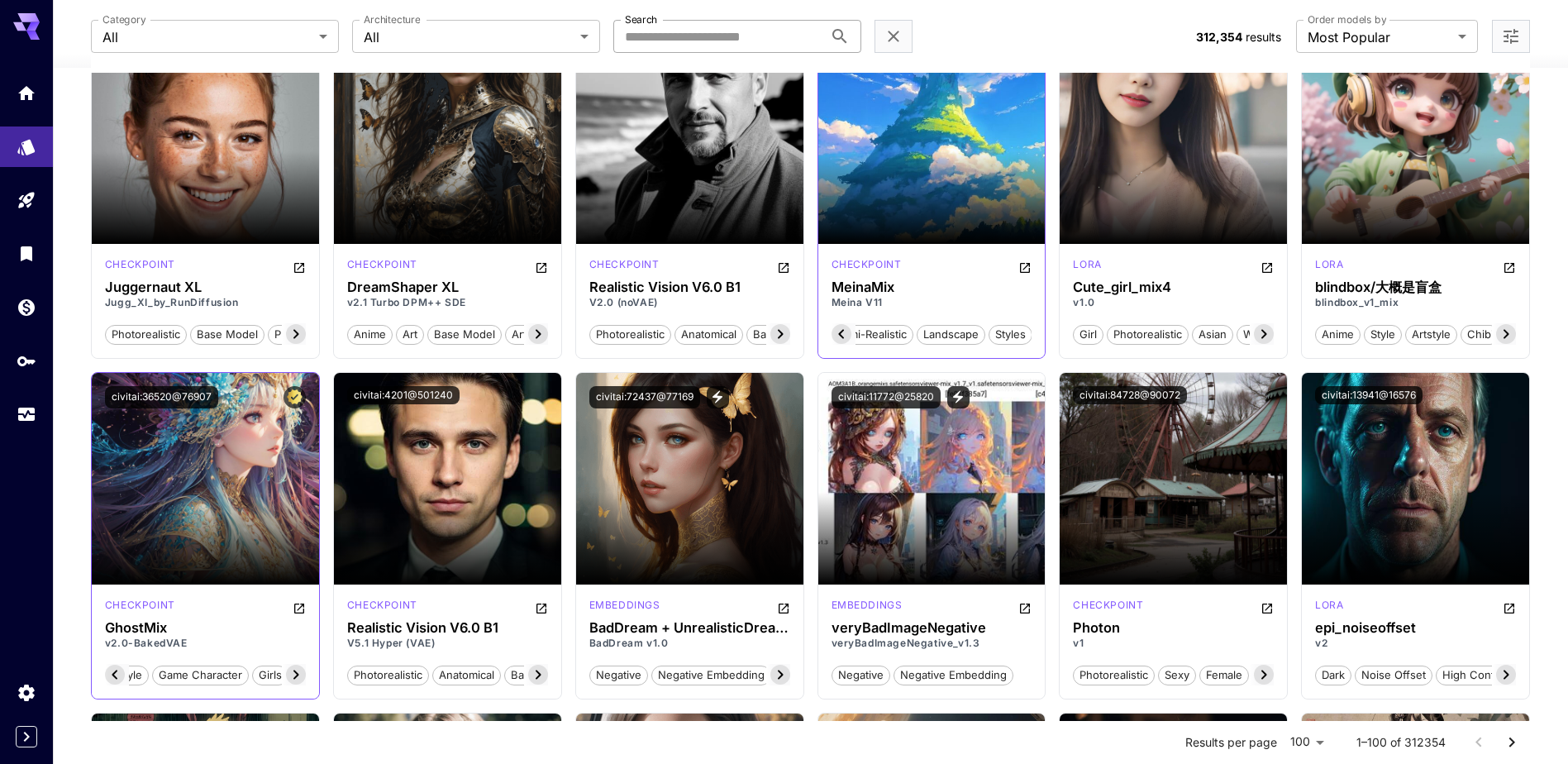 scroll, scrollTop: 0, scrollLeft: 331, axis: horizontal 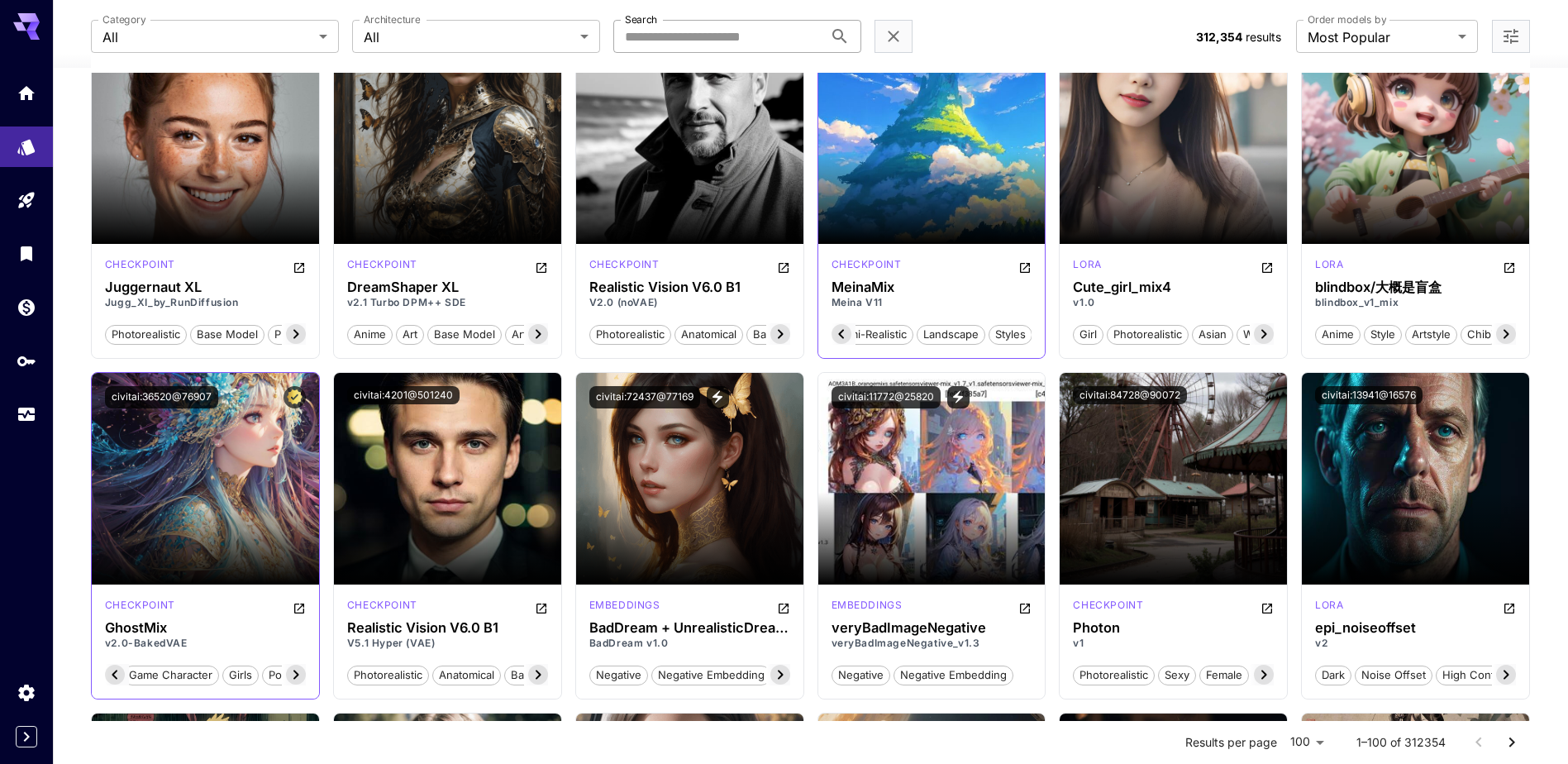 click 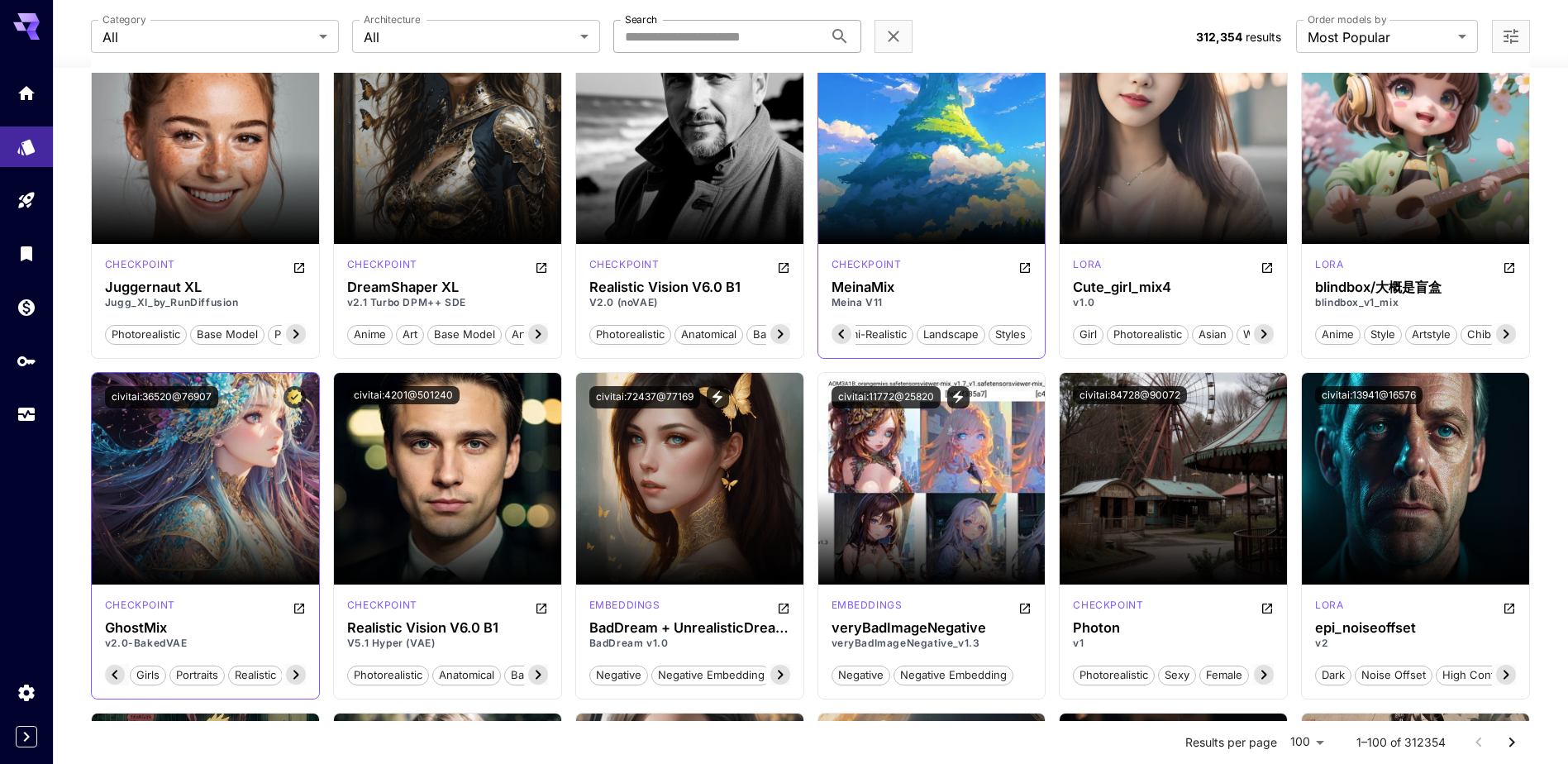 scroll, scrollTop: 0, scrollLeft: 424, axis: horizontal 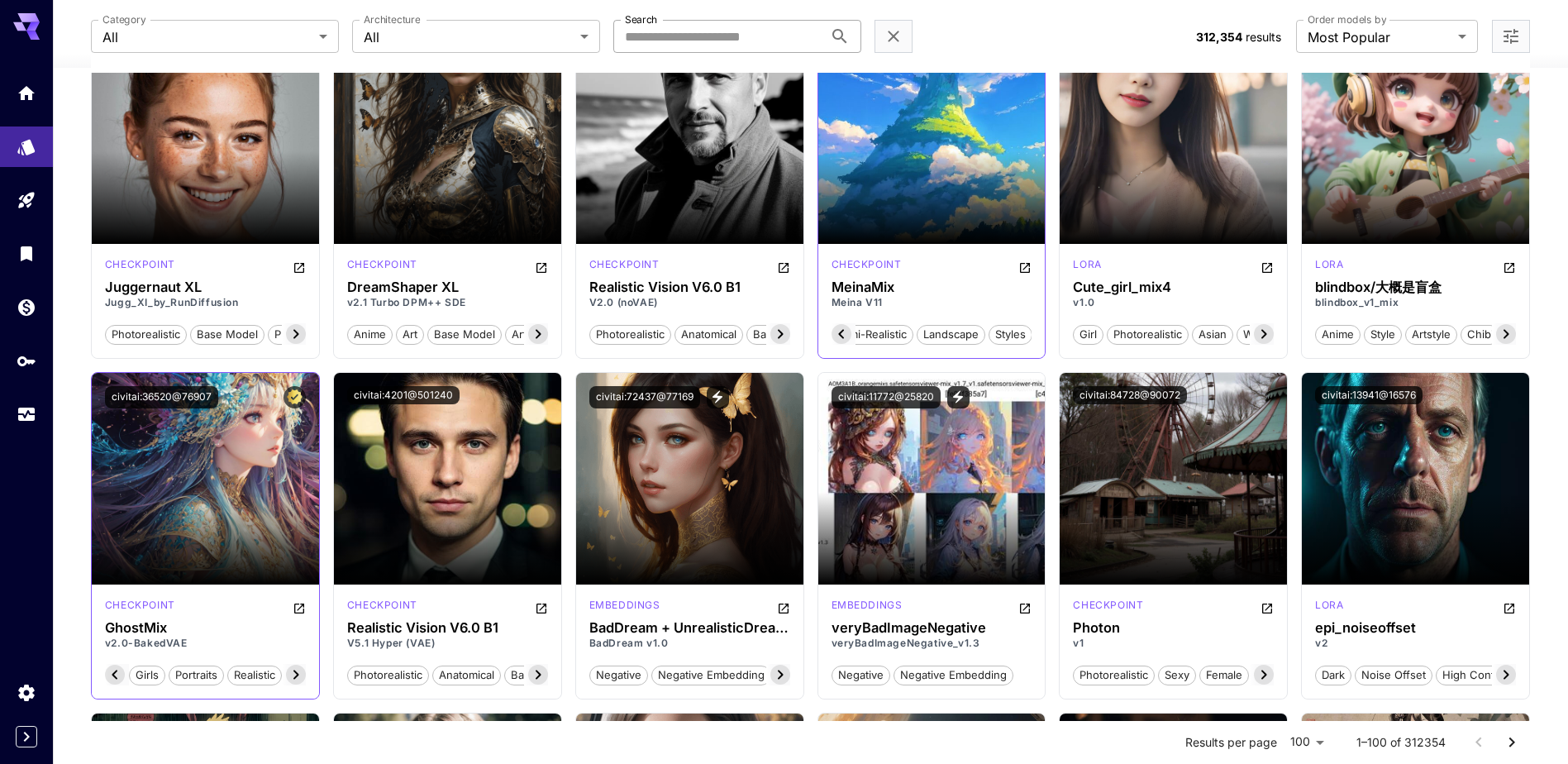 click 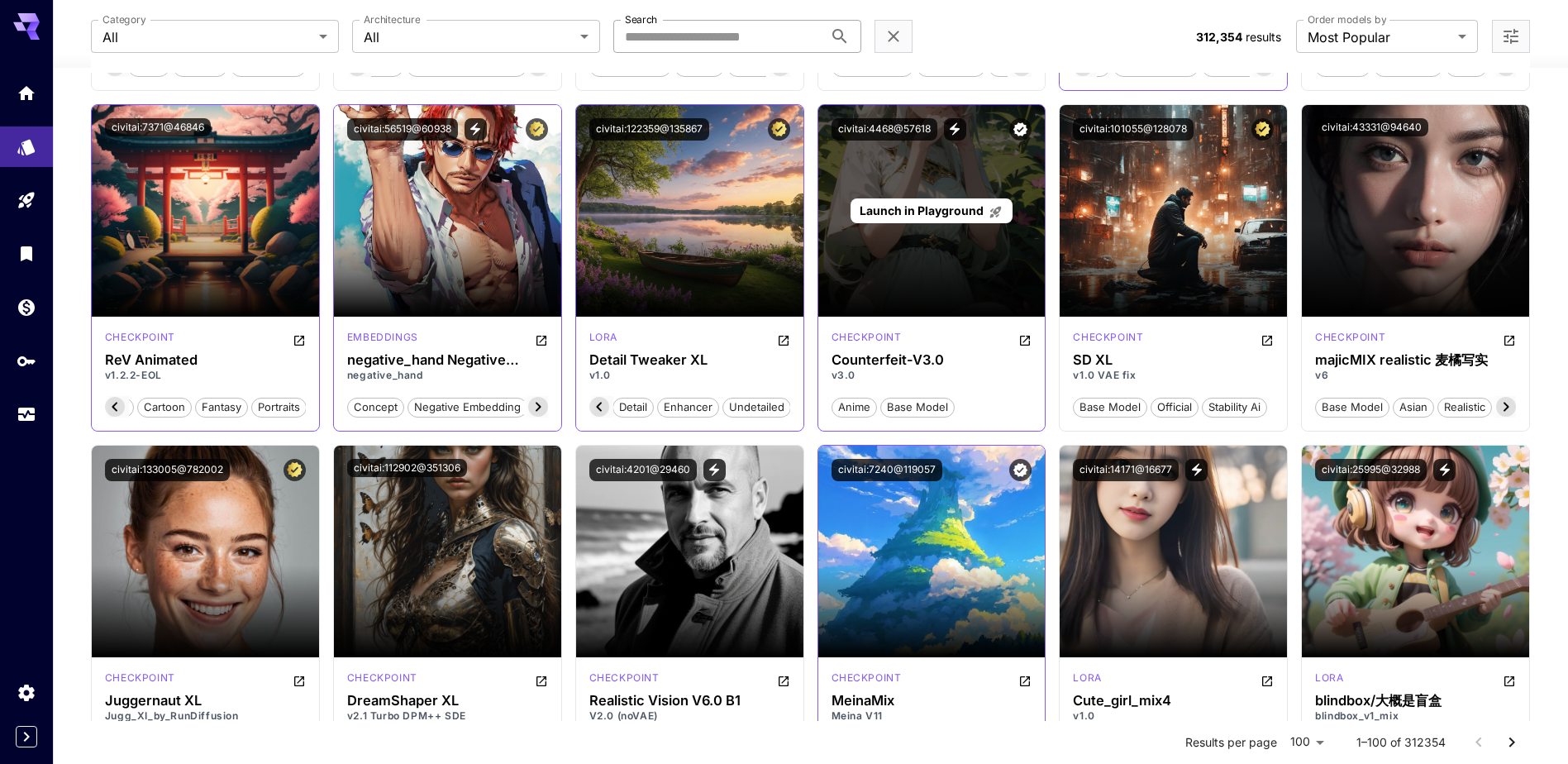 click on "Launch in Playground" at bounding box center [922, 210] 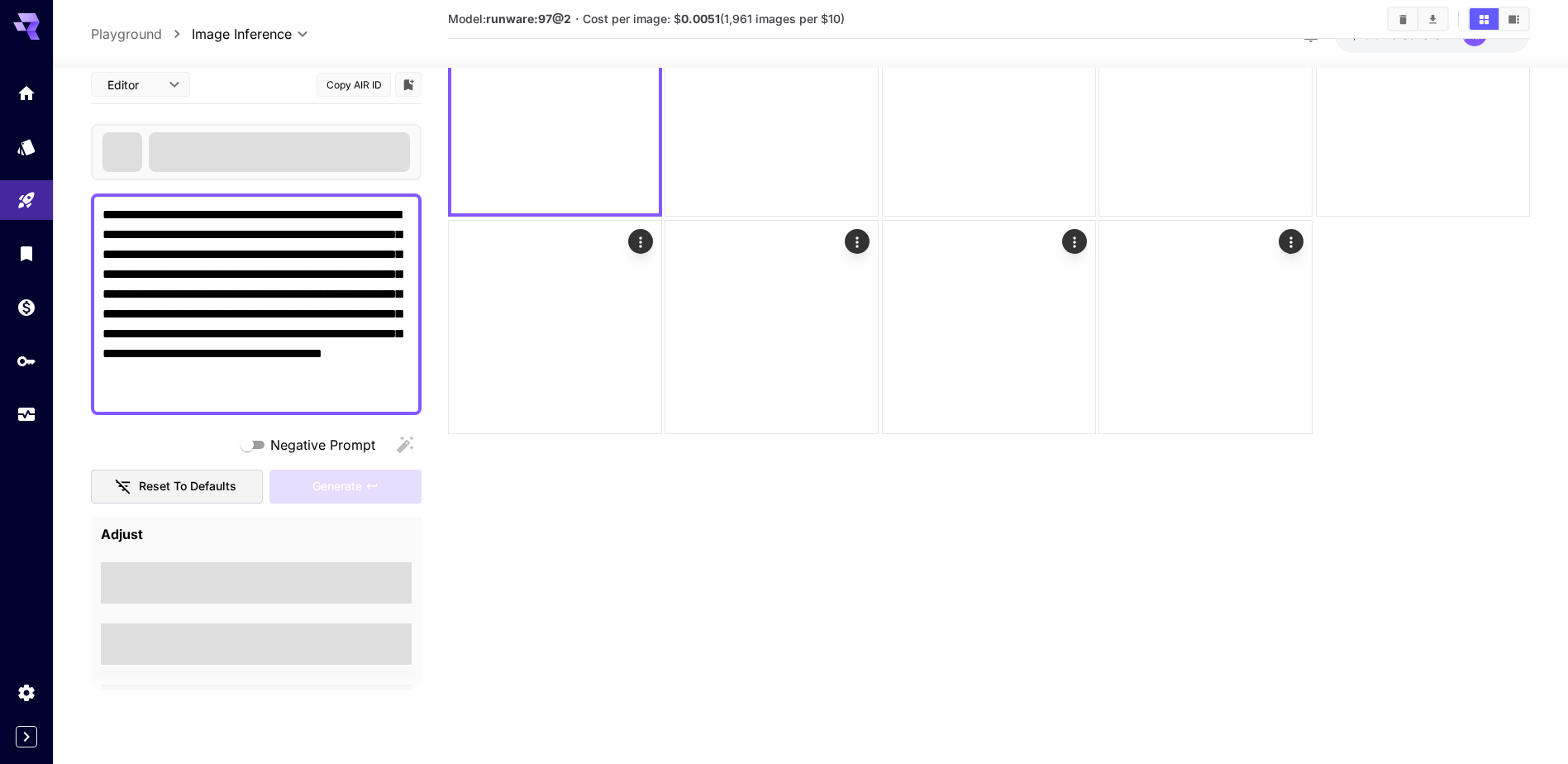 scroll, scrollTop: 131, scrollLeft: 0, axis: vertical 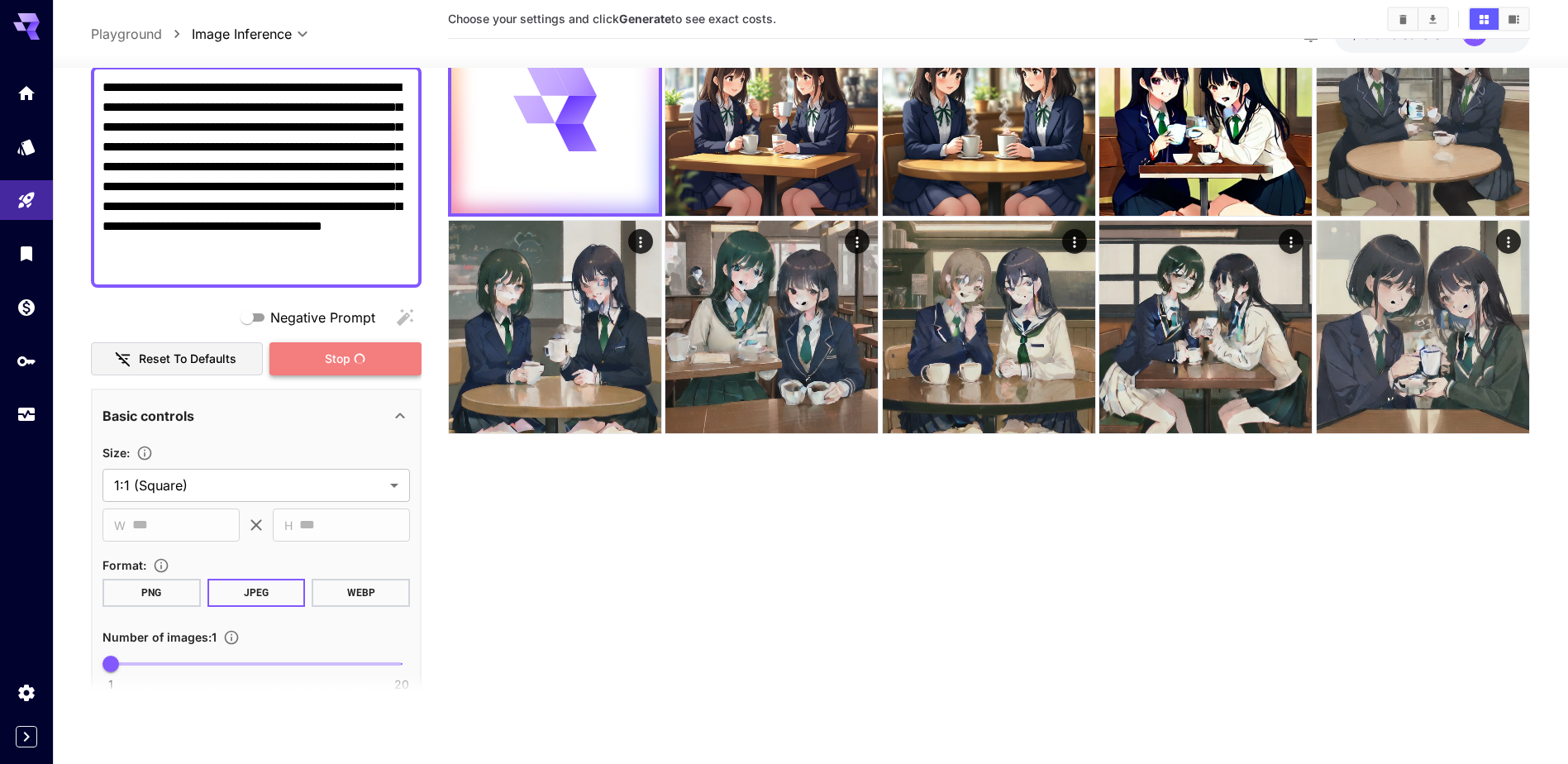 click on "Stop" at bounding box center [346, 358] 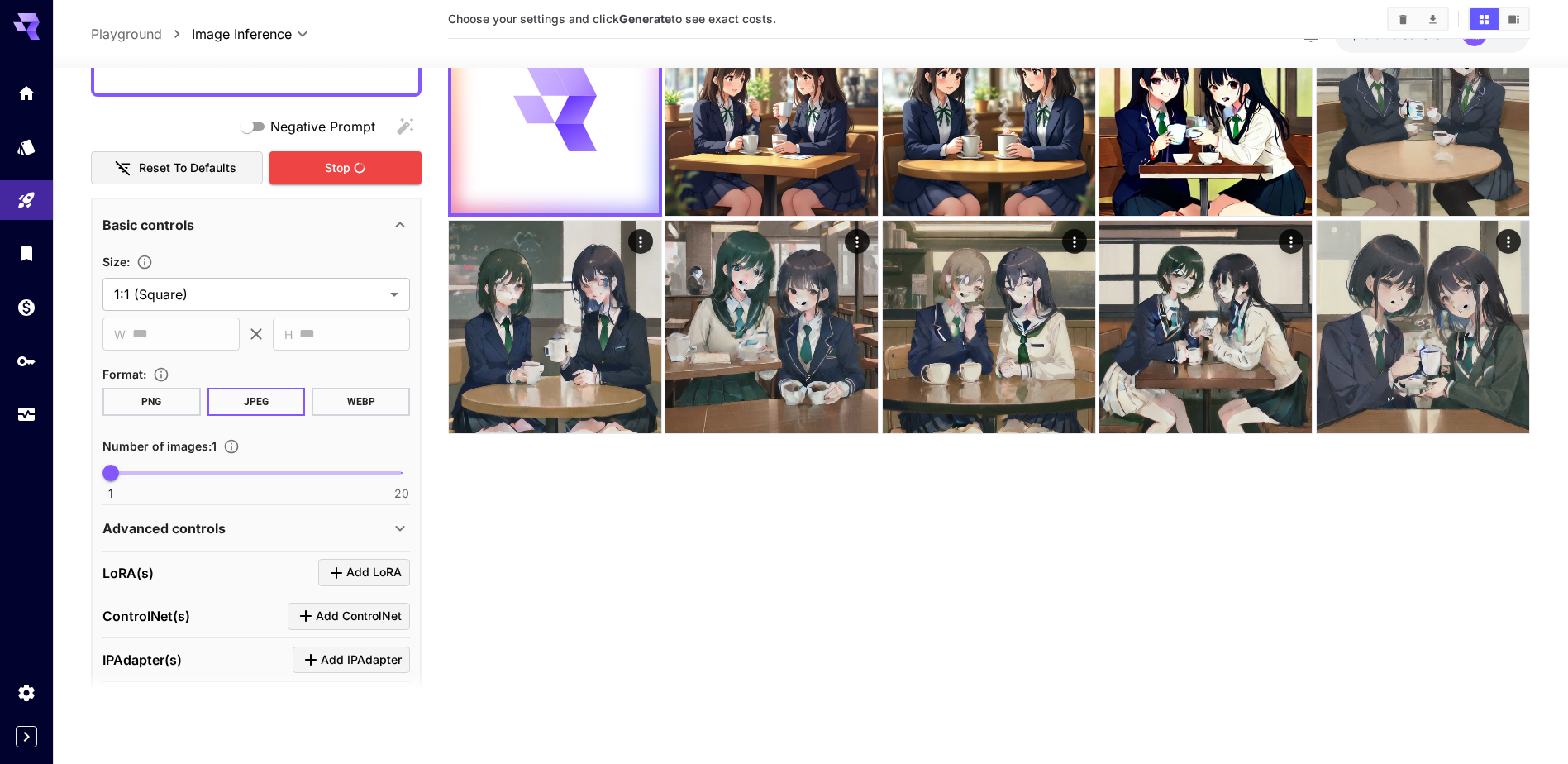scroll, scrollTop: 0, scrollLeft: 0, axis: both 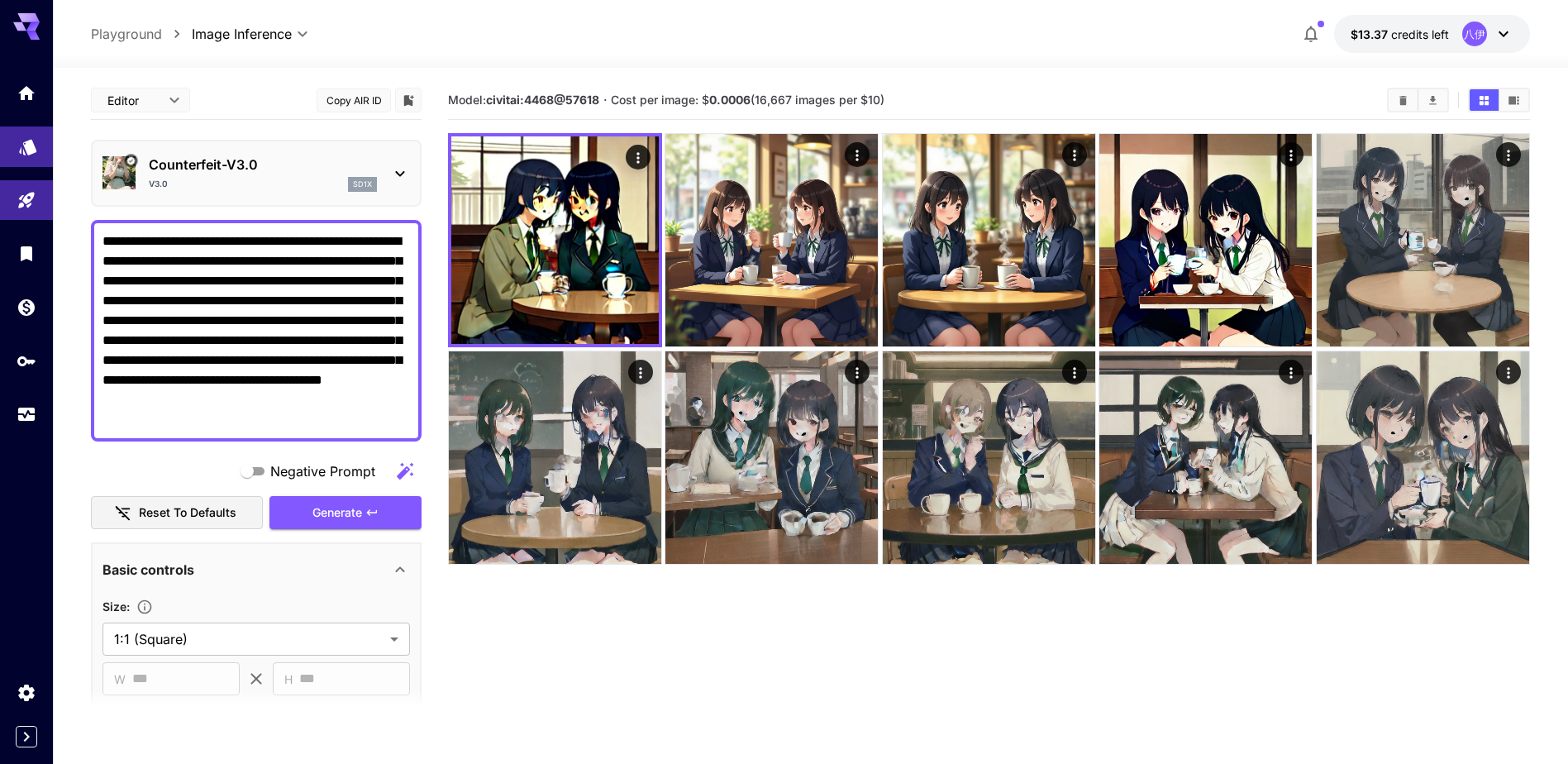 drag, startPoint x: 63, startPoint y: 141, endPoint x: 51, endPoint y: 142, distance: 12.041595 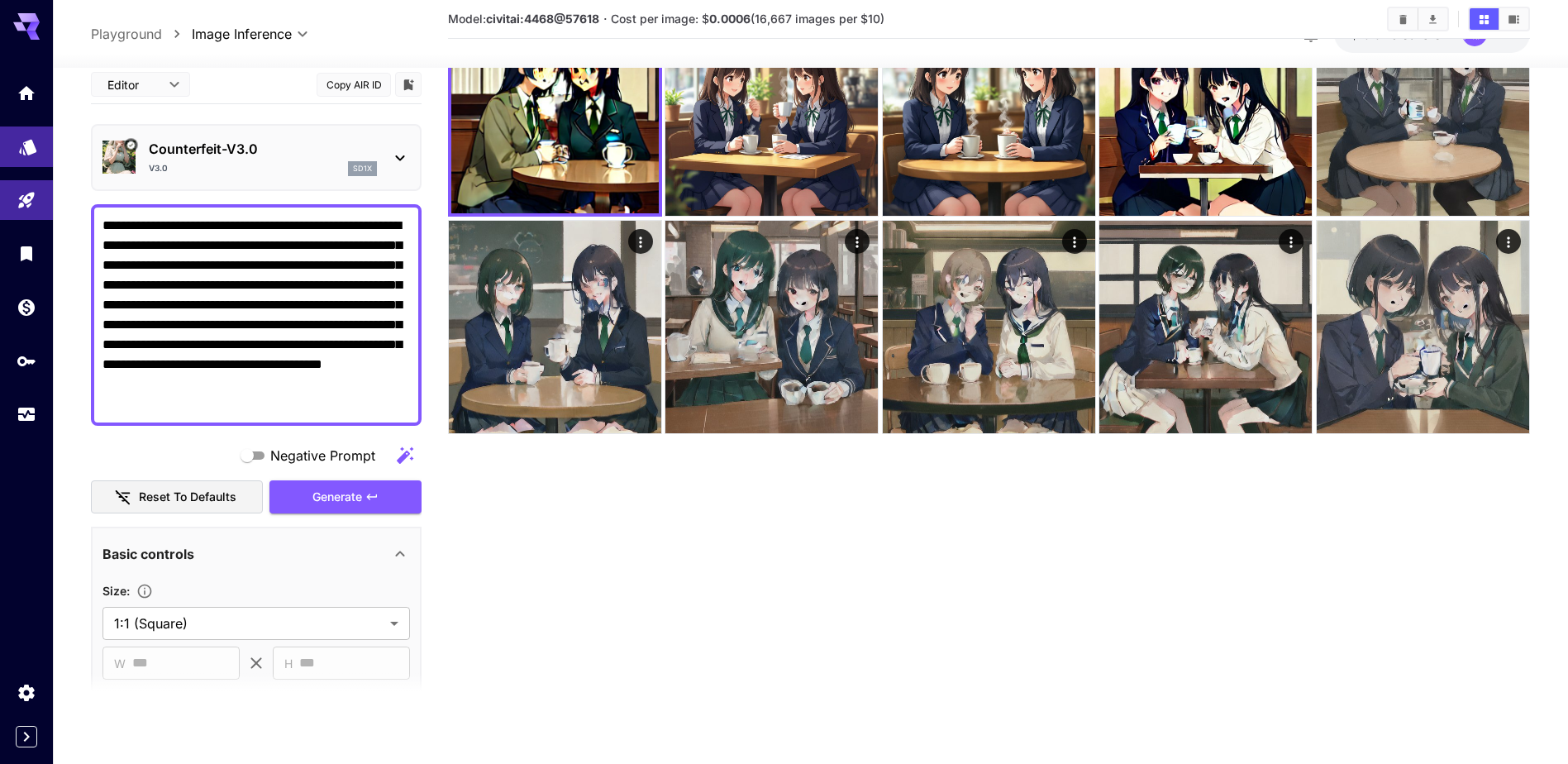click 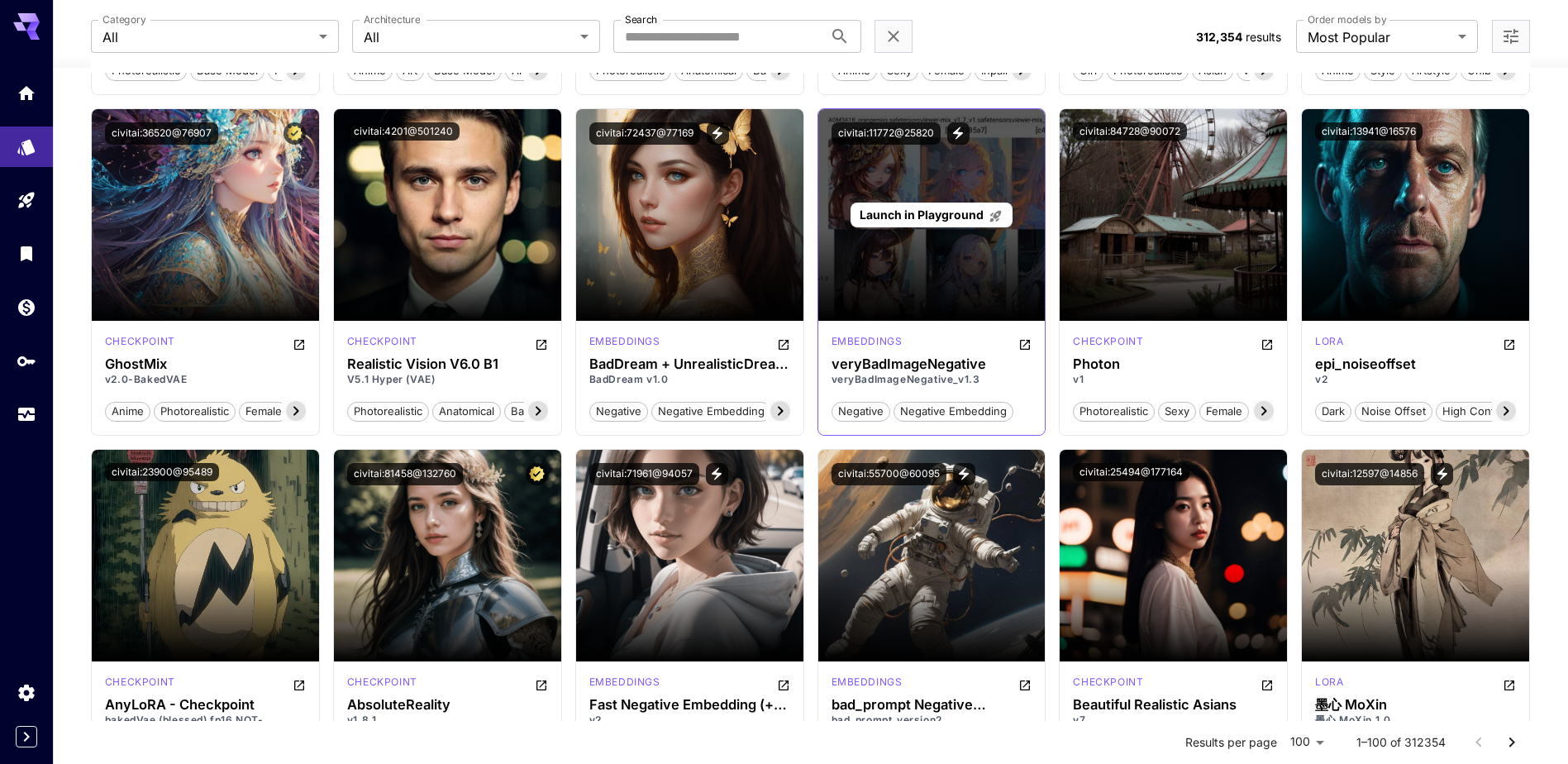 scroll, scrollTop: 2473, scrollLeft: 0, axis: vertical 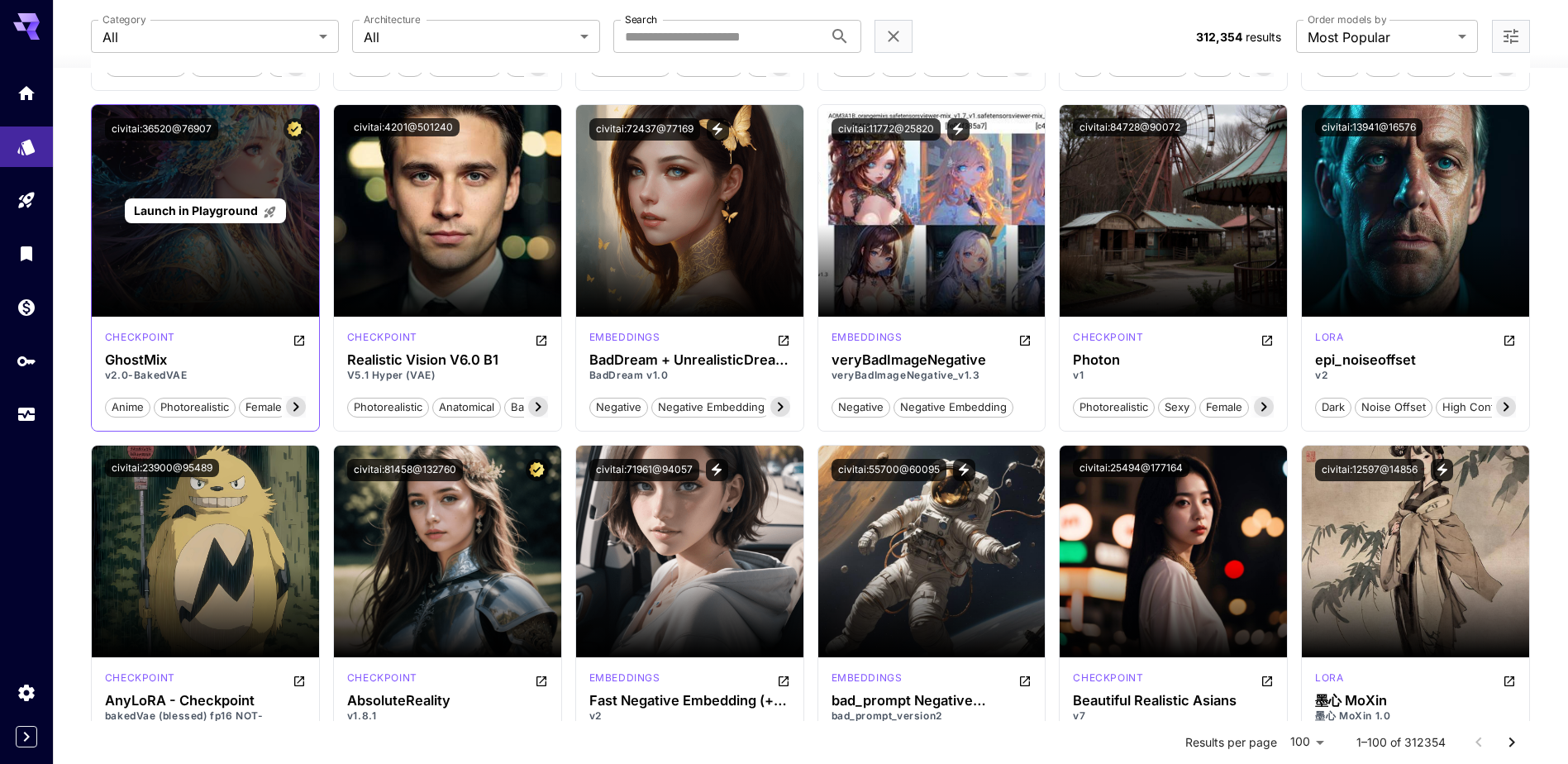 click on "Launch in Playground" at bounding box center [196, 210] 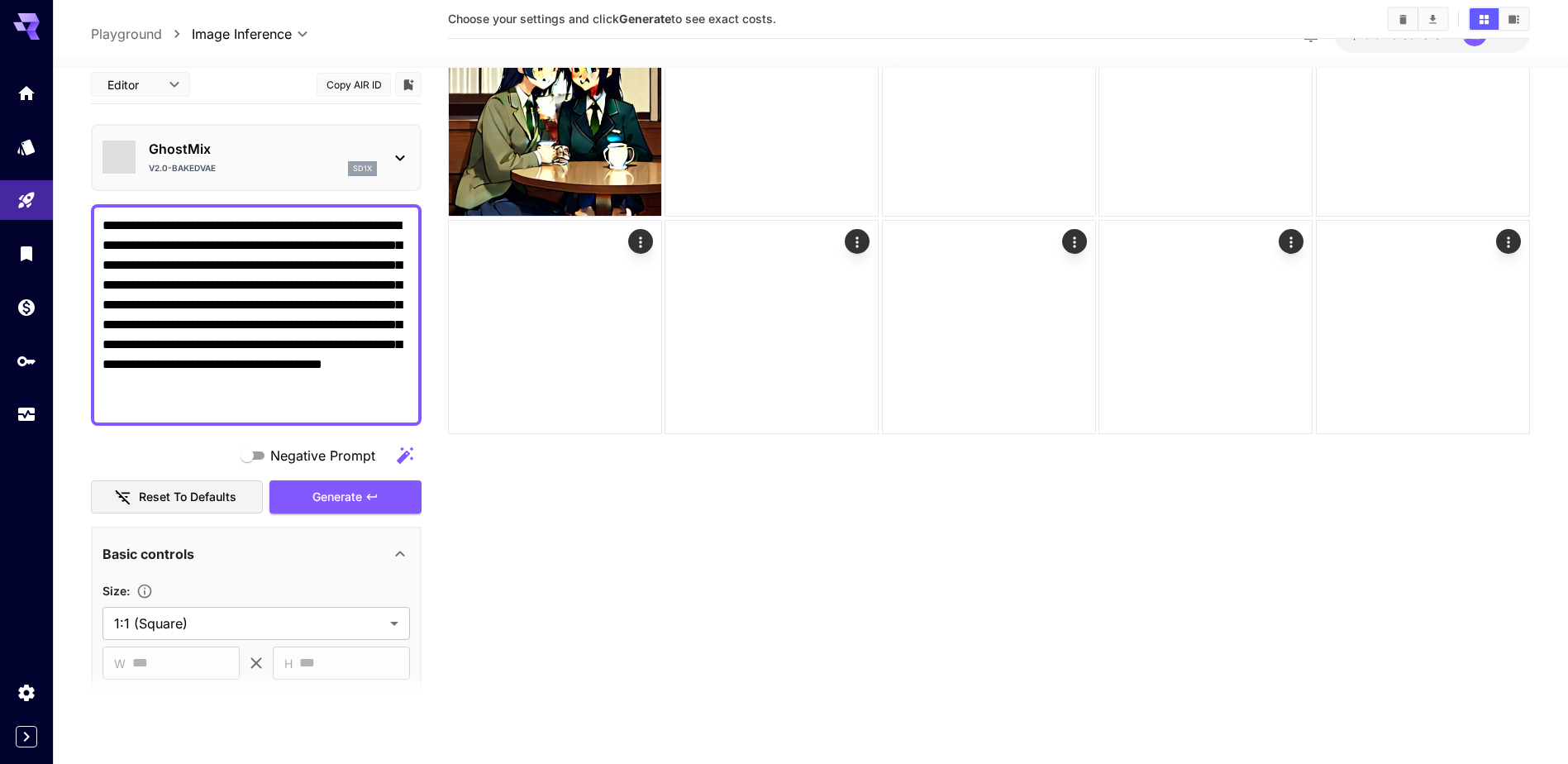 scroll, scrollTop: 131, scrollLeft: 0, axis: vertical 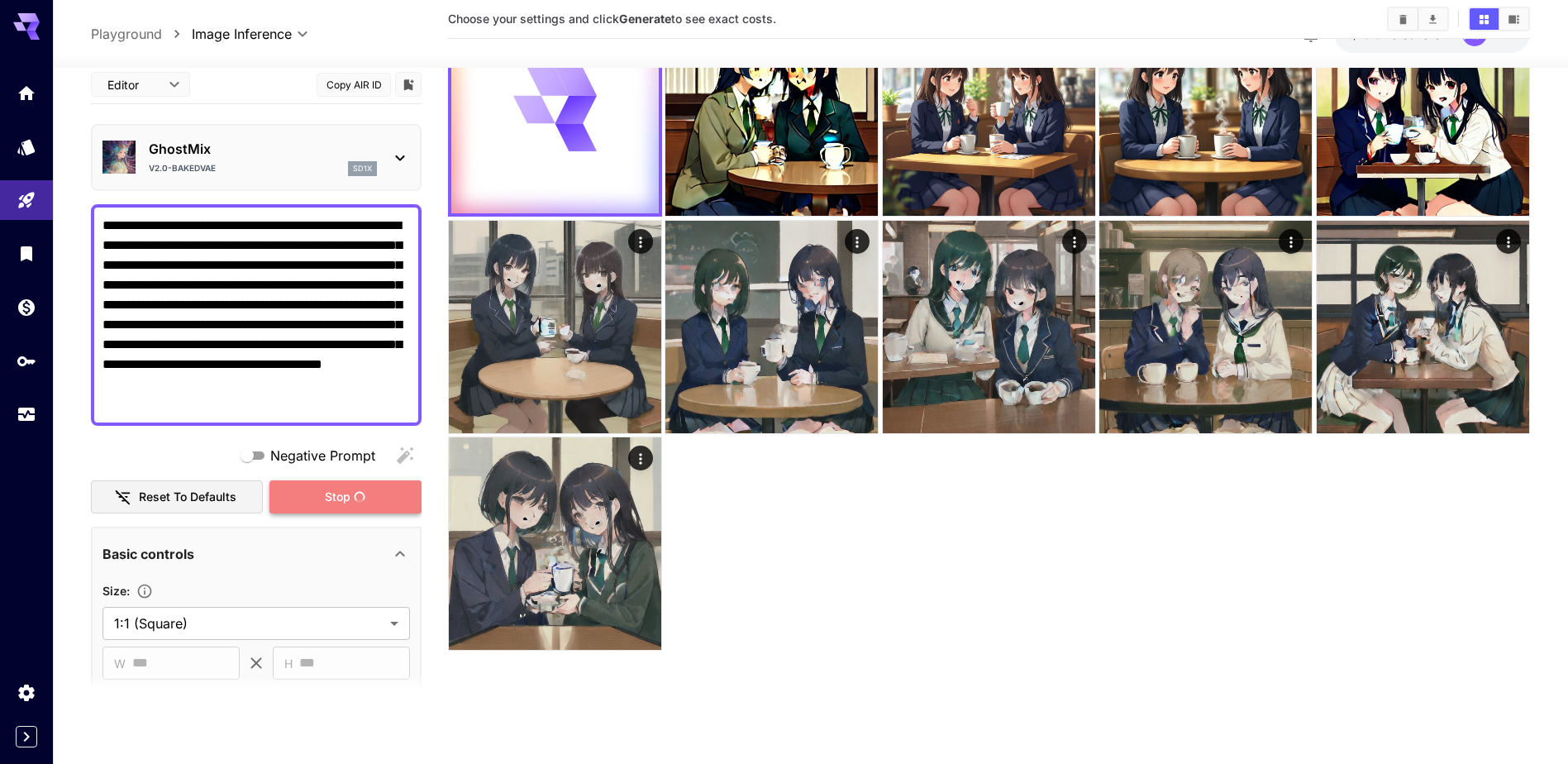 click on "Stop" at bounding box center (337, 496) 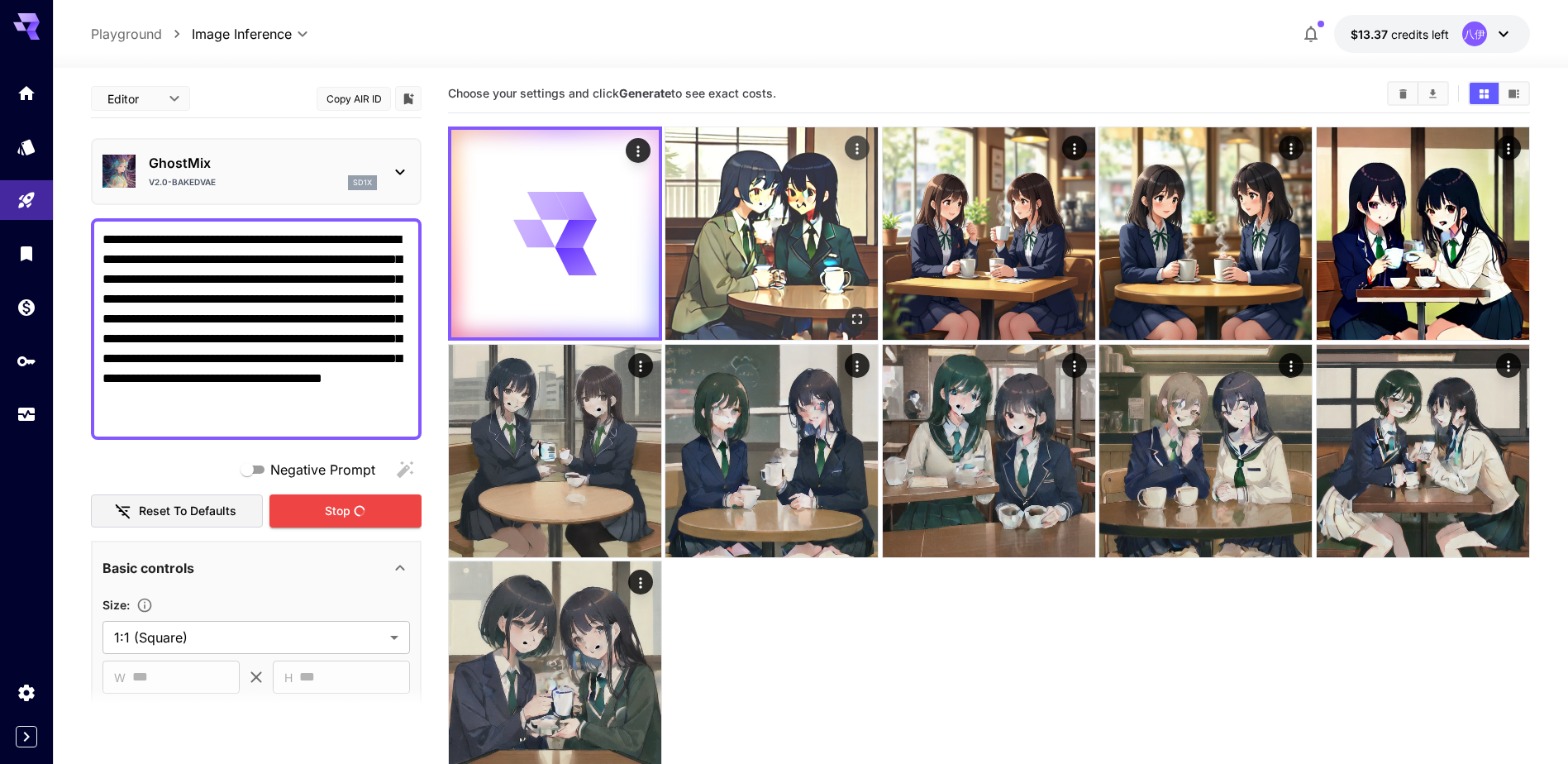 scroll, scrollTop: 0, scrollLeft: 0, axis: both 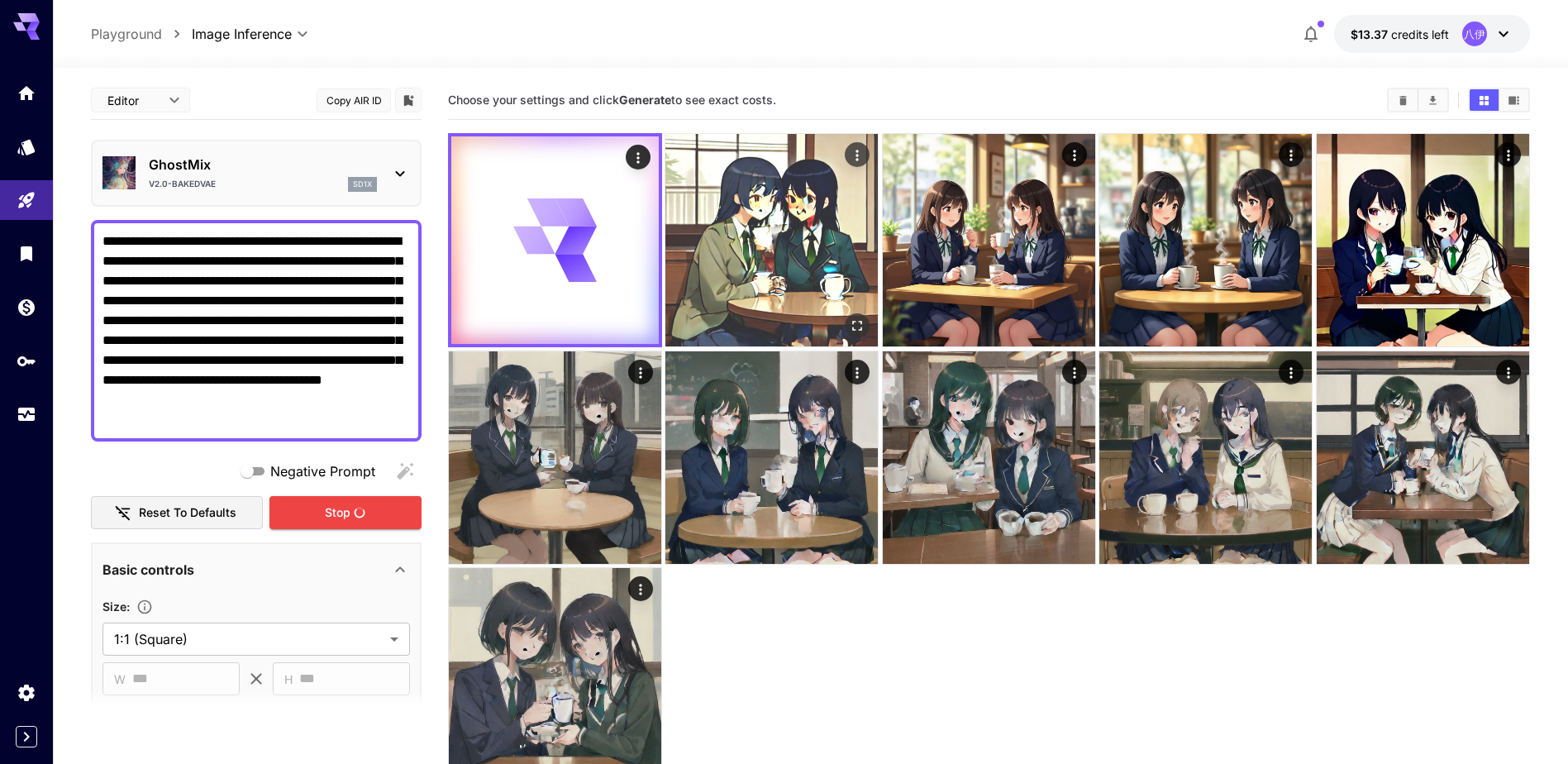 click at bounding box center (771, 240) 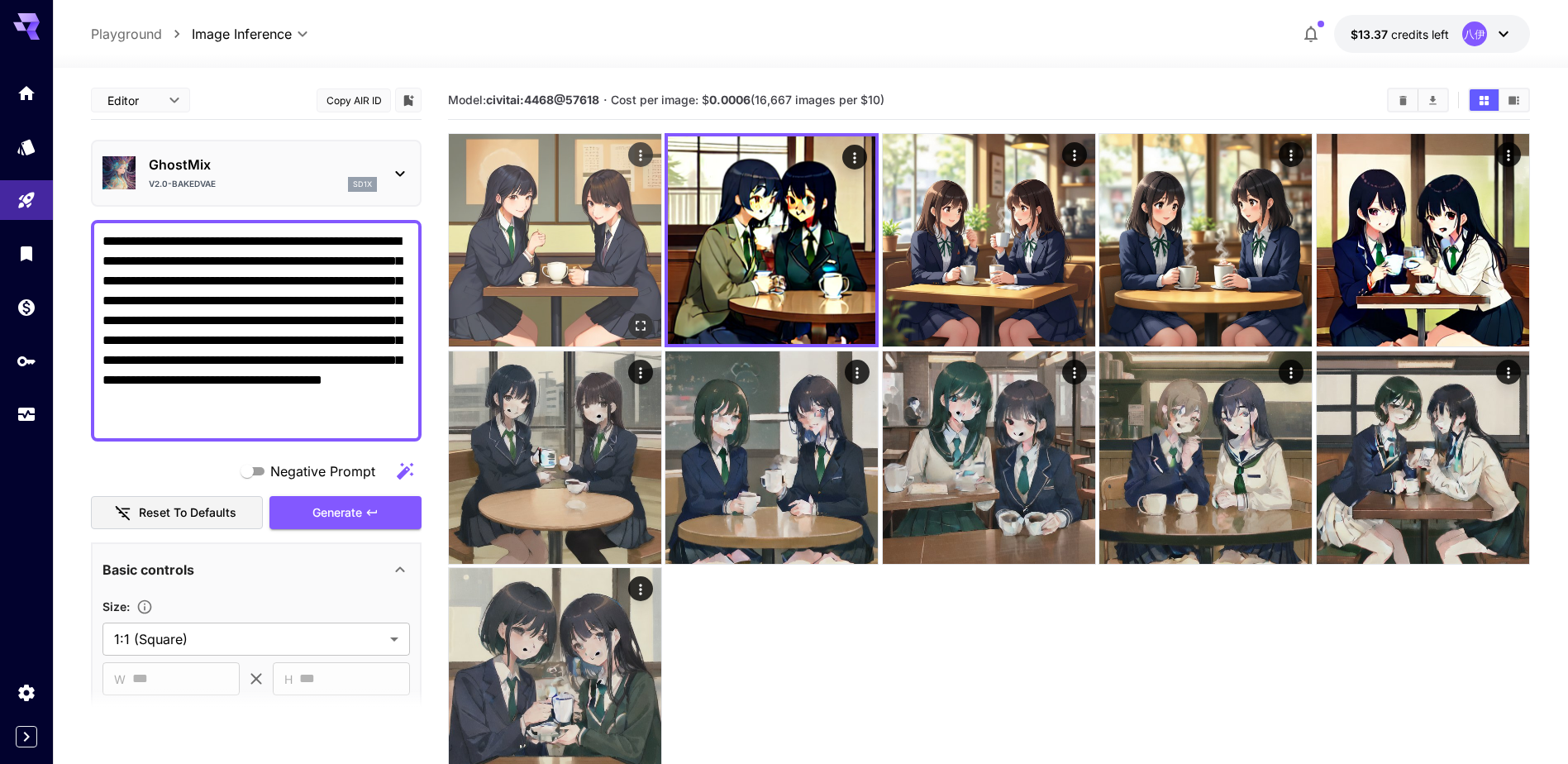 click at bounding box center (555, 240) 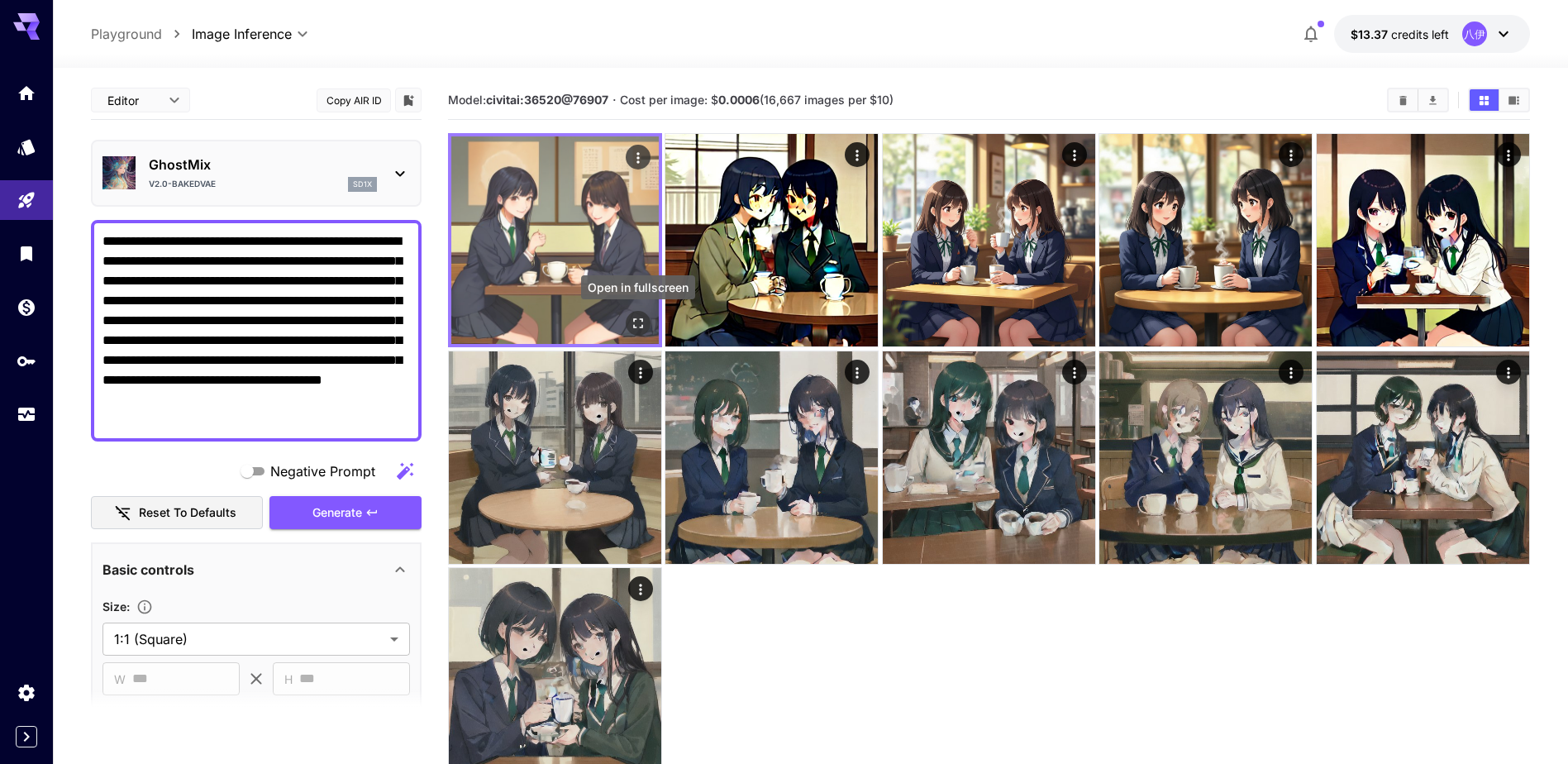 click 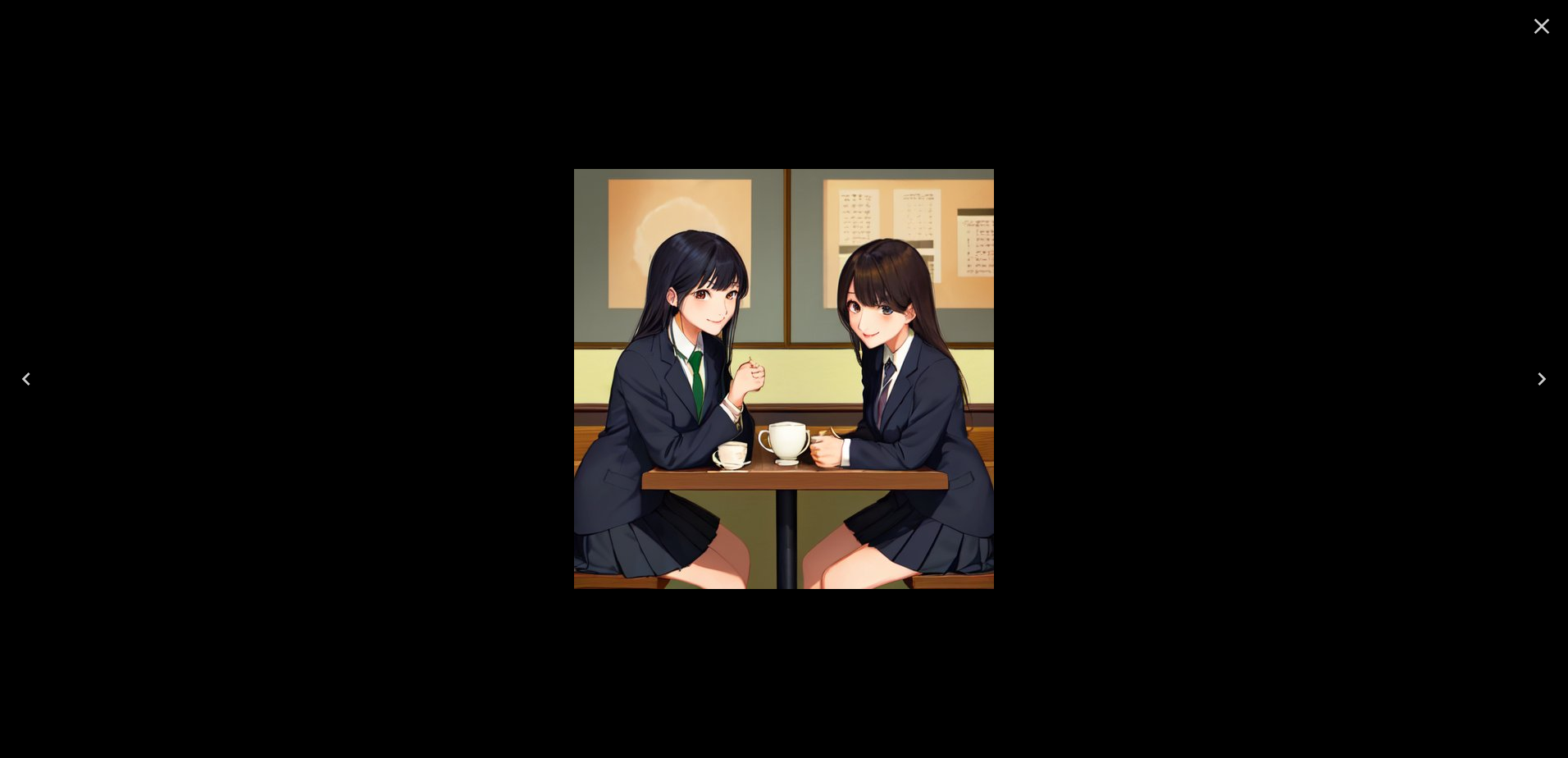 click 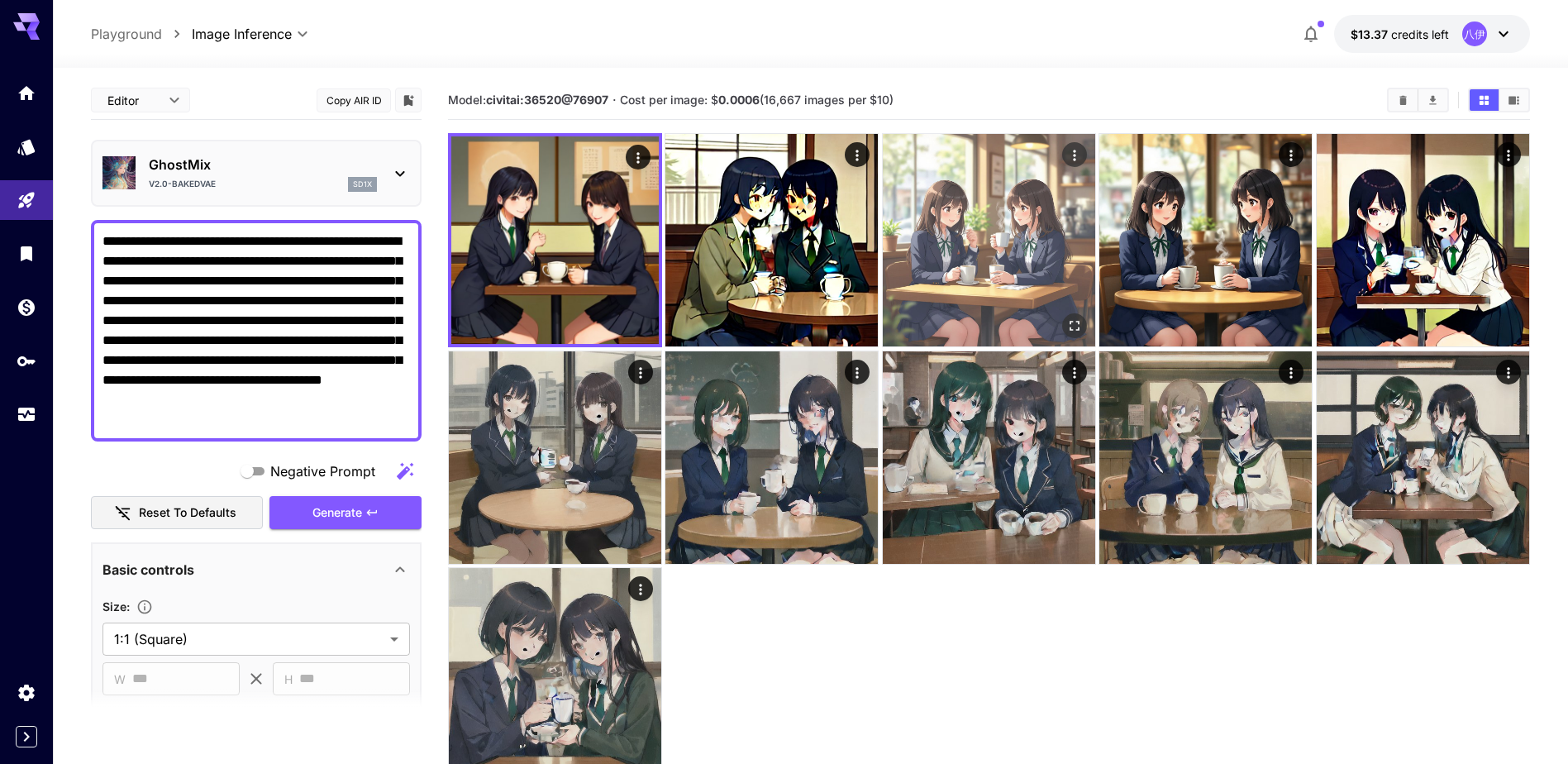 click at bounding box center (989, 240) 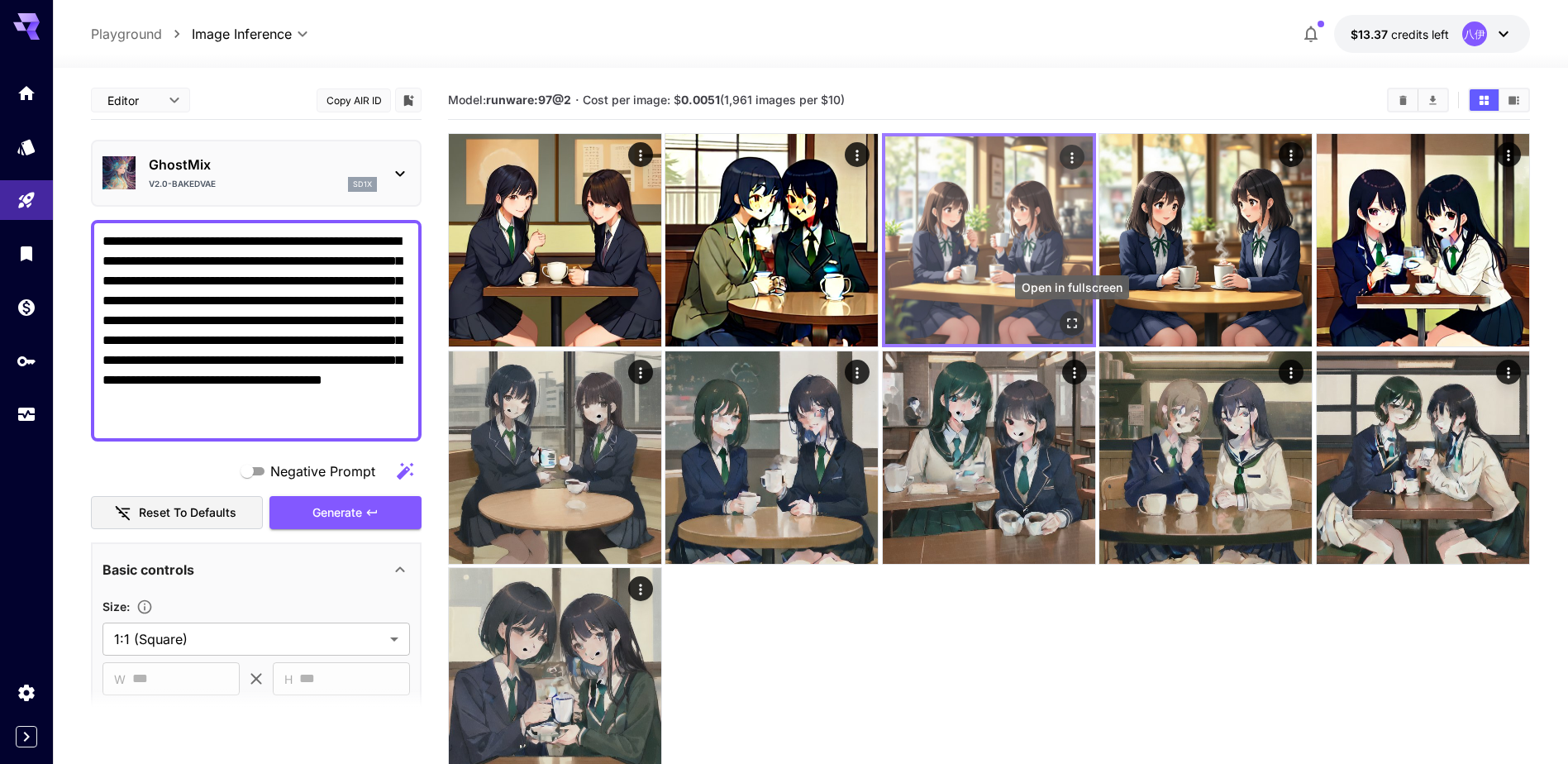 click 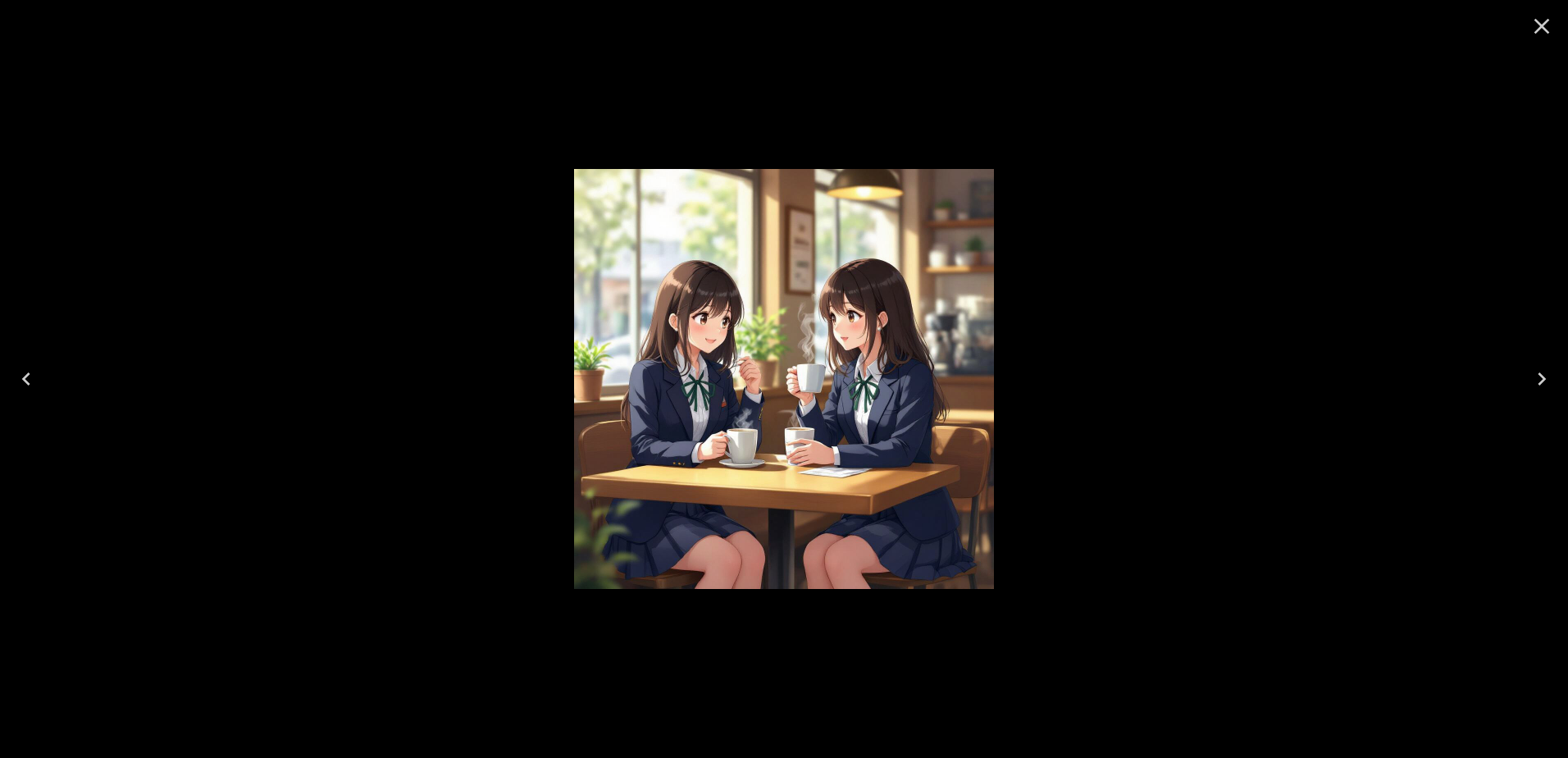 click 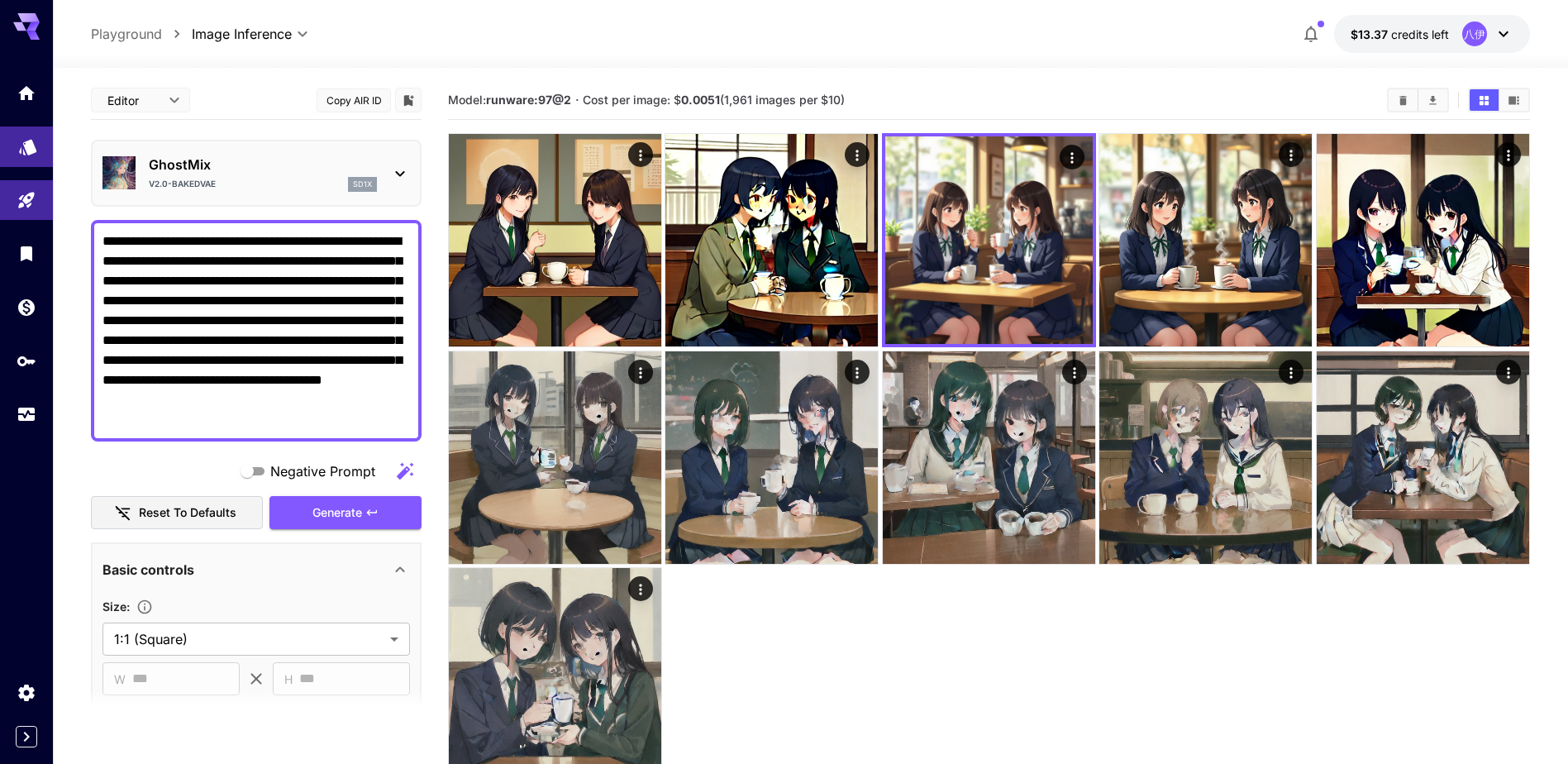 click at bounding box center [26, 146] 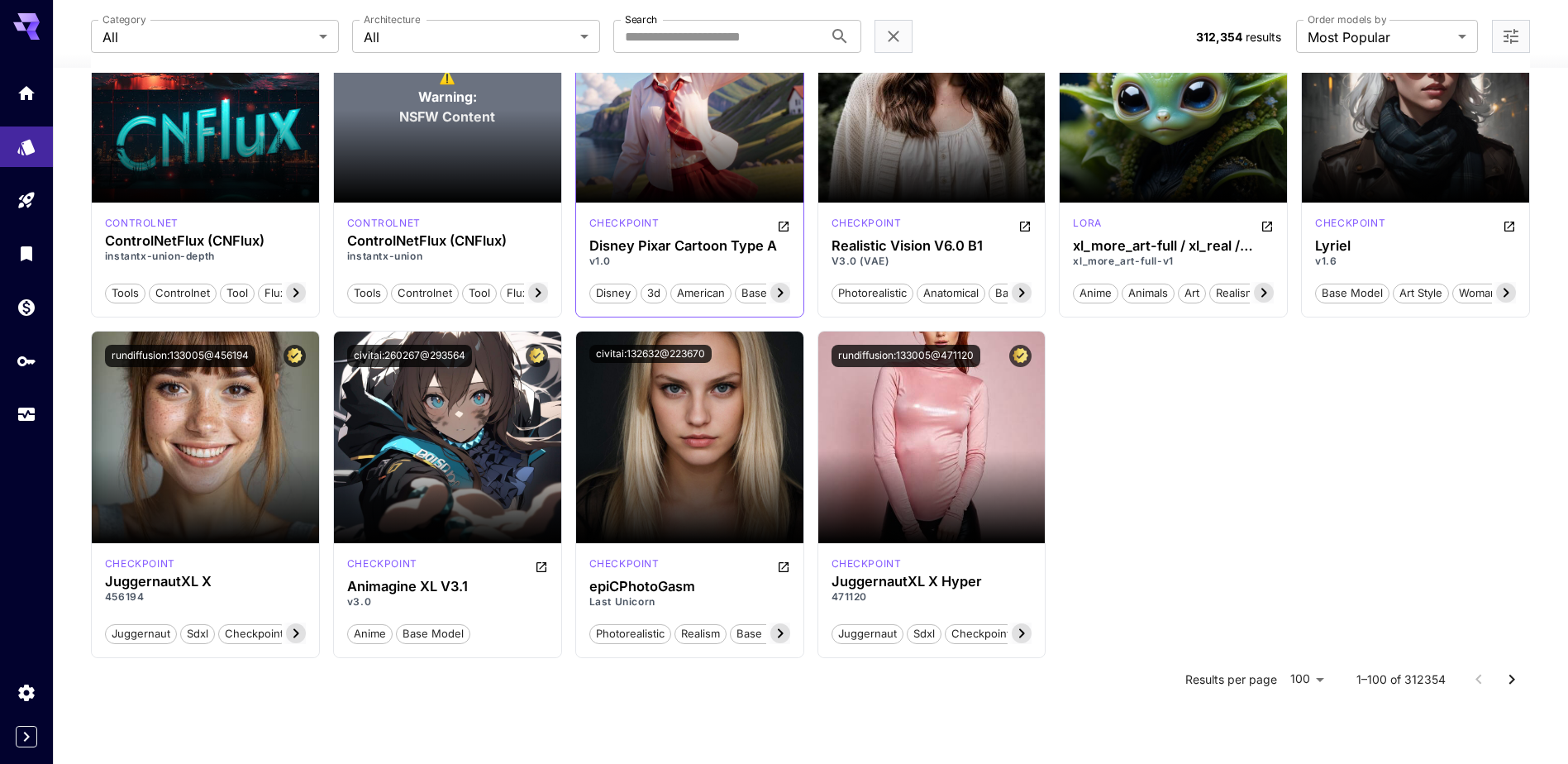 scroll, scrollTop: 5337, scrollLeft: 0, axis: vertical 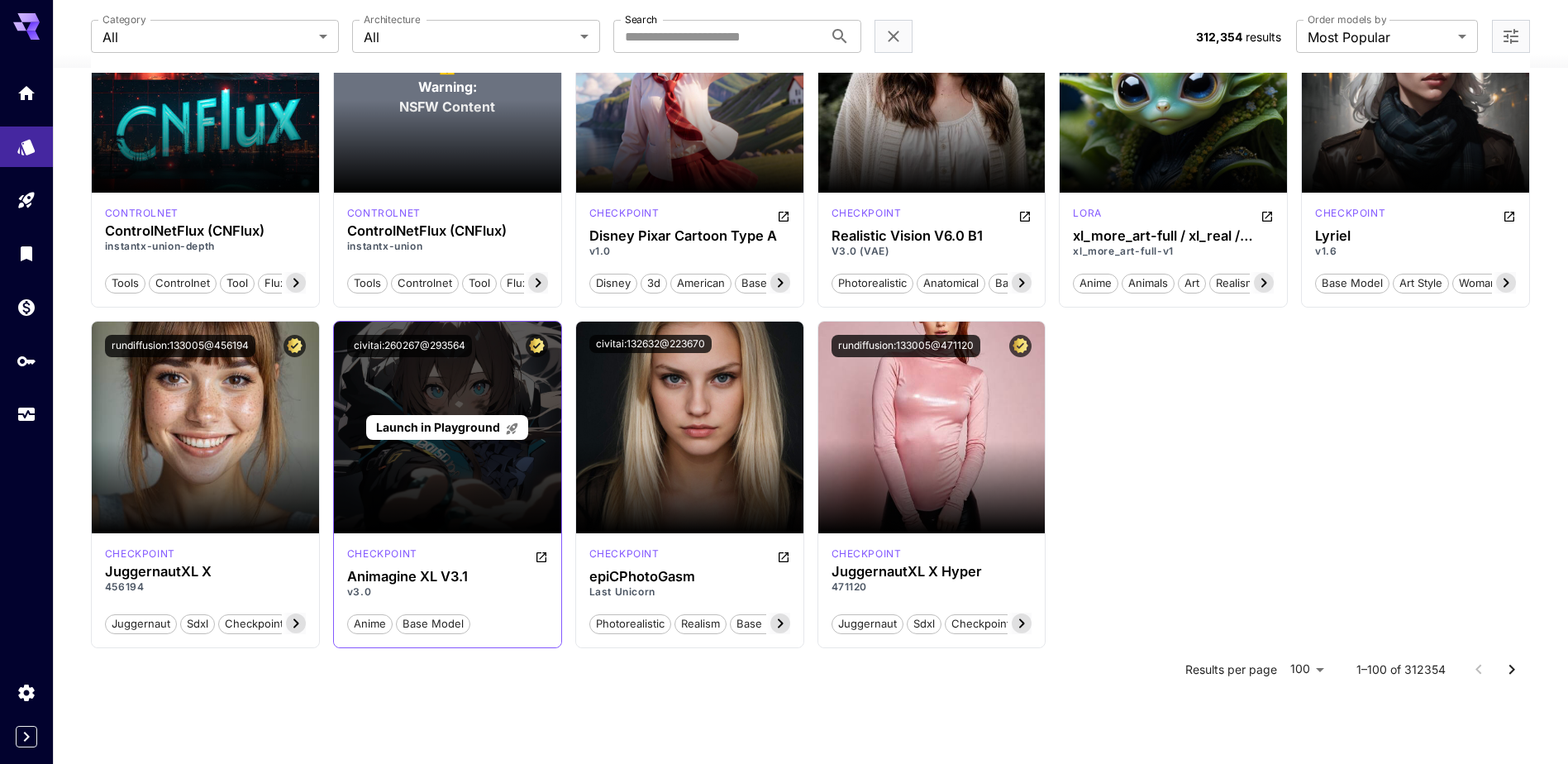 click on "Launch in Playground" at bounding box center (438, 427) 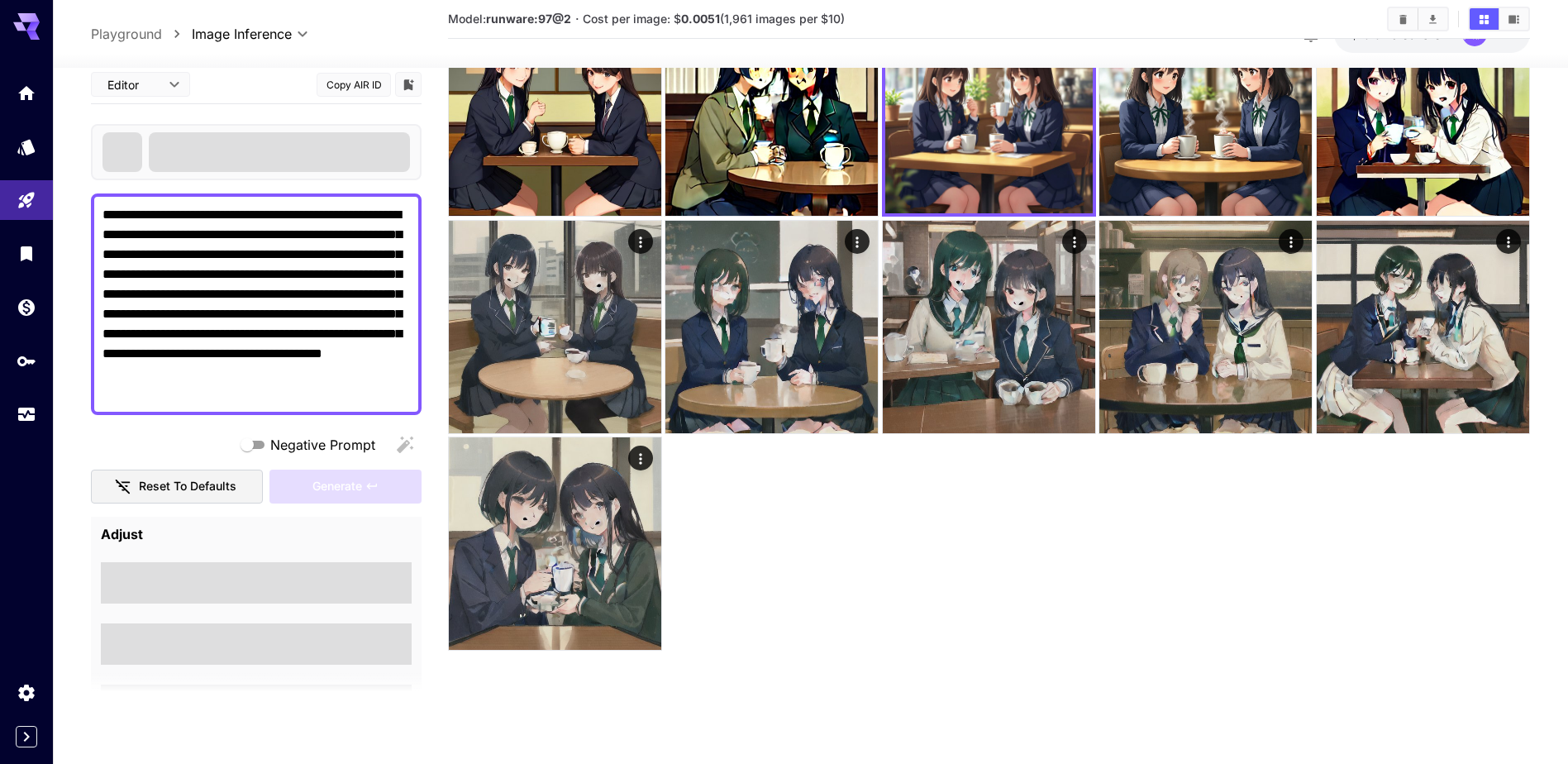 scroll, scrollTop: 131, scrollLeft: 0, axis: vertical 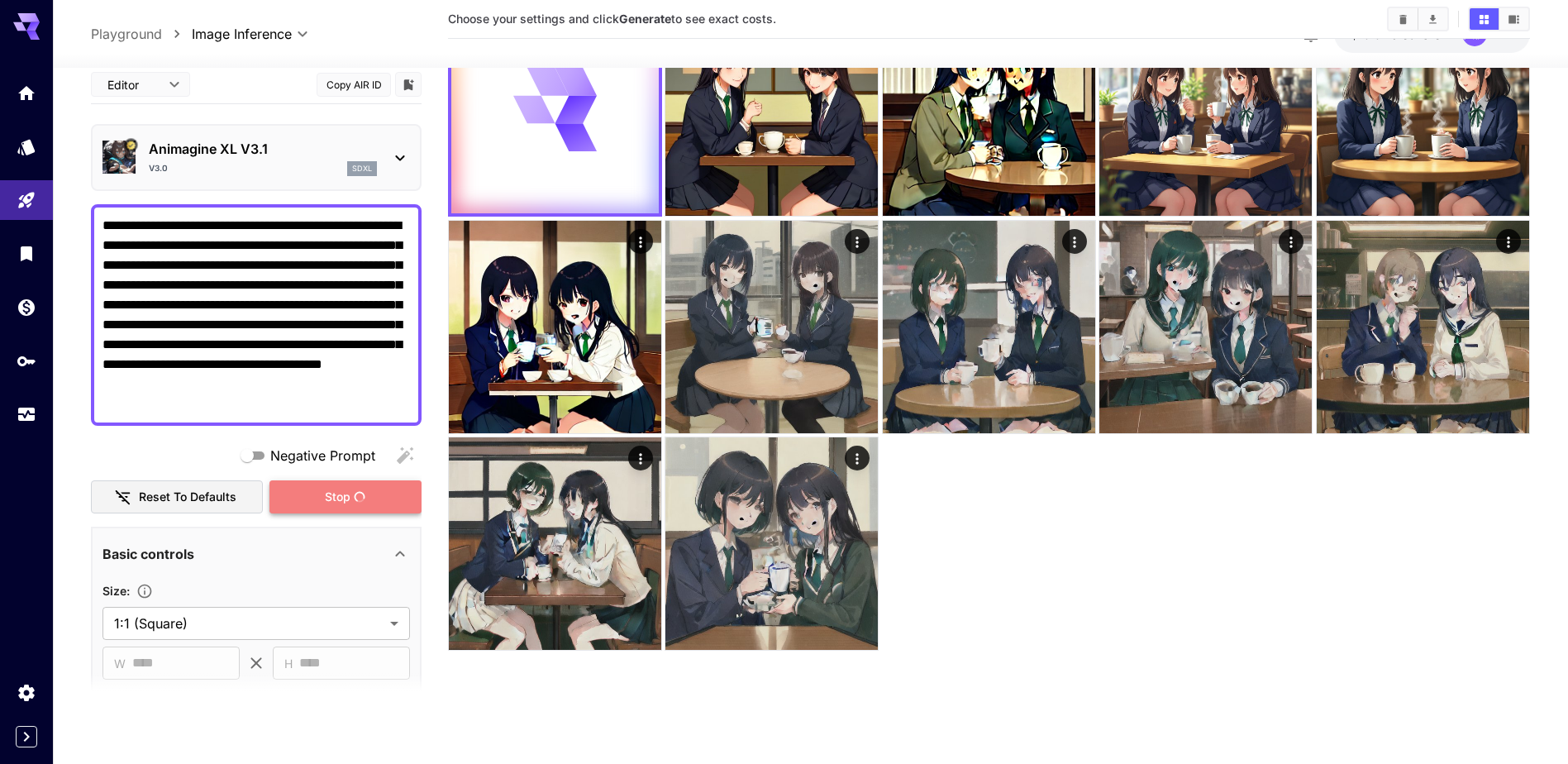 click on "Stop" at bounding box center (337, 496) 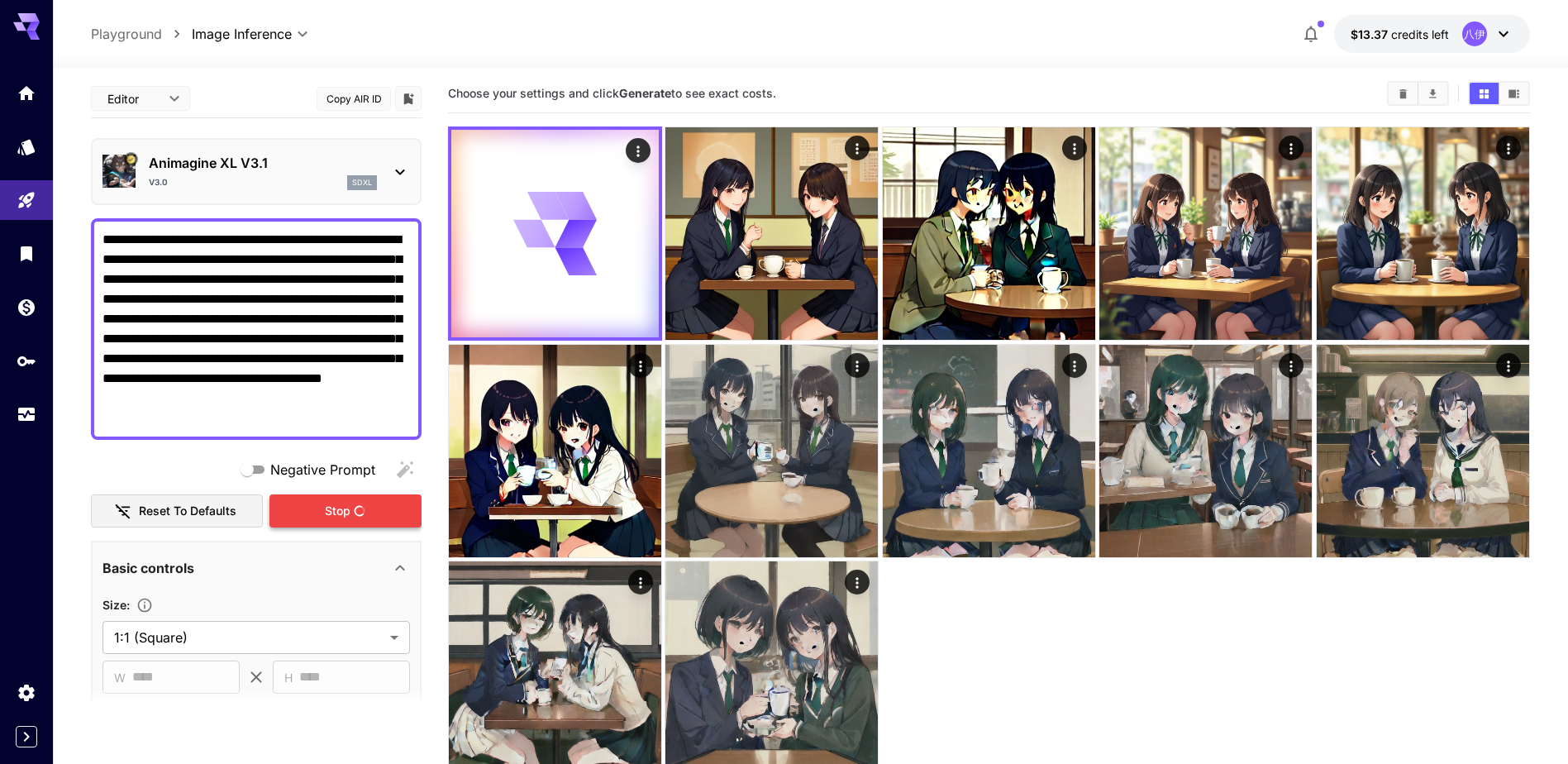 scroll, scrollTop: 0, scrollLeft: 0, axis: both 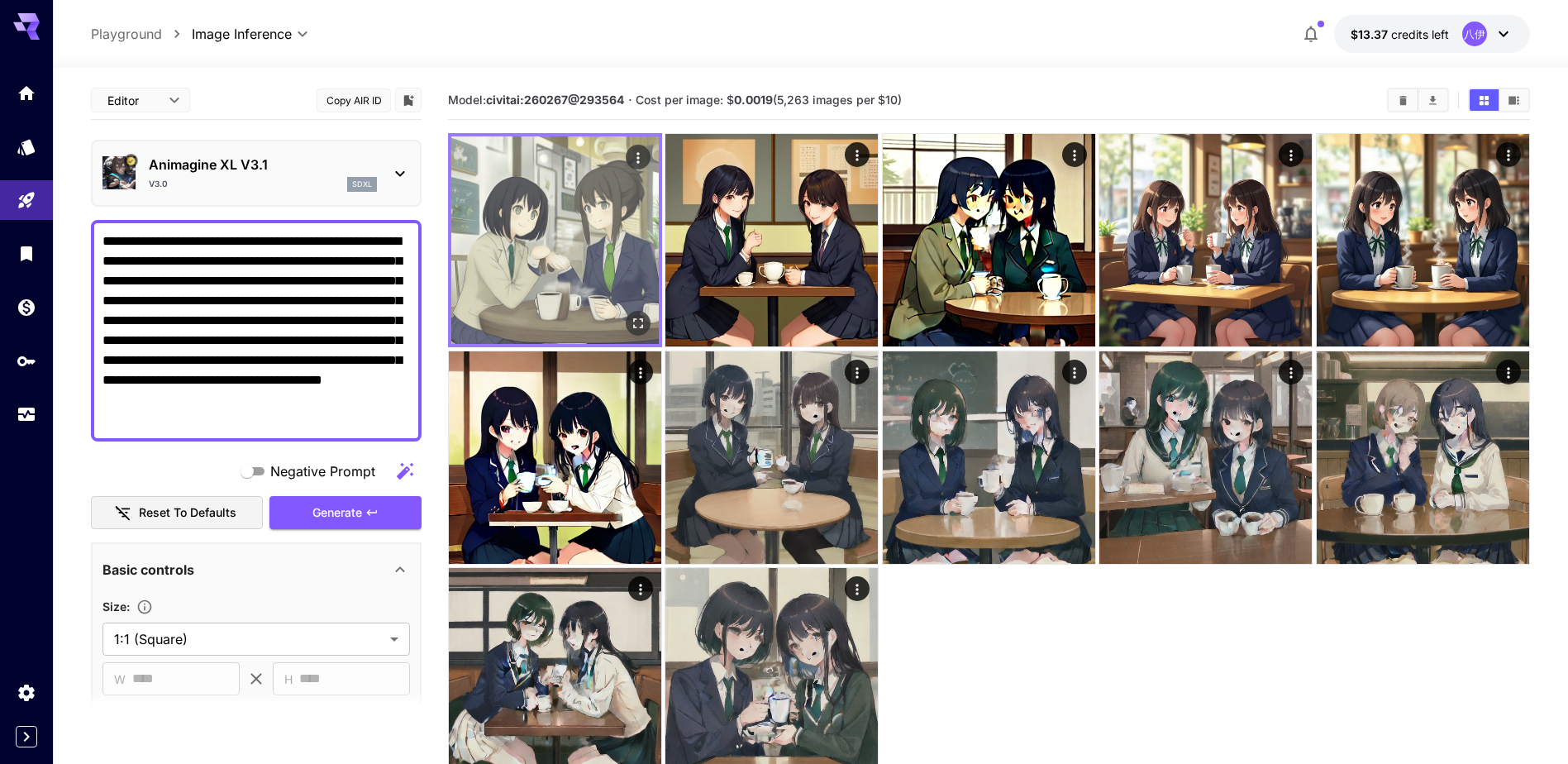 click at bounding box center [555, 240] 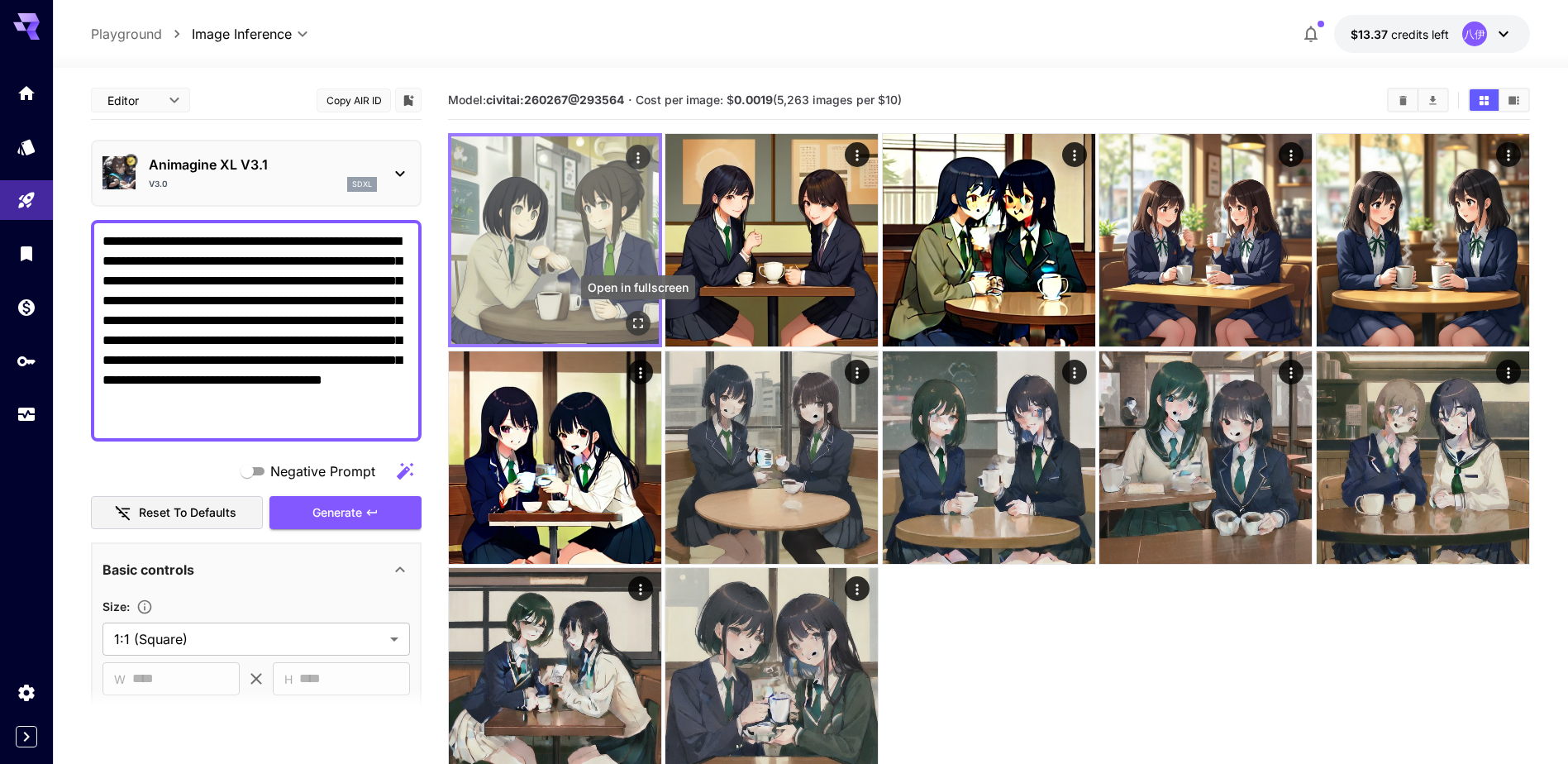 click 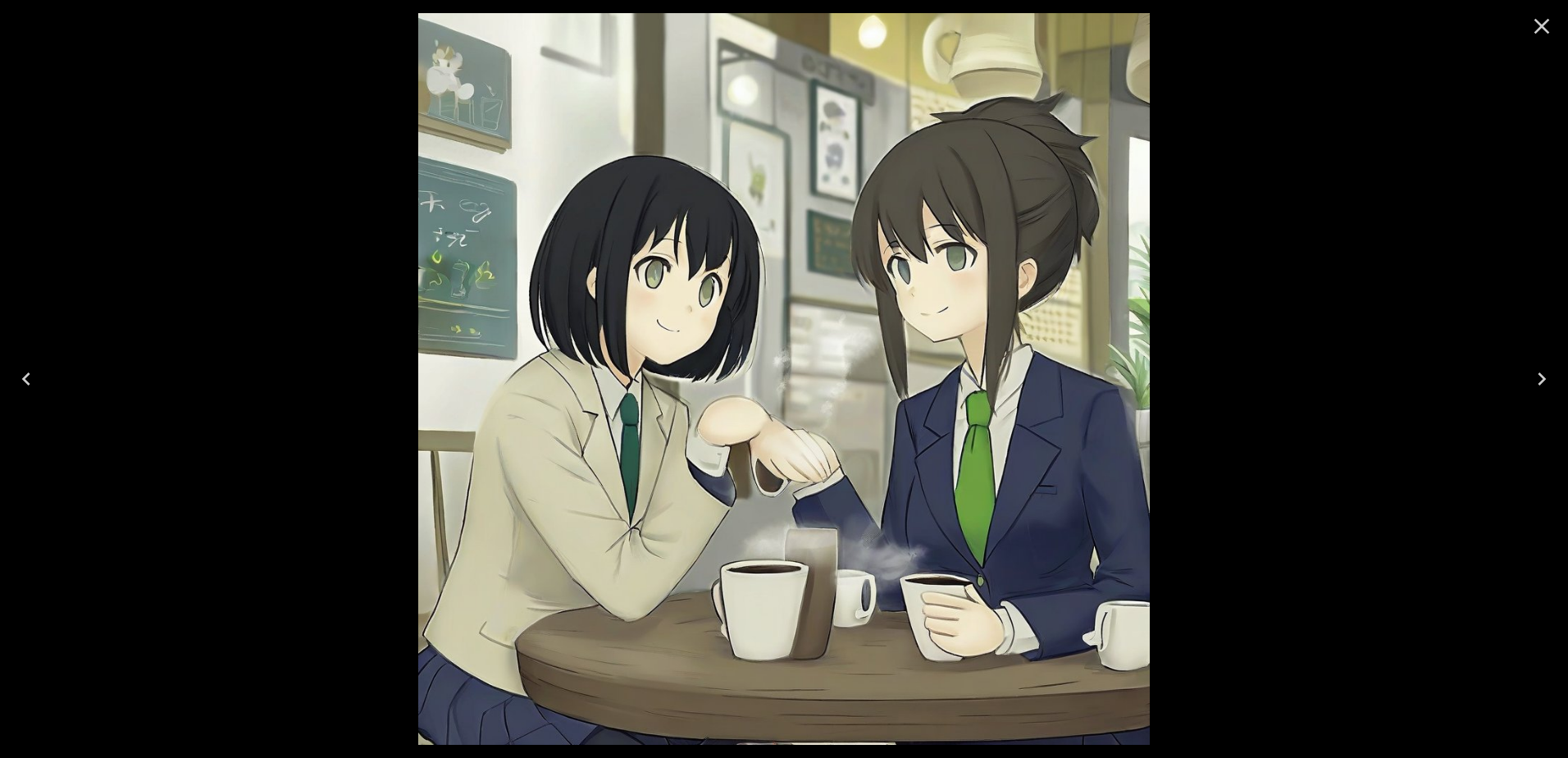 click 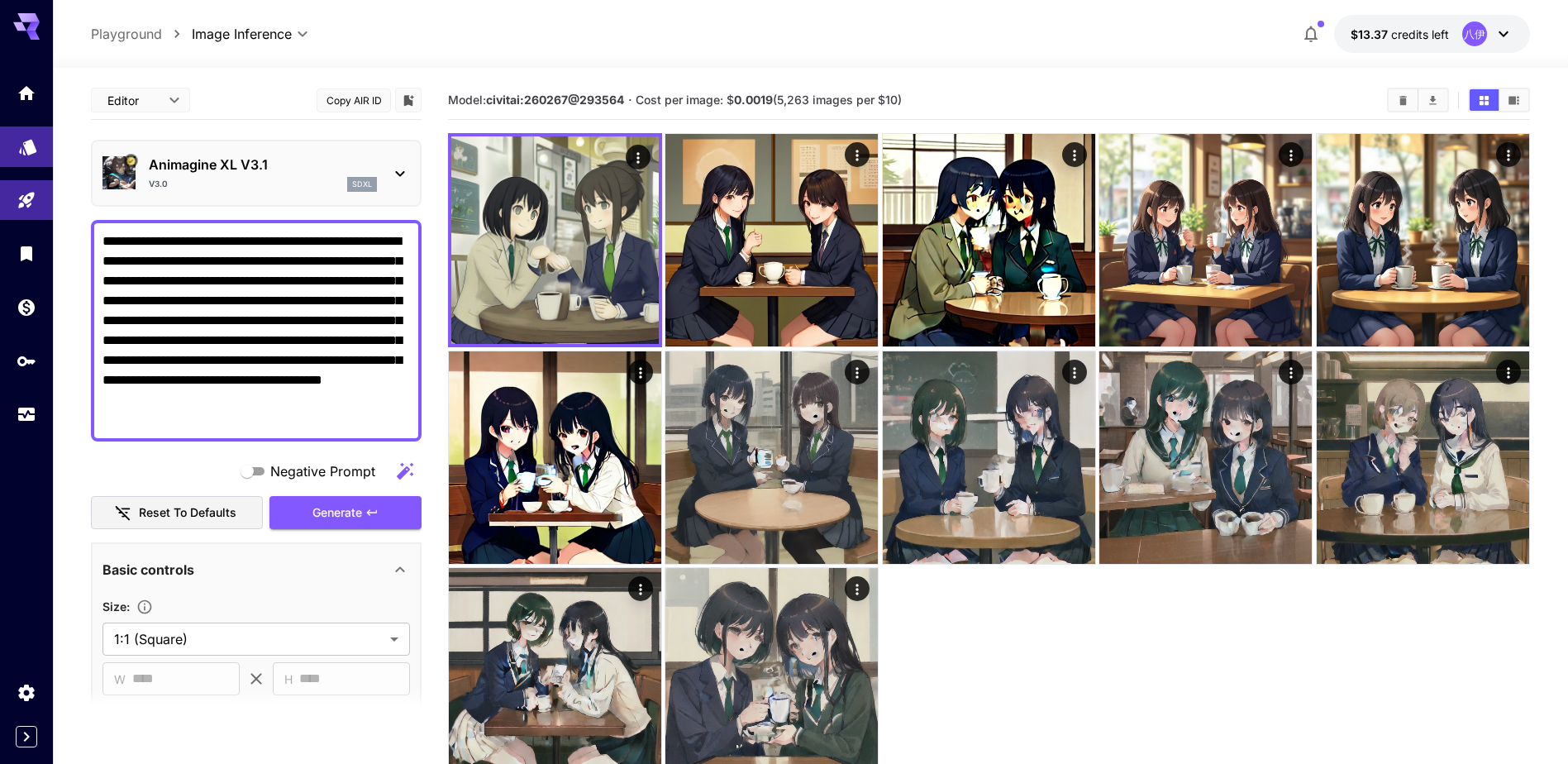 click at bounding box center (26, 146) 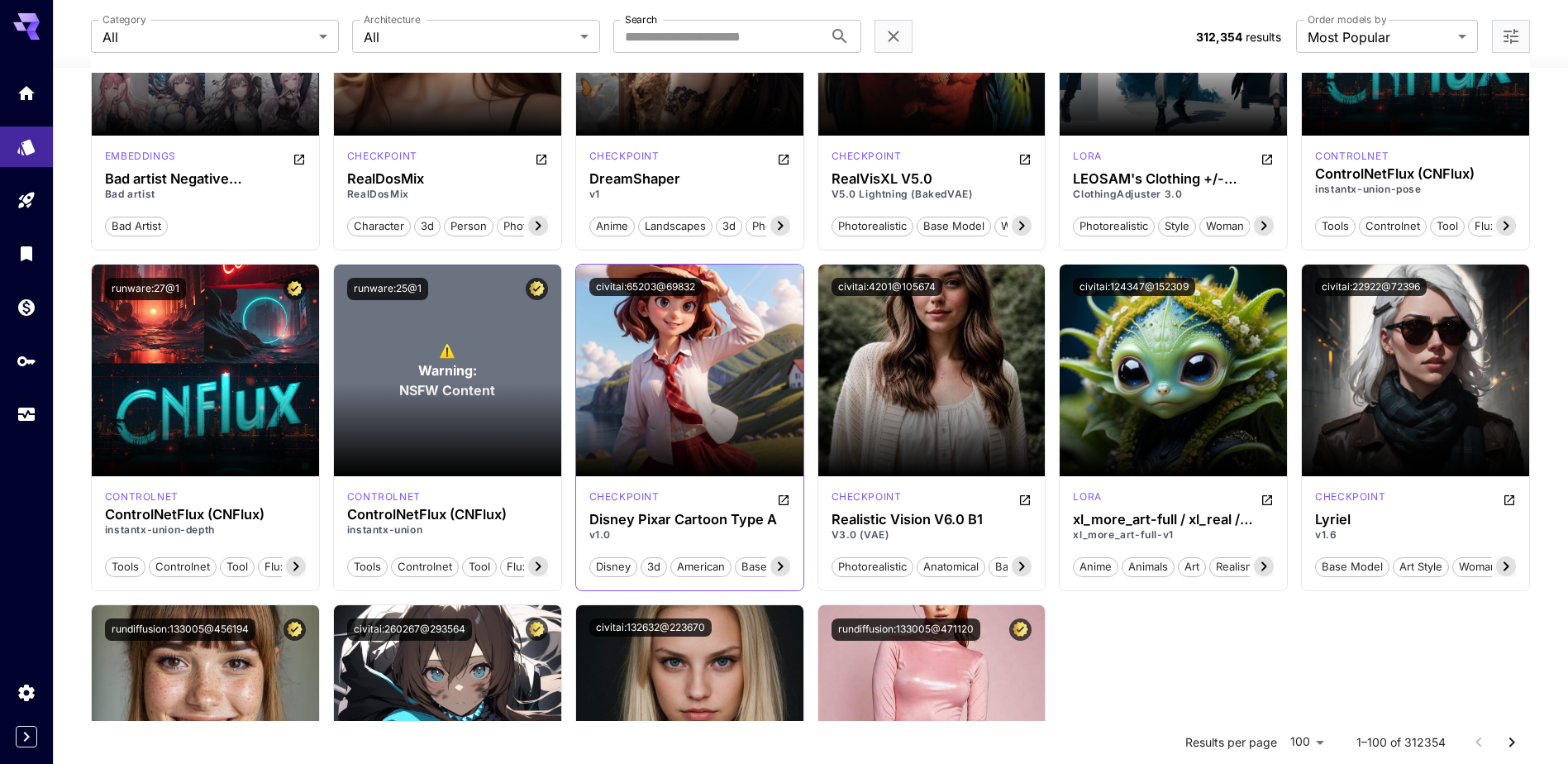 scroll, scrollTop: 5337, scrollLeft: 0, axis: vertical 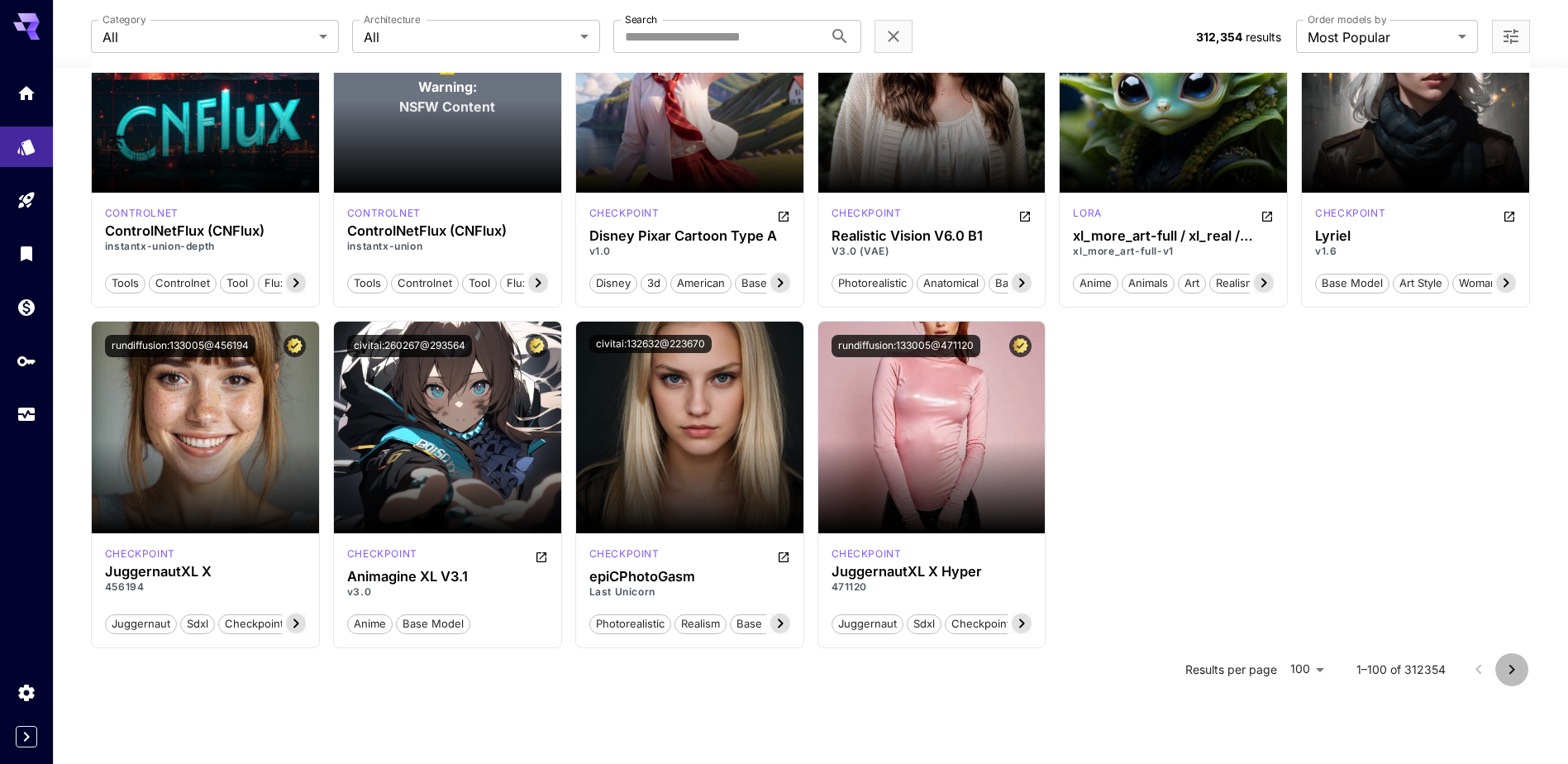 click 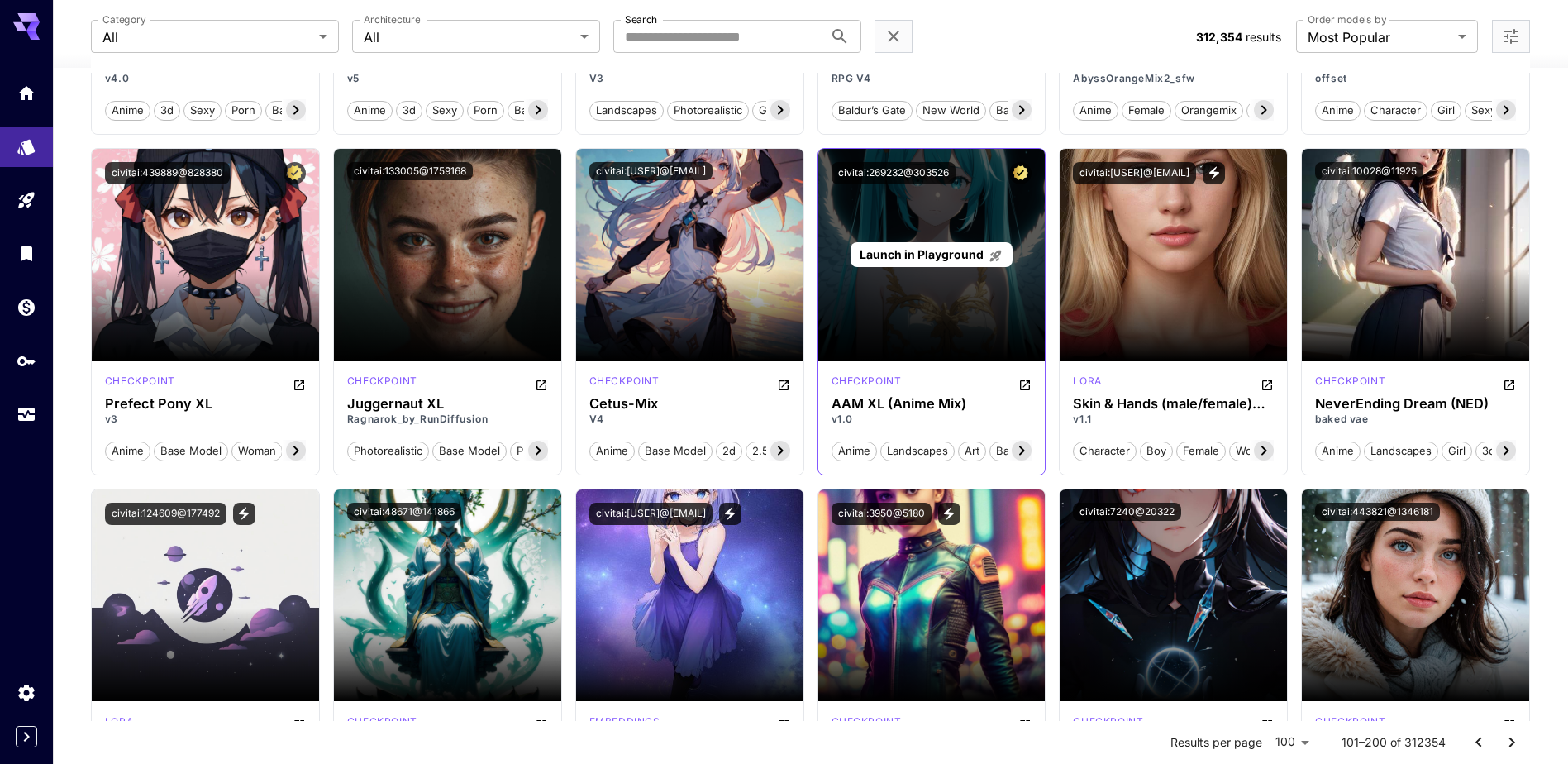 scroll, scrollTop: 4786, scrollLeft: 0, axis: vertical 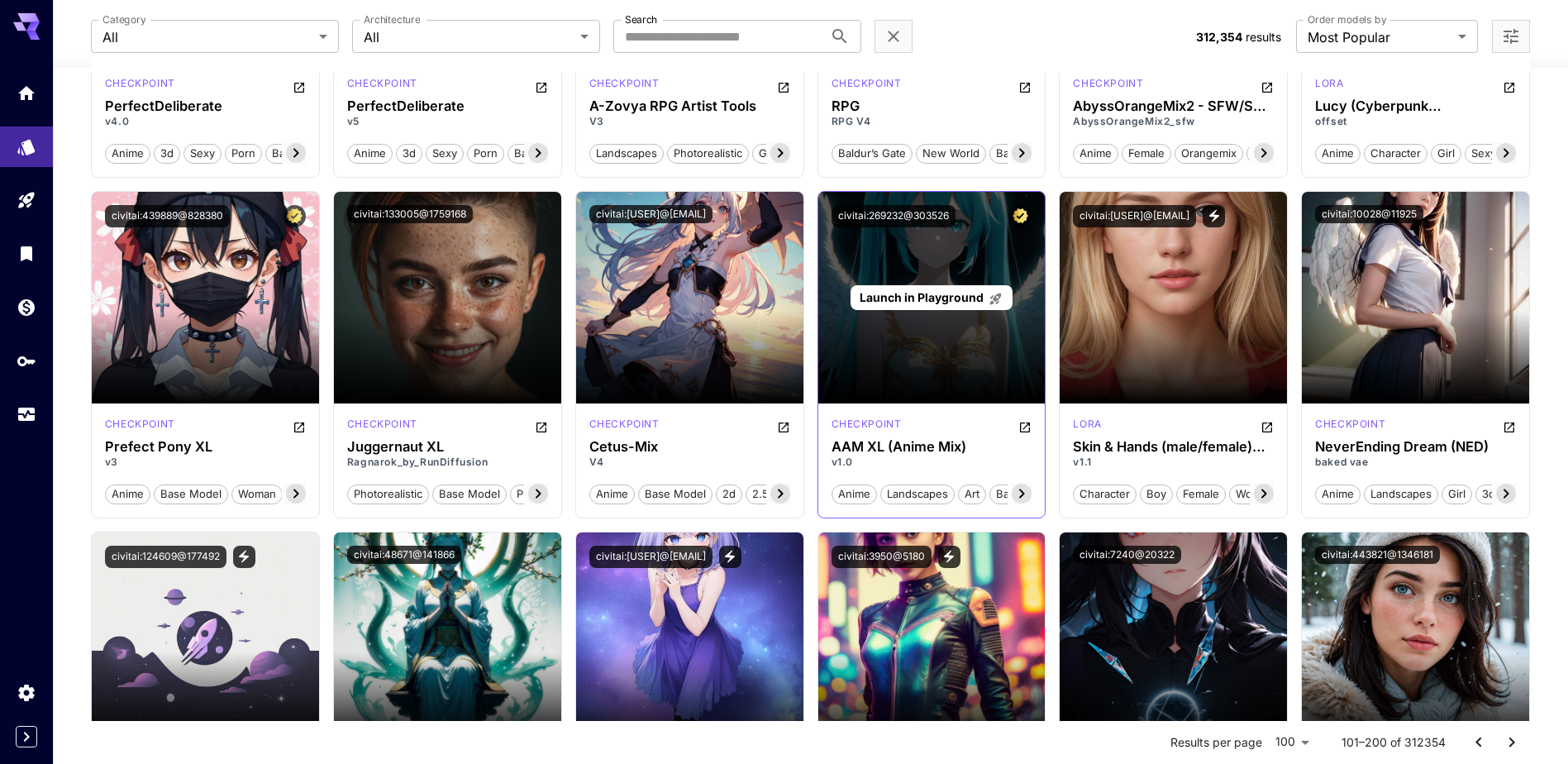 click on "Launch in Playground" at bounding box center [922, 297] 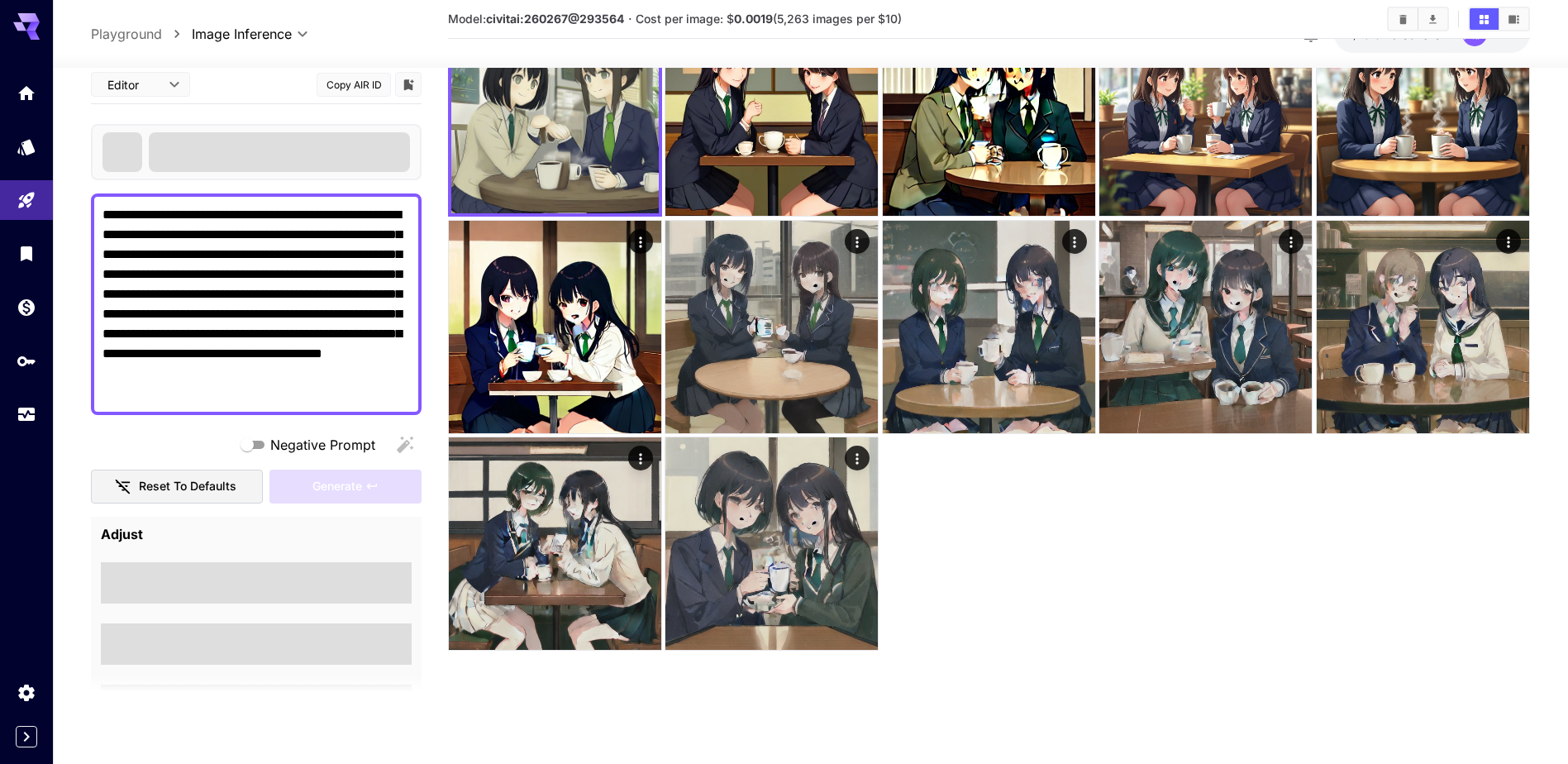 scroll, scrollTop: 131, scrollLeft: 0, axis: vertical 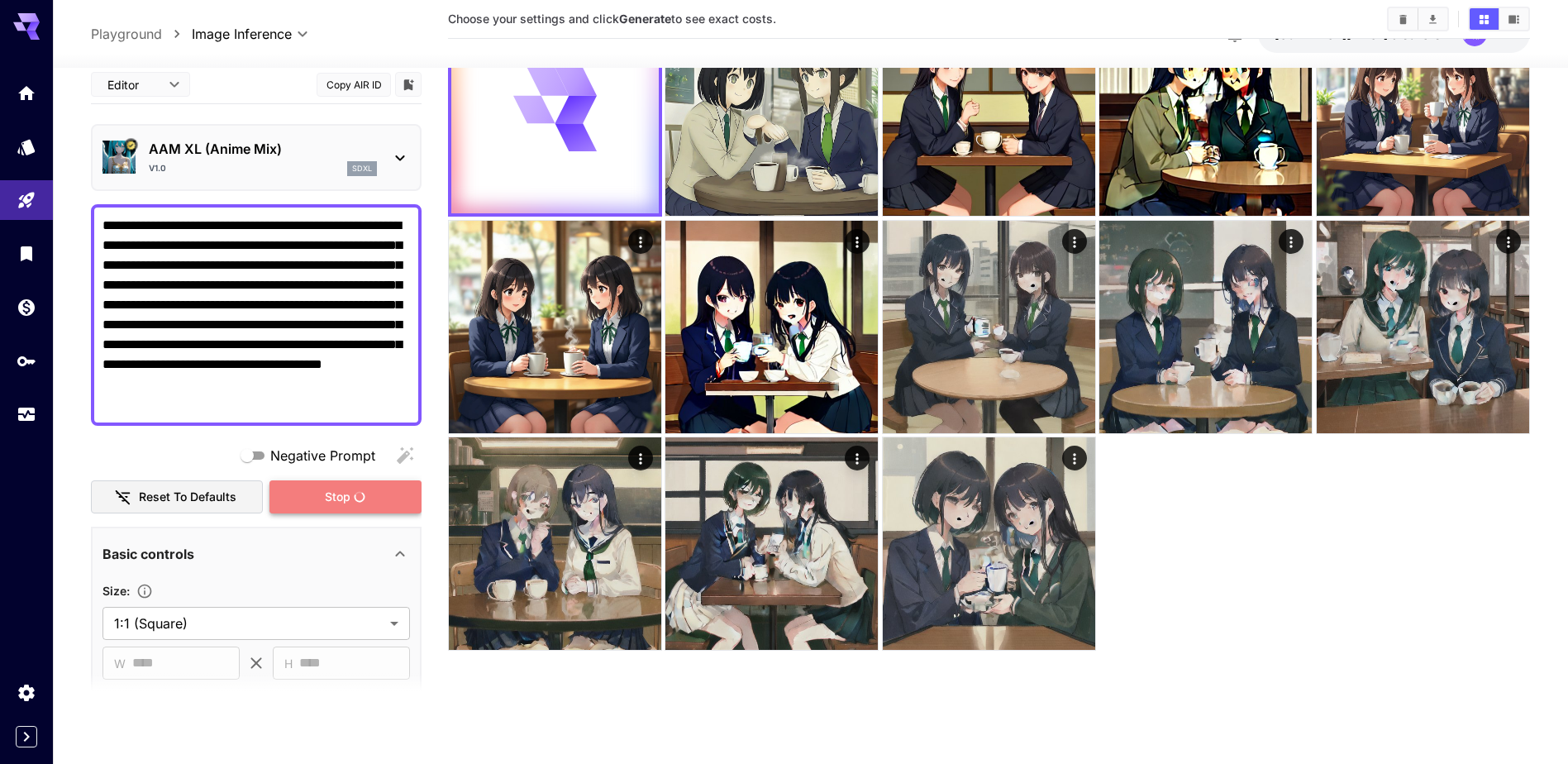 click on "Stop" at bounding box center [346, 496] 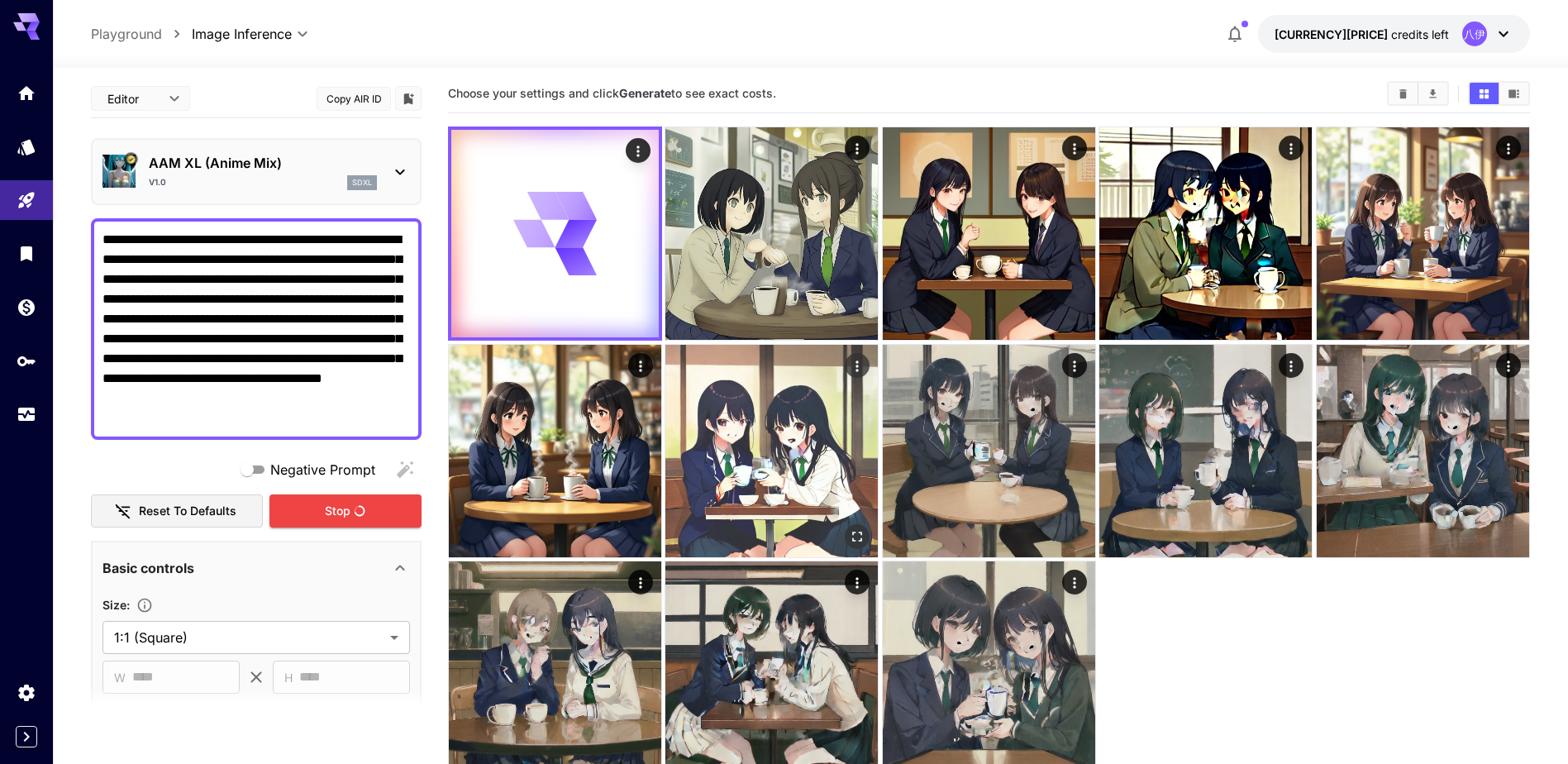 scroll, scrollTop: 0, scrollLeft: 0, axis: both 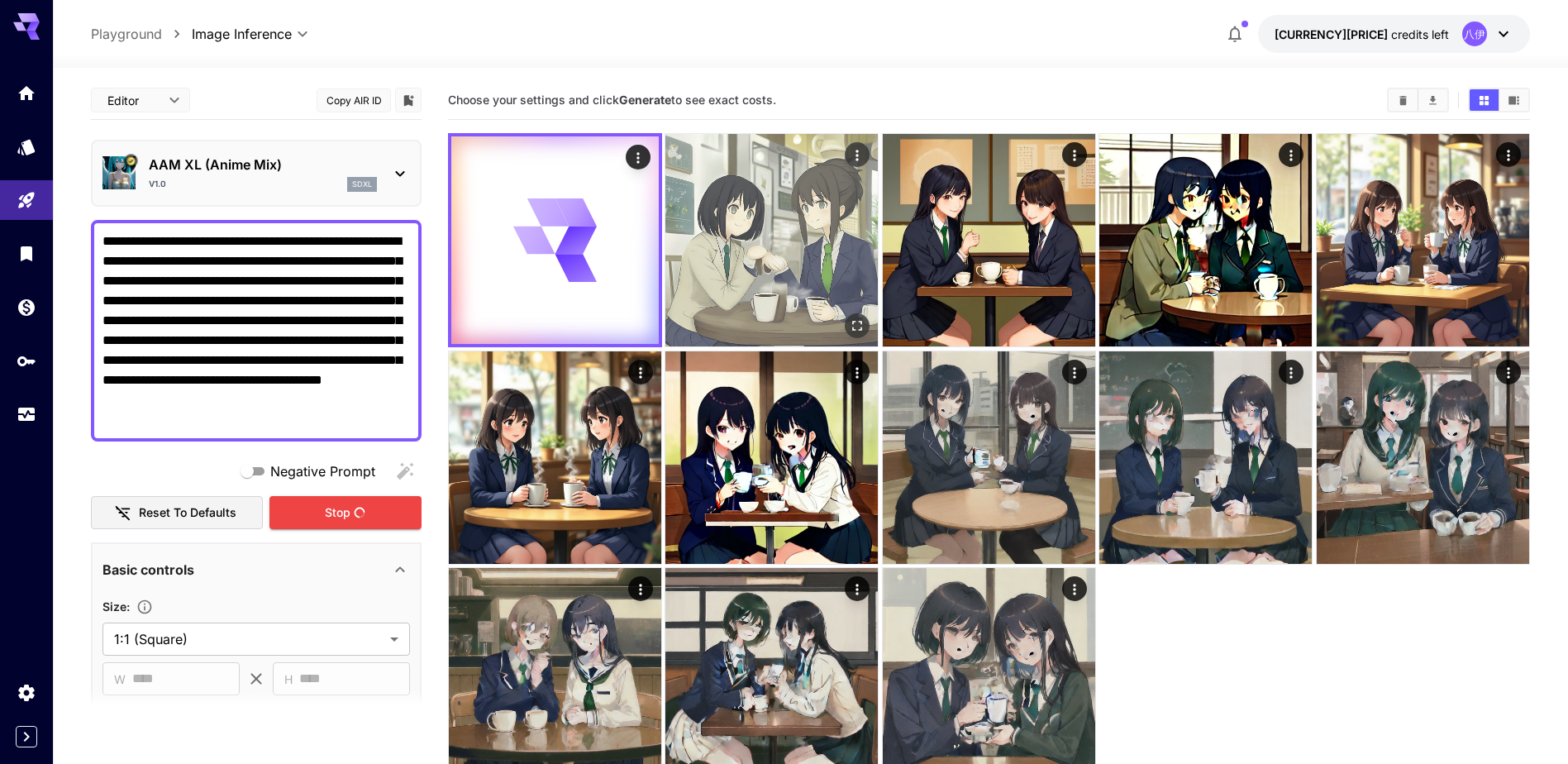 click at bounding box center (771, 240) 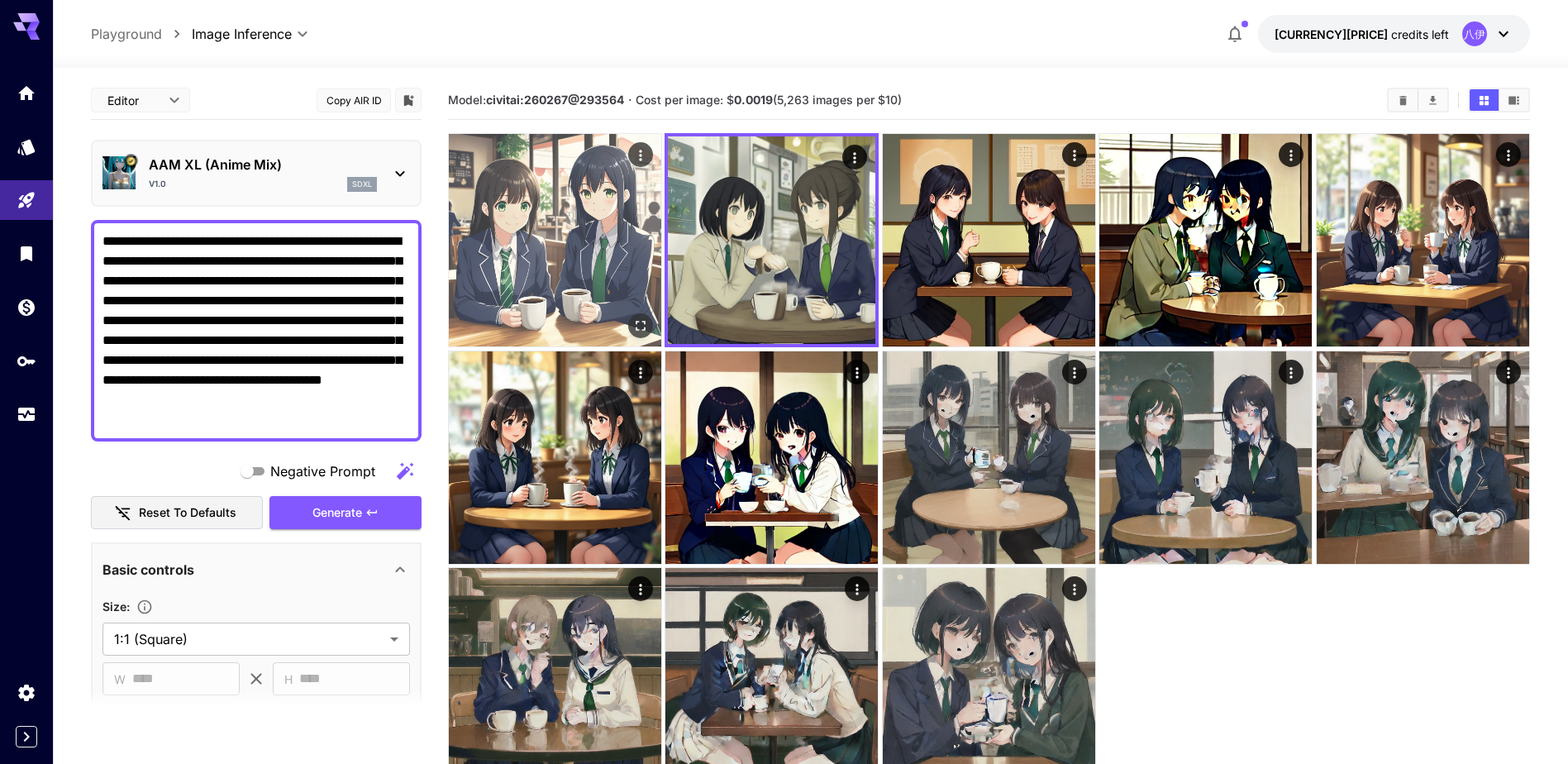 click at bounding box center [555, 240] 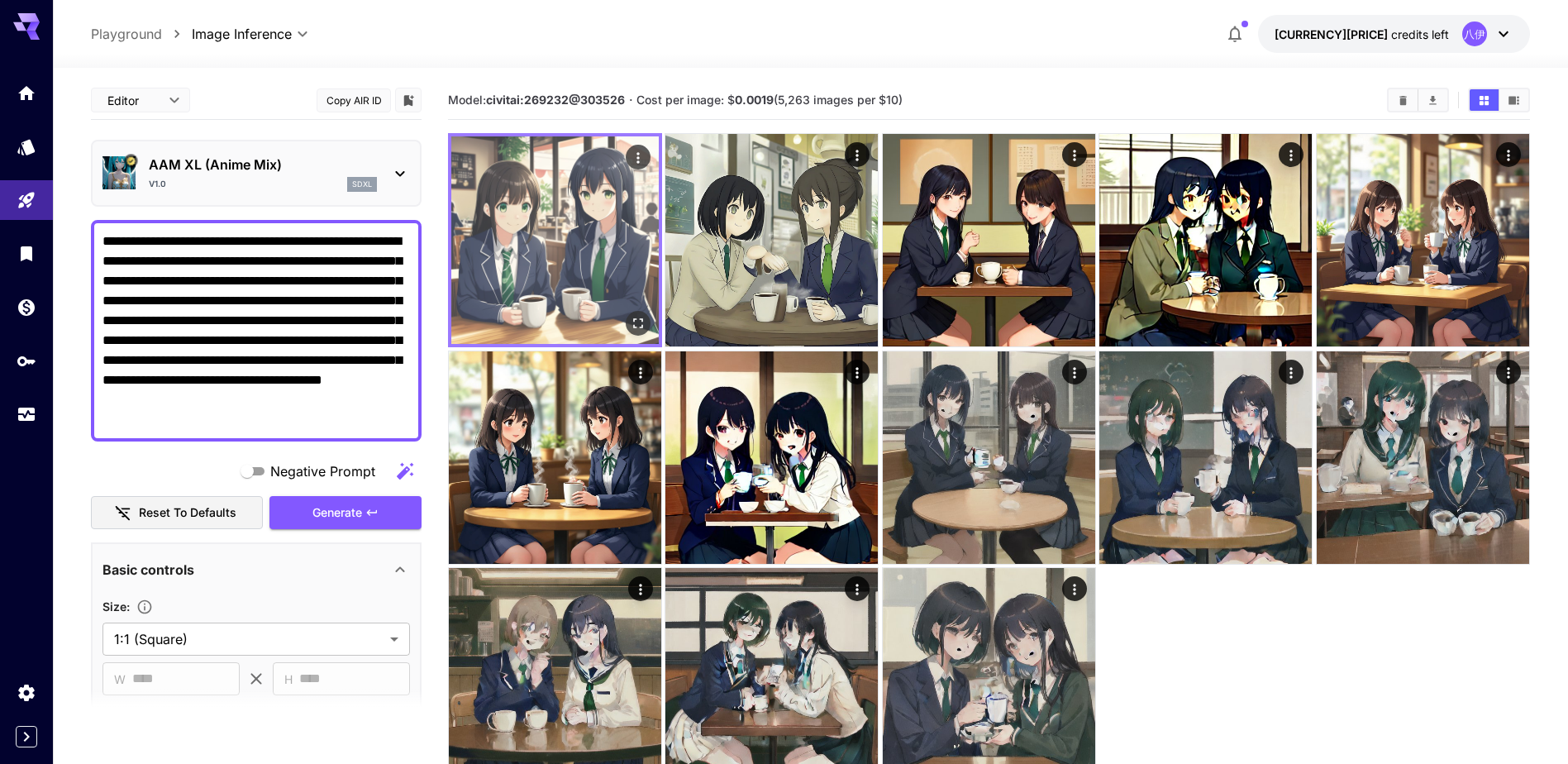 click 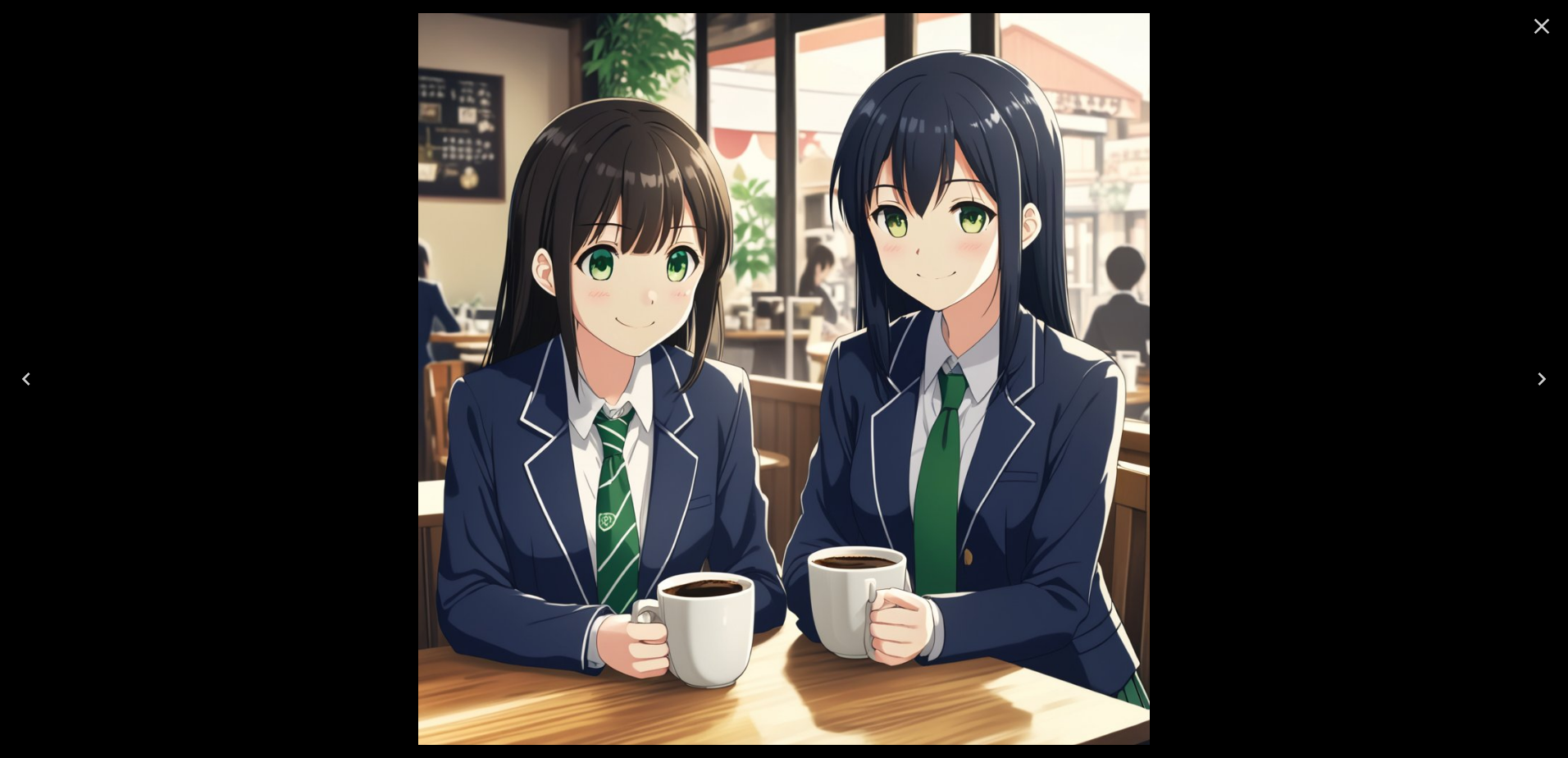 click 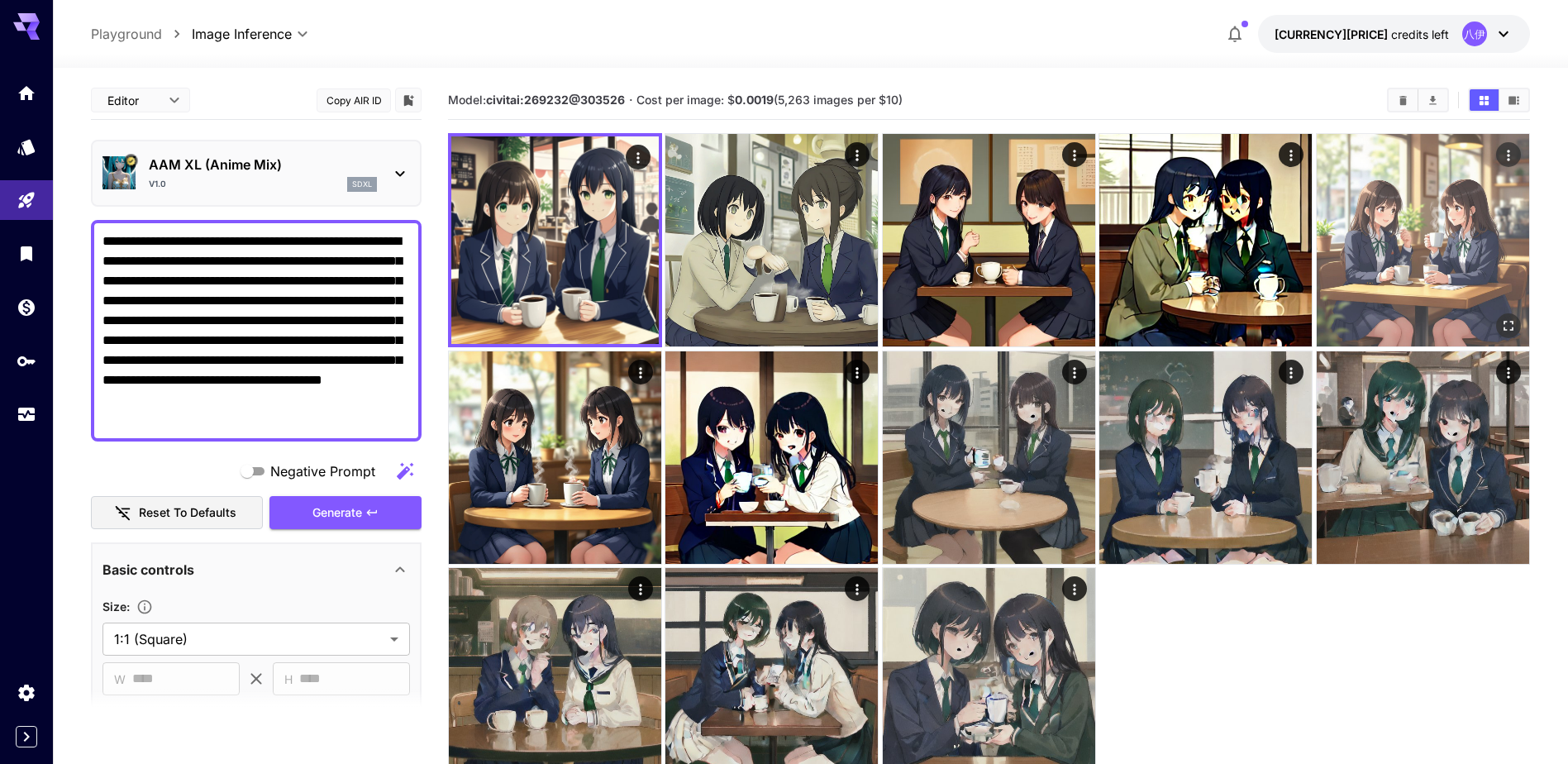 click at bounding box center (1423, 240) 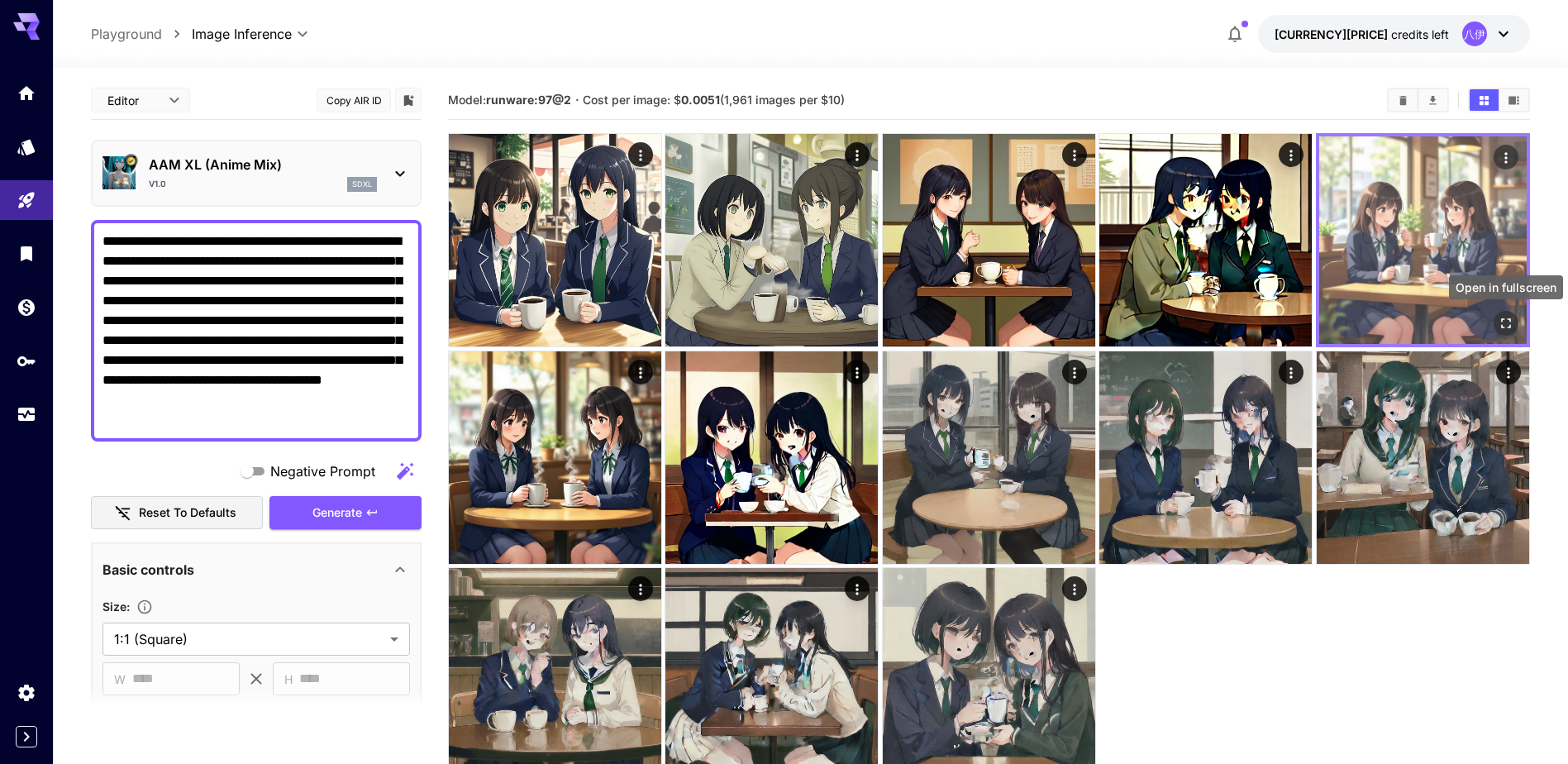 click 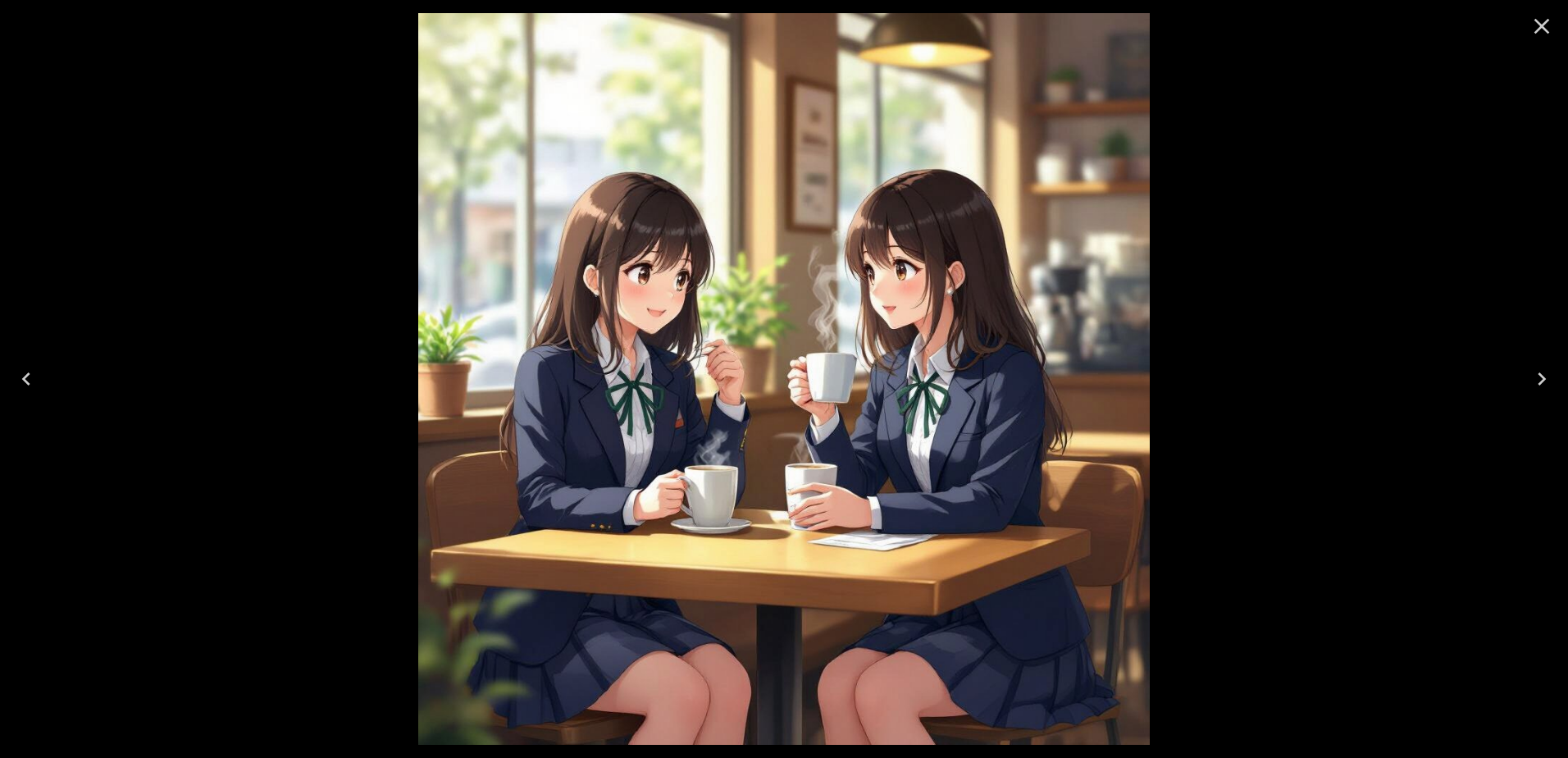 click 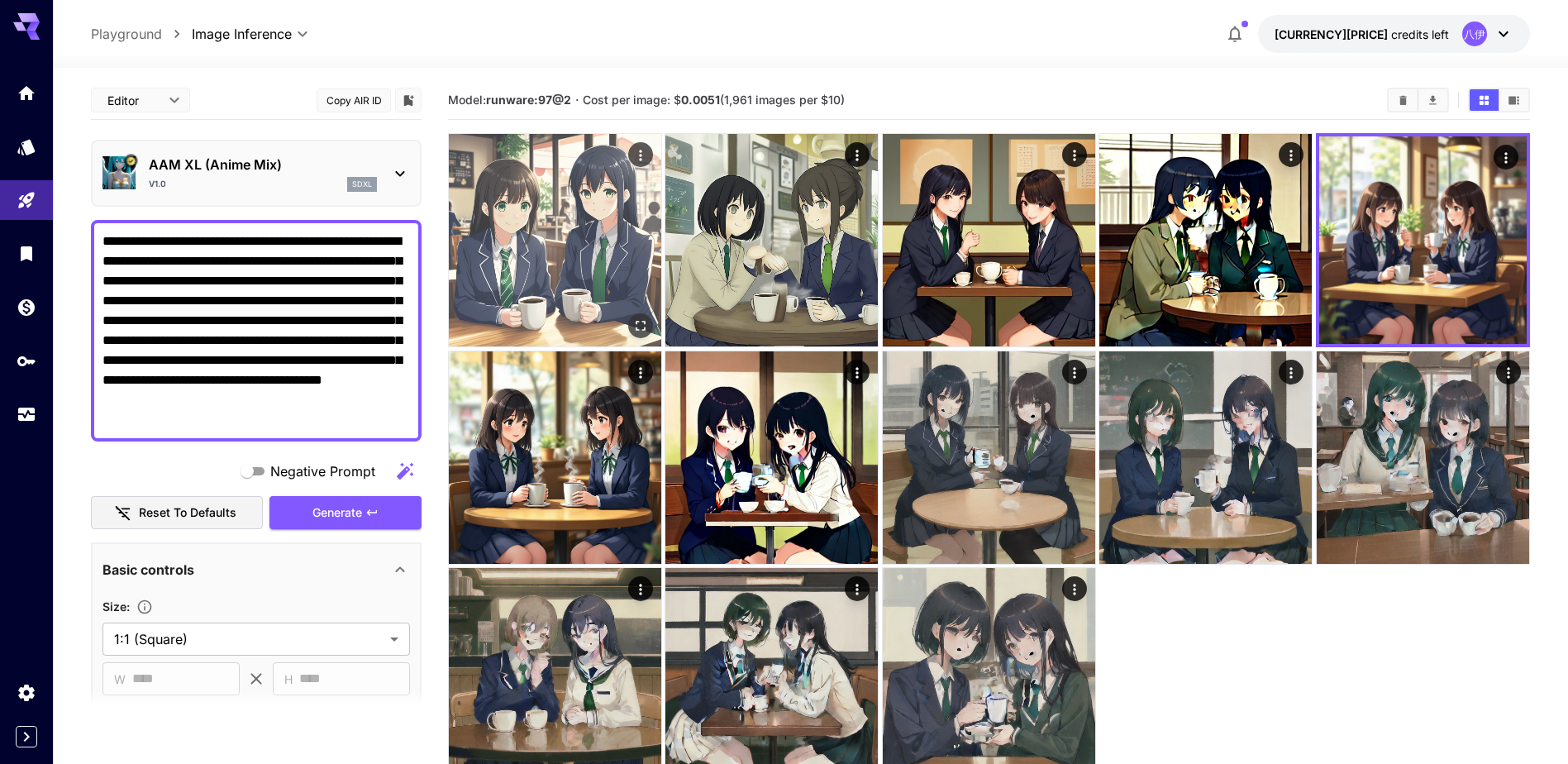 click at bounding box center [555, 240] 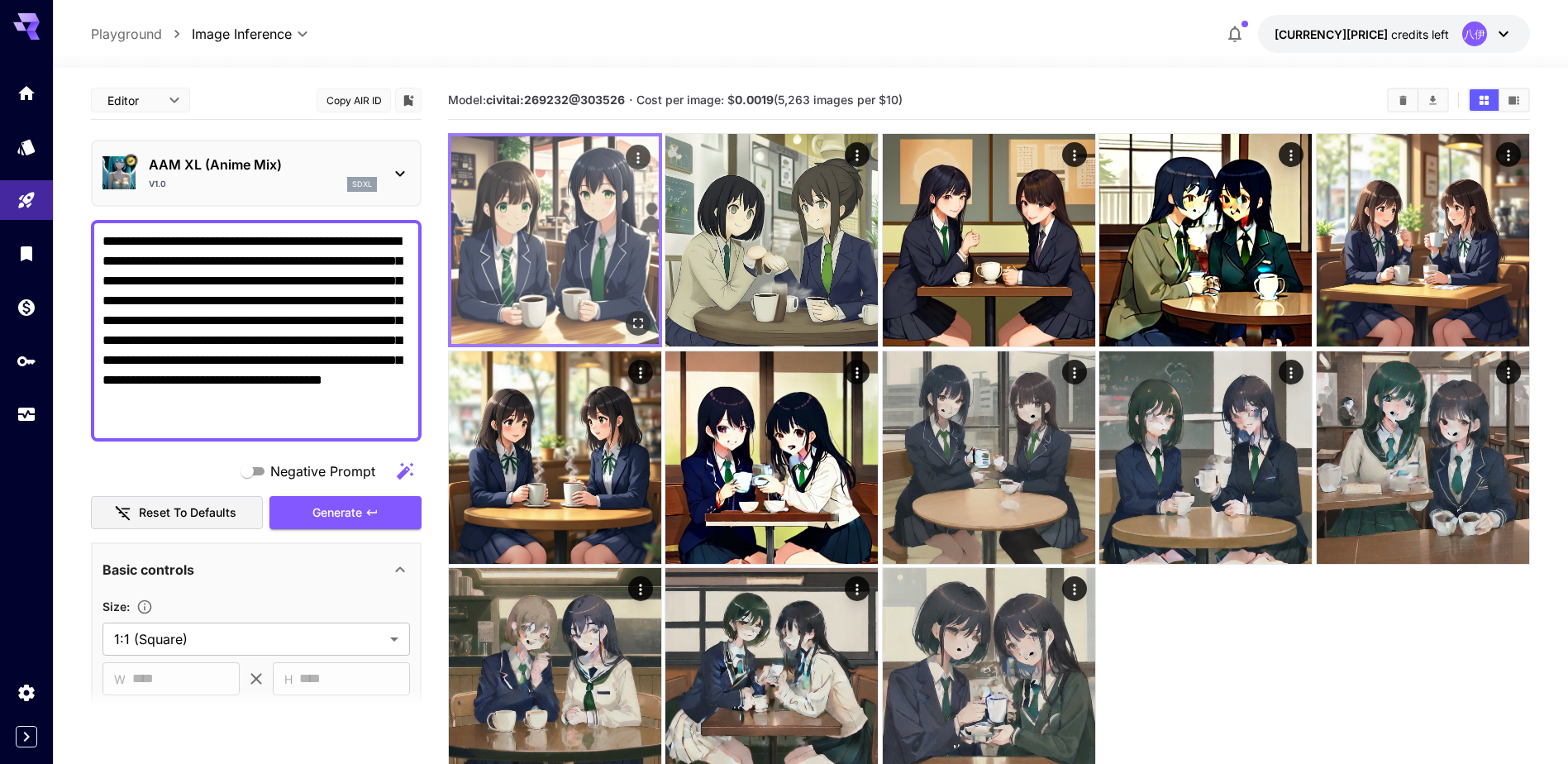 click 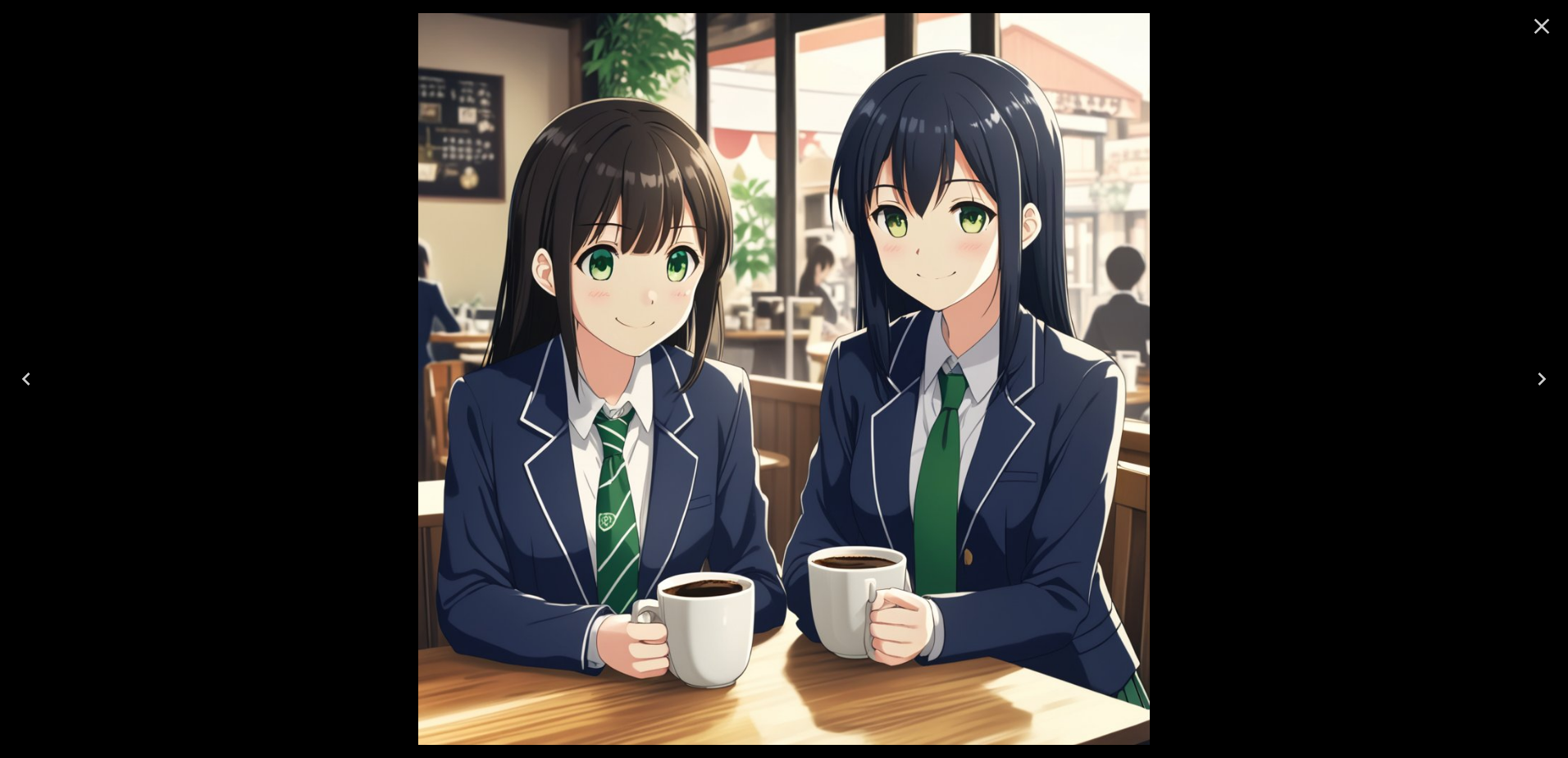 click 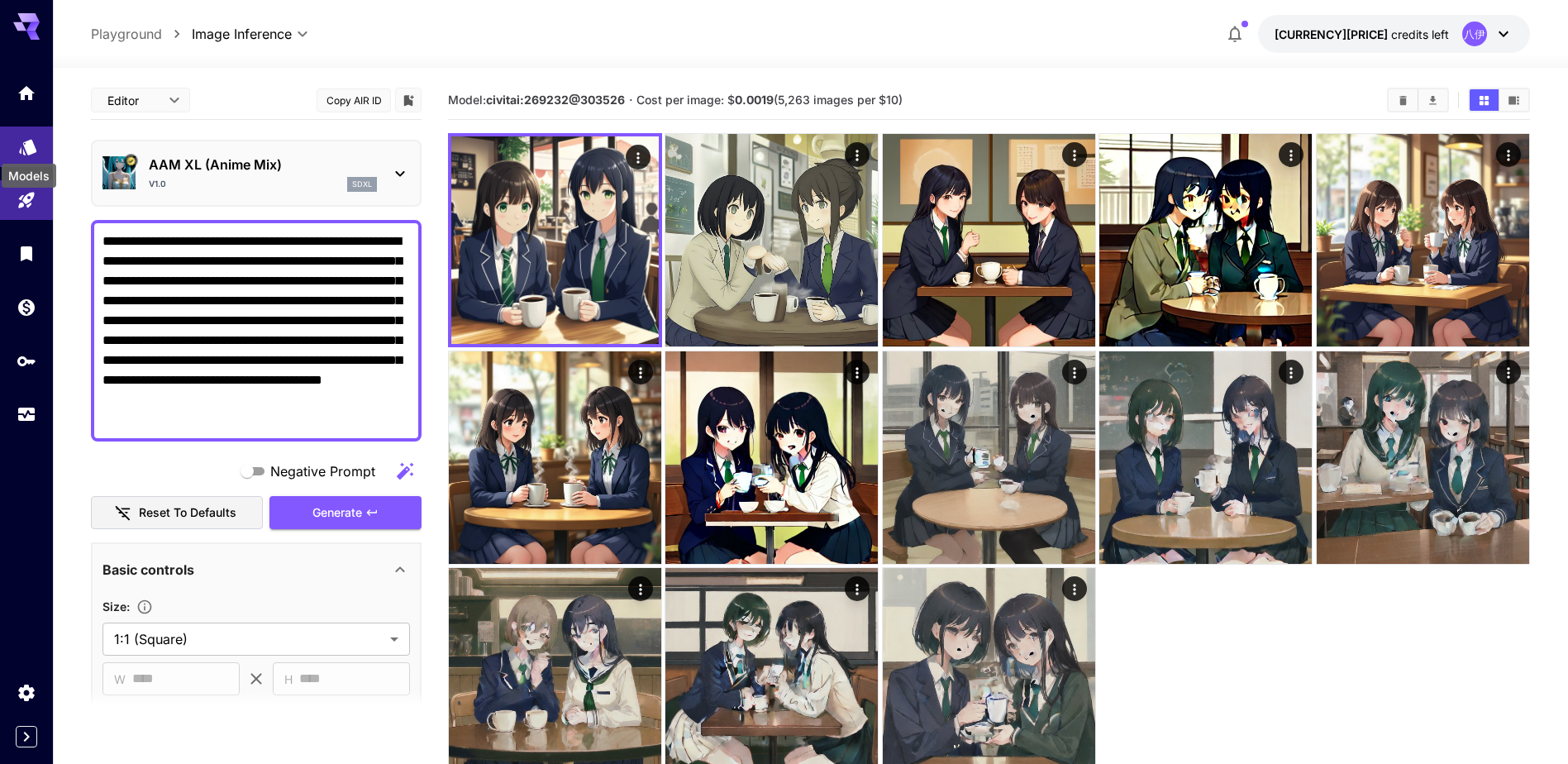 click 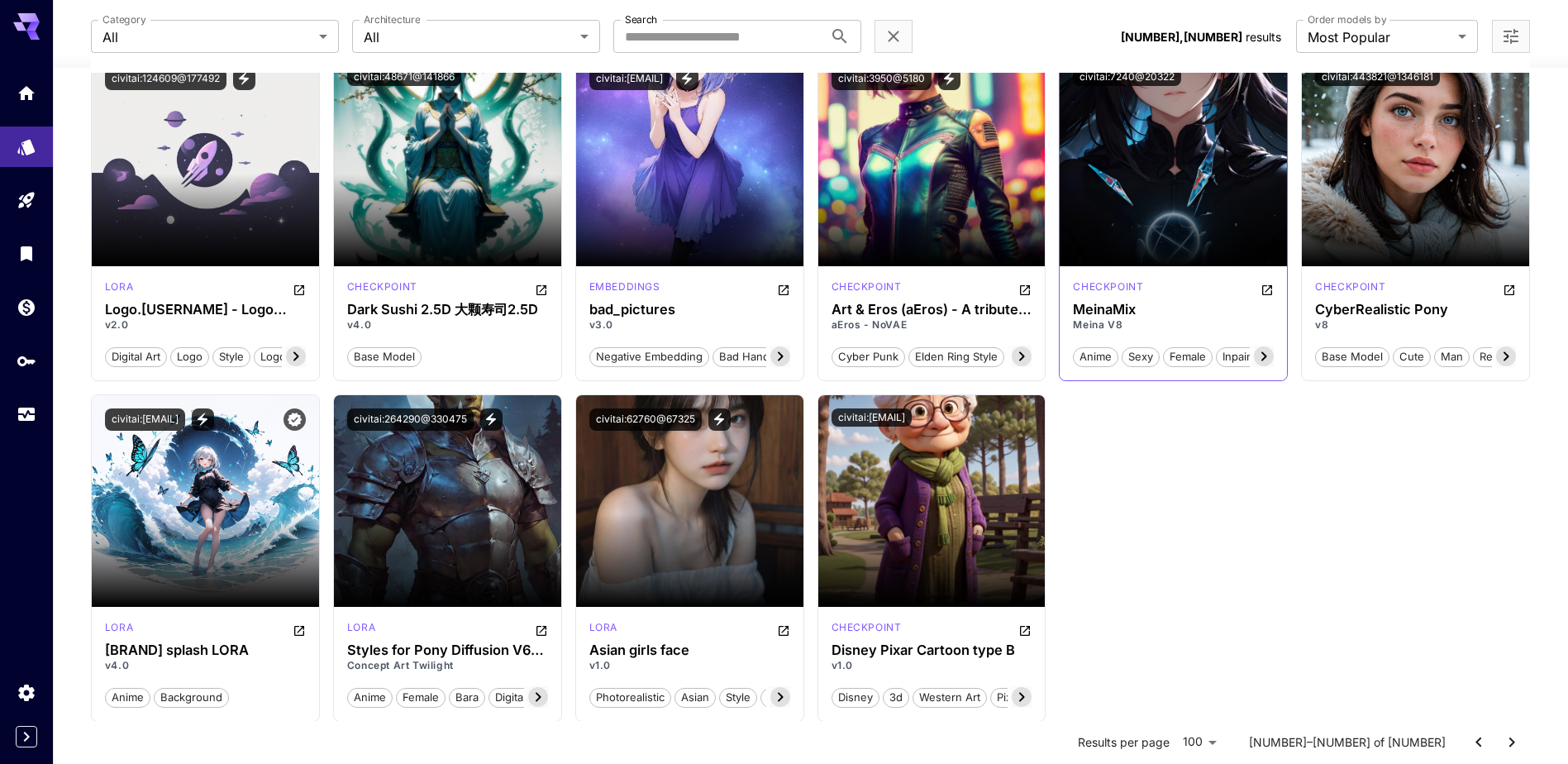 scroll, scrollTop: 5337, scrollLeft: 0, axis: vertical 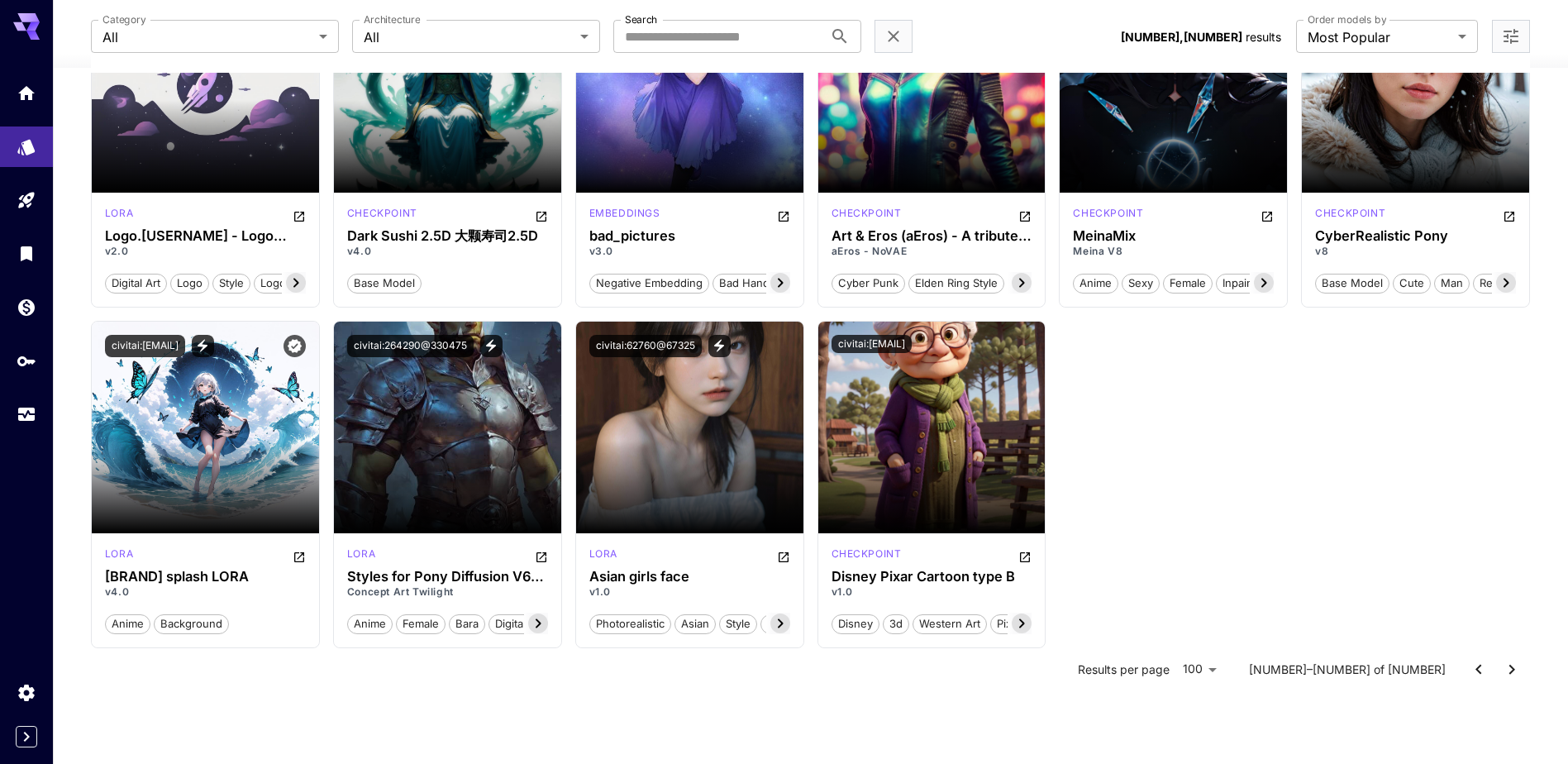click 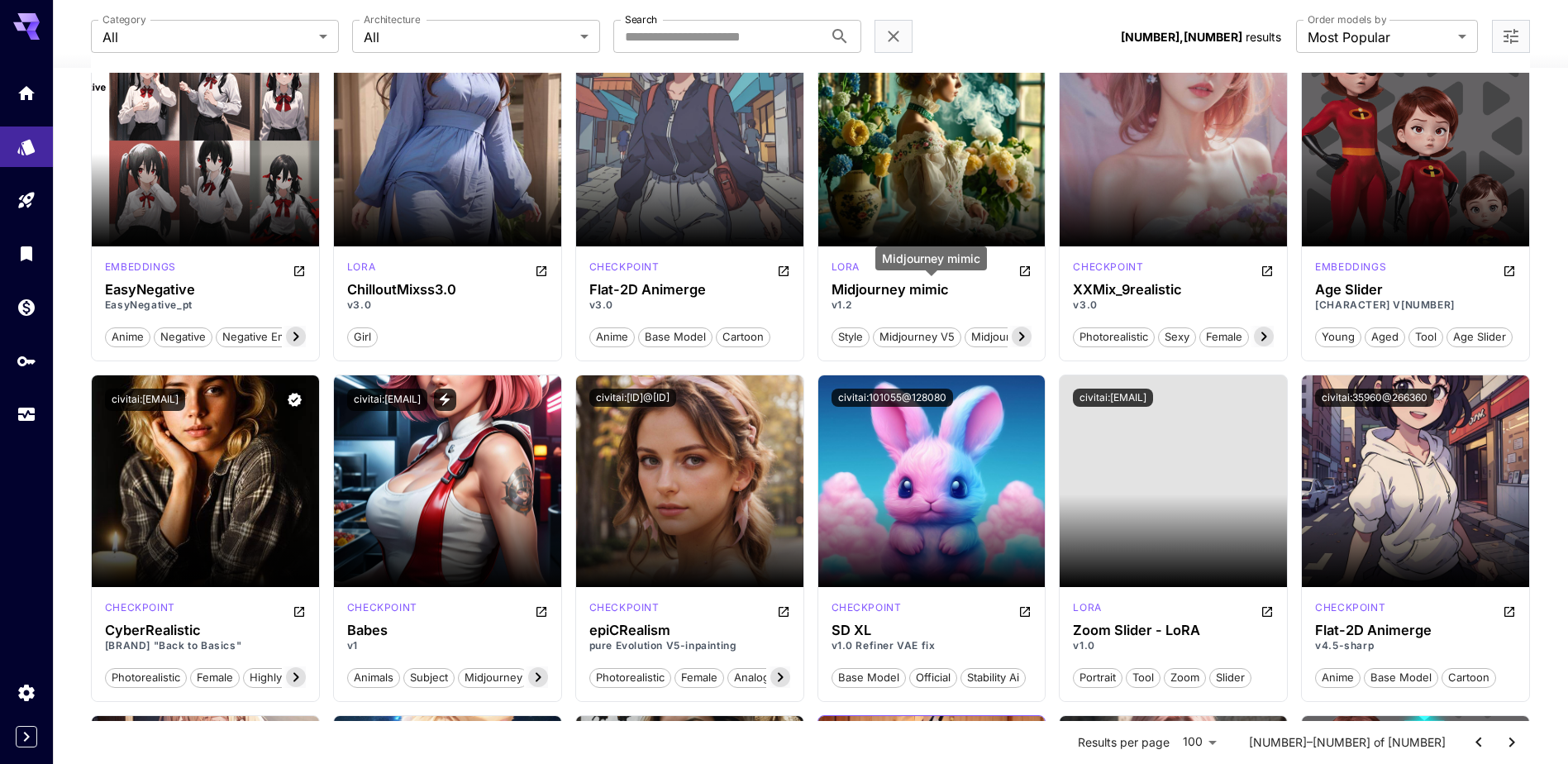 scroll, scrollTop: 0, scrollLeft: 0, axis: both 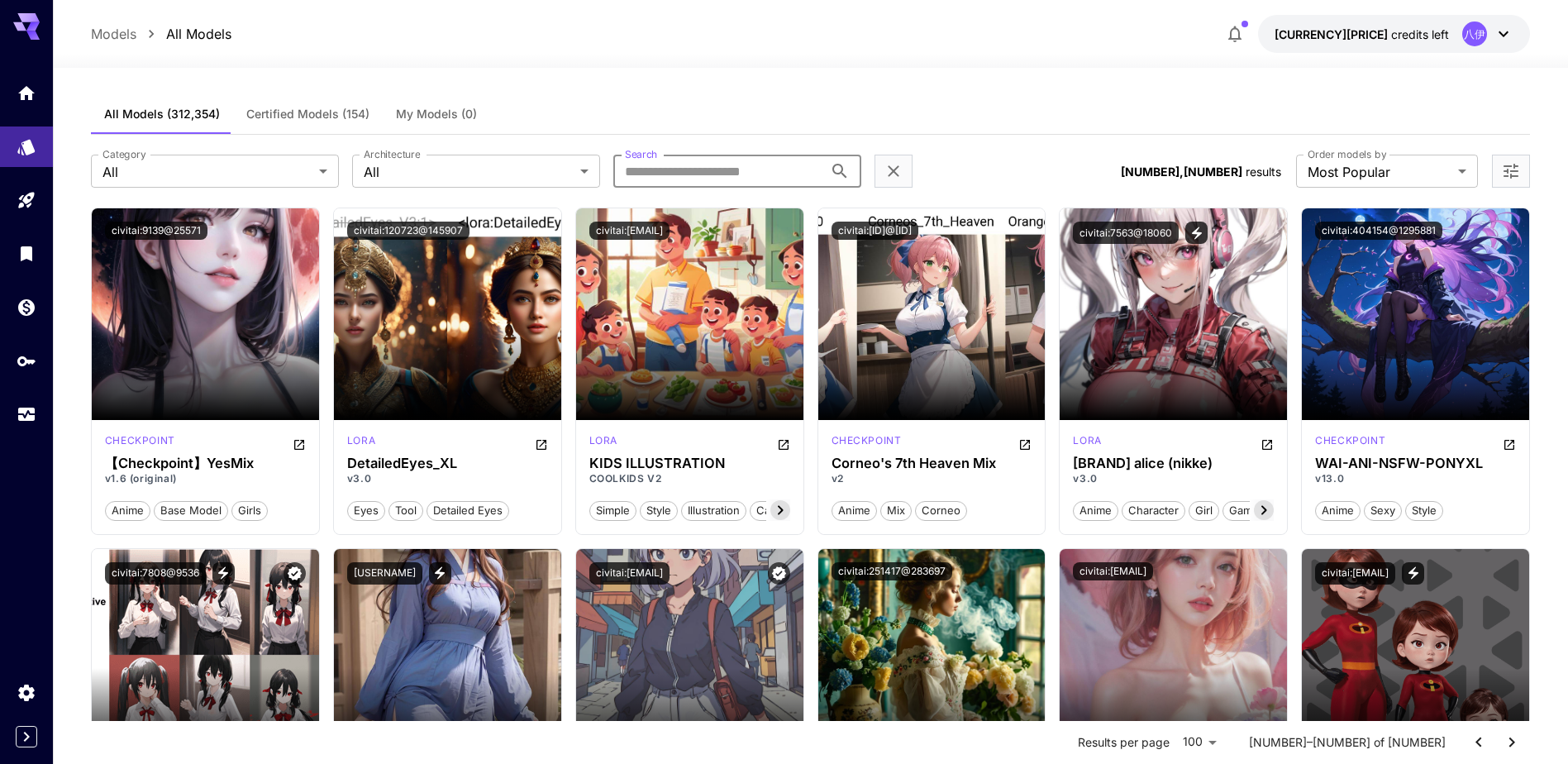 click on "Search" at bounding box center (718, 171) 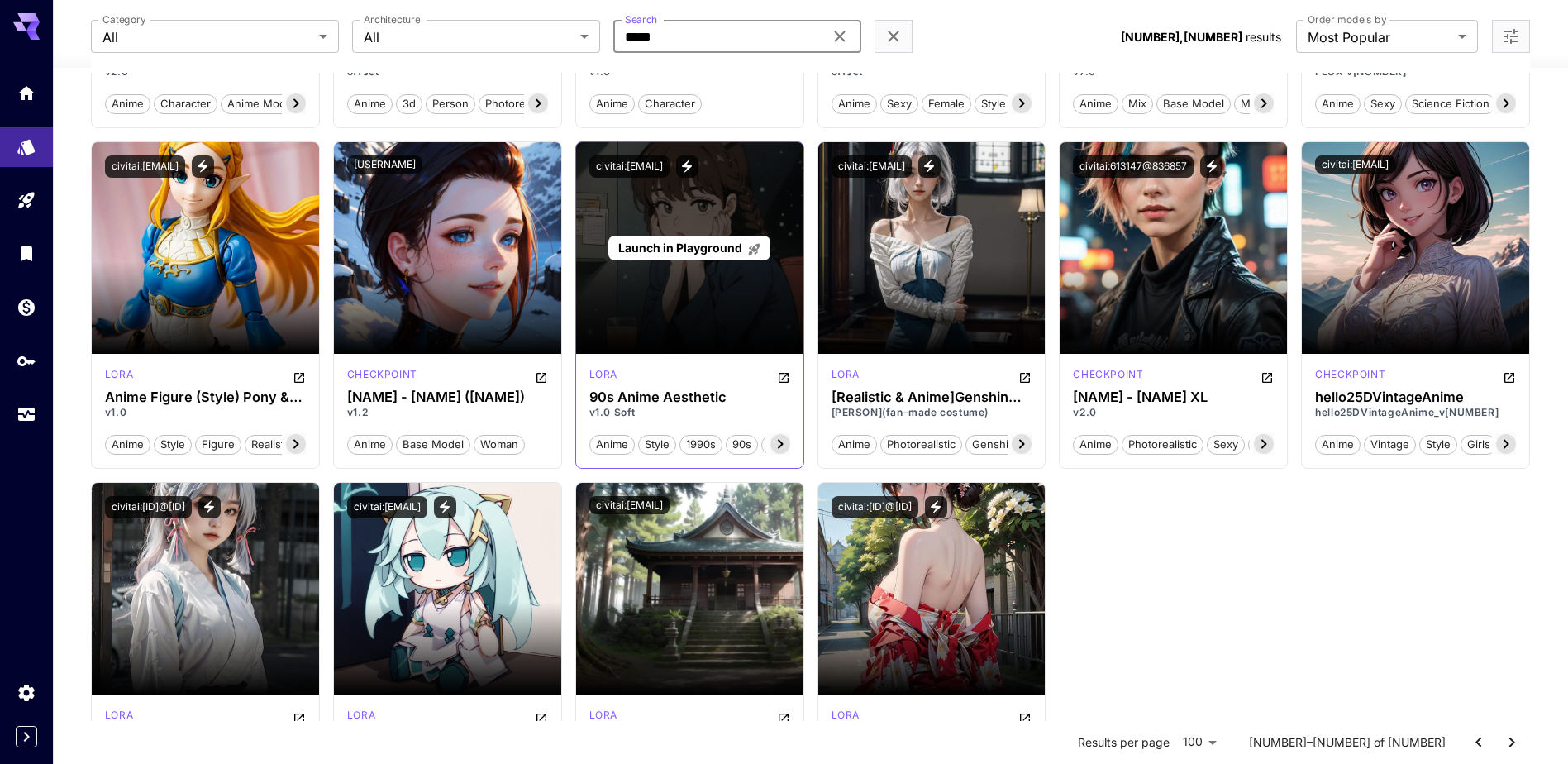 scroll, scrollTop: 5337, scrollLeft: 0, axis: vertical 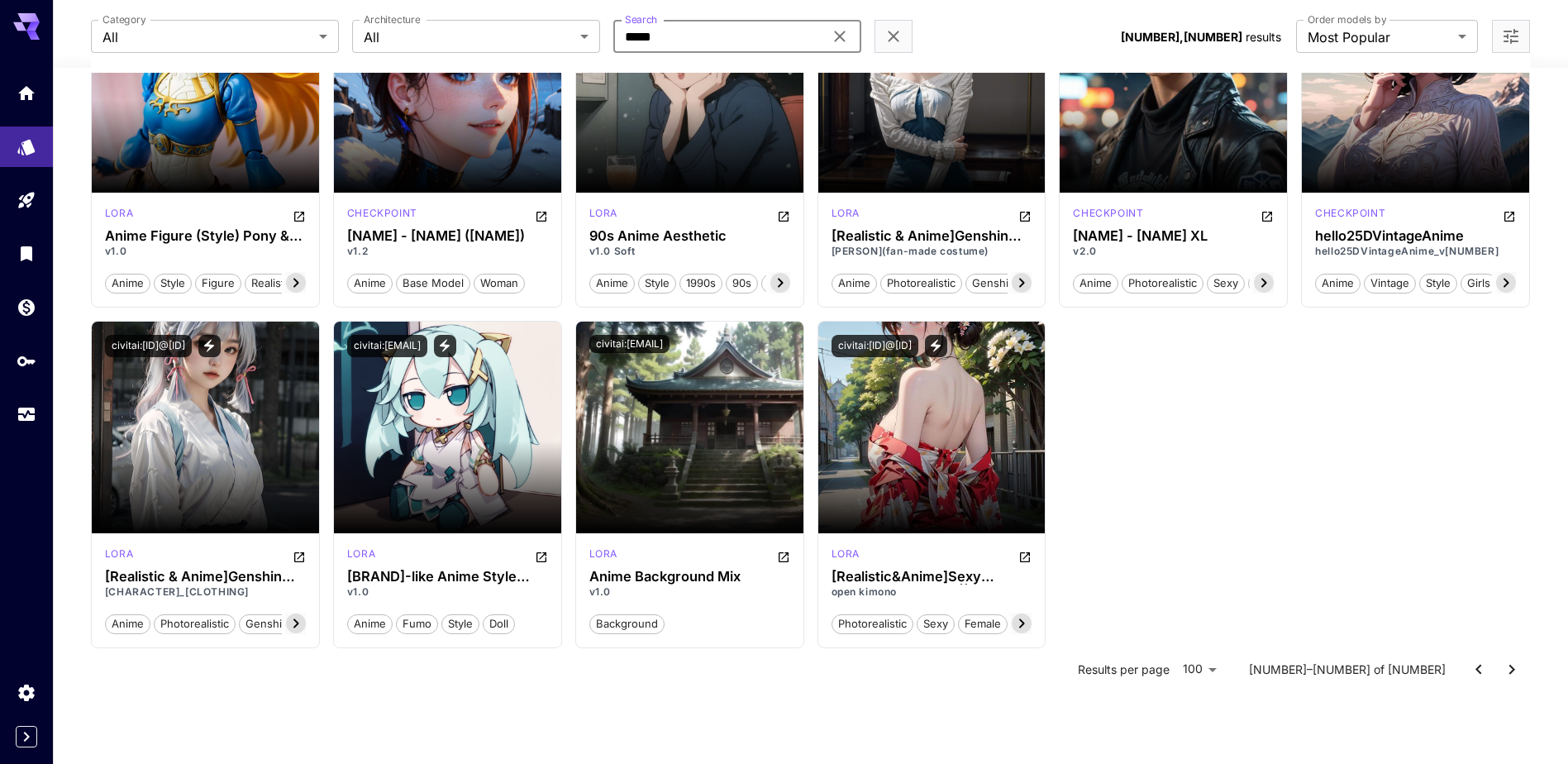 type on "*****" 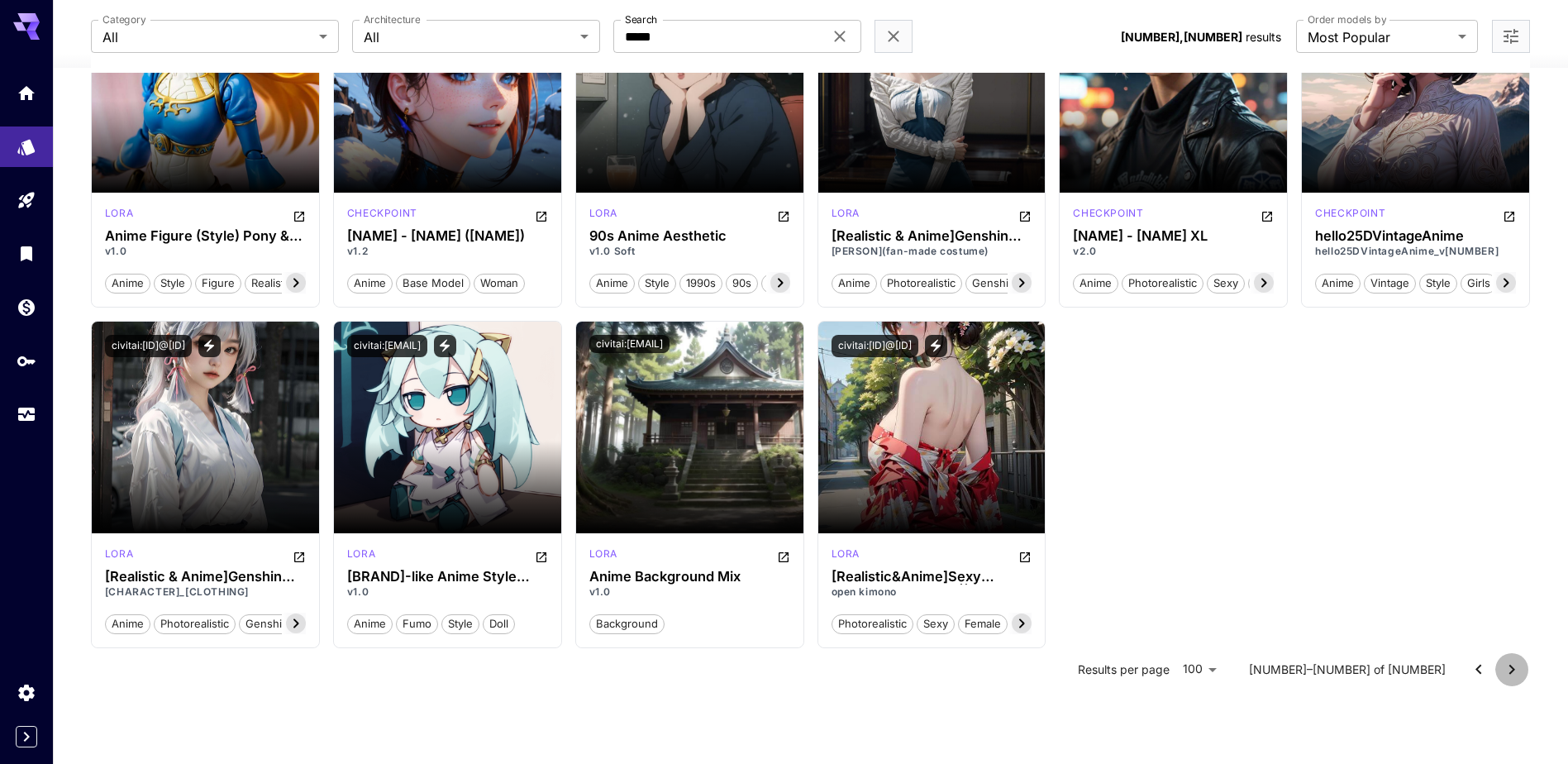 click 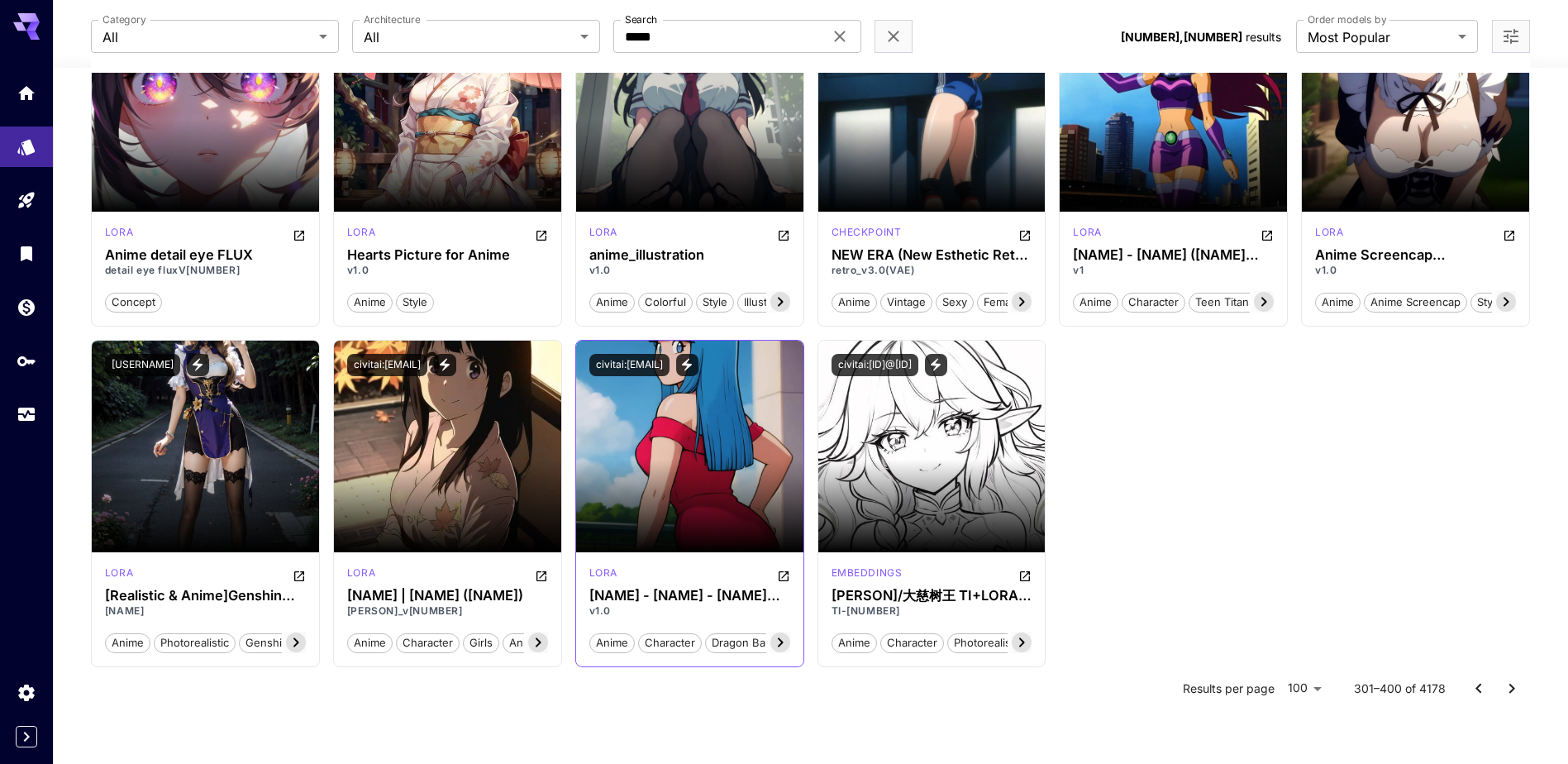 scroll, scrollTop: 5337, scrollLeft: 0, axis: vertical 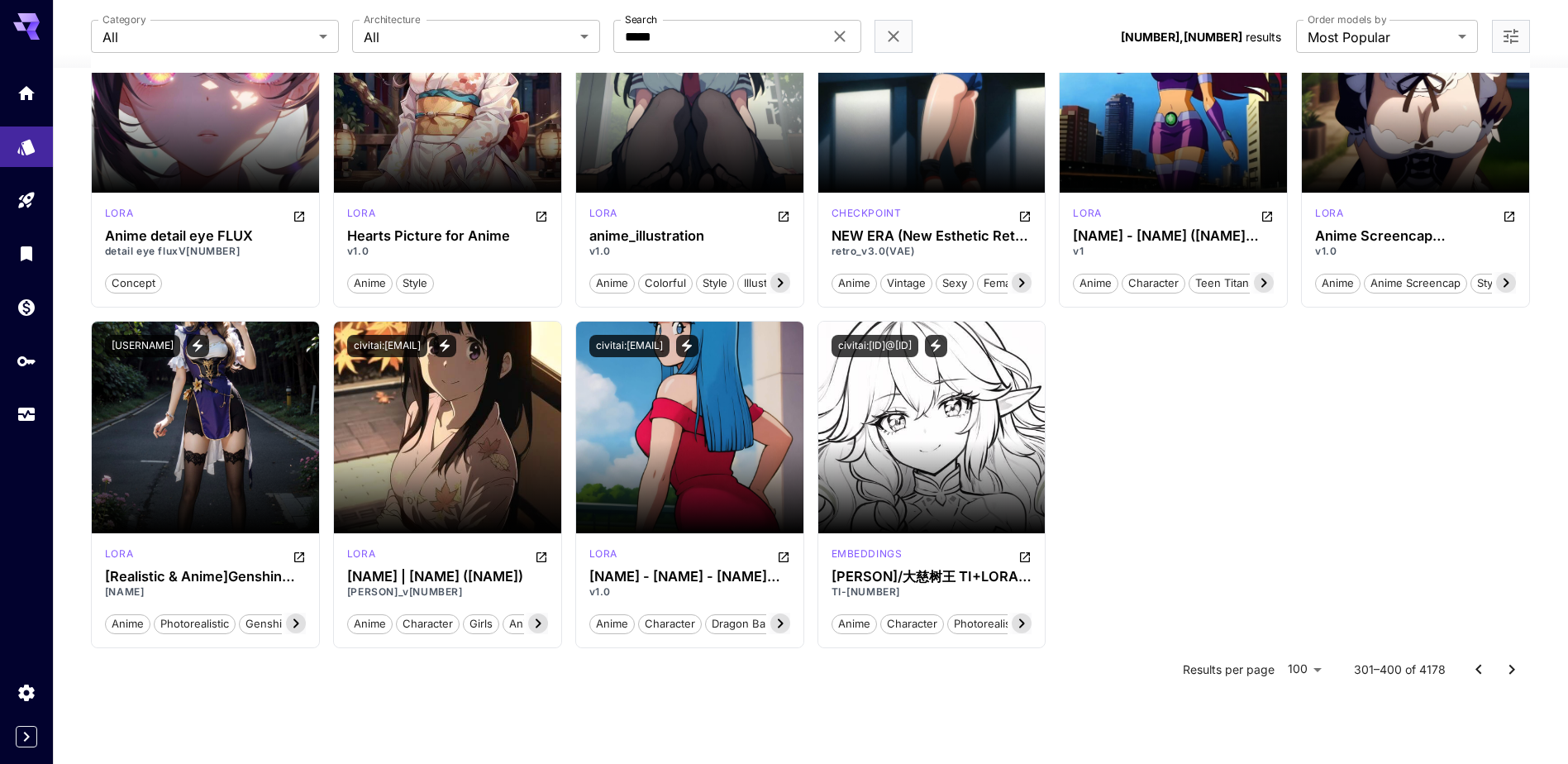 drag, startPoint x: 1509, startPoint y: 671, endPoint x: 1455, endPoint y: 653, distance: 56.920998 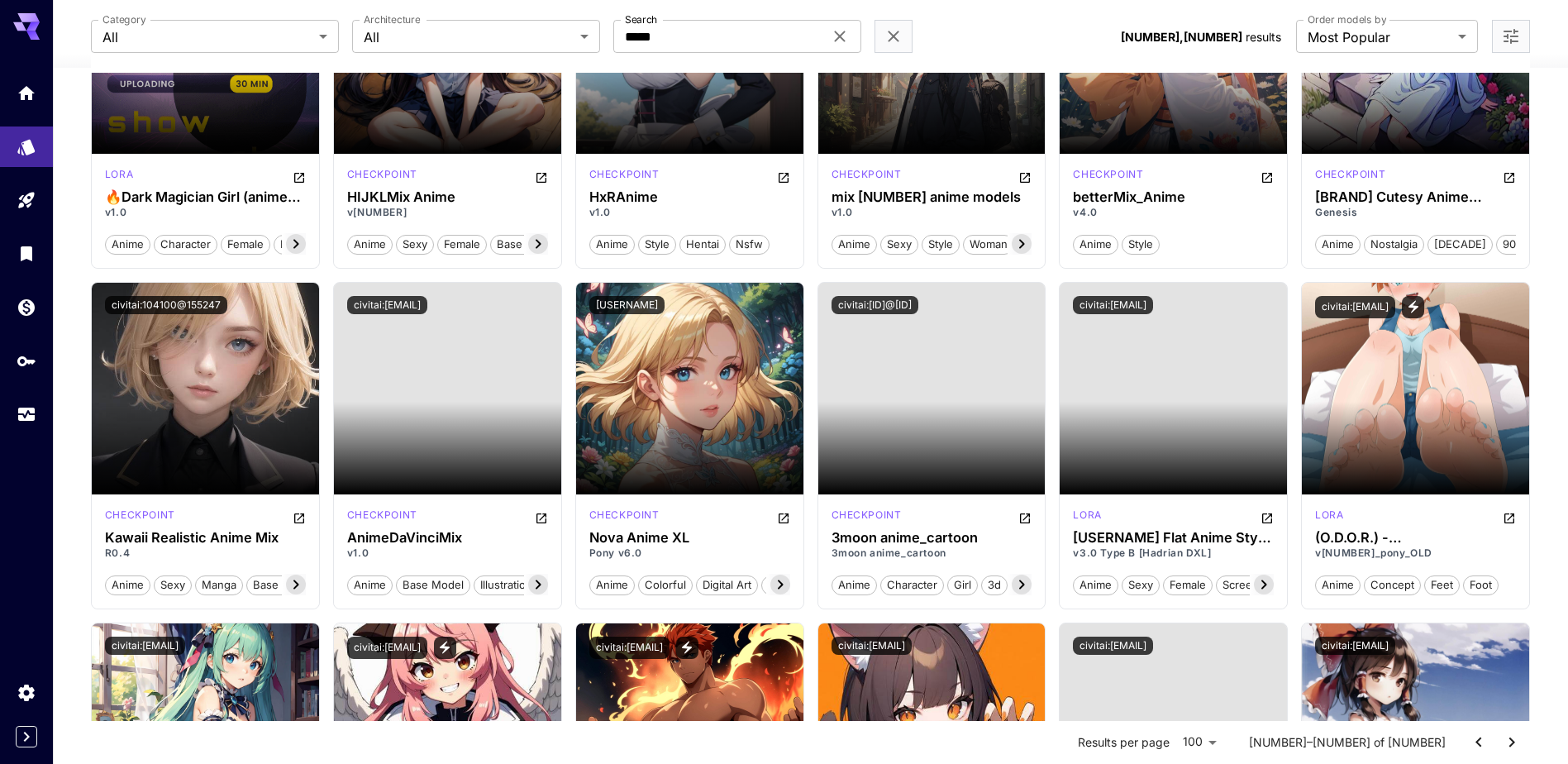 scroll, scrollTop: 6716, scrollLeft: 0, axis: vertical 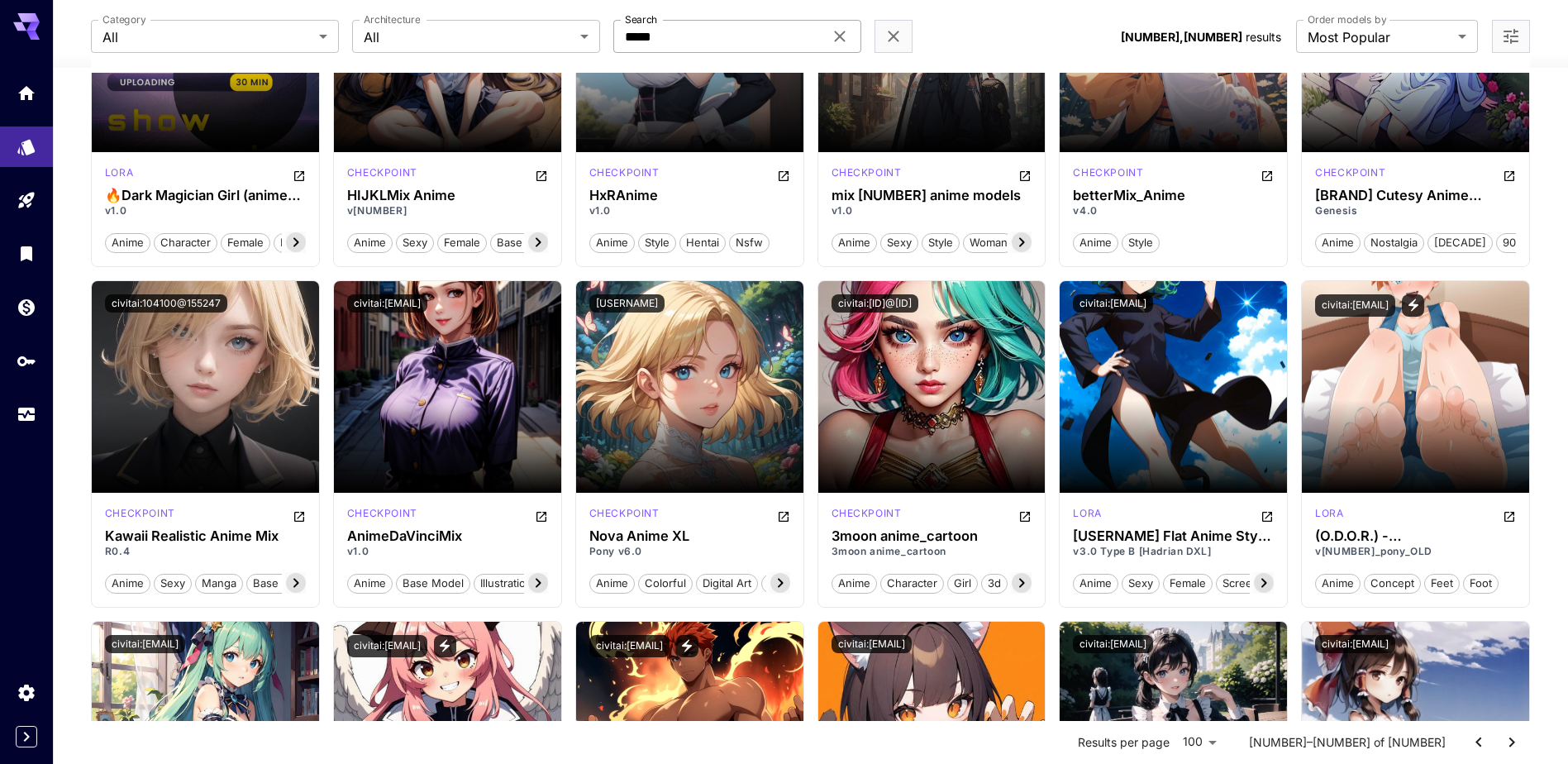 click 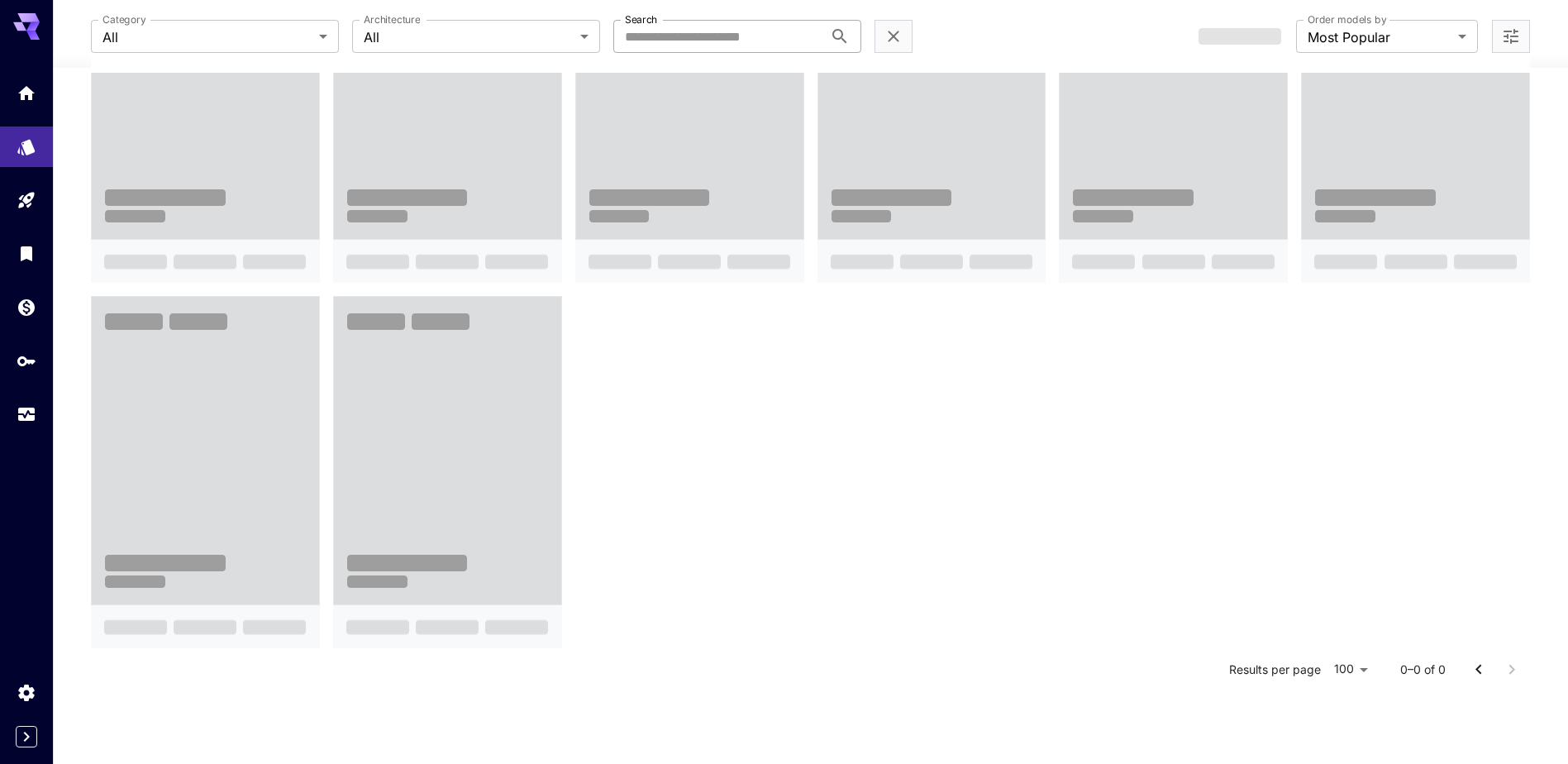 scroll, scrollTop: 6716, scrollLeft: 0, axis: vertical 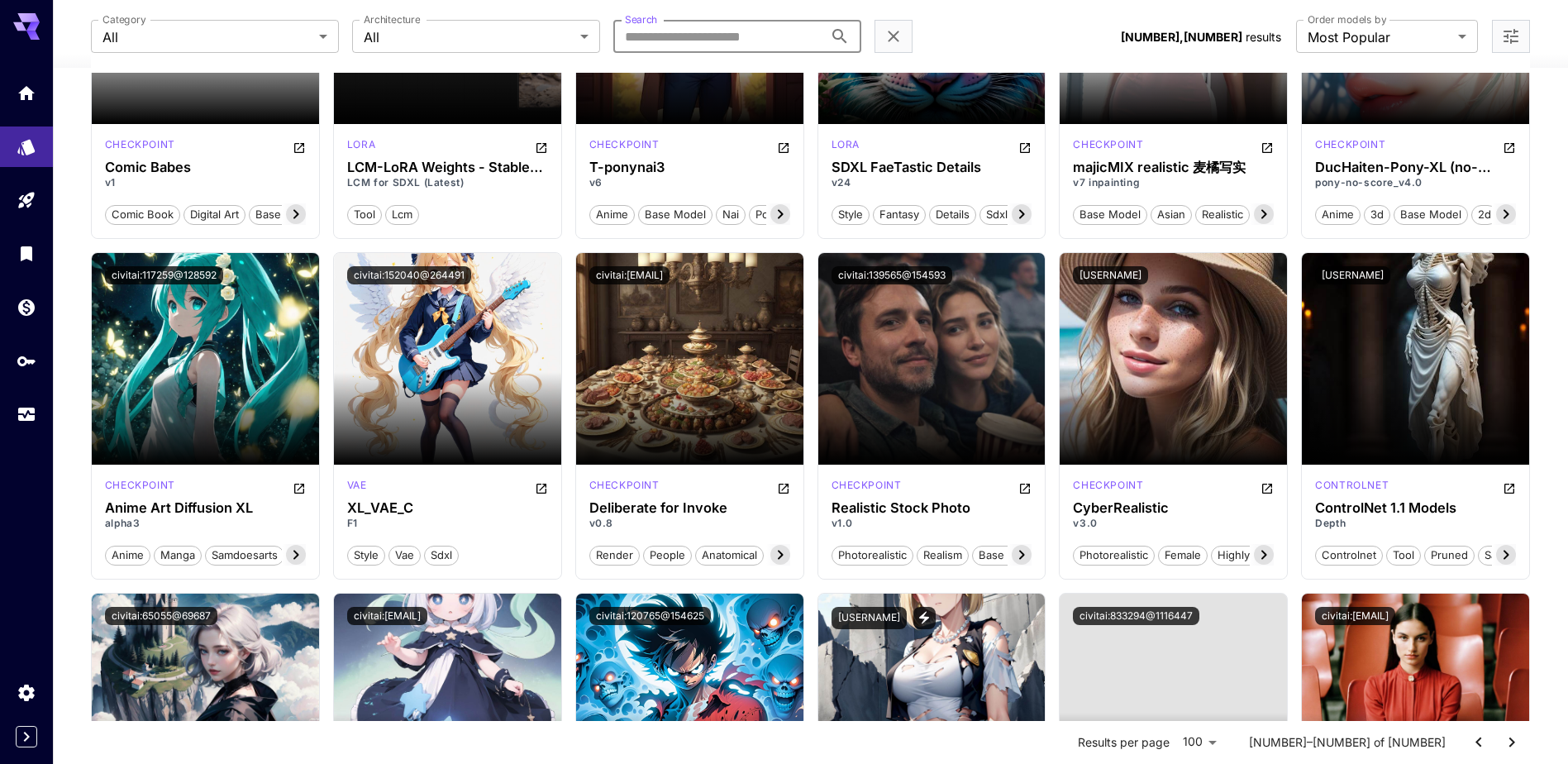 click on "Search" at bounding box center (718, 36) 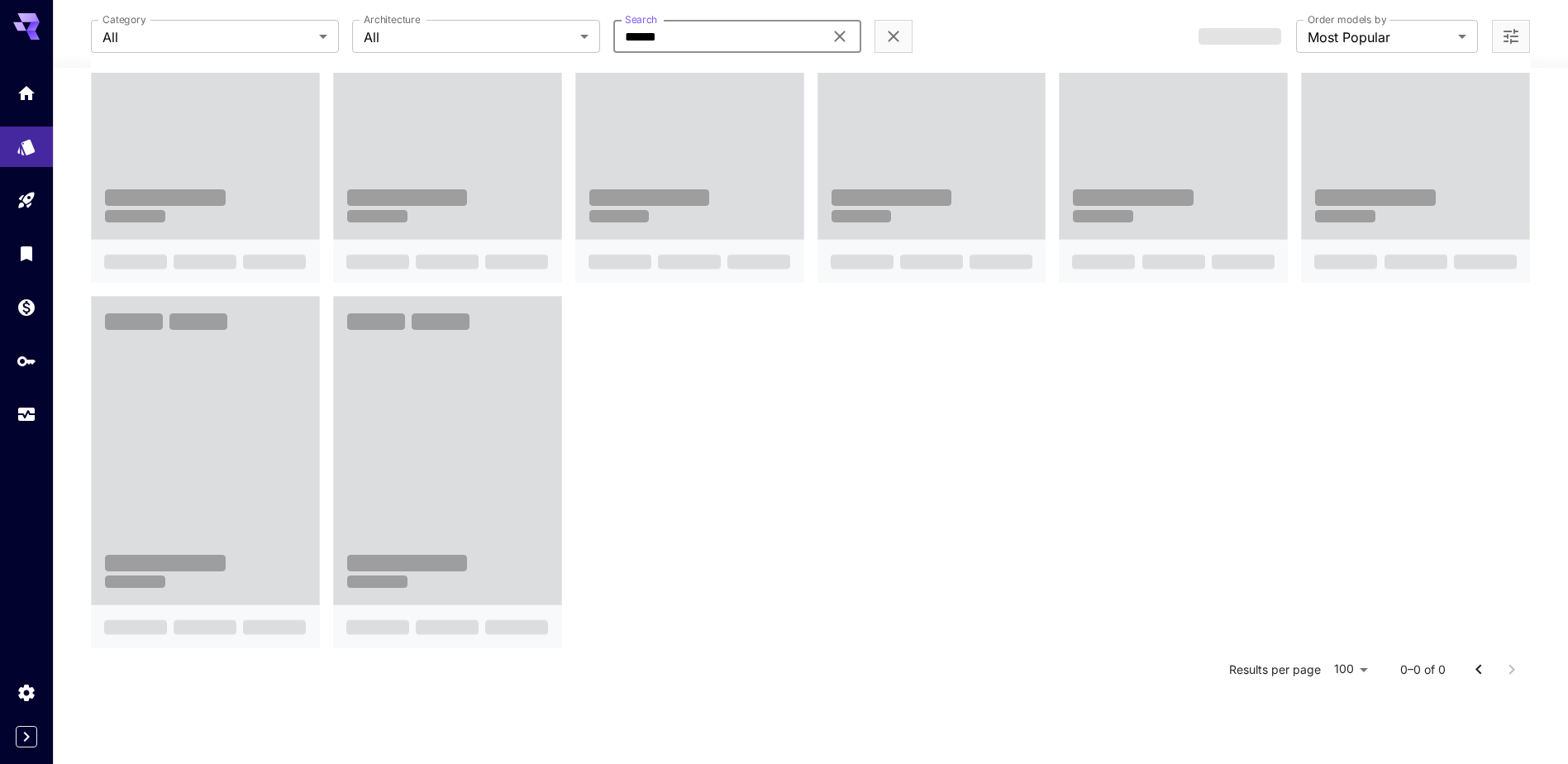scroll, scrollTop: 323, scrollLeft: 0, axis: vertical 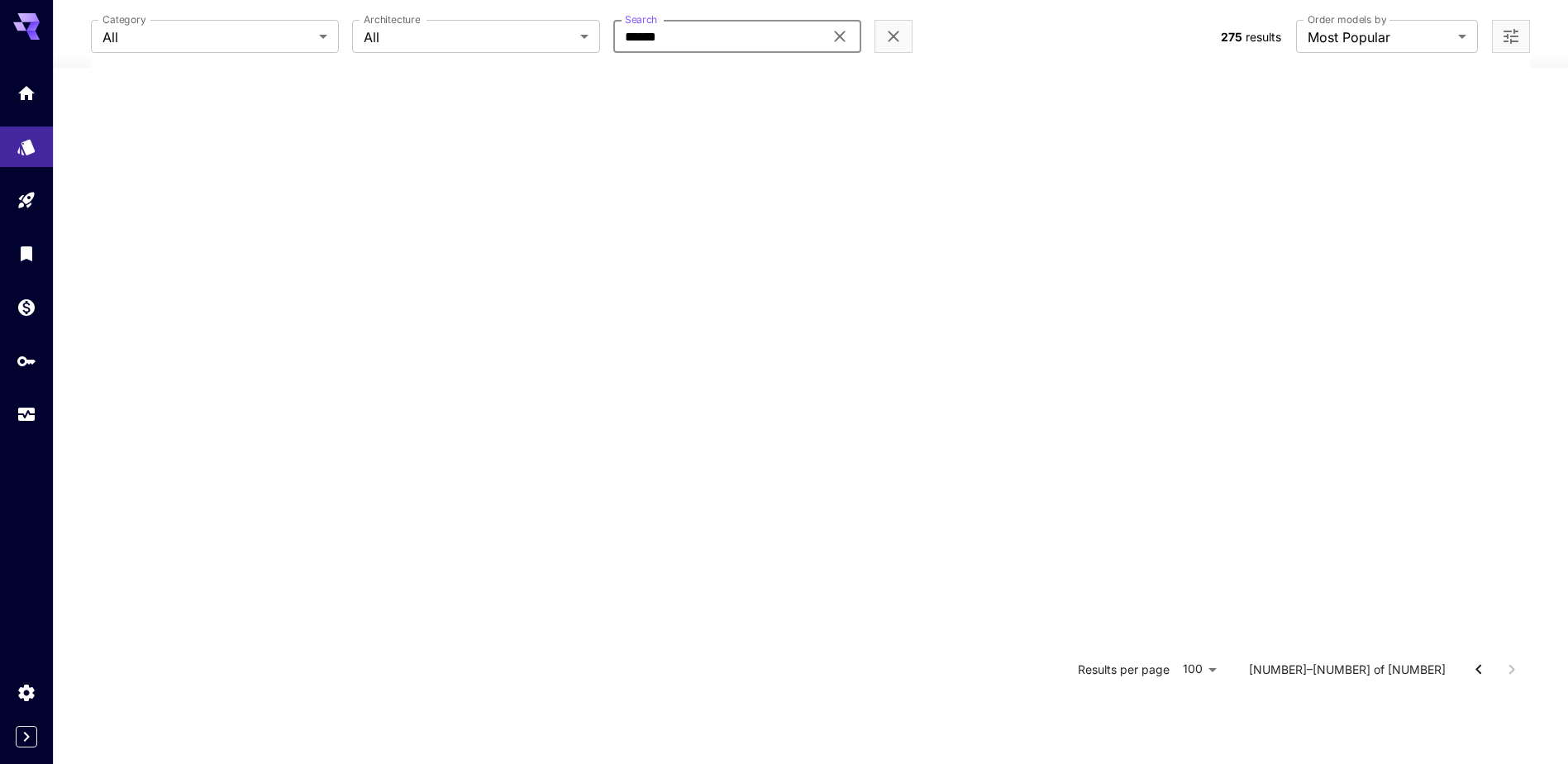 type on "******" 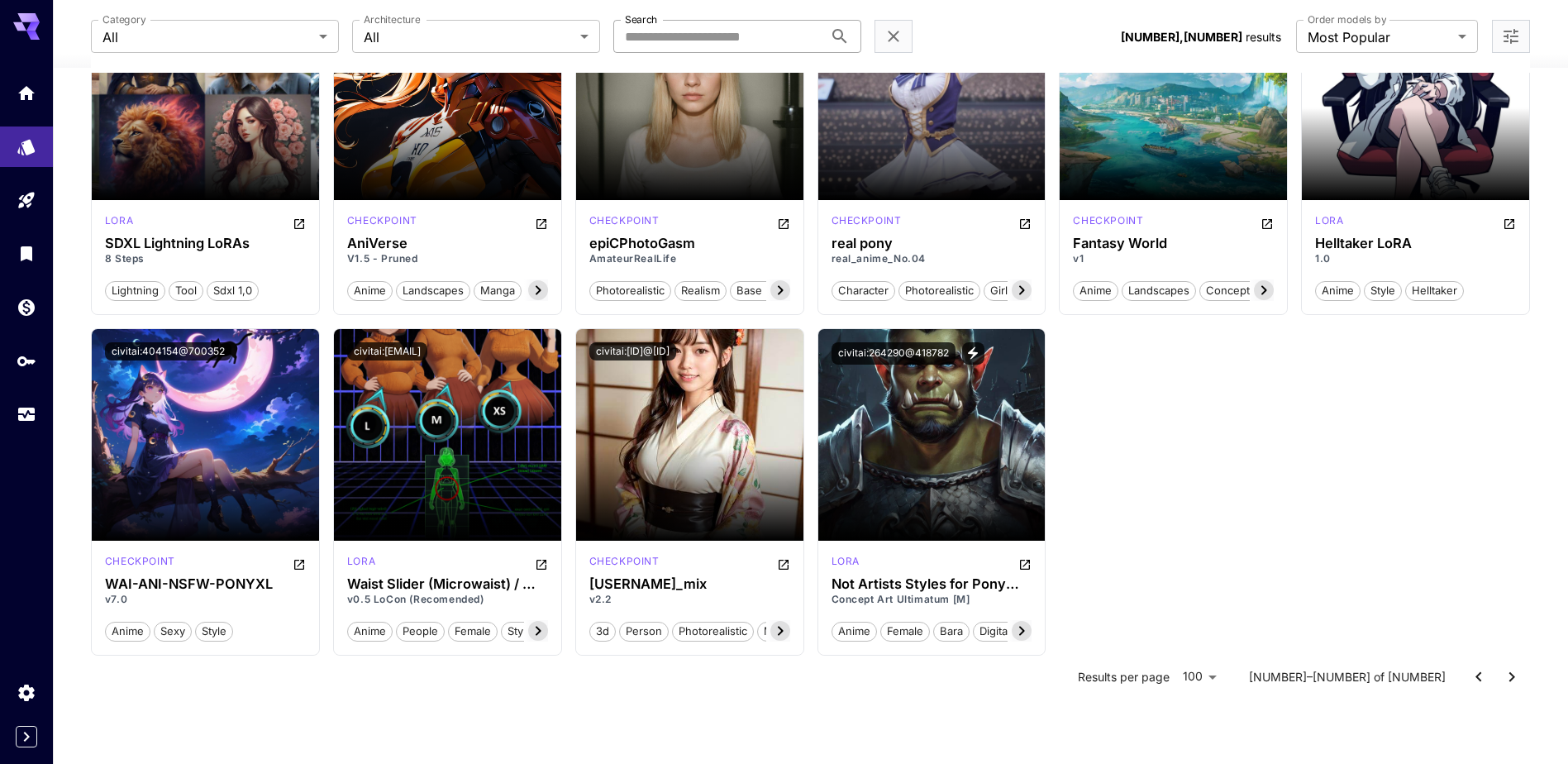 scroll, scrollTop: 5337, scrollLeft: 0, axis: vertical 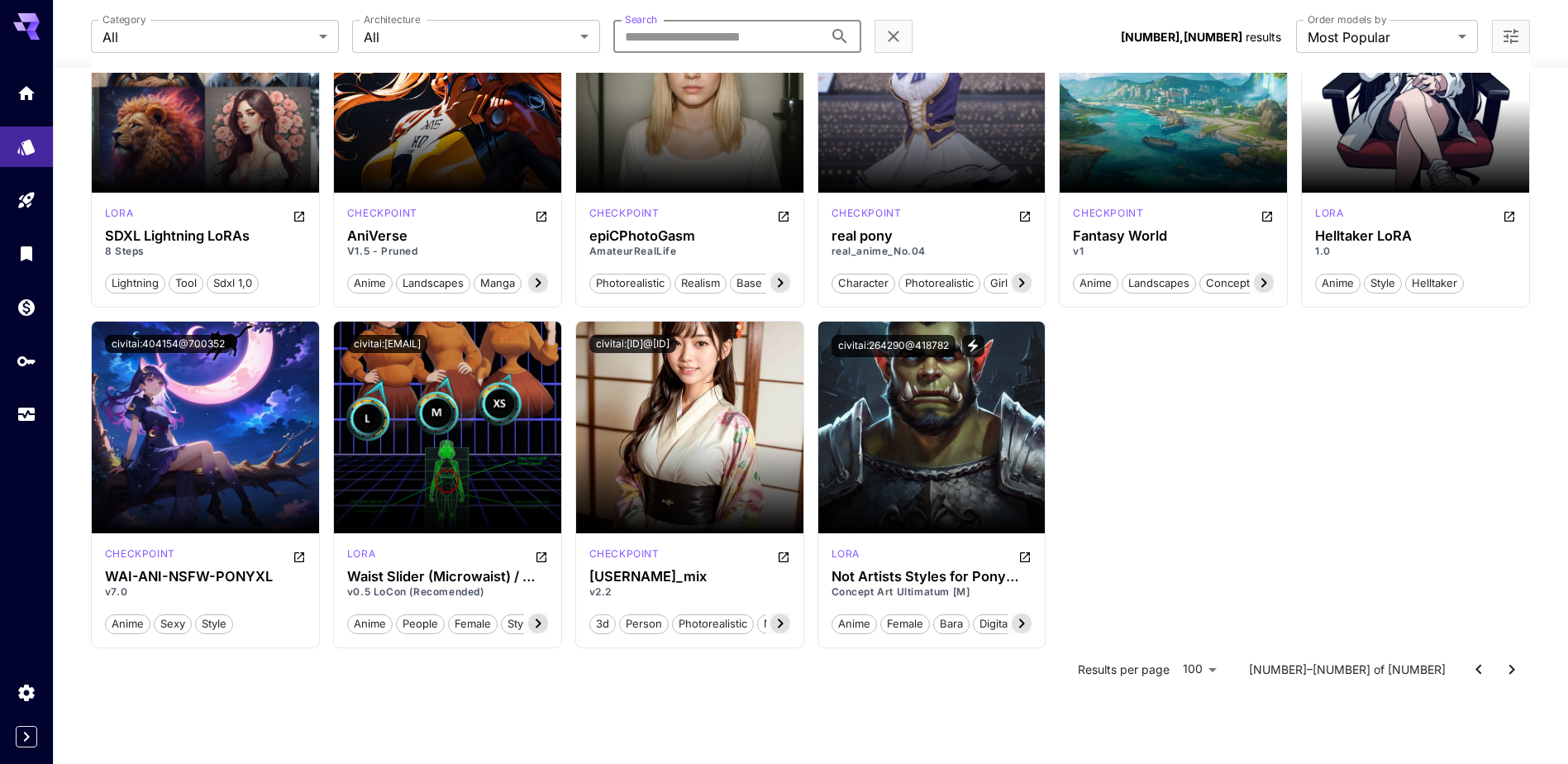 click on "Search" at bounding box center [718, 36] 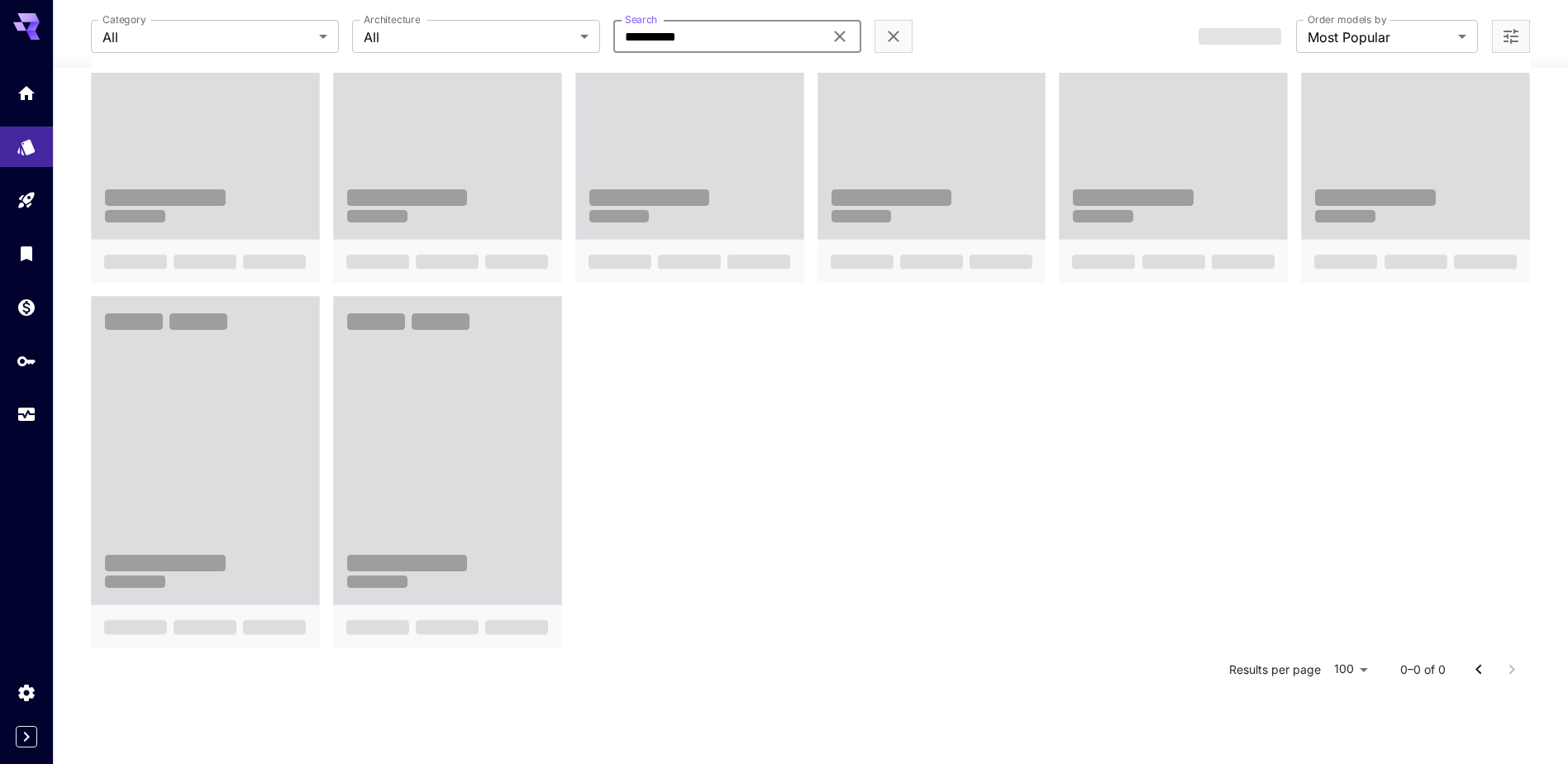 scroll, scrollTop: 323, scrollLeft: 0, axis: vertical 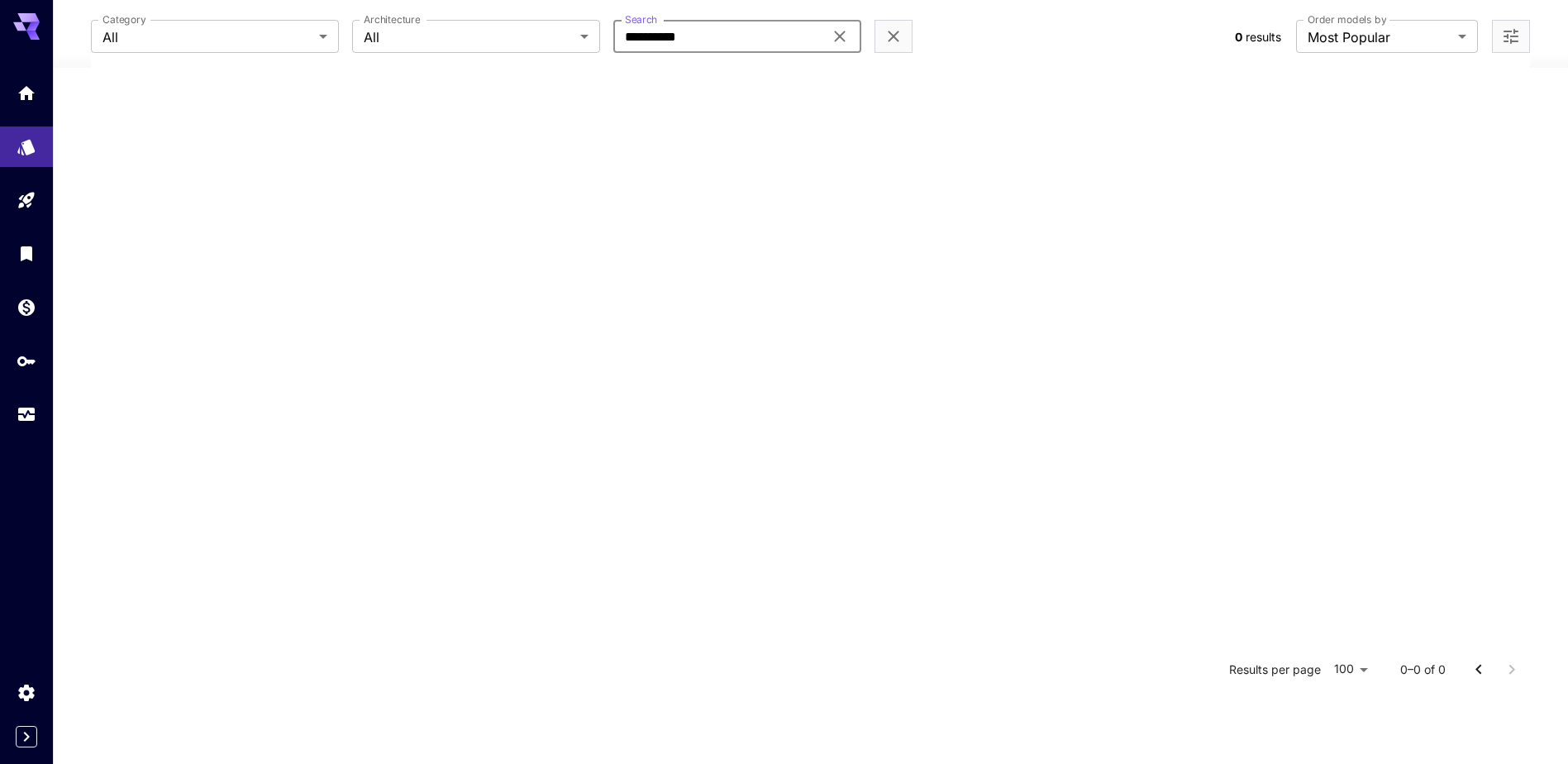 click on "**********" at bounding box center (718, 36) 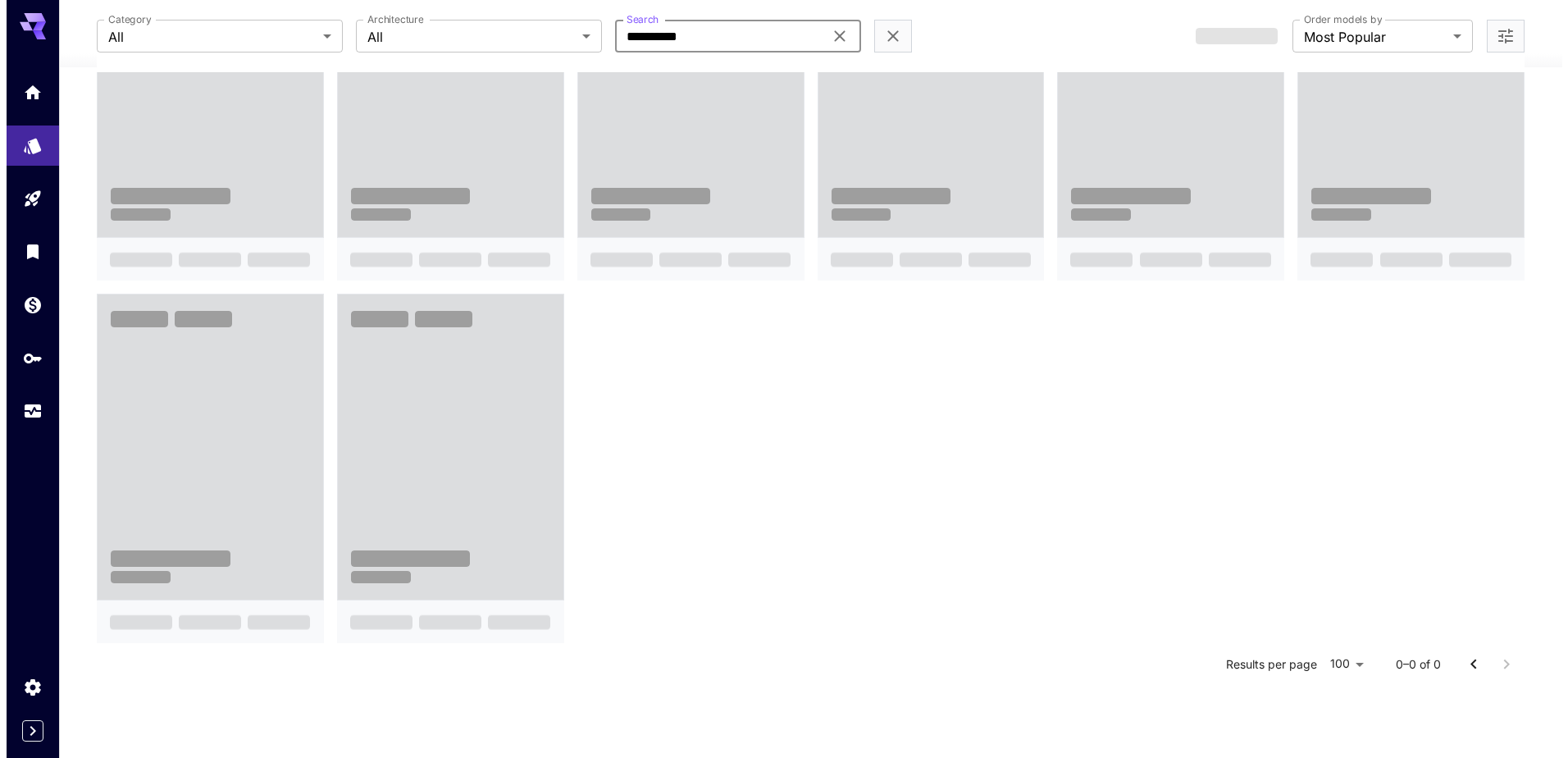 scroll, scrollTop: 321, scrollLeft: 0, axis: vertical 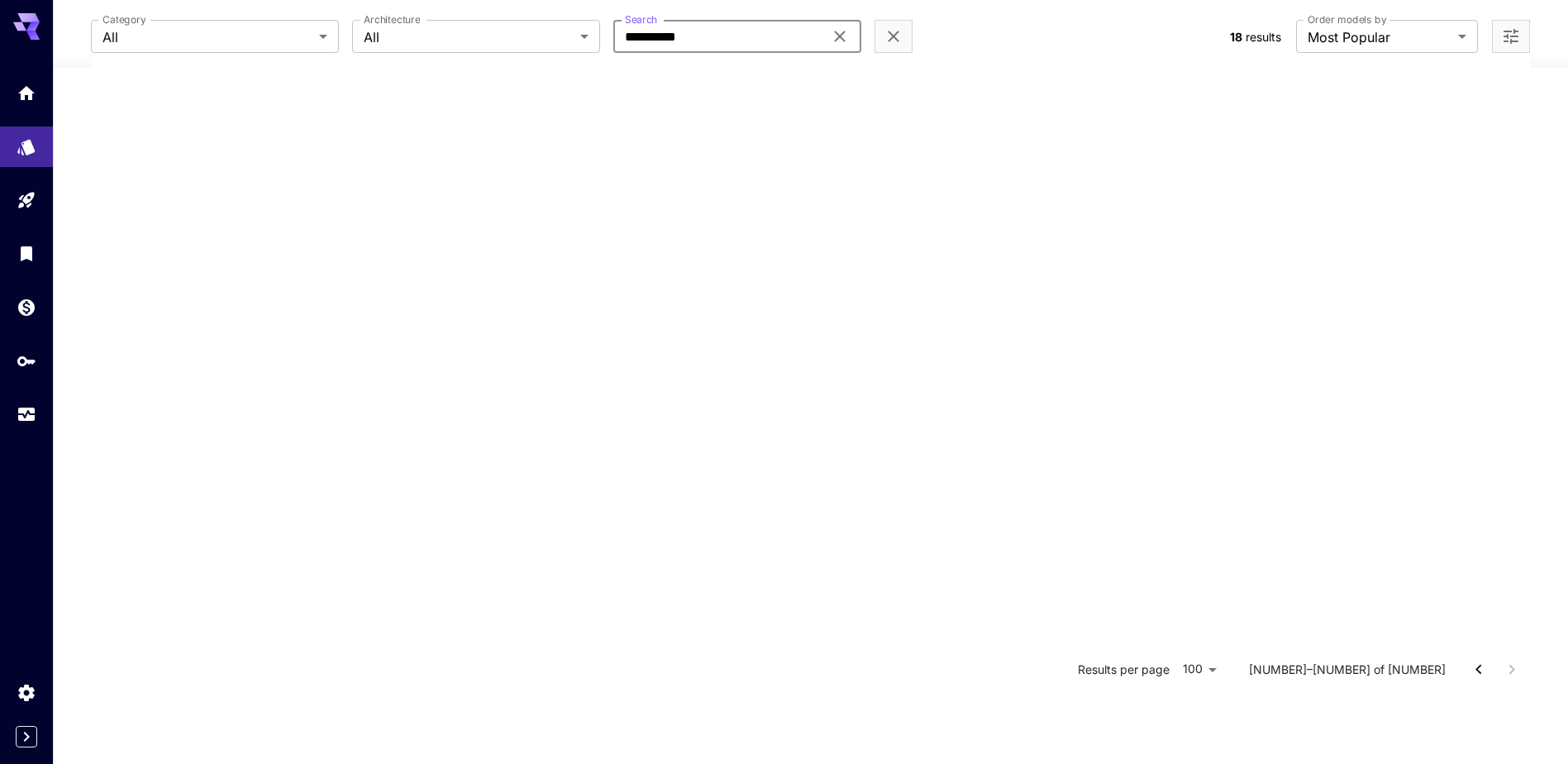 type on "**********" 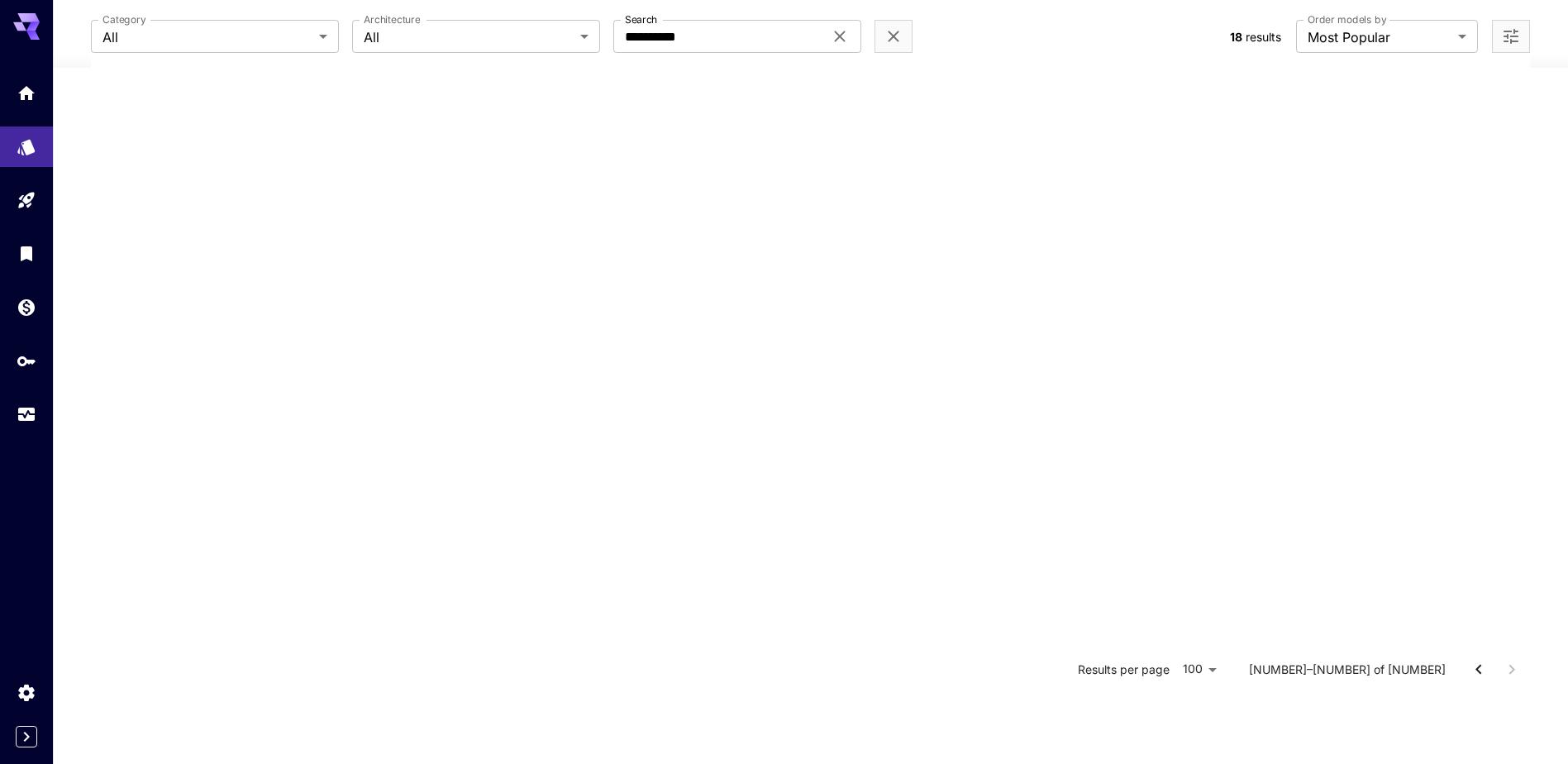 click 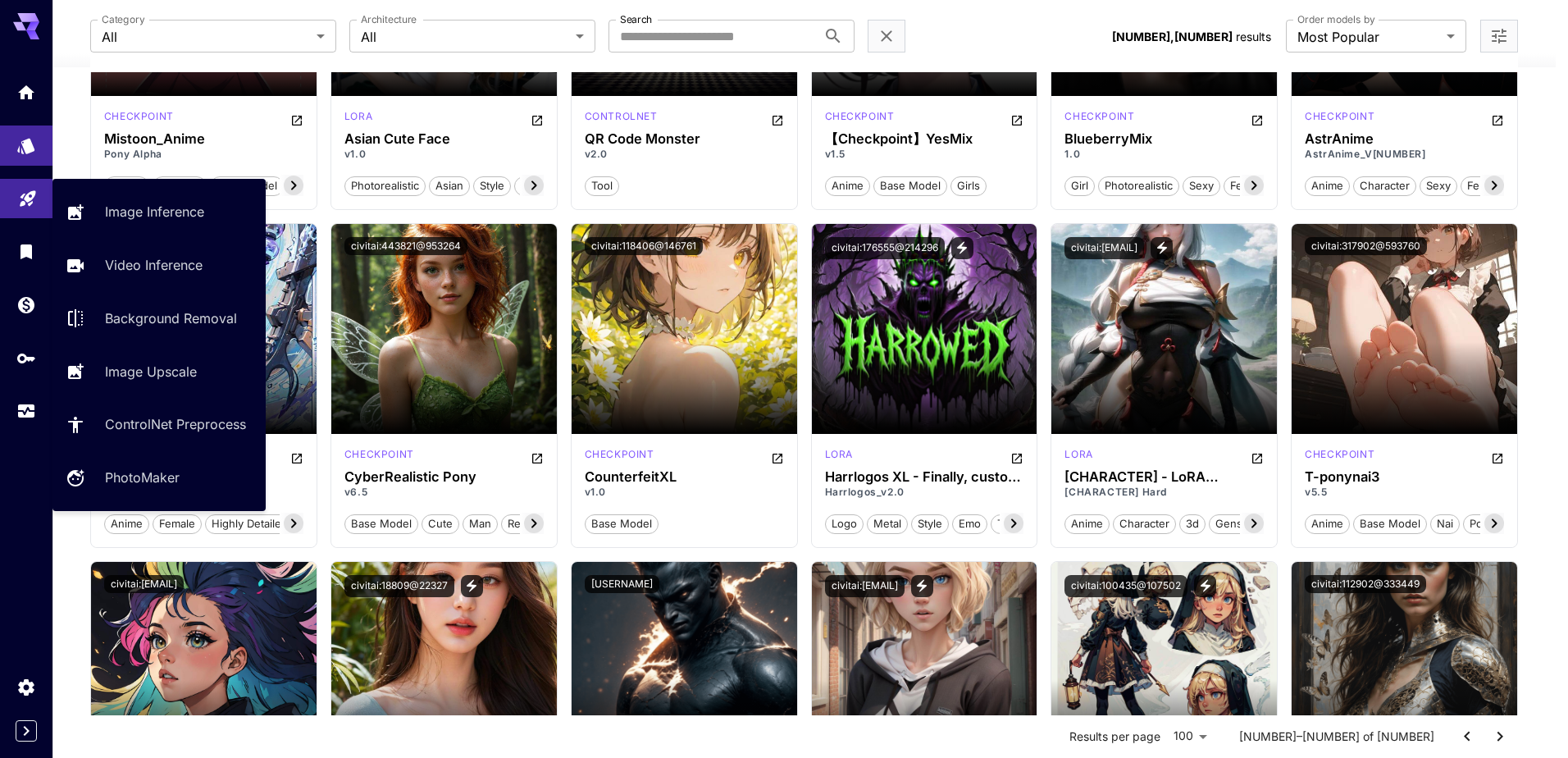 click at bounding box center [26, 199] 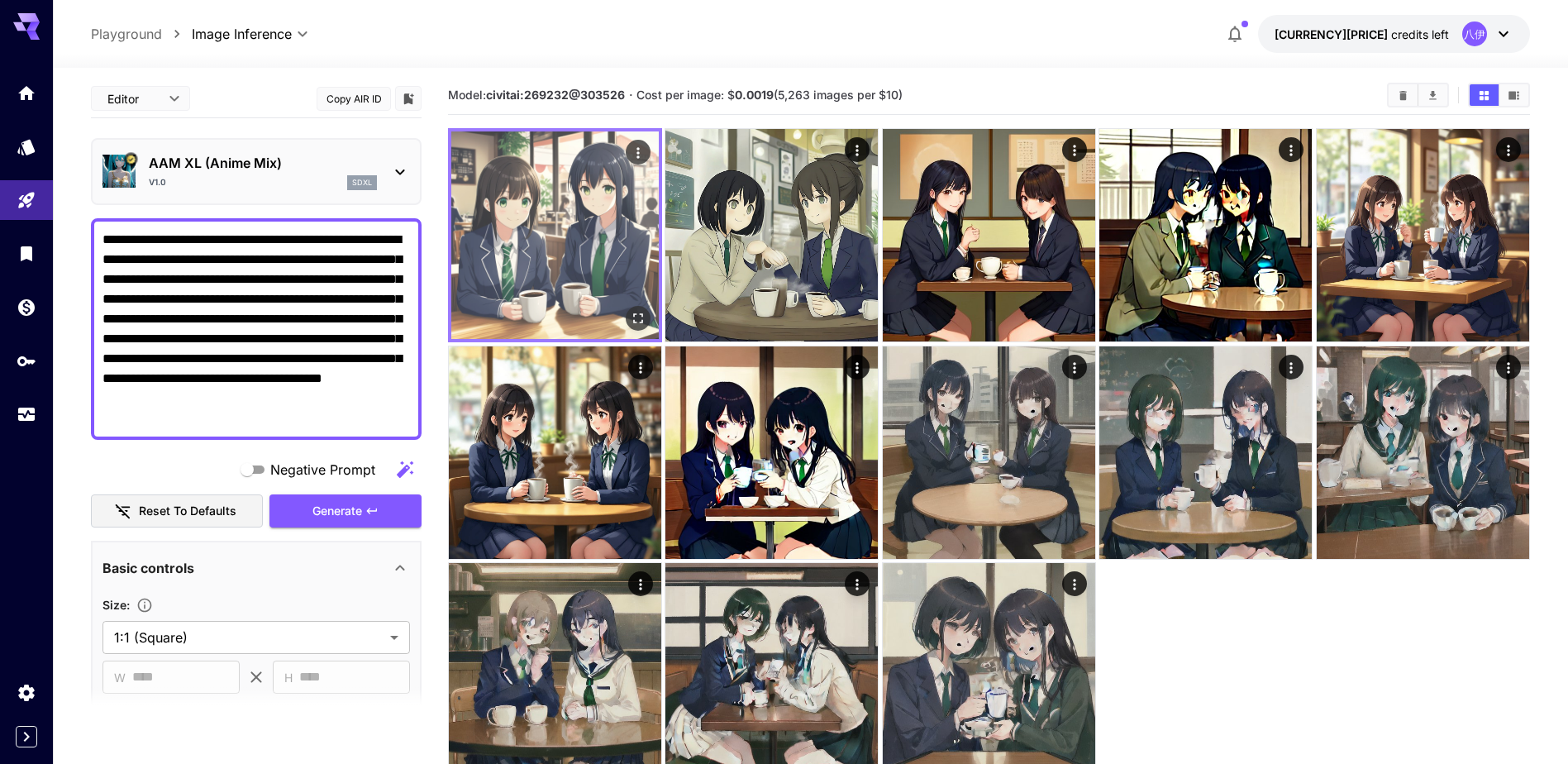 scroll, scrollTop: 0, scrollLeft: 0, axis: both 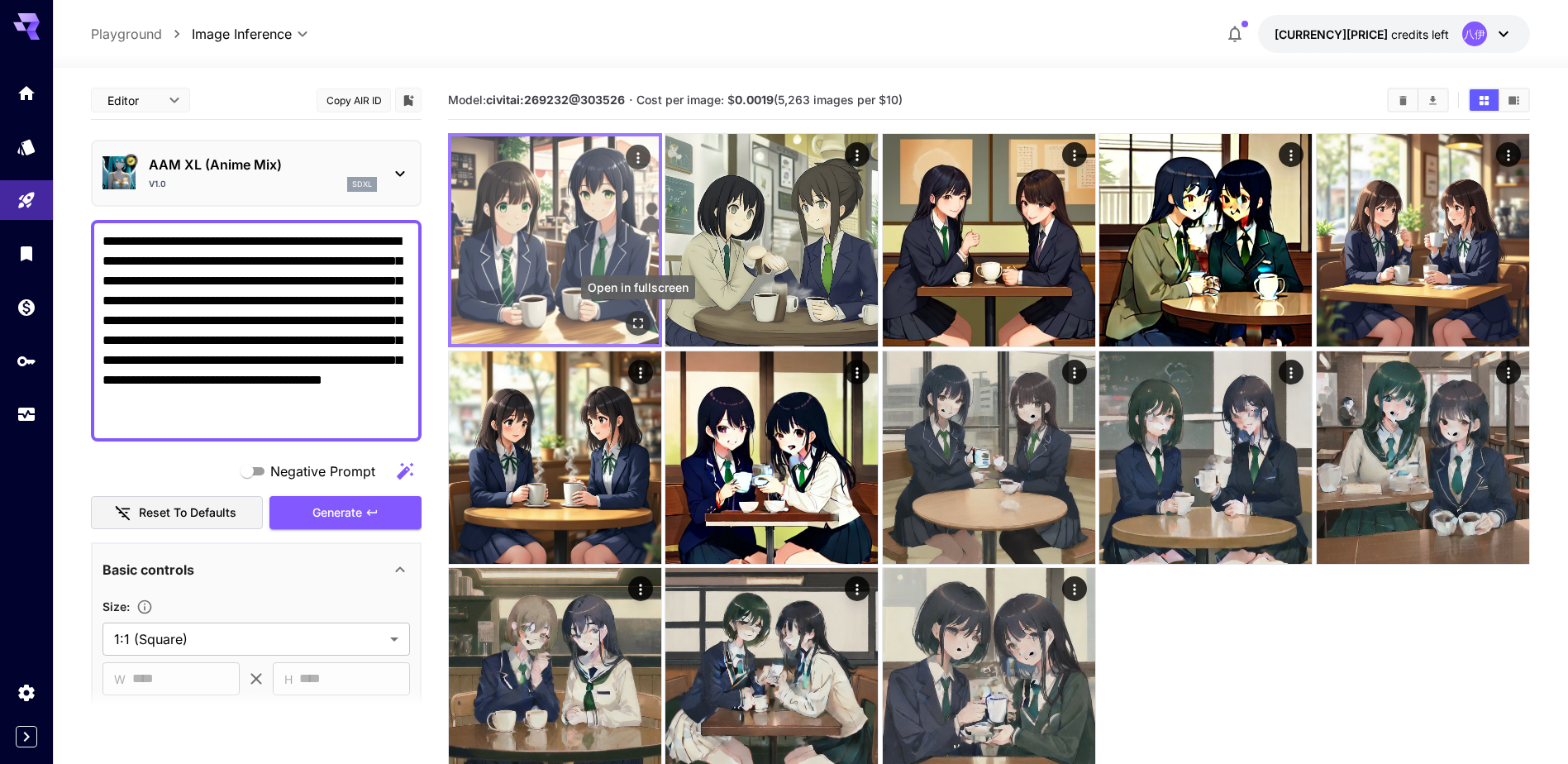 click 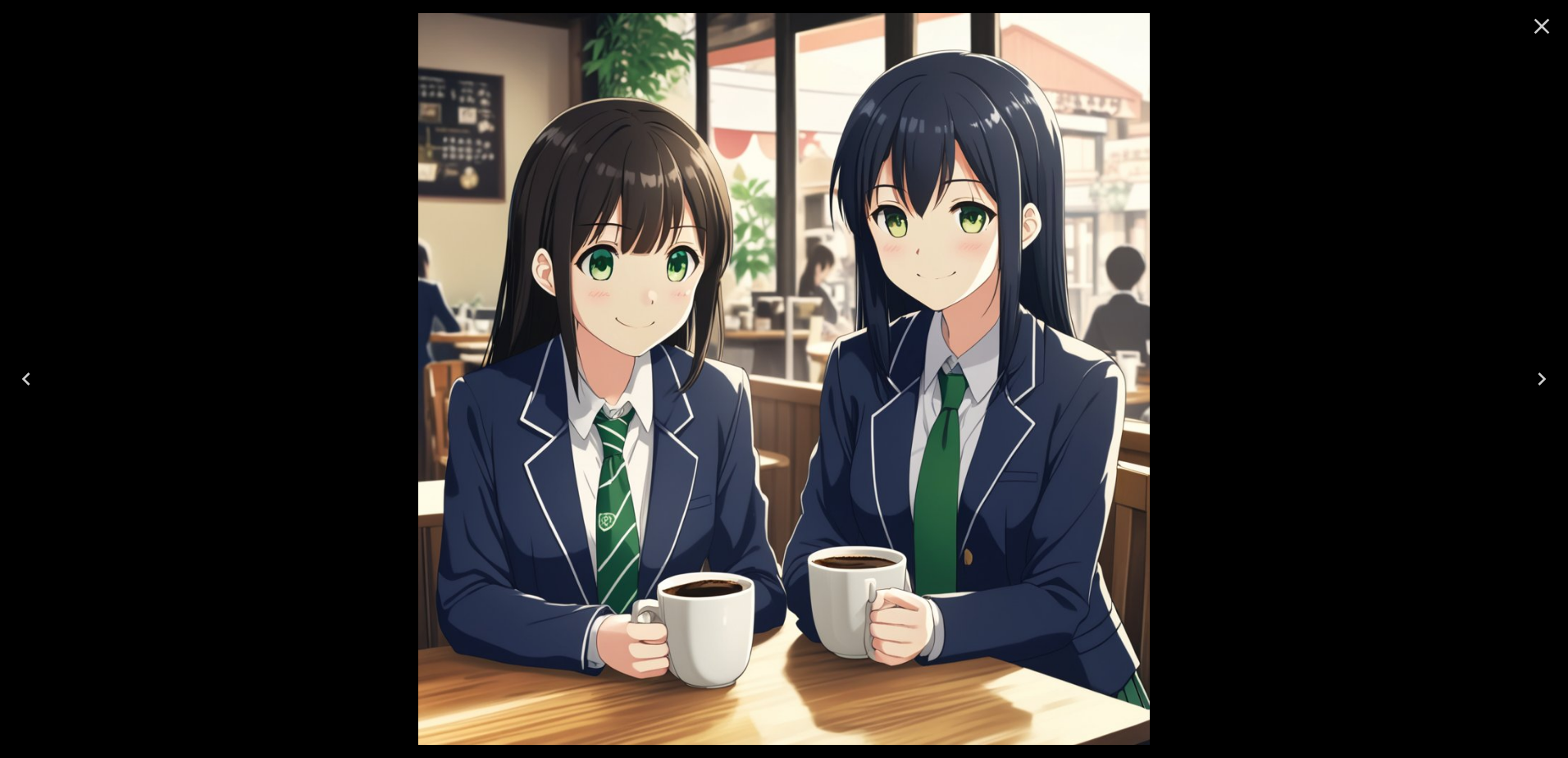 click at bounding box center (784, 379) 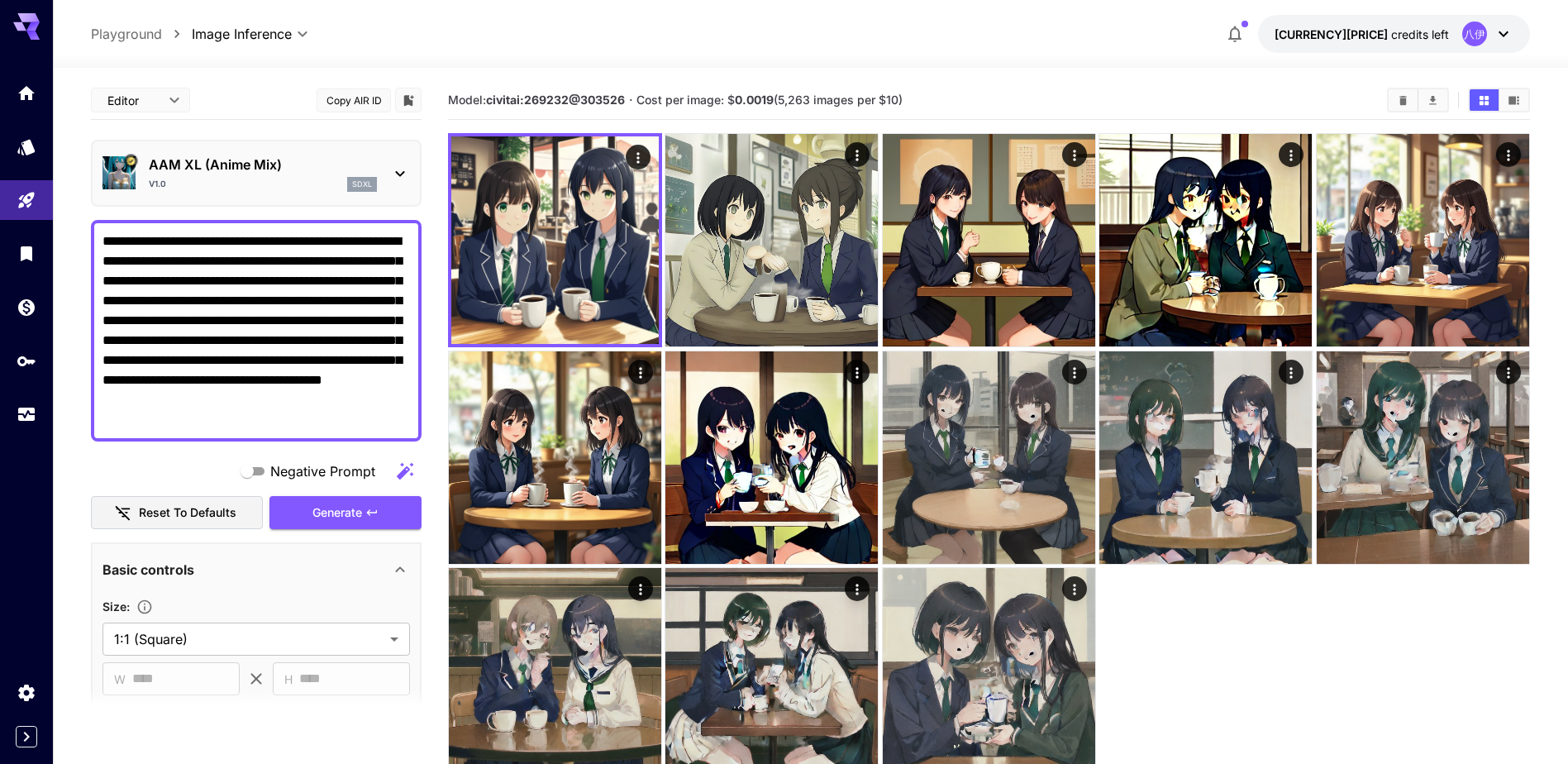 drag, startPoint x: 178, startPoint y: 421, endPoint x: 64, endPoint y: 187, distance: 260.29214 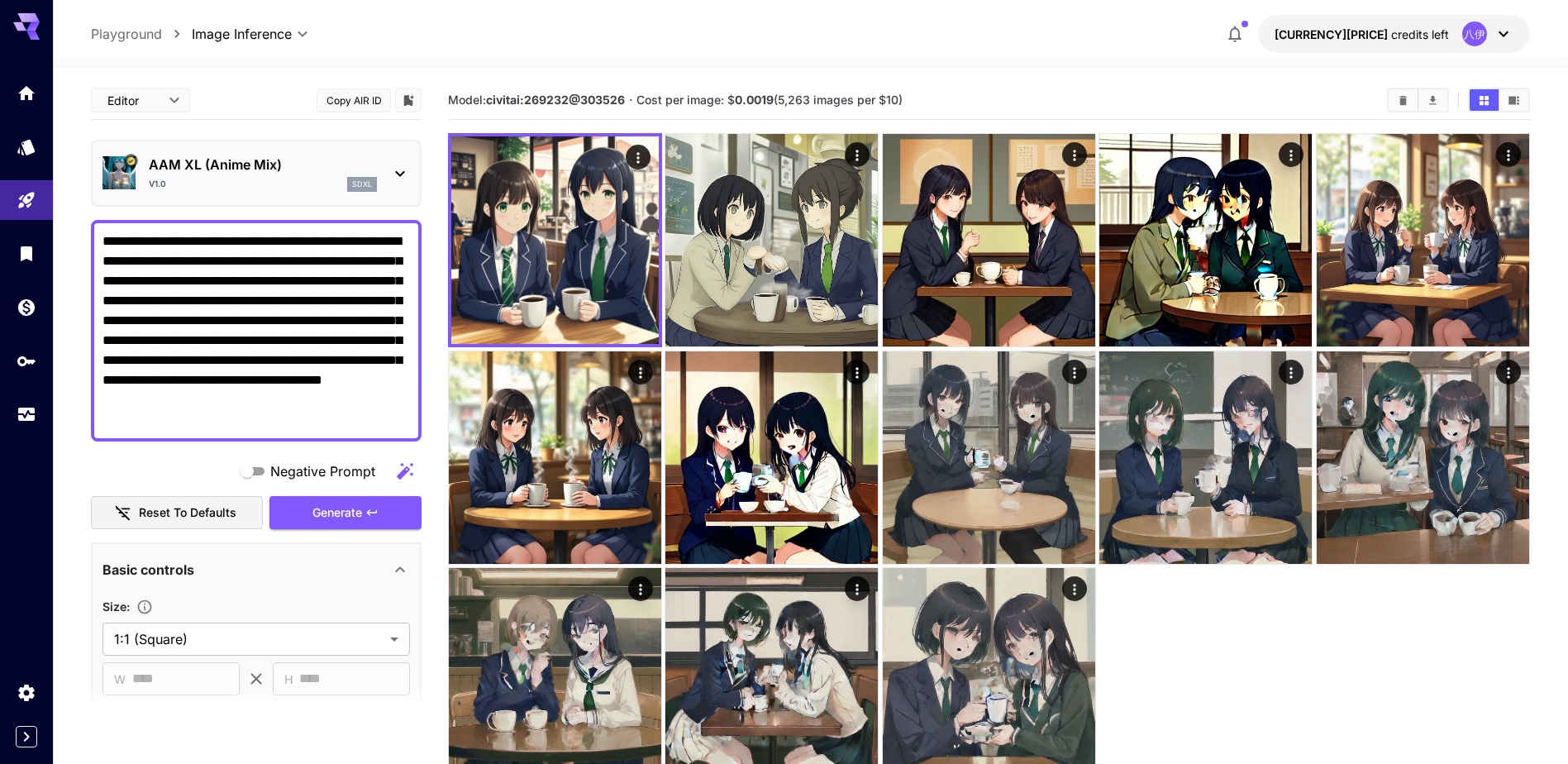 paste 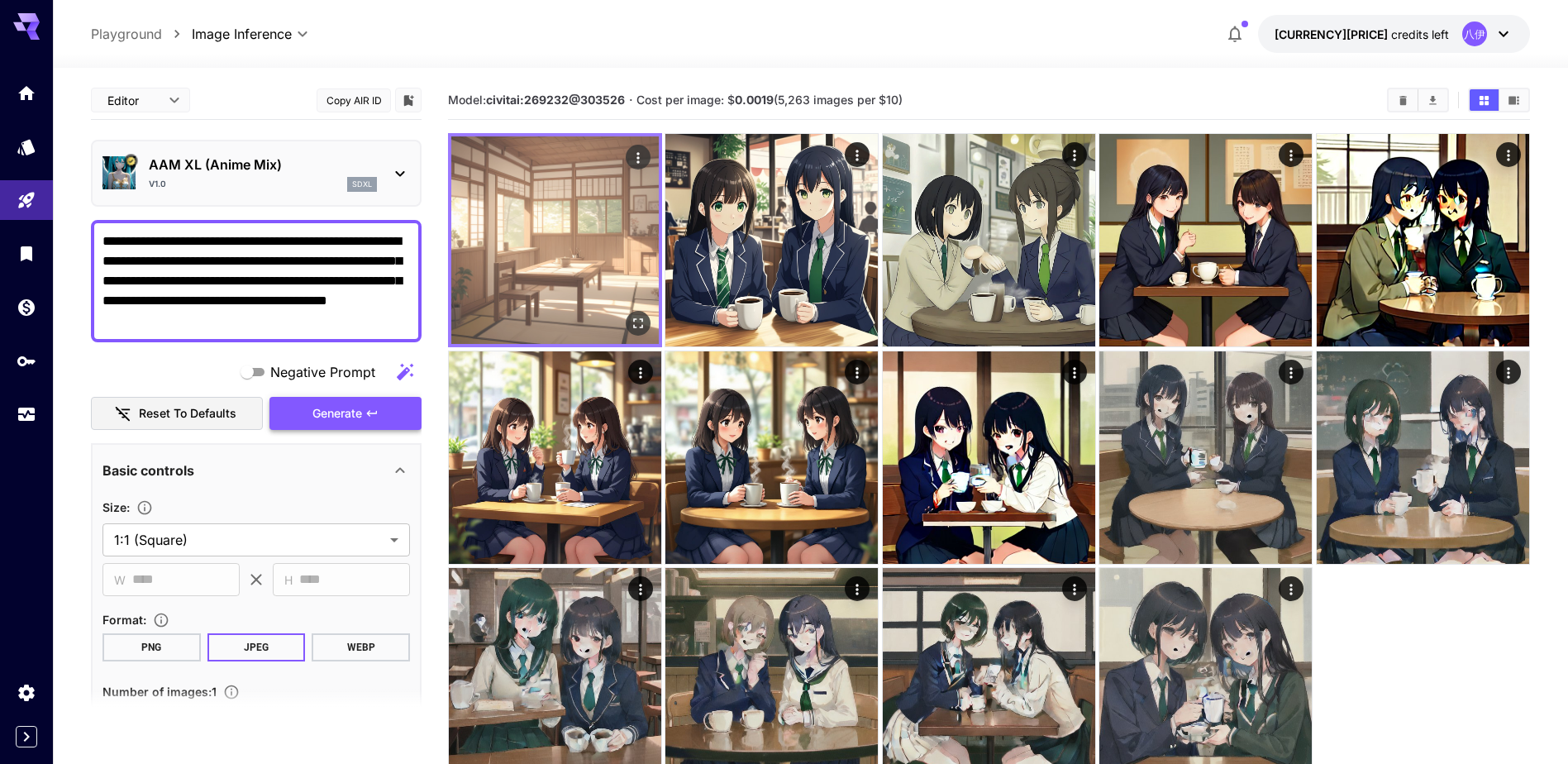 click at bounding box center [555, 240] 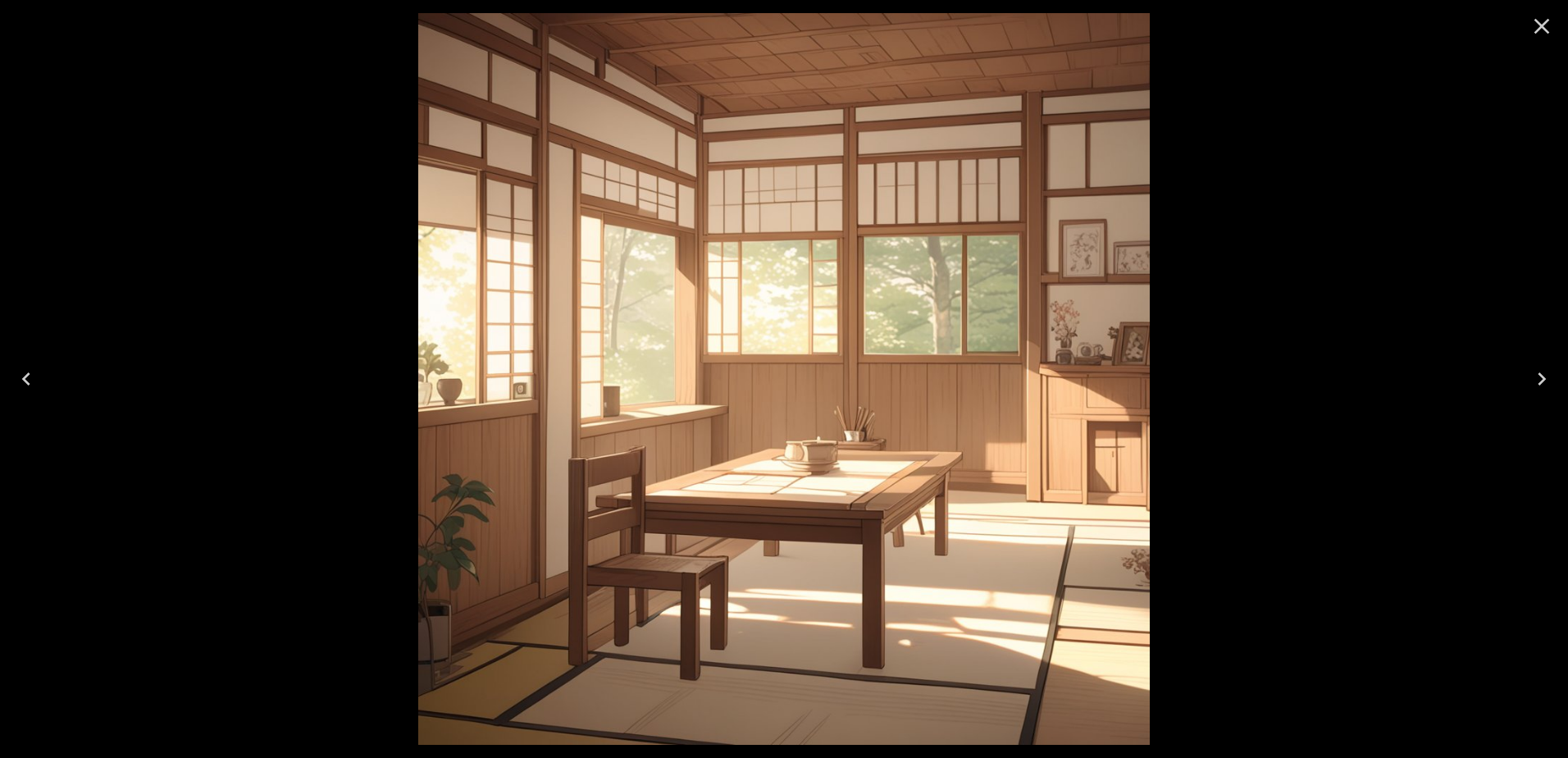 click at bounding box center (1542, 26) 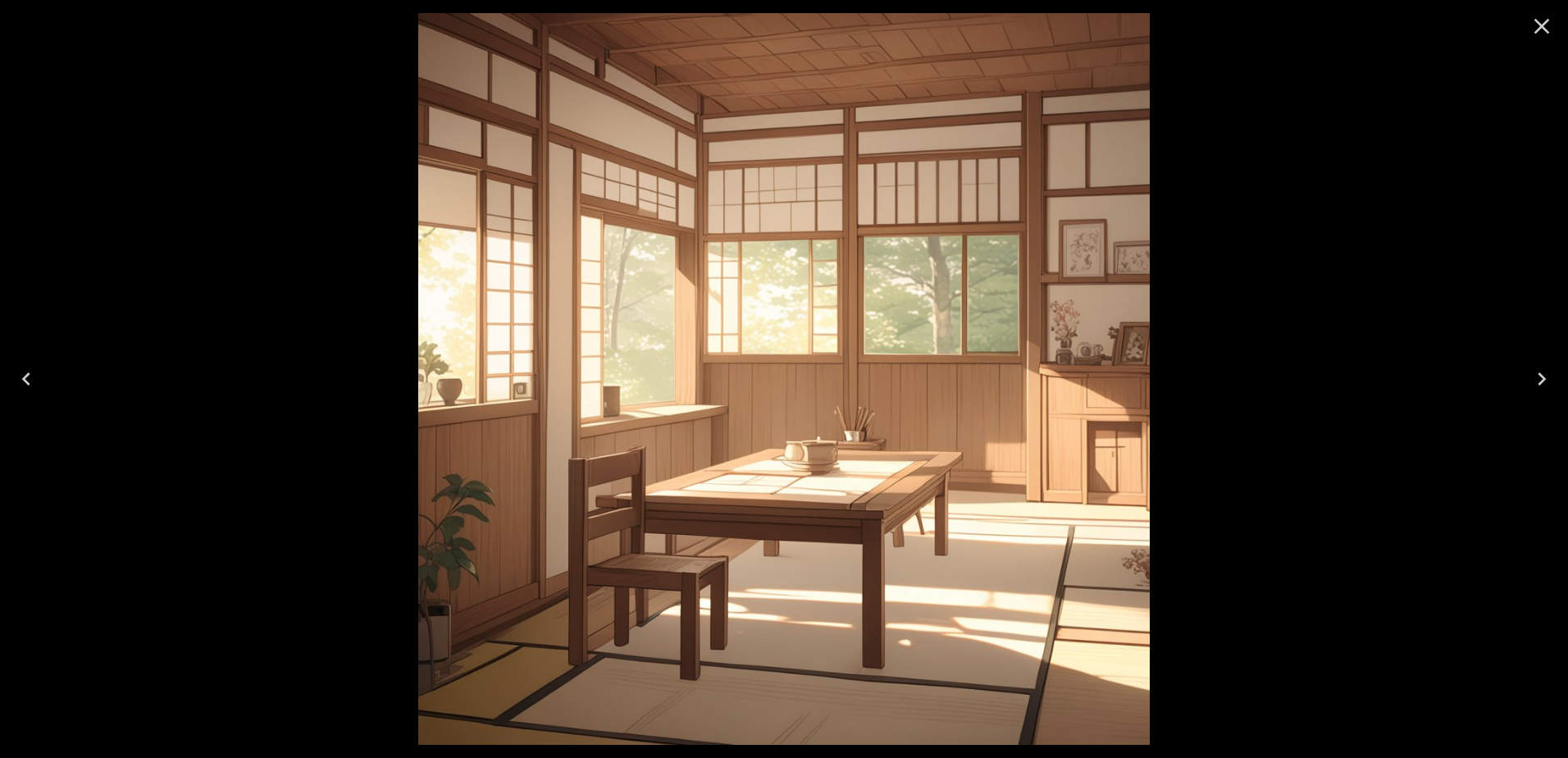 click 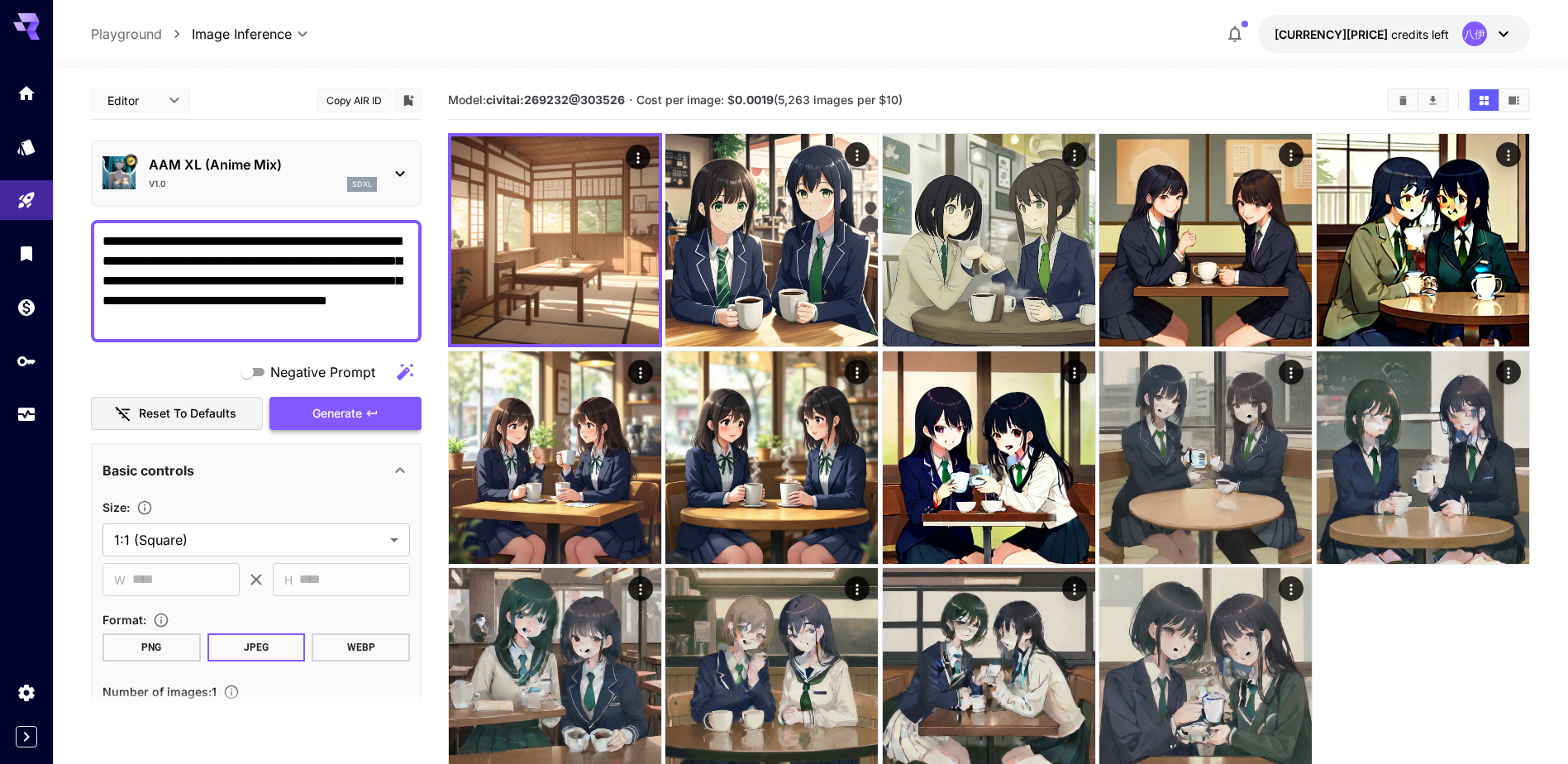 click on "**********" at bounding box center (256, 281) 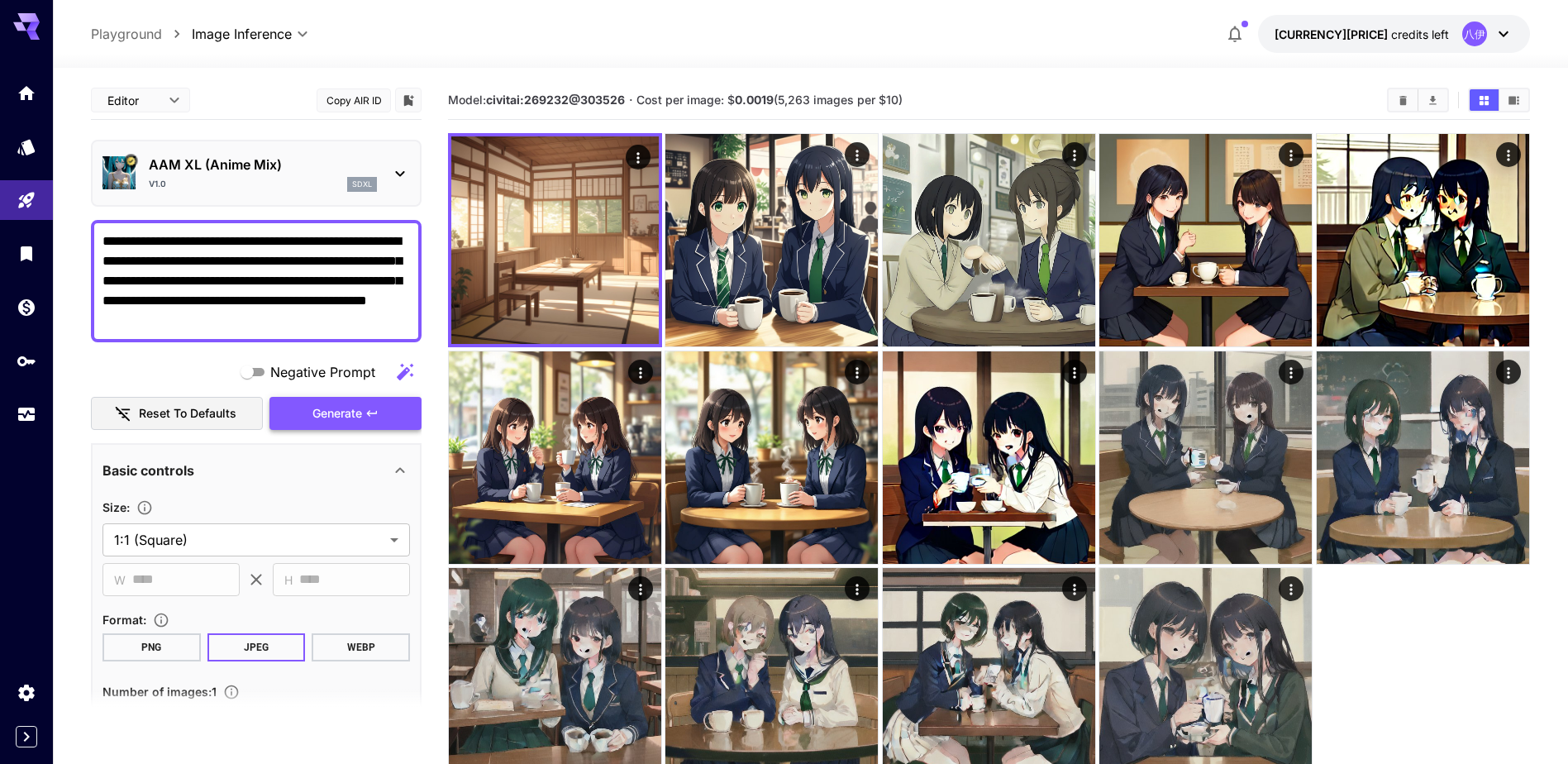 type on "**********" 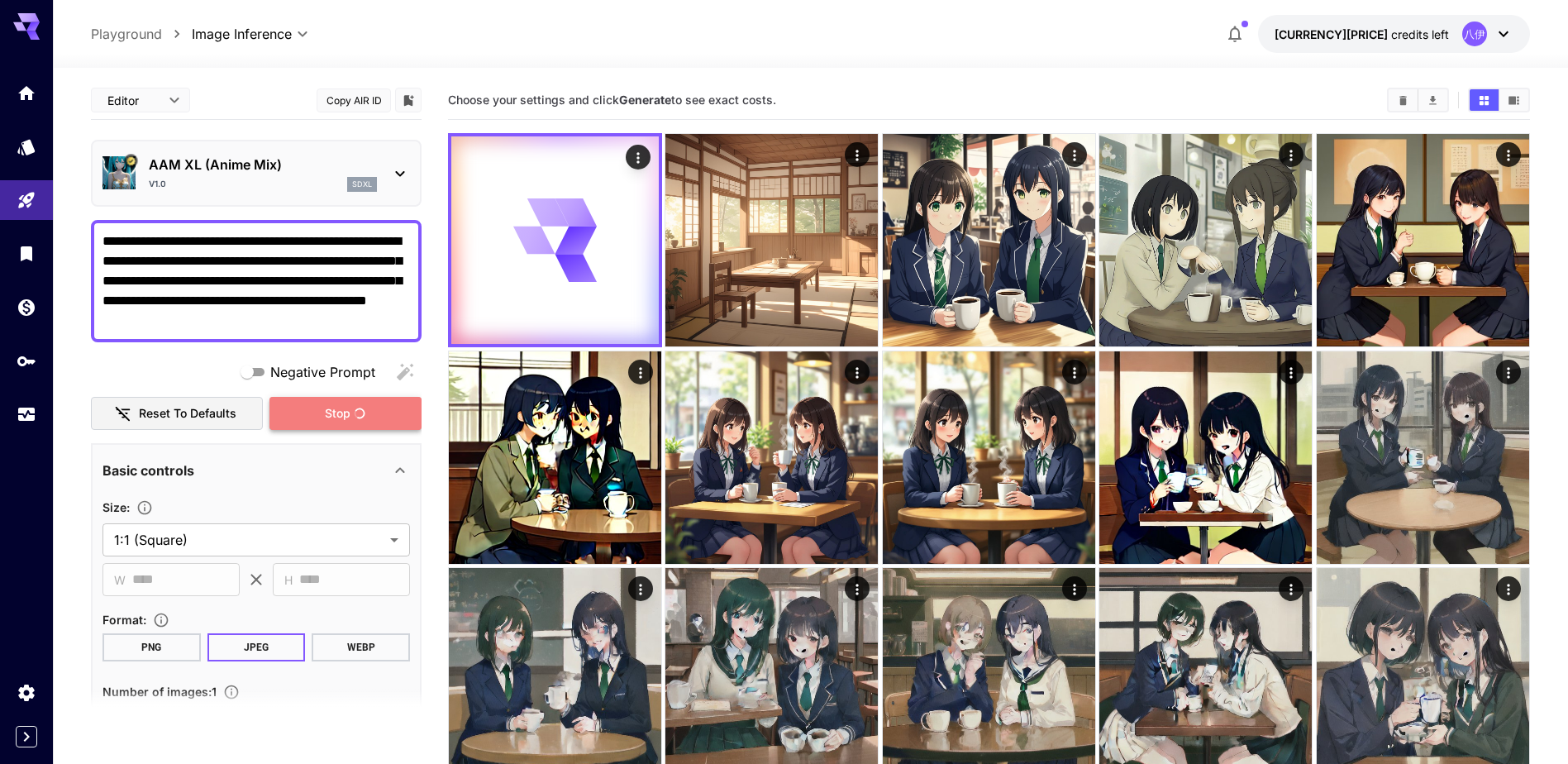 click on "Stop" at bounding box center [346, 413] 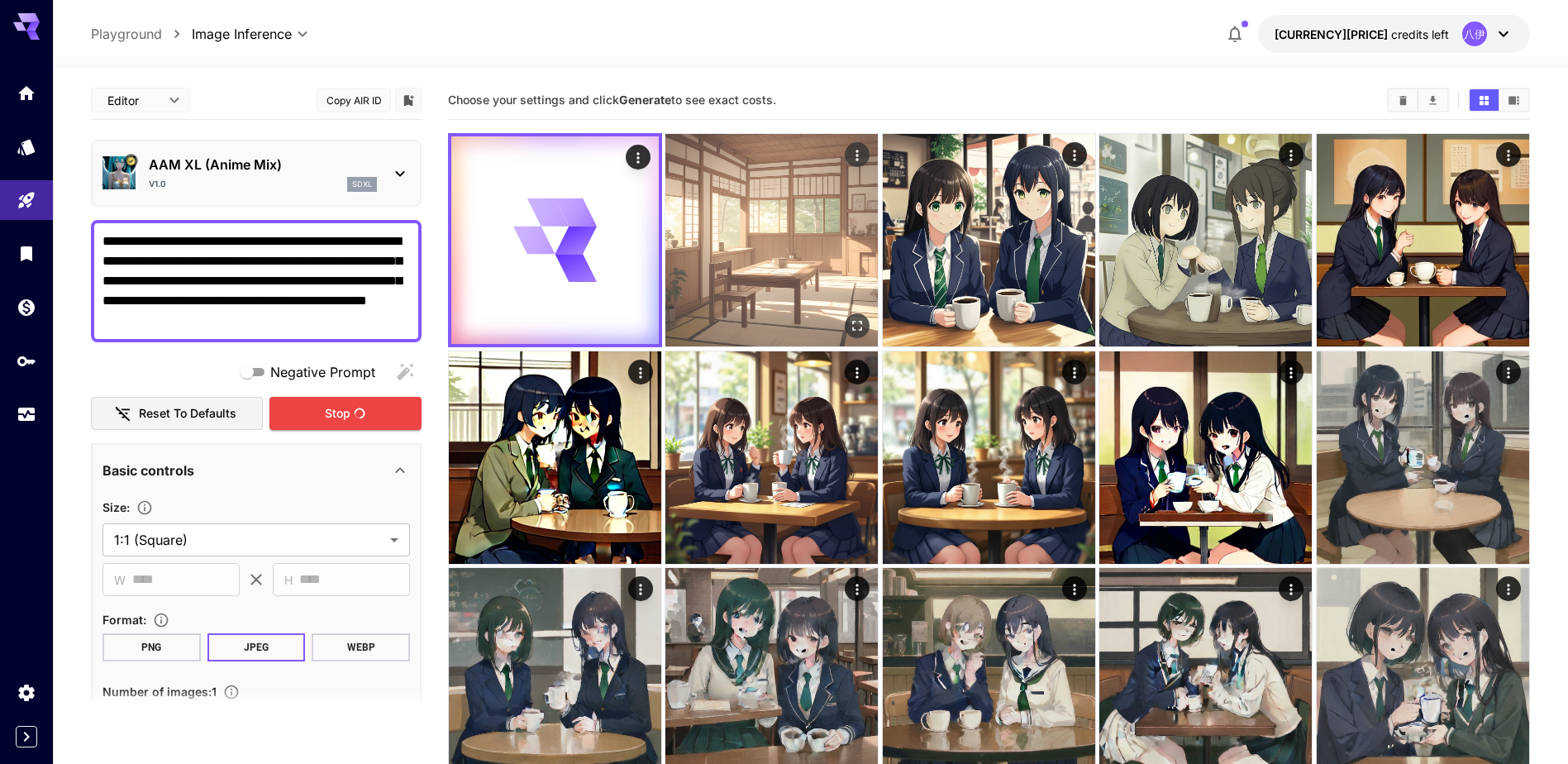 click at bounding box center (771, 240) 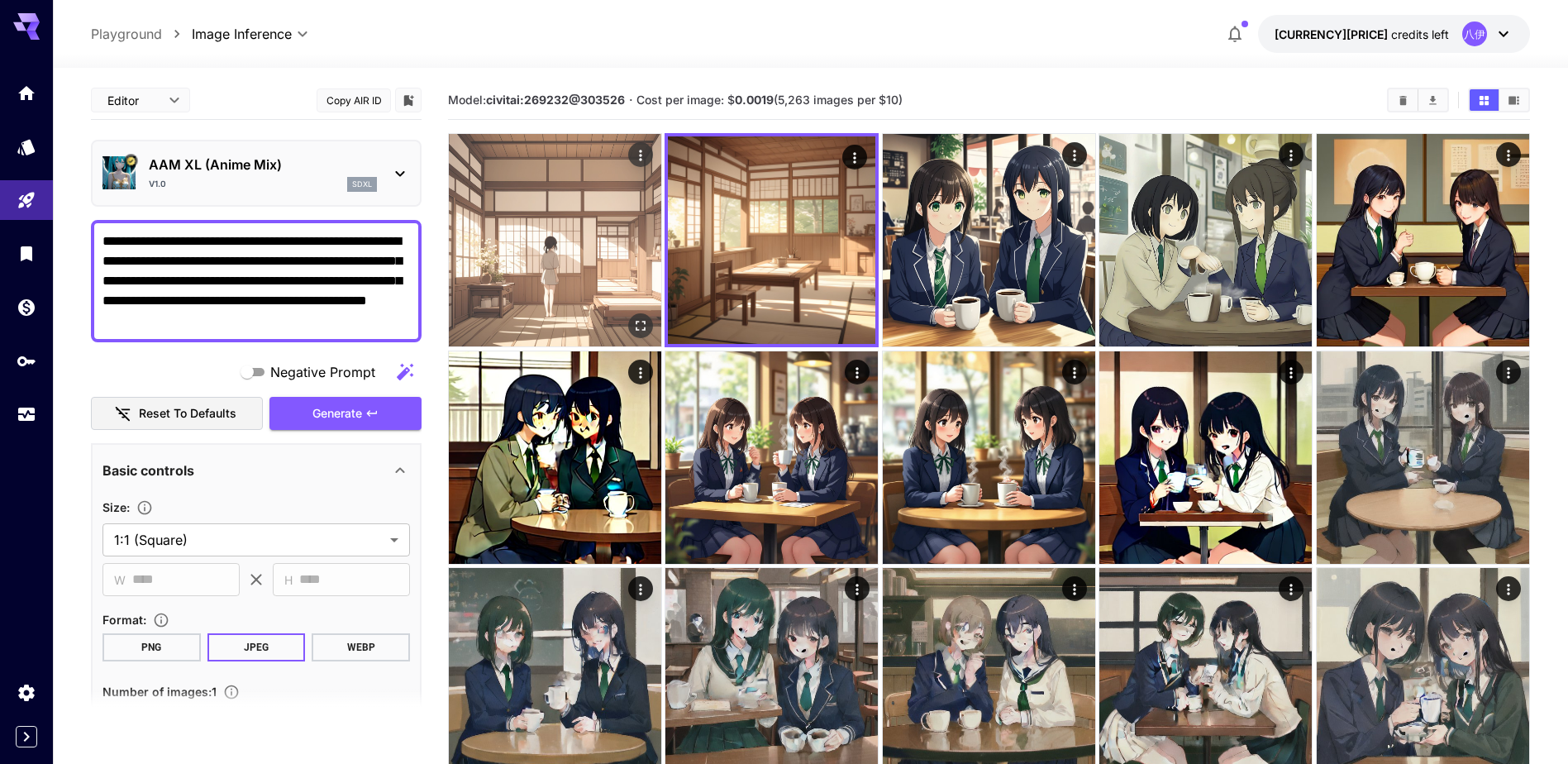 click at bounding box center (555, 240) 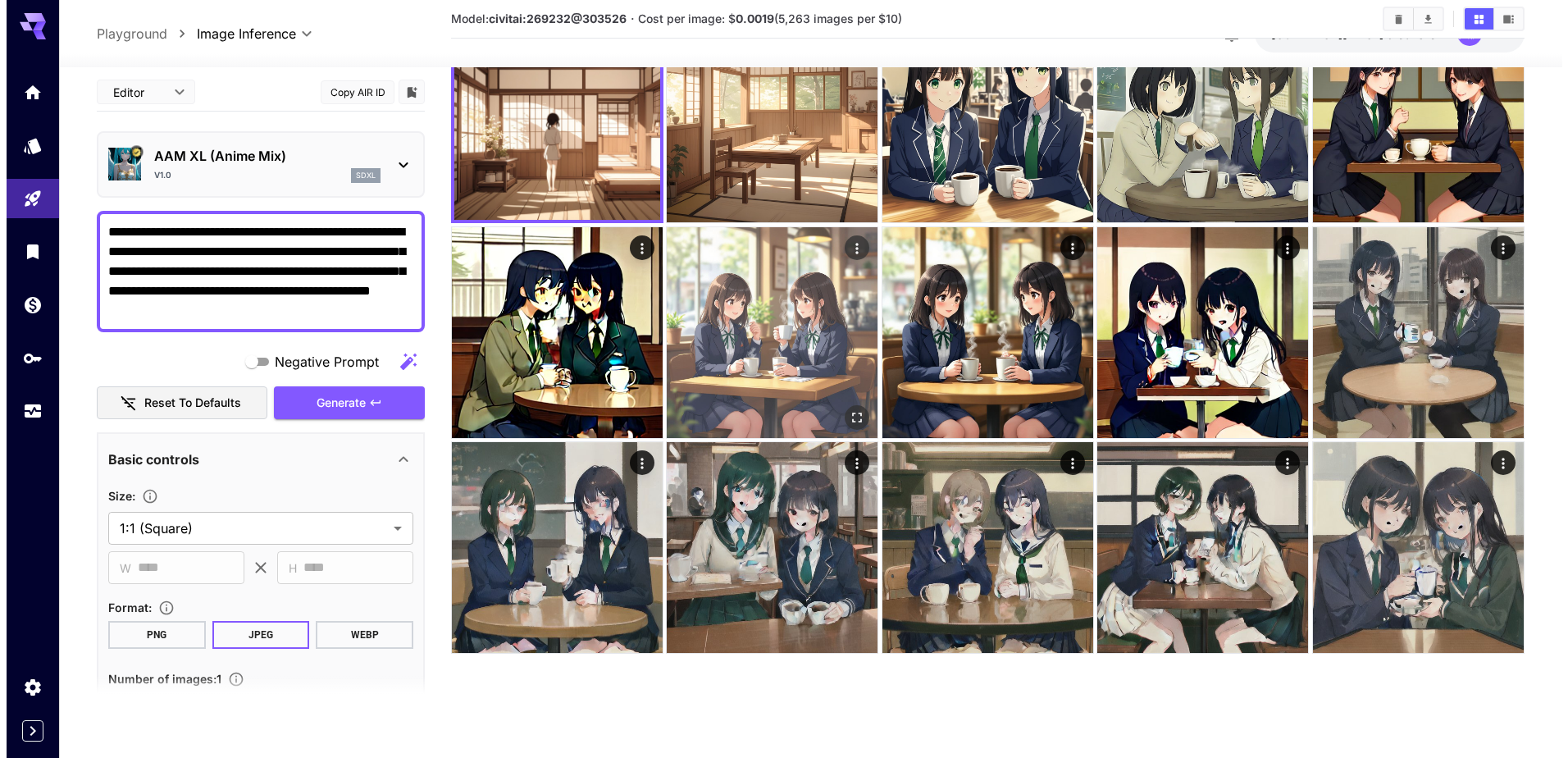 scroll, scrollTop: 130, scrollLeft: 0, axis: vertical 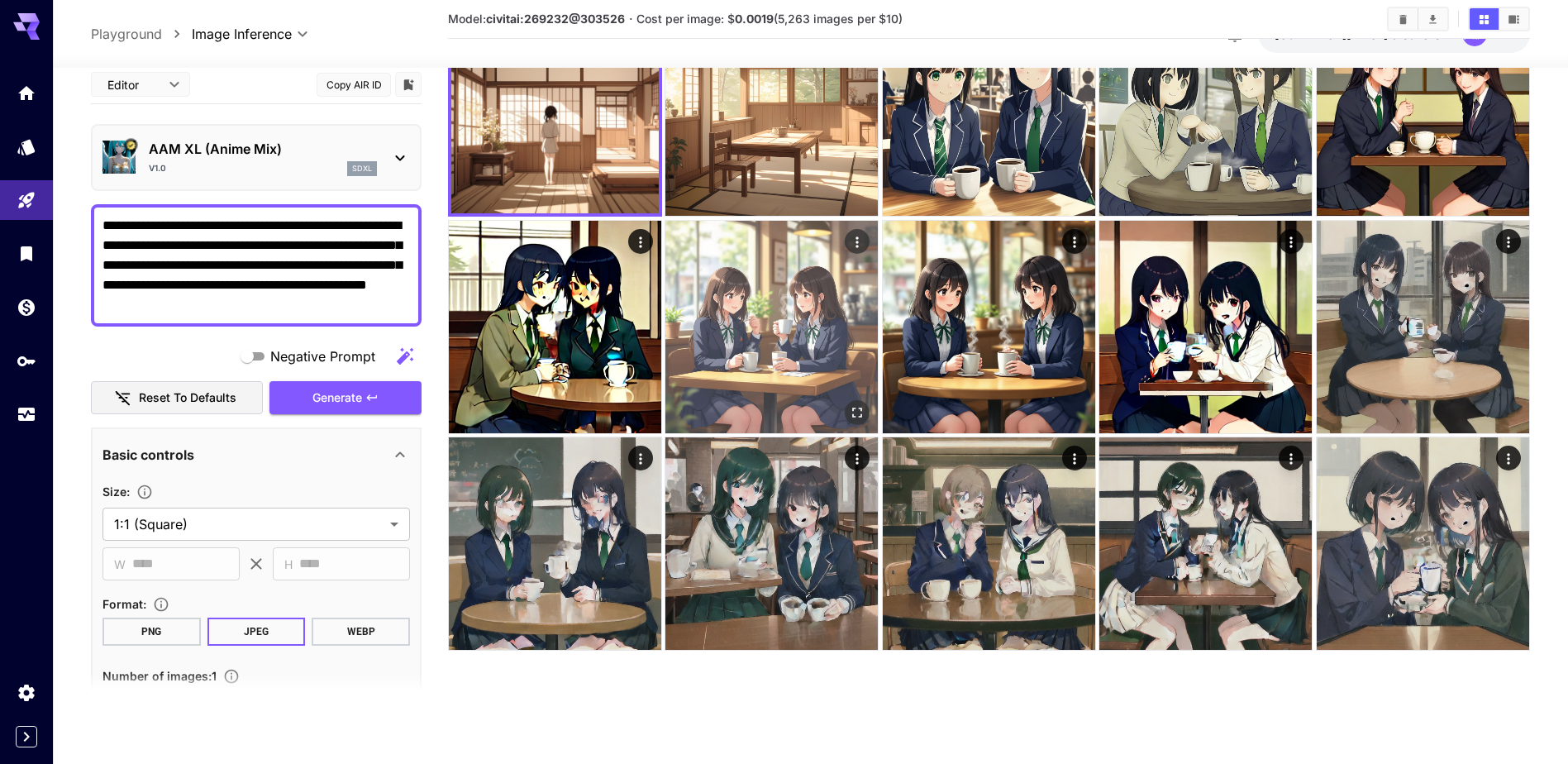 drag, startPoint x: 819, startPoint y: 322, endPoint x: 809, endPoint y: 320, distance: 10.198039 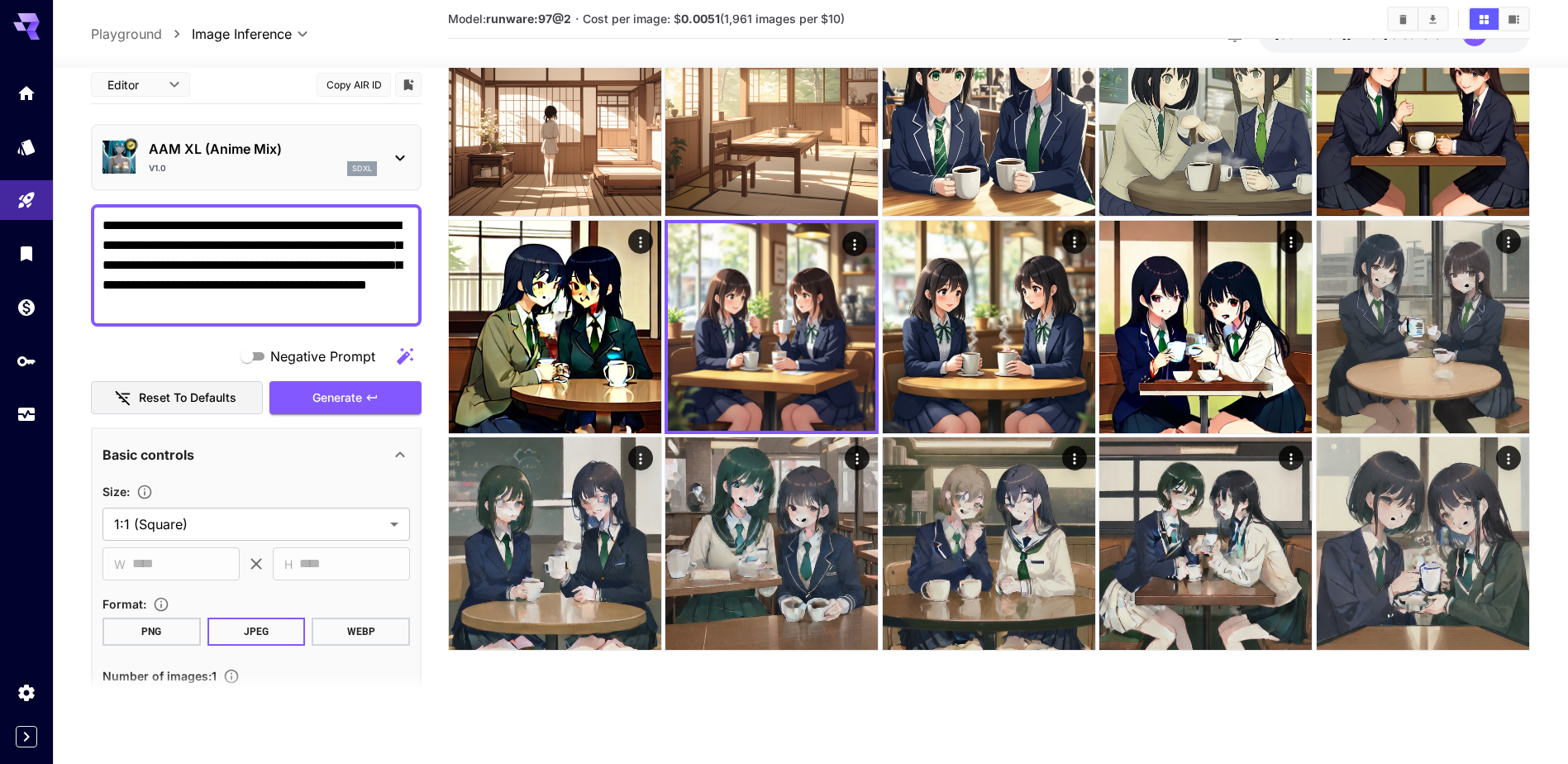 click 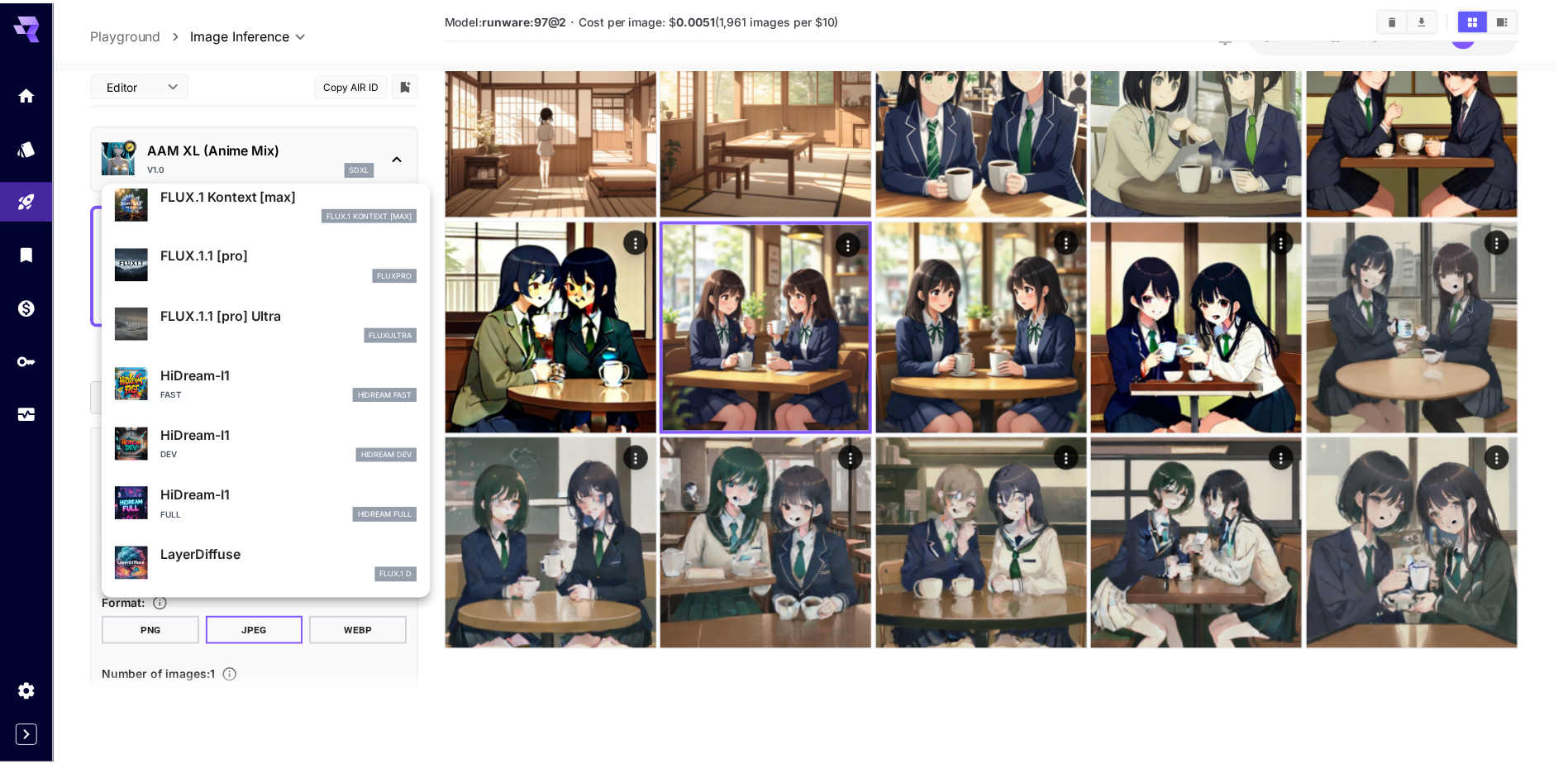 scroll, scrollTop: 312, scrollLeft: 0, axis: vertical 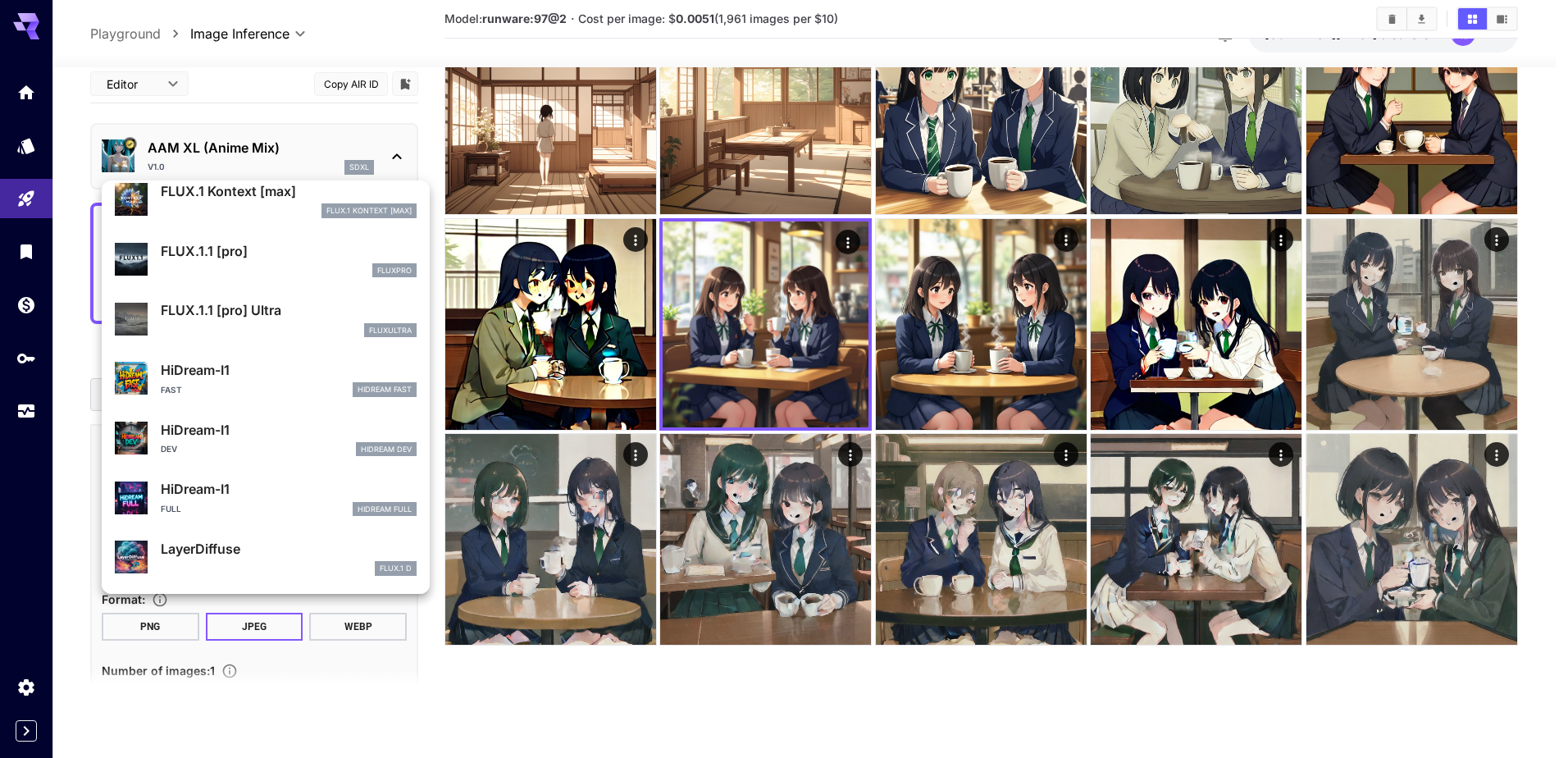click on "HiDream-I1" at bounding box center [289, 370] 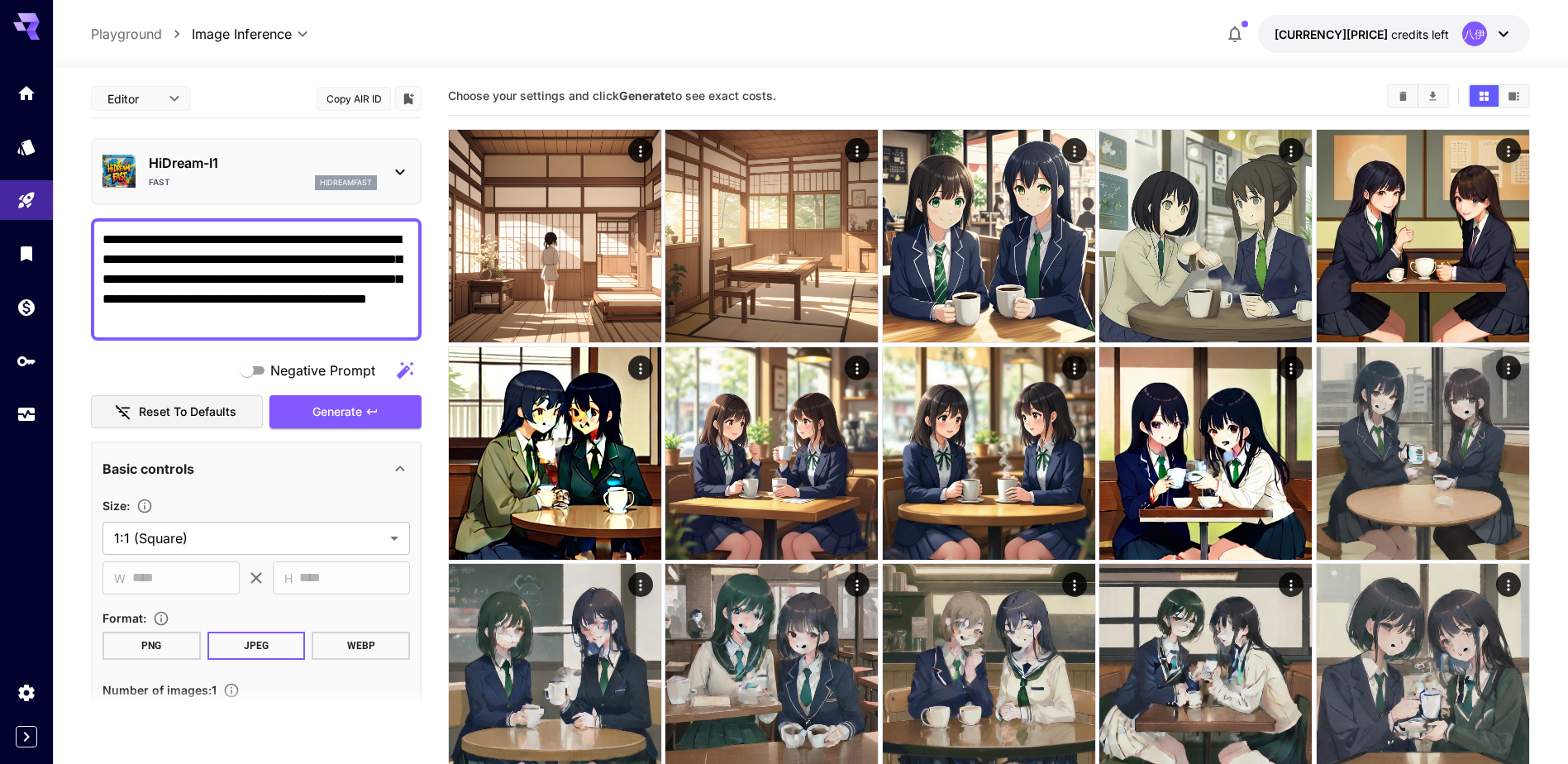 scroll, scrollTop: 0, scrollLeft: 0, axis: both 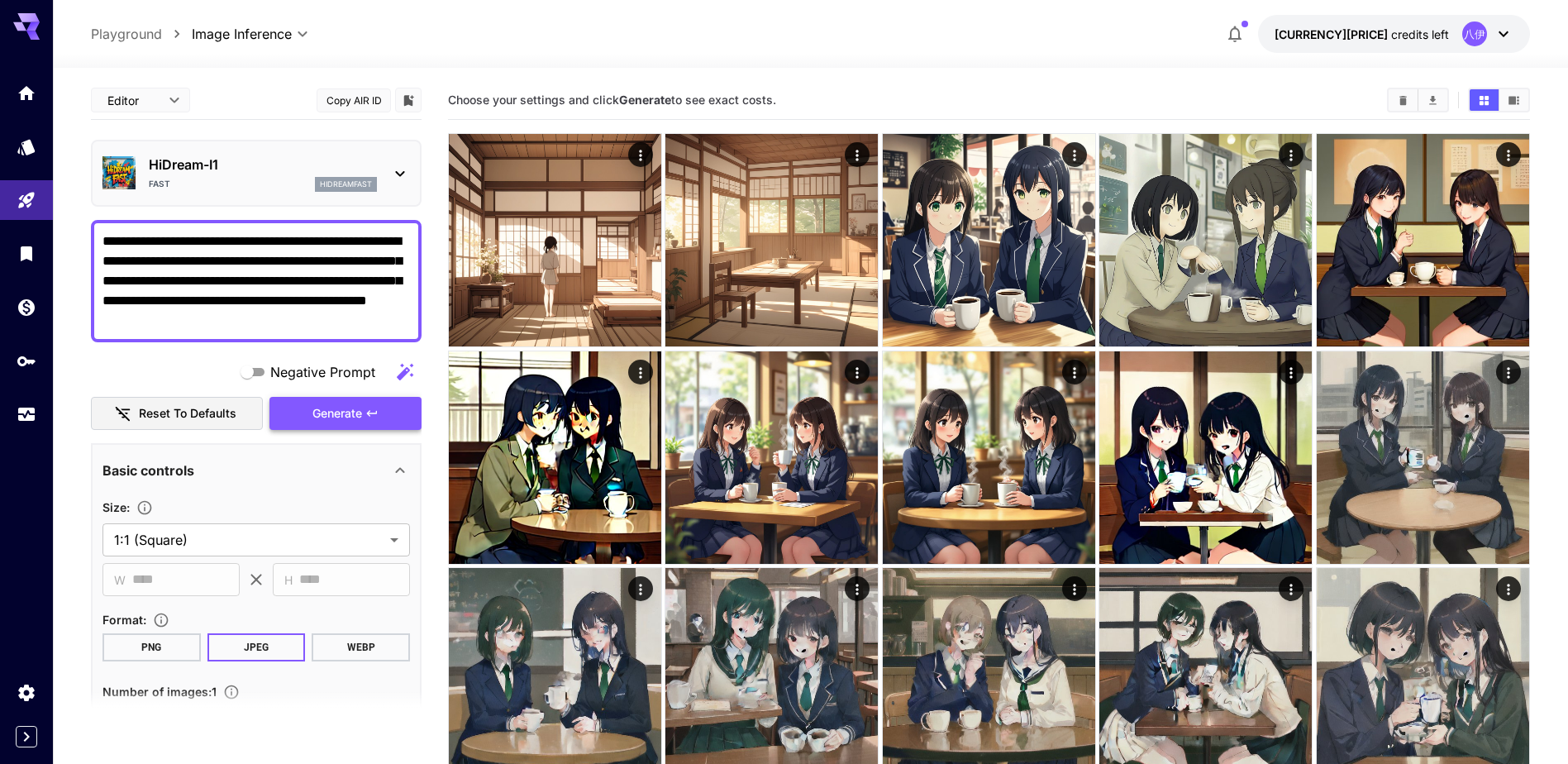 click on "Generate" at bounding box center (337, 413) 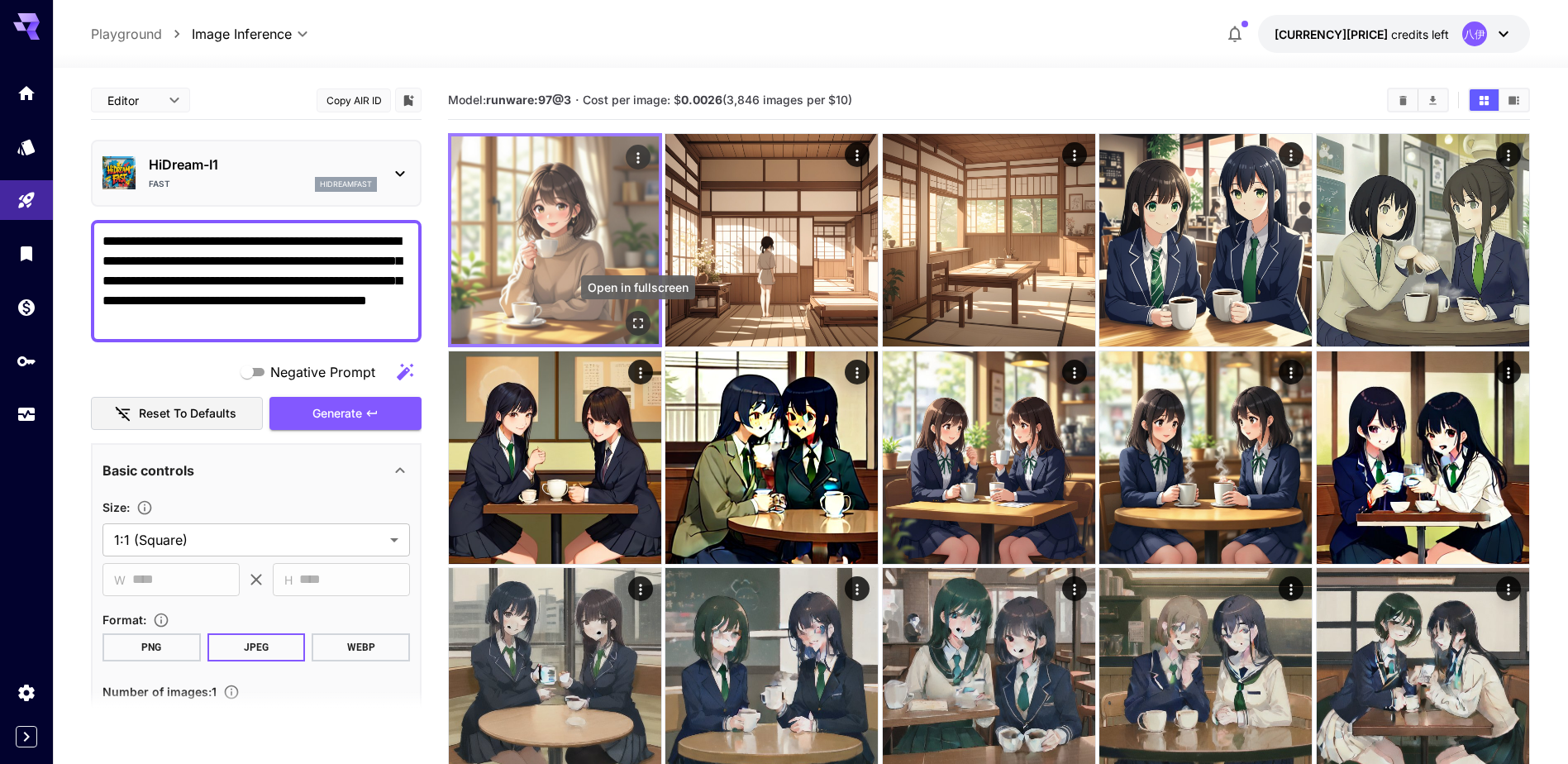 click 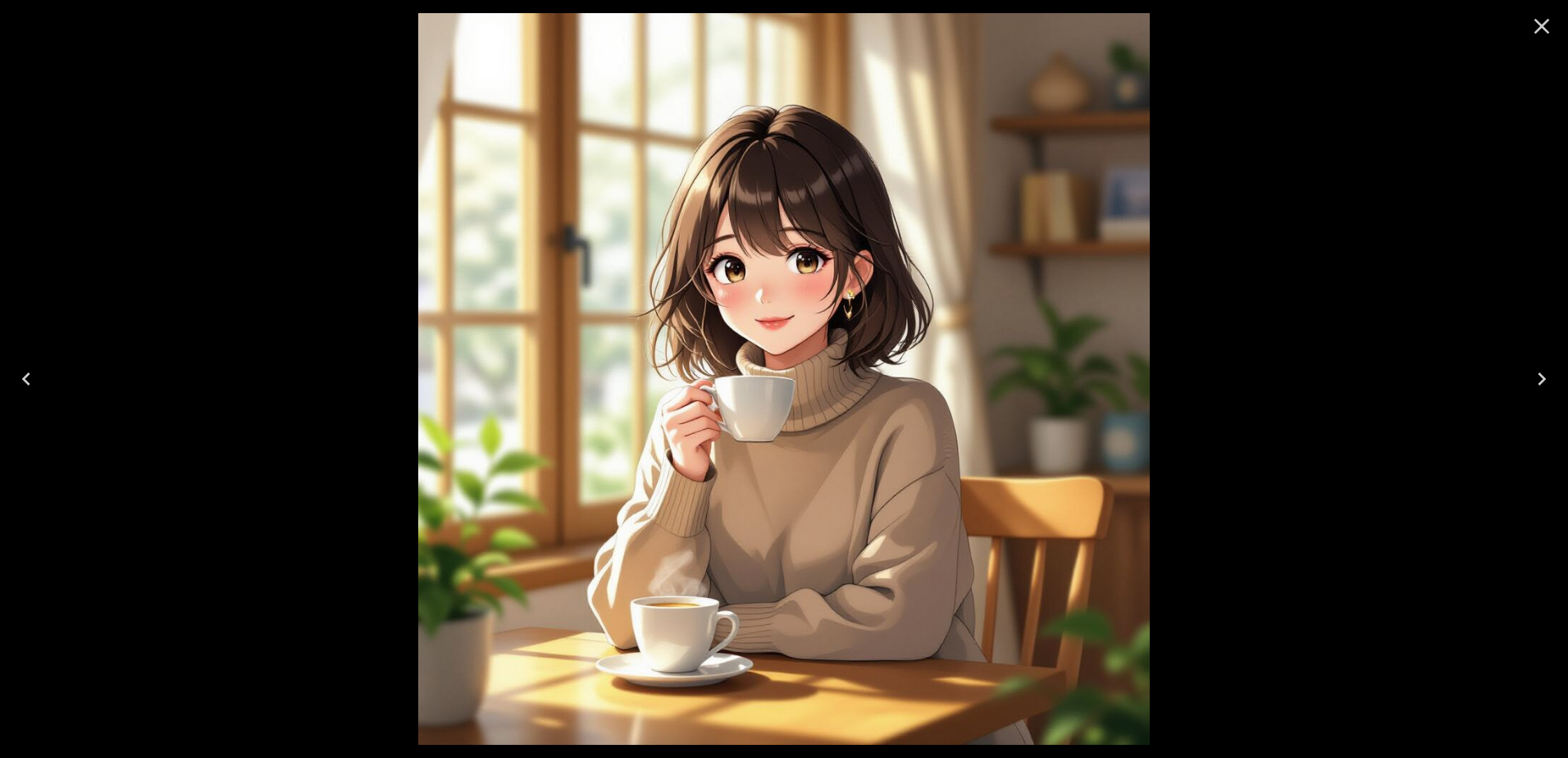 click 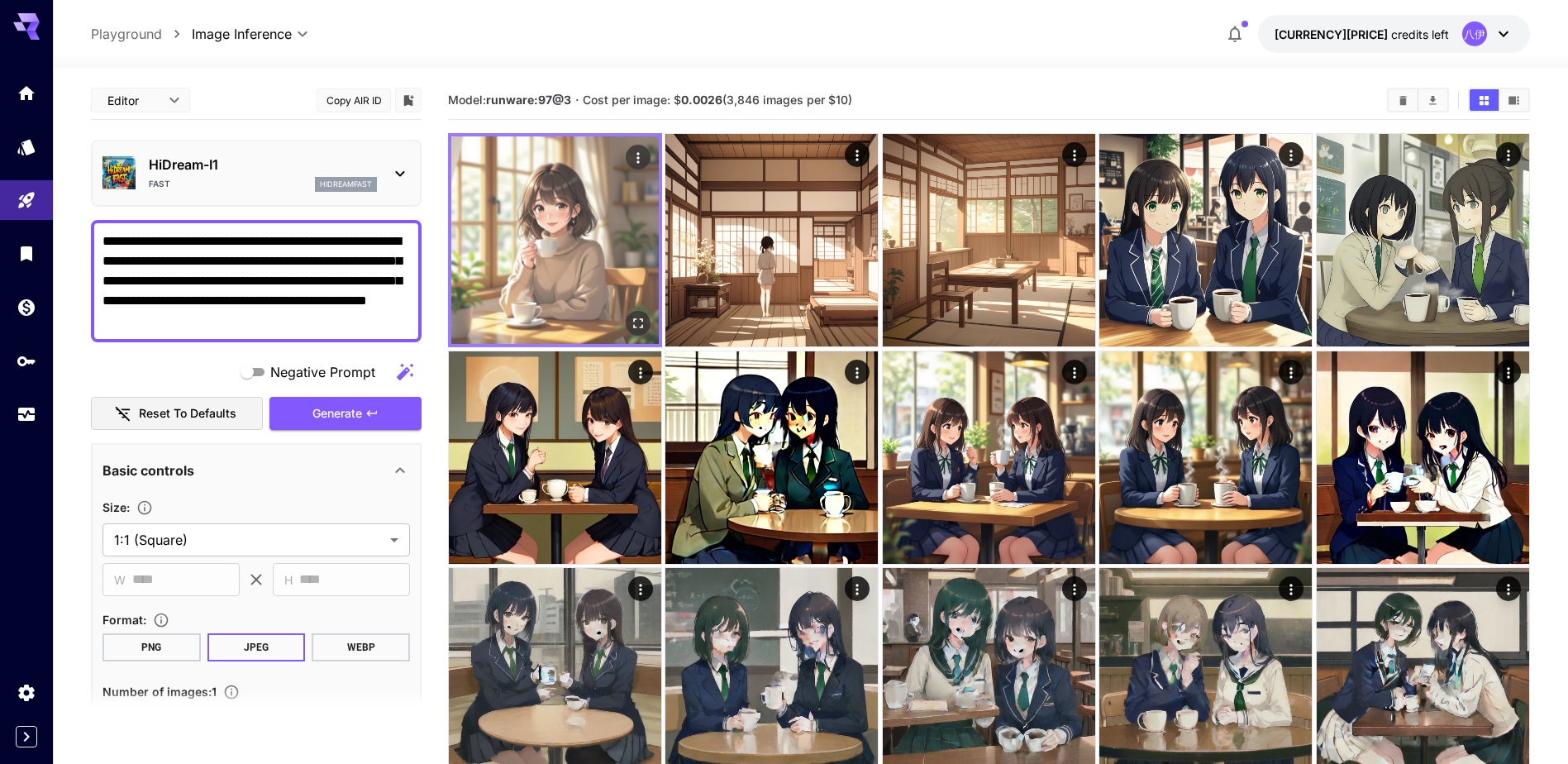 click at bounding box center [555, 240] 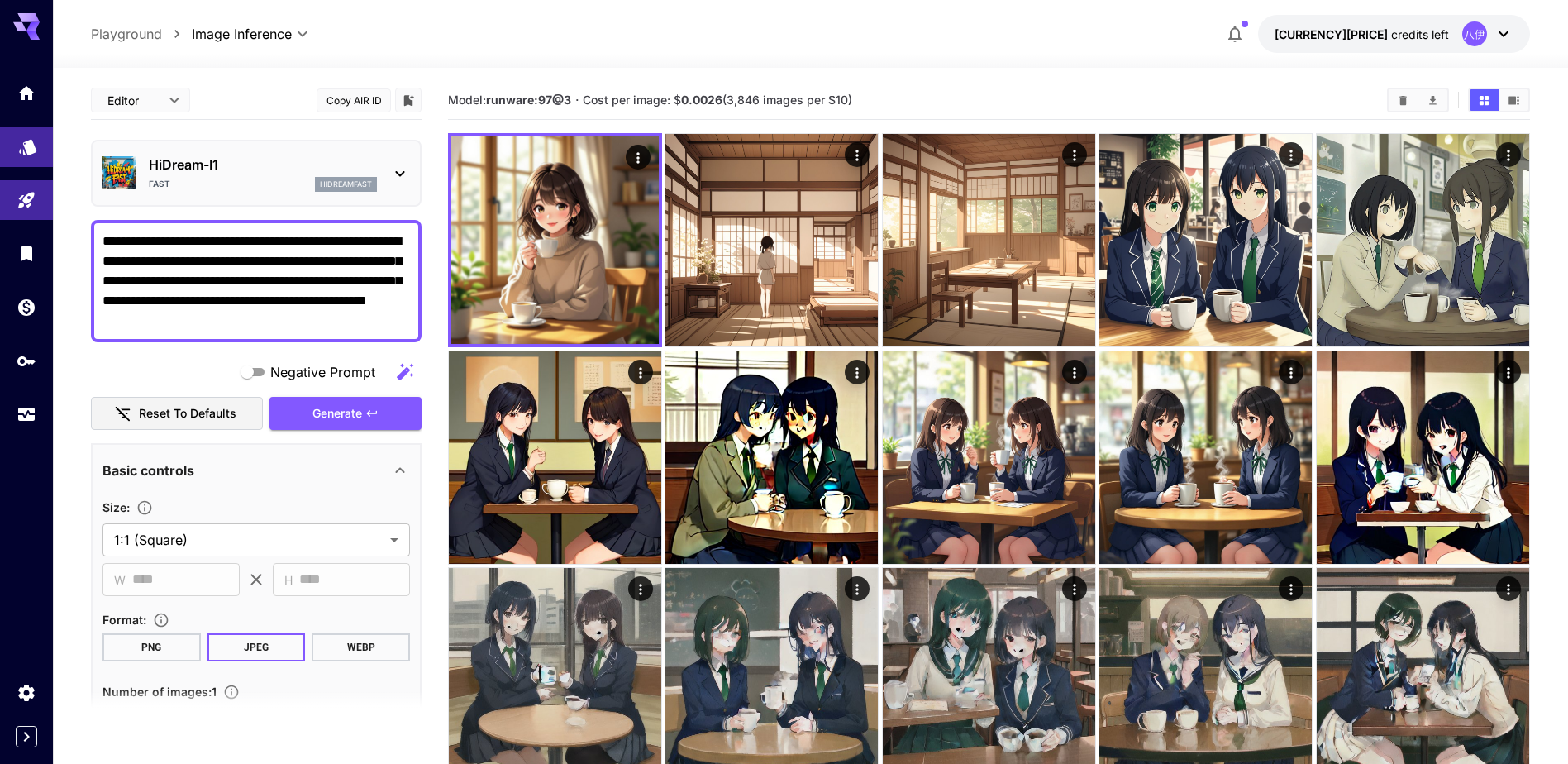 click 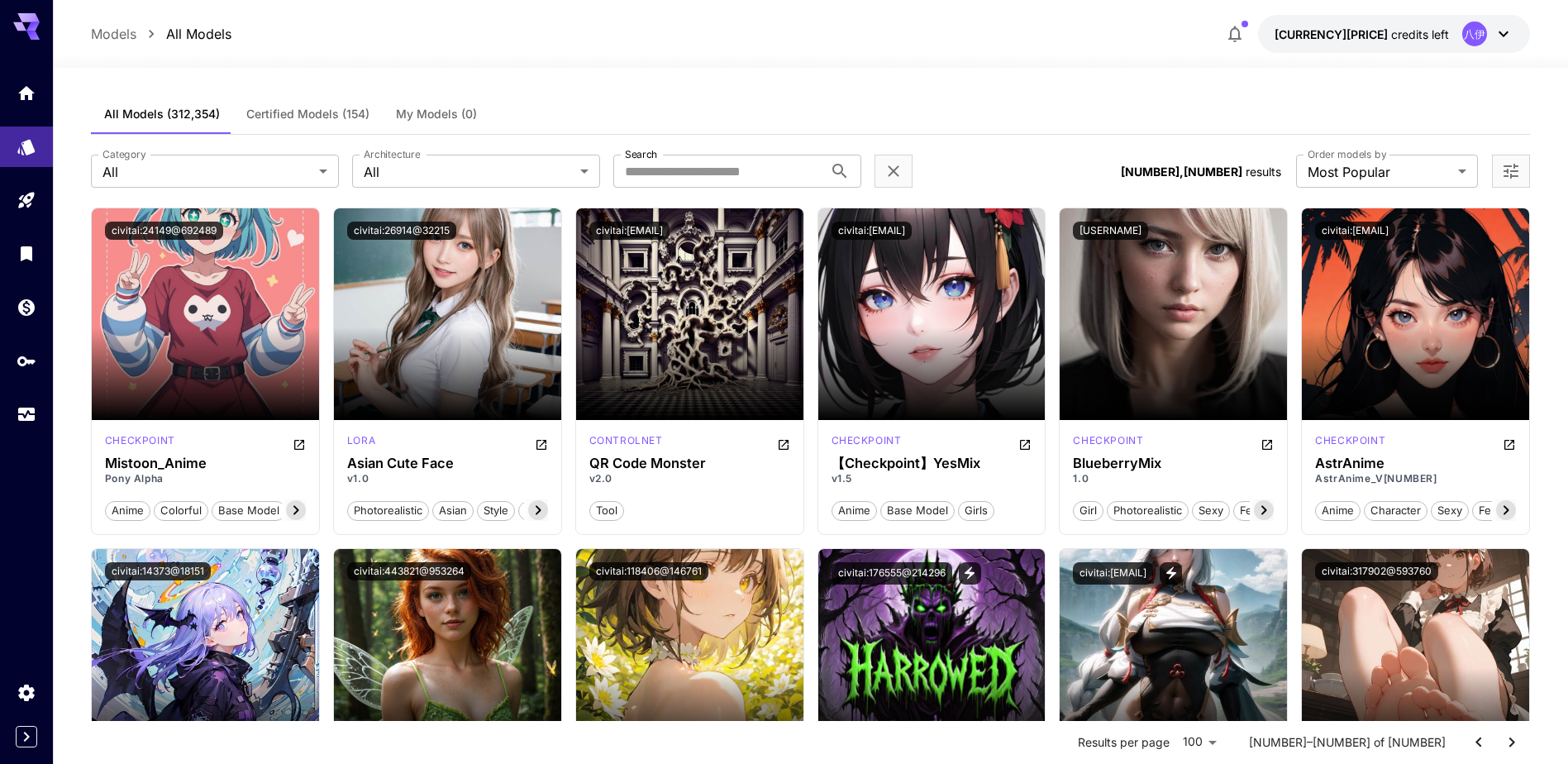 click at bounding box center [894, 171] 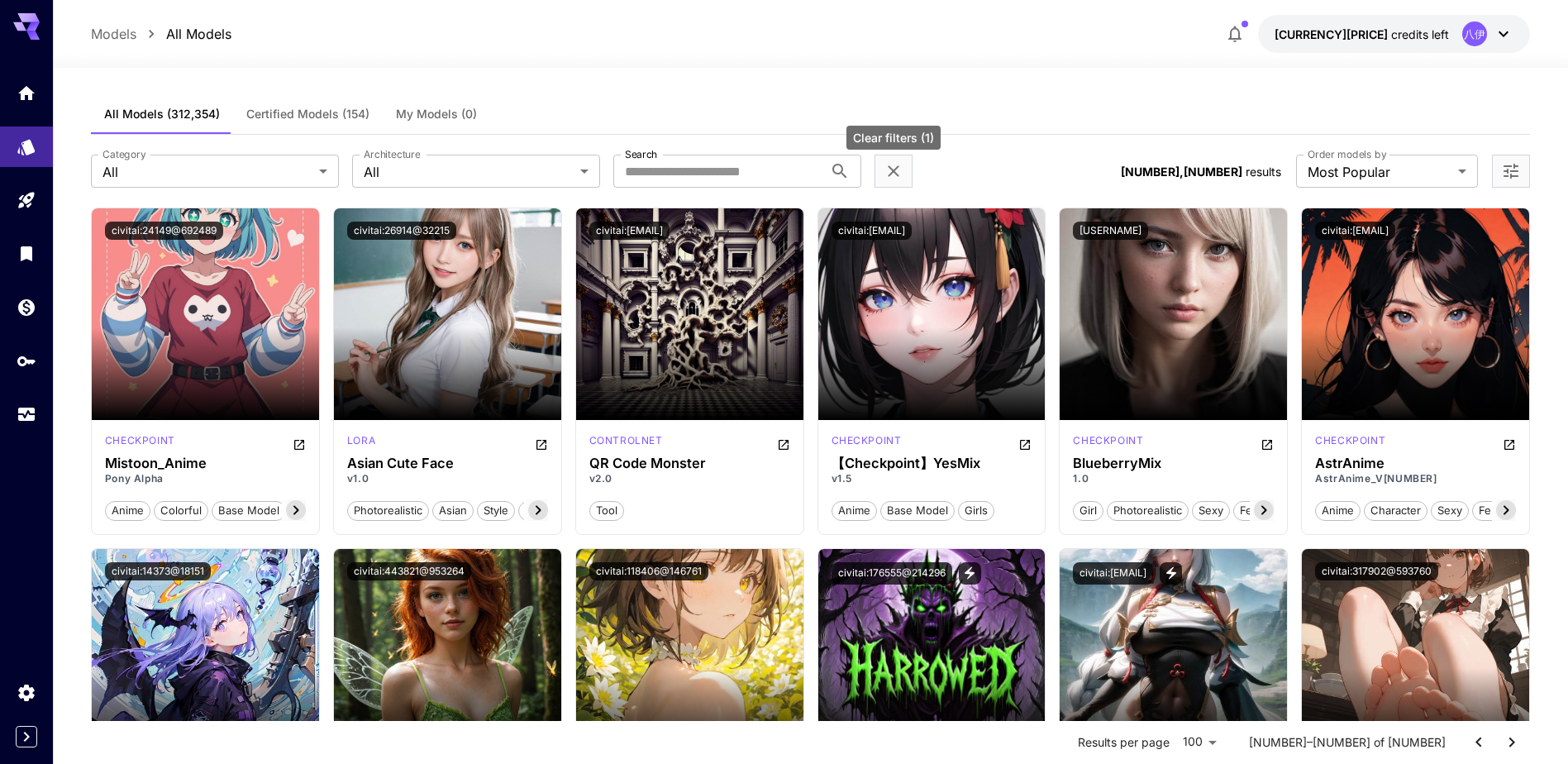 click 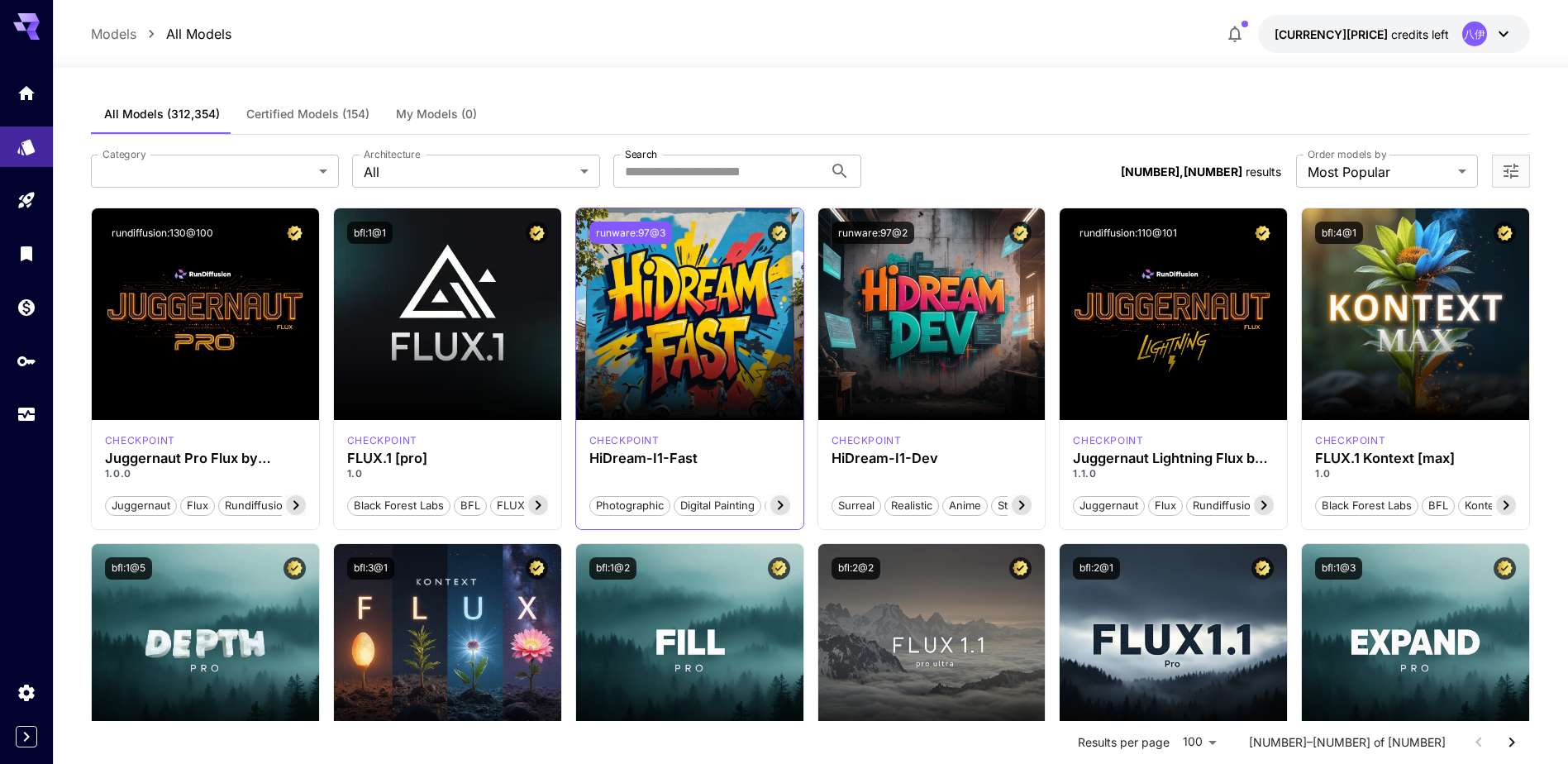 drag, startPoint x: 650, startPoint y: 231, endPoint x: 627, endPoint y: 232, distance: 23.021729 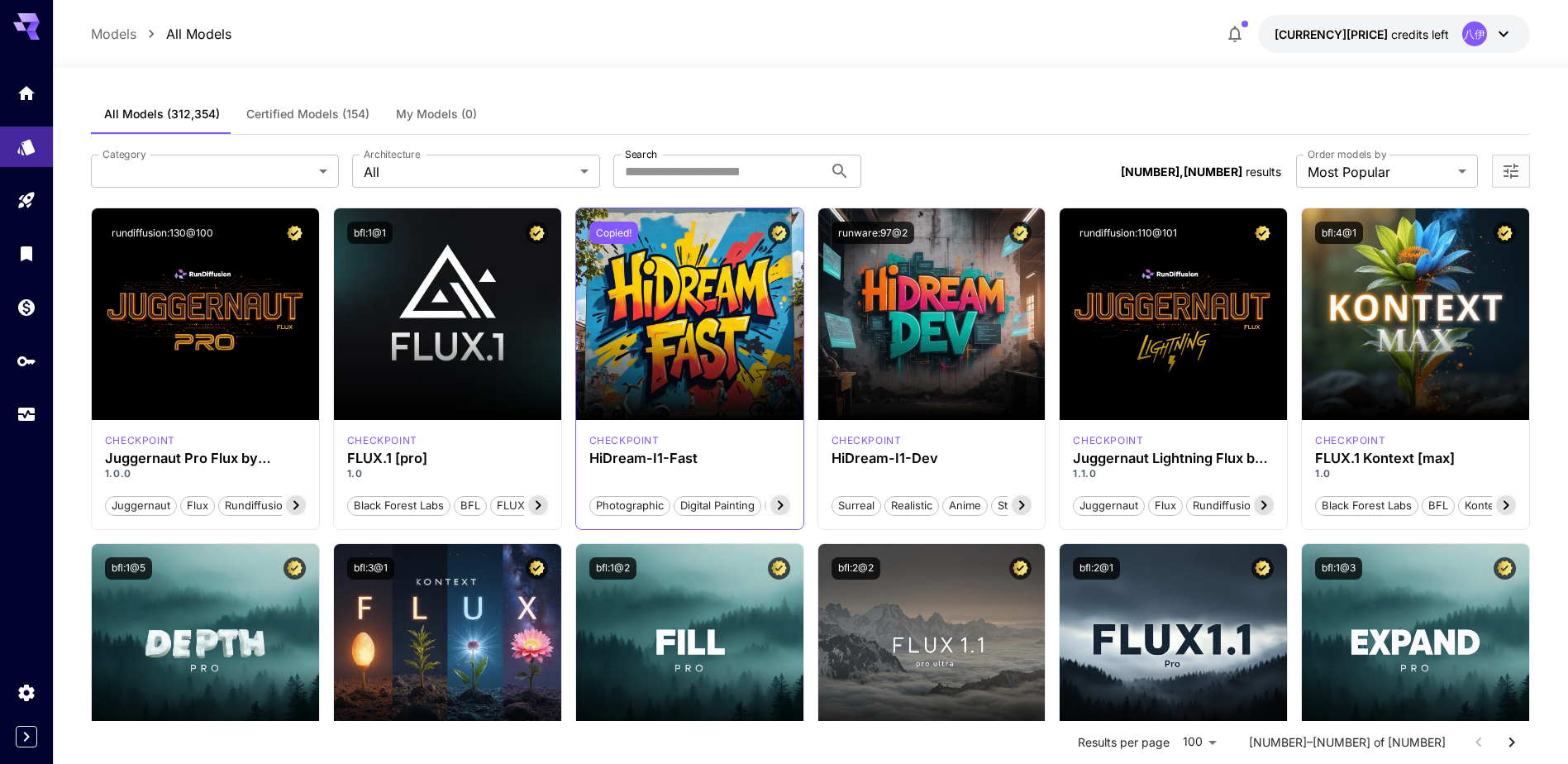 click on "Copied!" at bounding box center (613, 232) 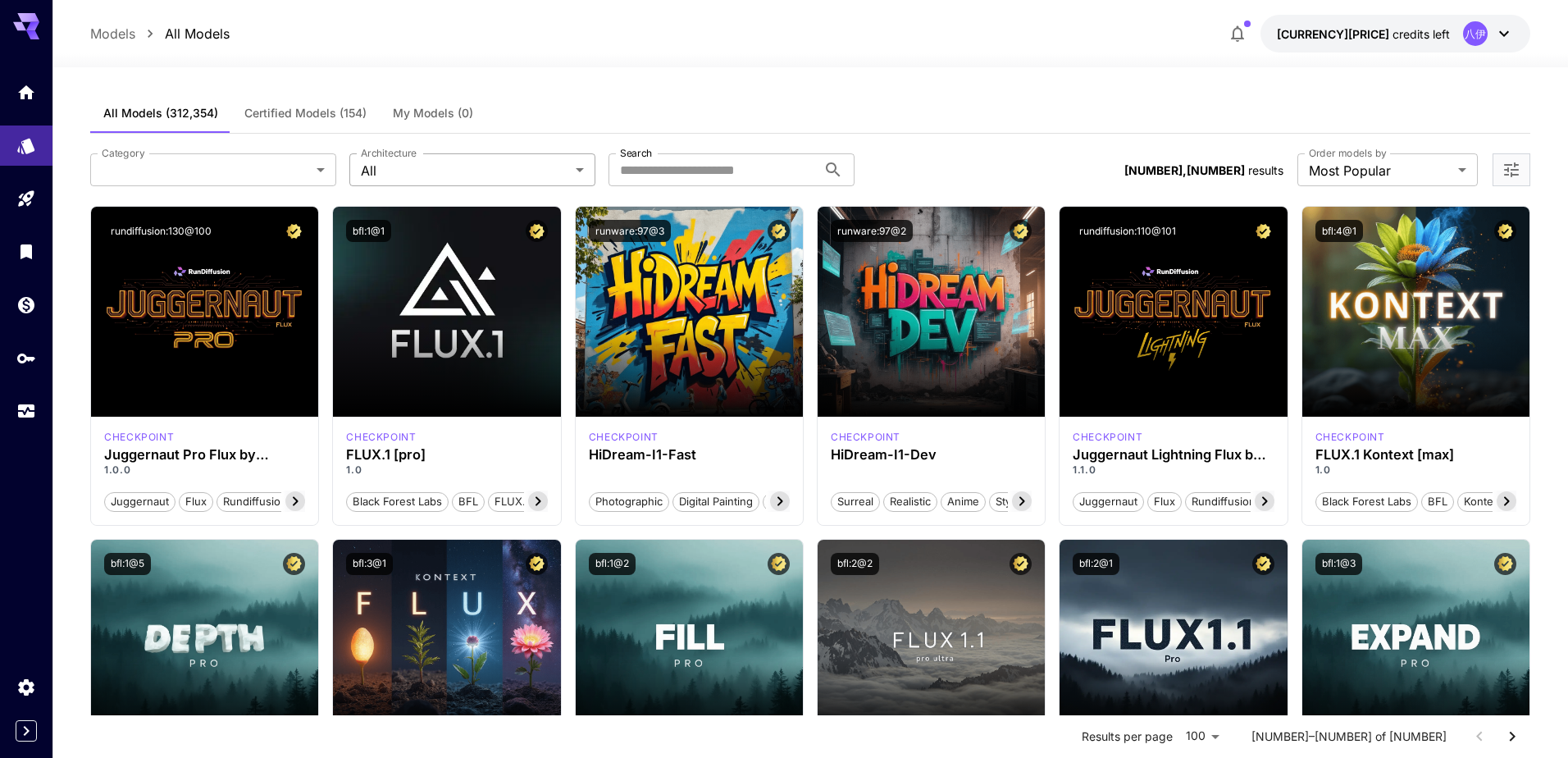 click on "**********" at bounding box center (784, 4996) 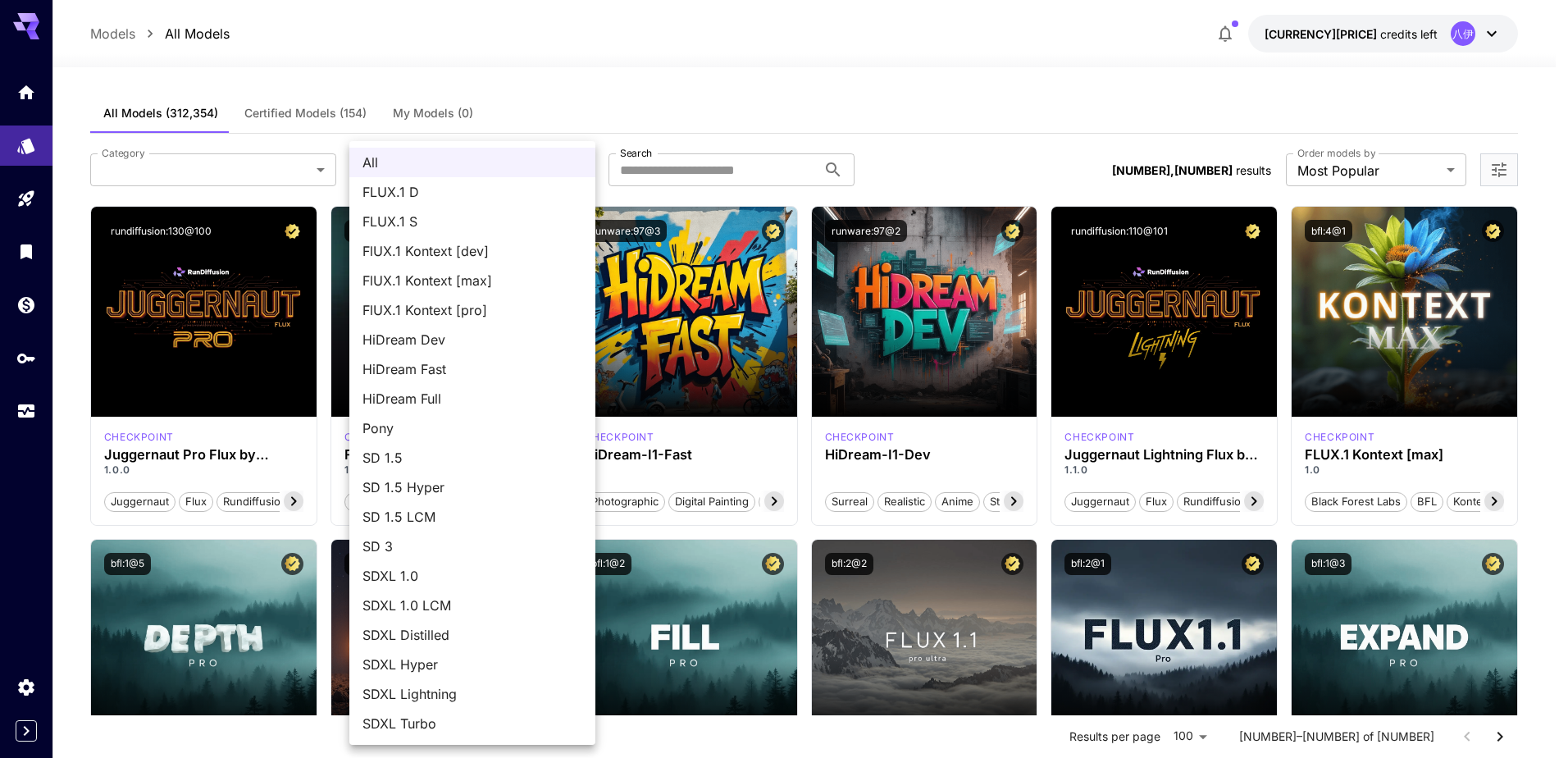 click on "HiDream Full" at bounding box center (472, 399) 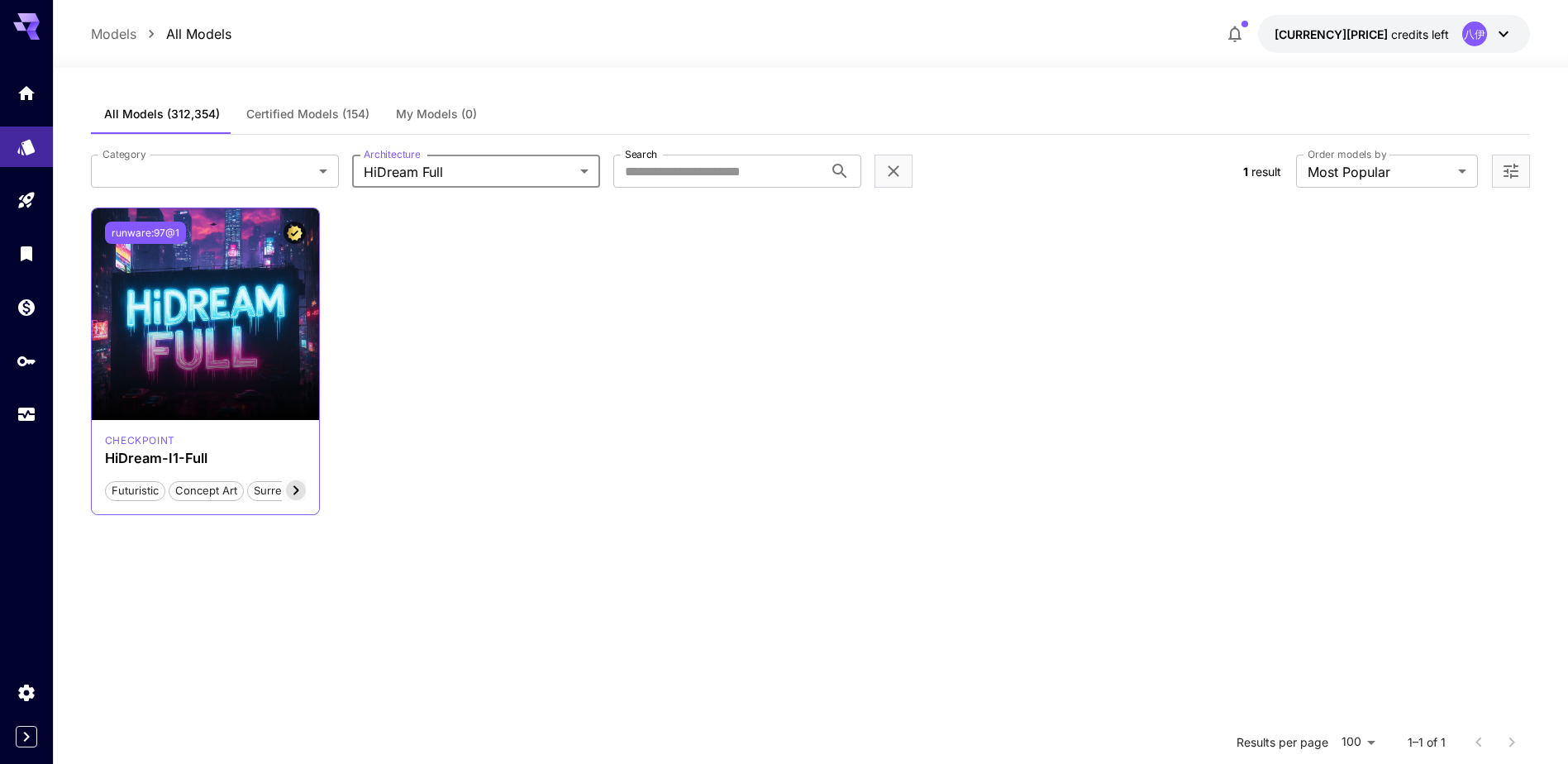 click on "runware:97@1" at bounding box center (145, 232) 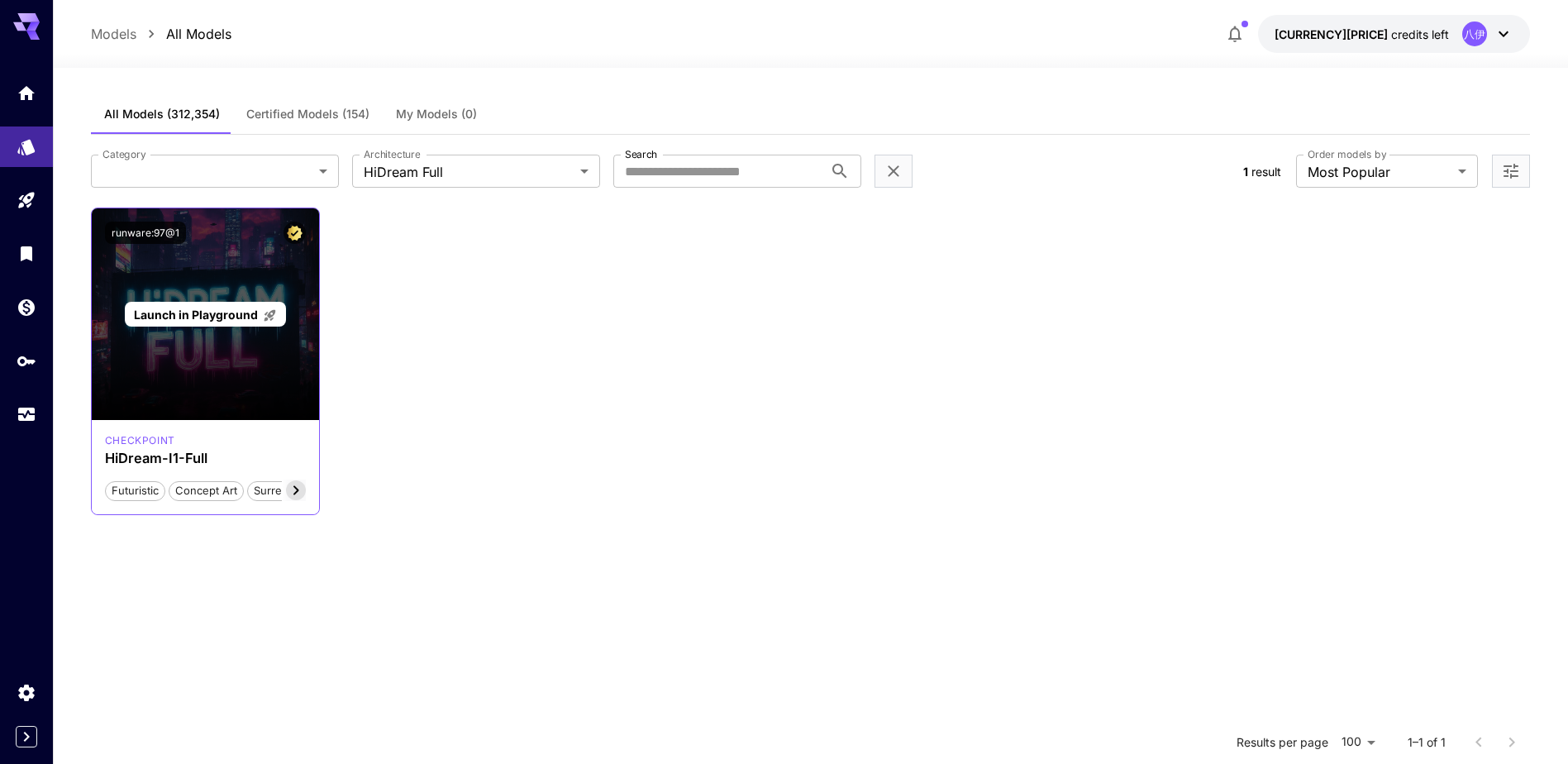 click on "Launch in Playground" at bounding box center (205, 314) 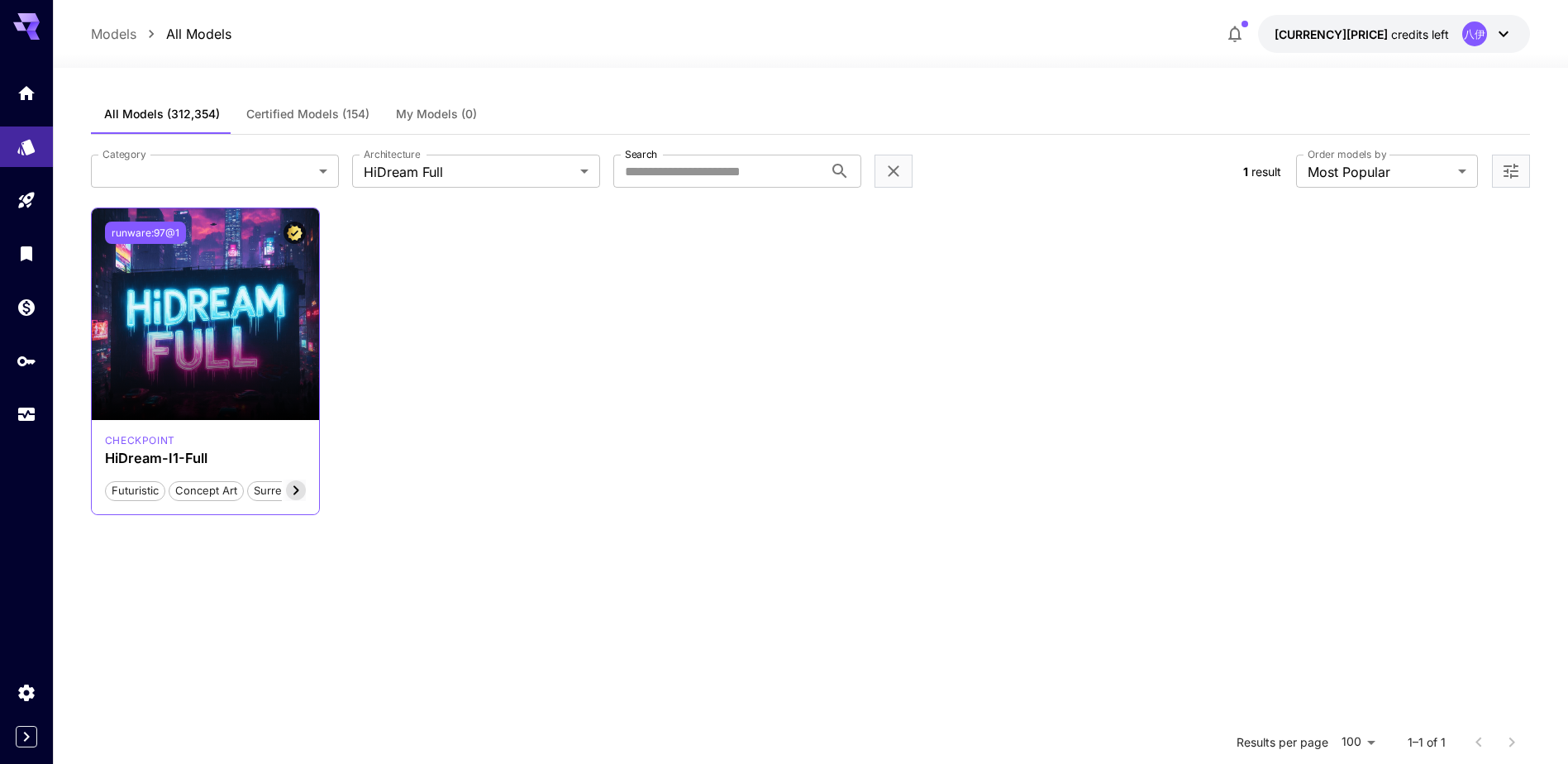 click on "runware:97@1" at bounding box center (145, 232) 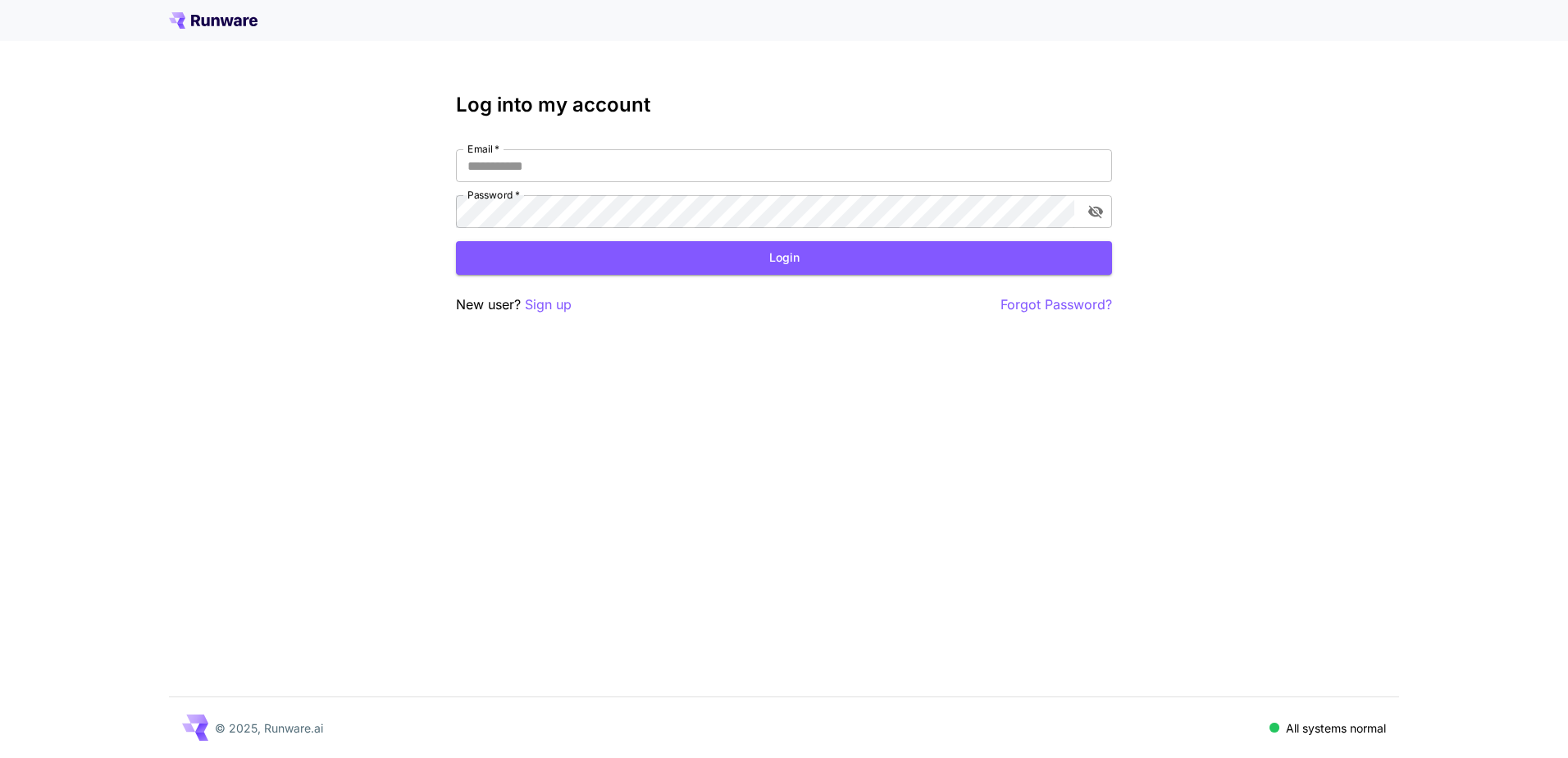 scroll, scrollTop: 0, scrollLeft: 0, axis: both 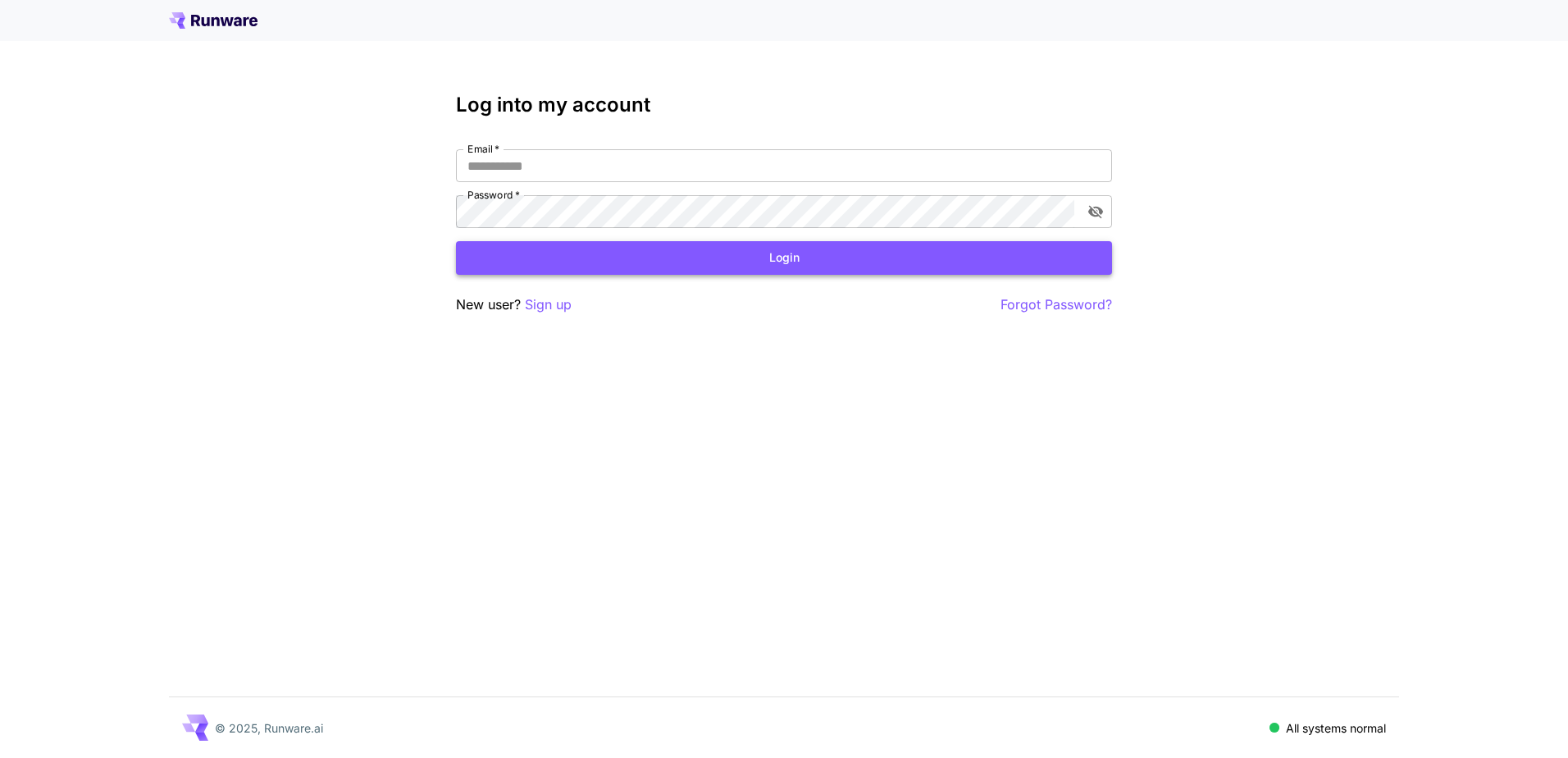 type on "**********" 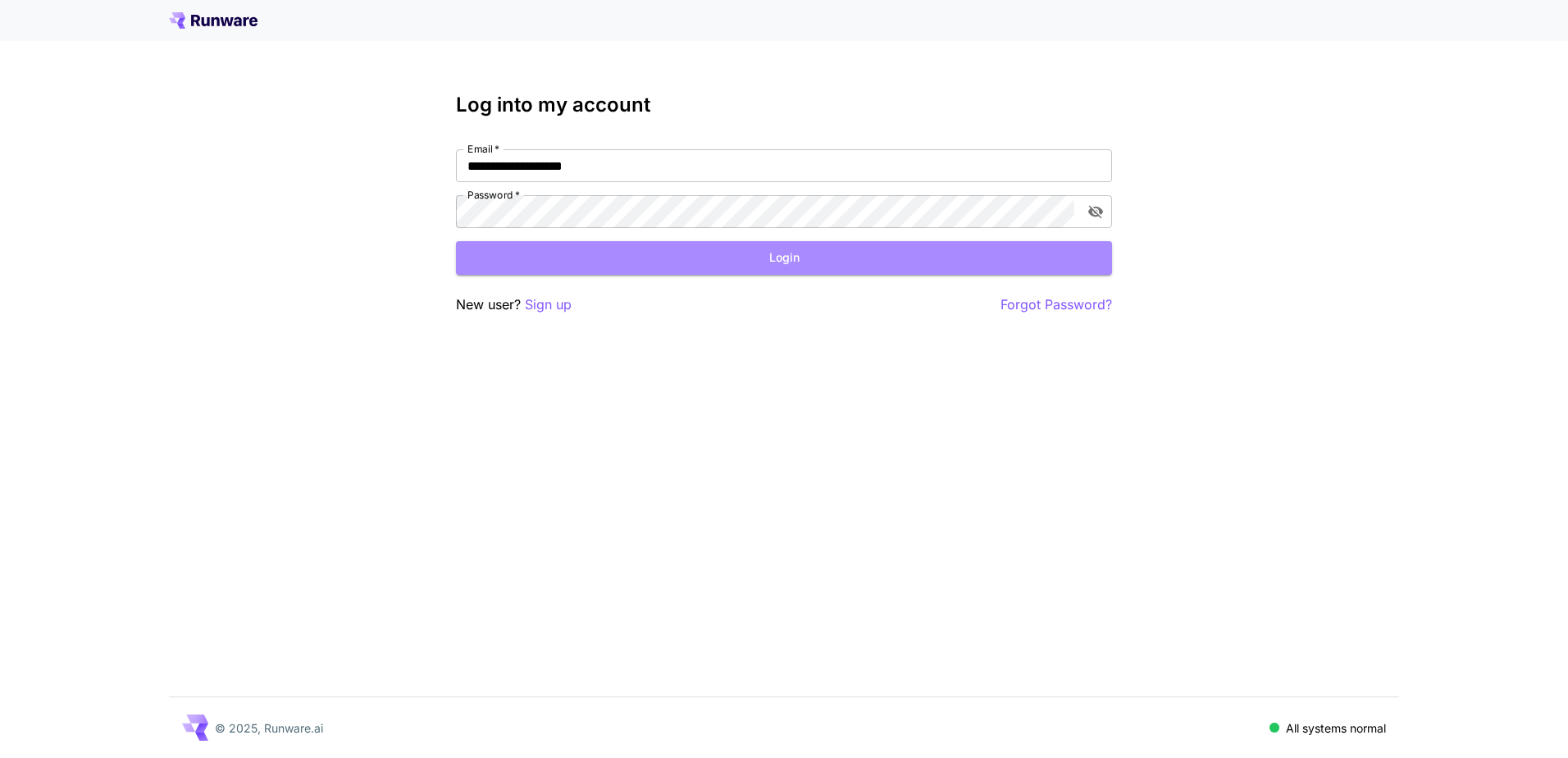click on "Login" at bounding box center (784, 258) 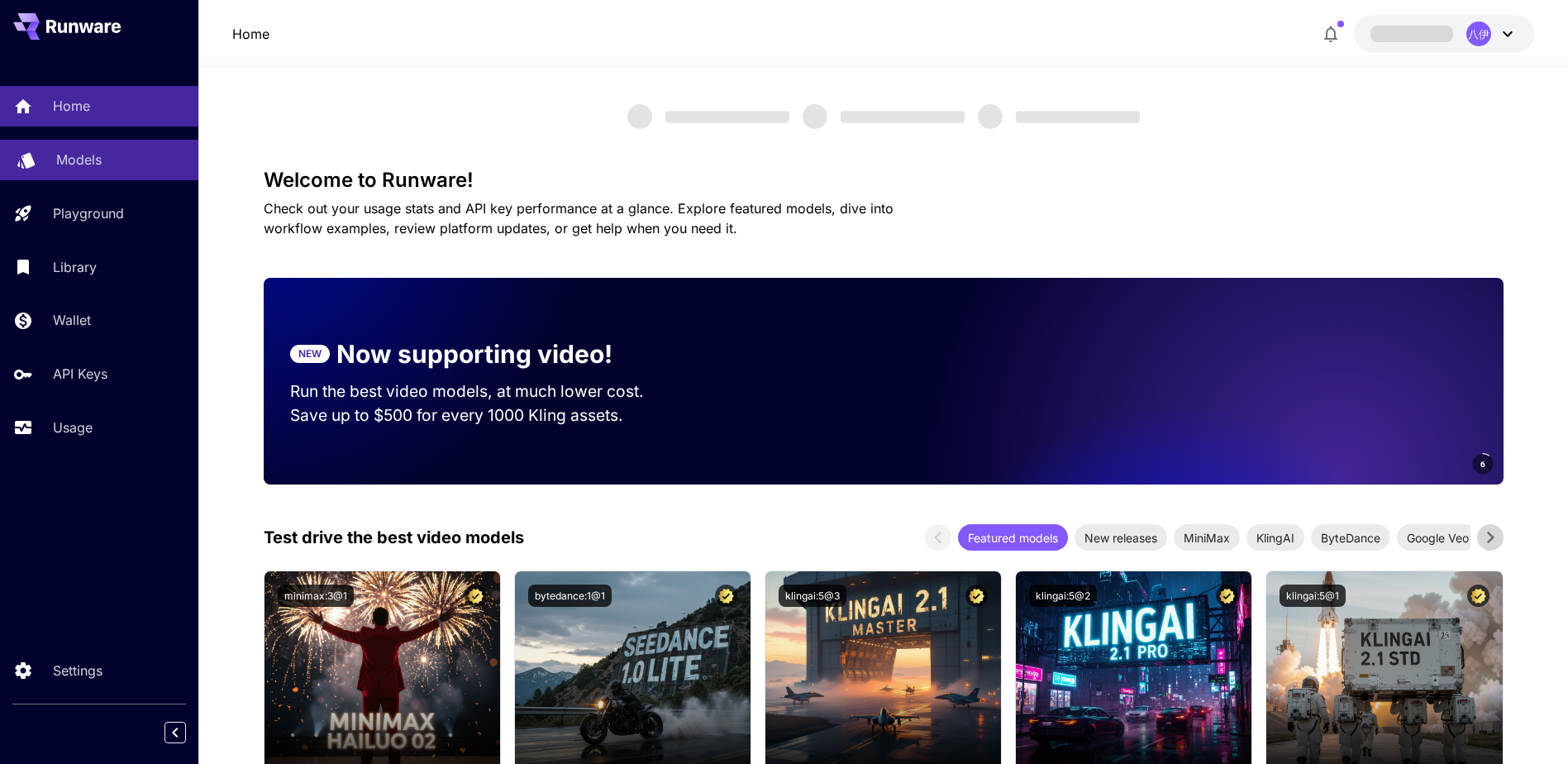click on "Models" at bounding box center (79, 160) 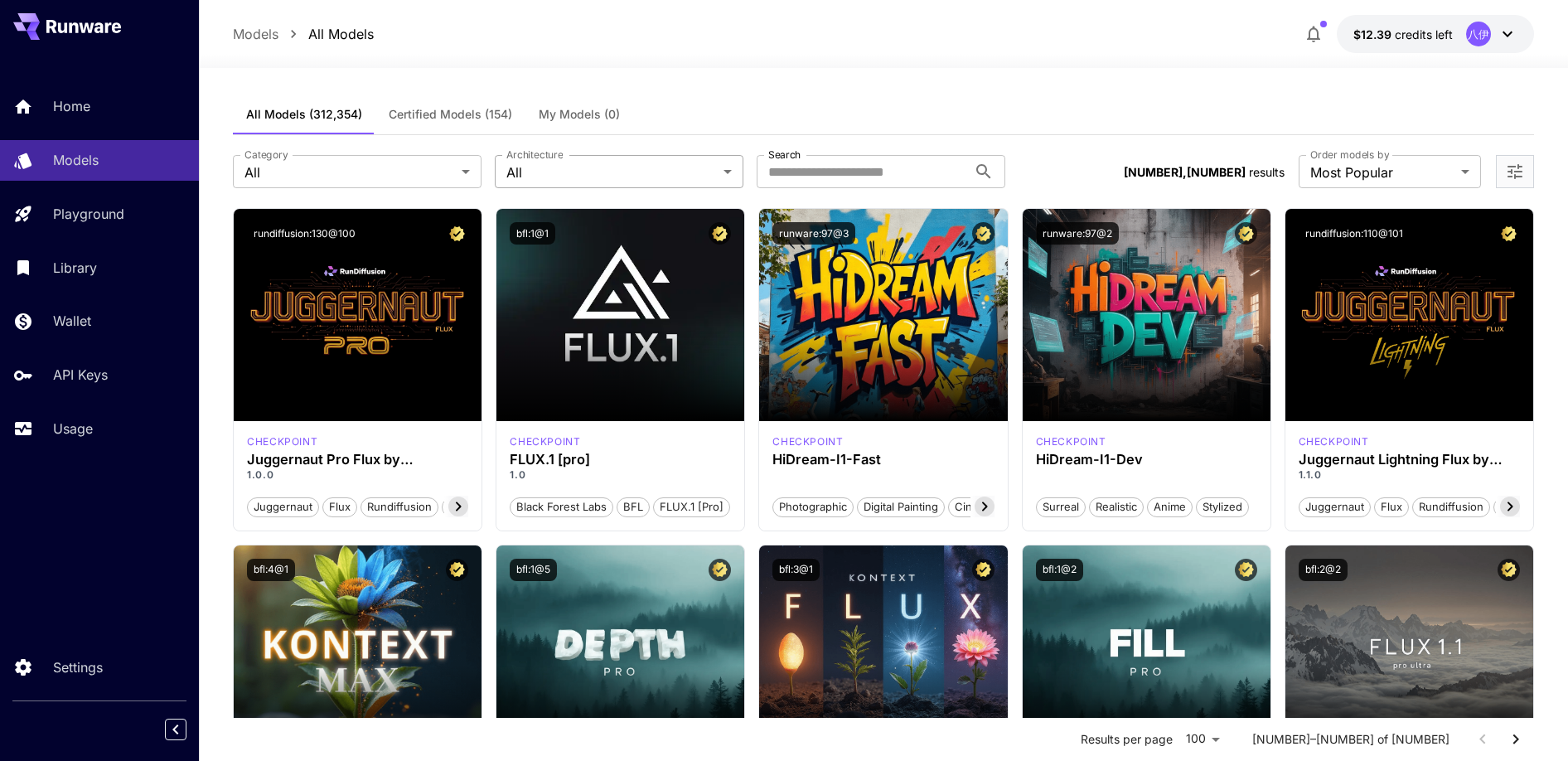 click on "**********" at bounding box center (784, 6061) 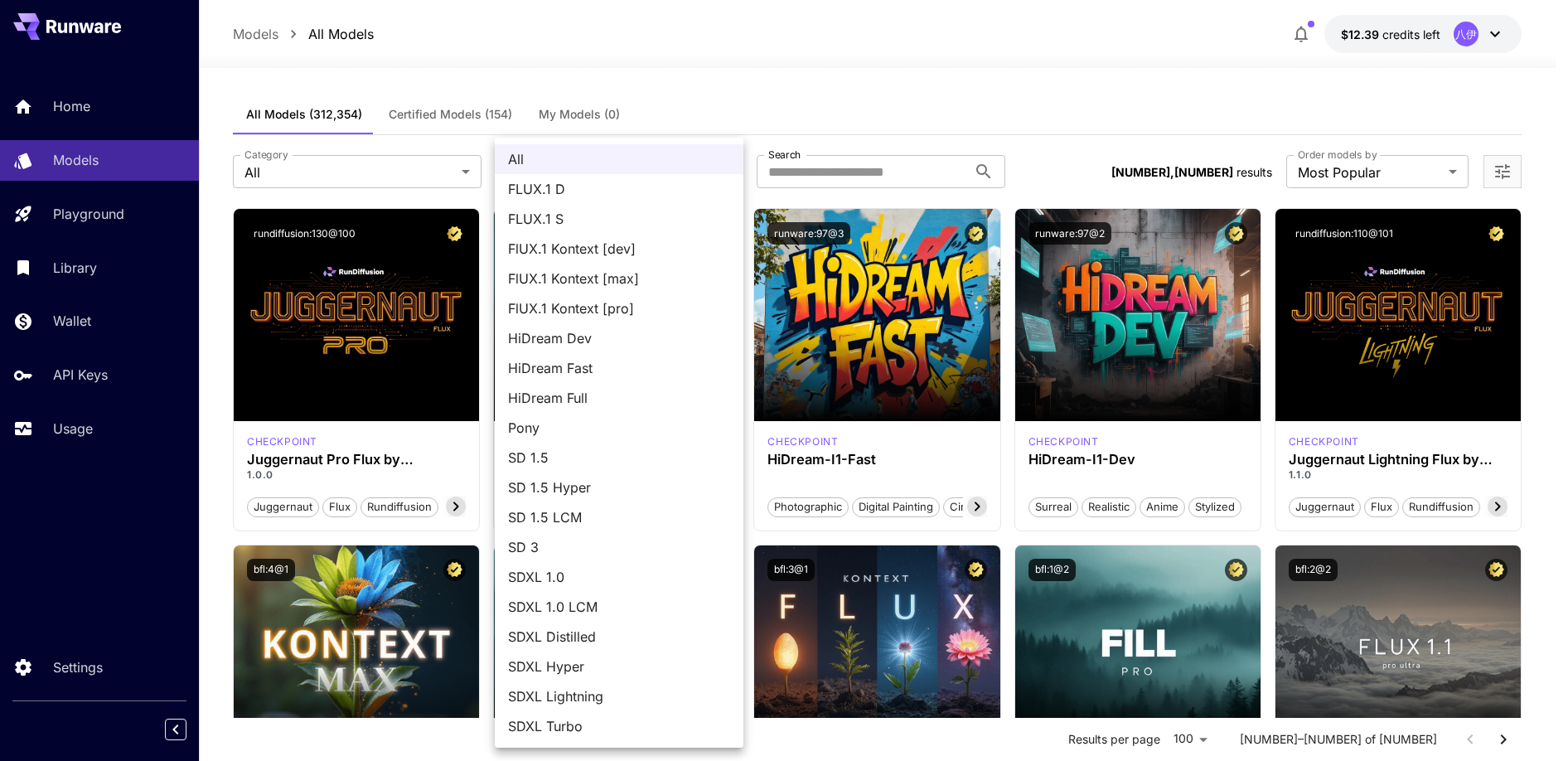 click on "HiDream Full" at bounding box center (619, 398) 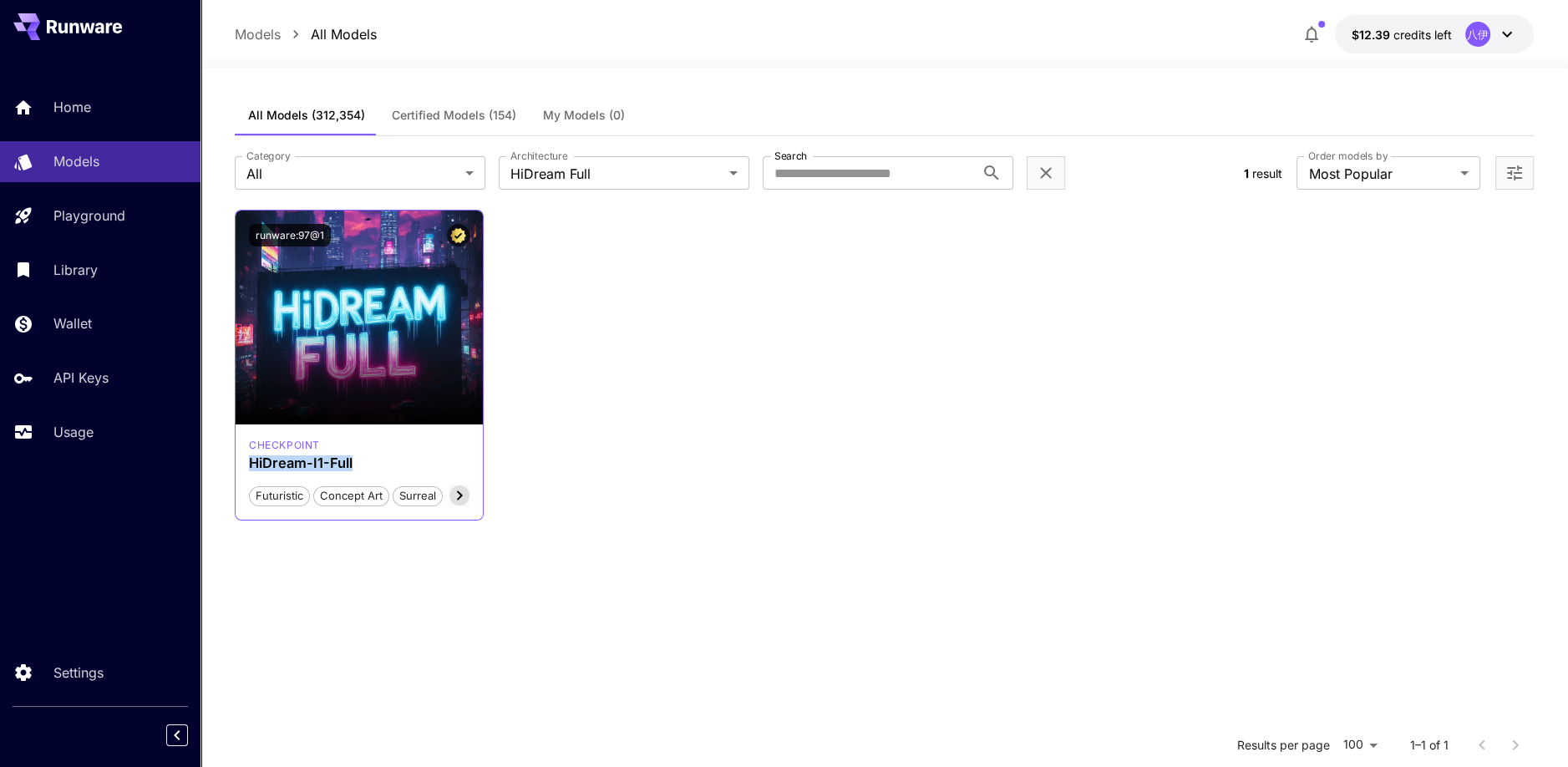drag, startPoint x: 386, startPoint y: 468, endPoint x: 244, endPoint y: 465, distance: 142.03169 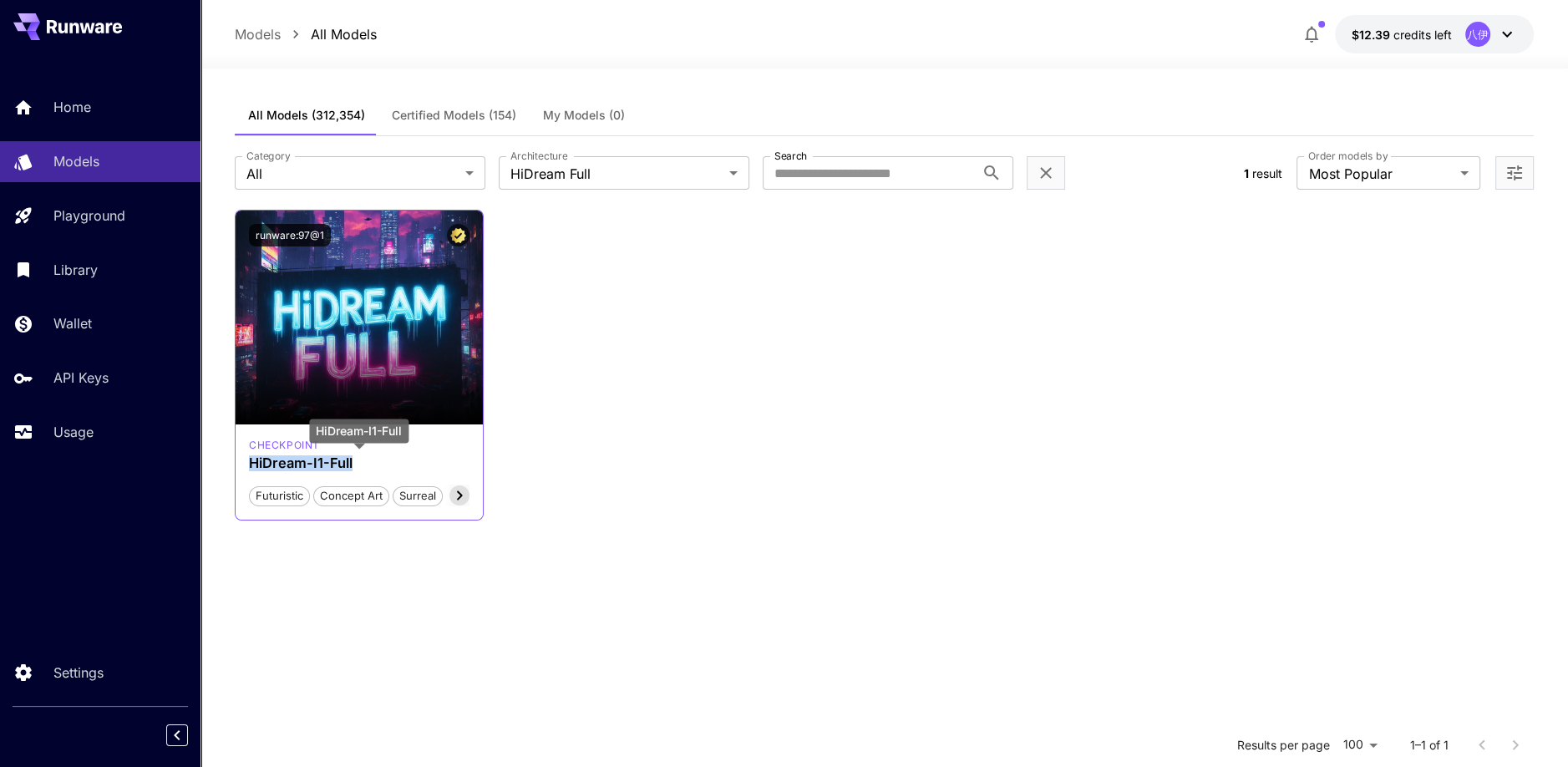 copy on "HiDream-I1-Full" 